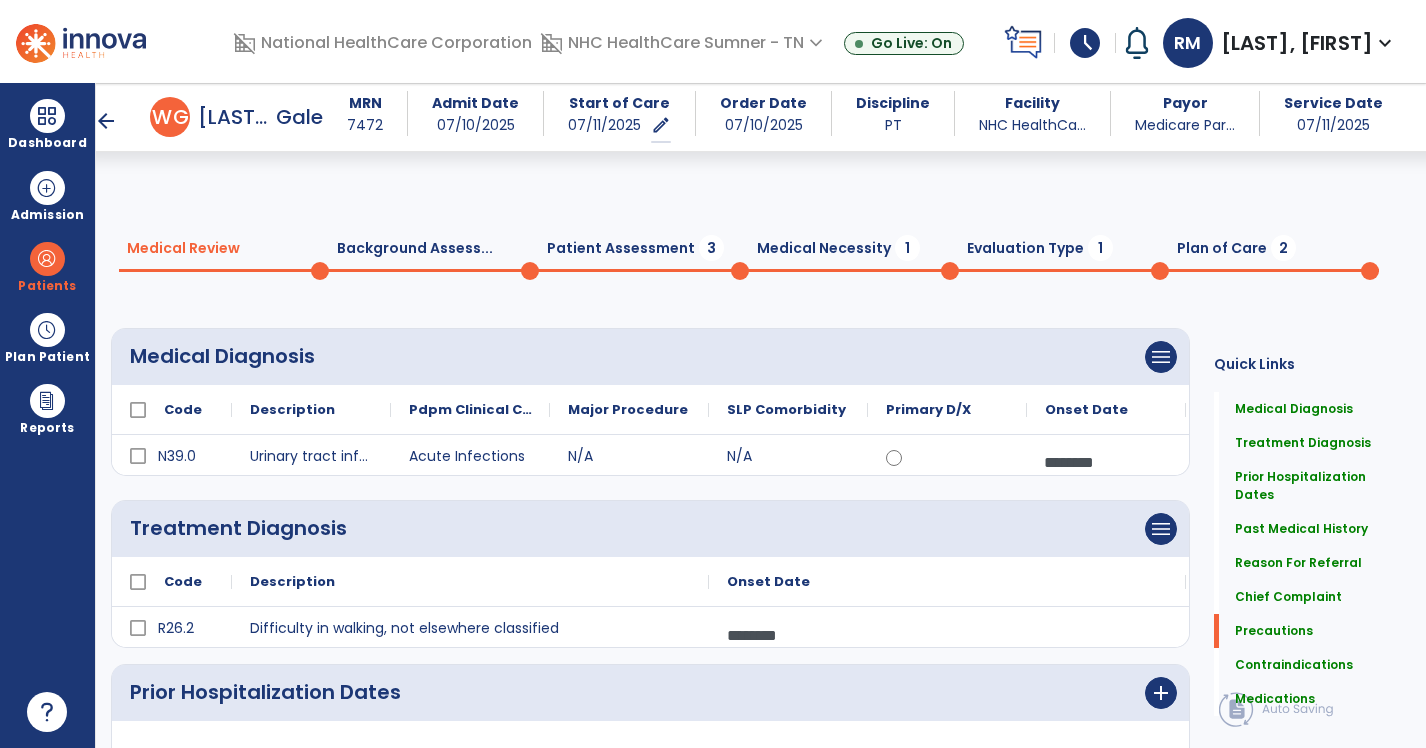 scroll, scrollTop: 0, scrollLeft: 0, axis: both 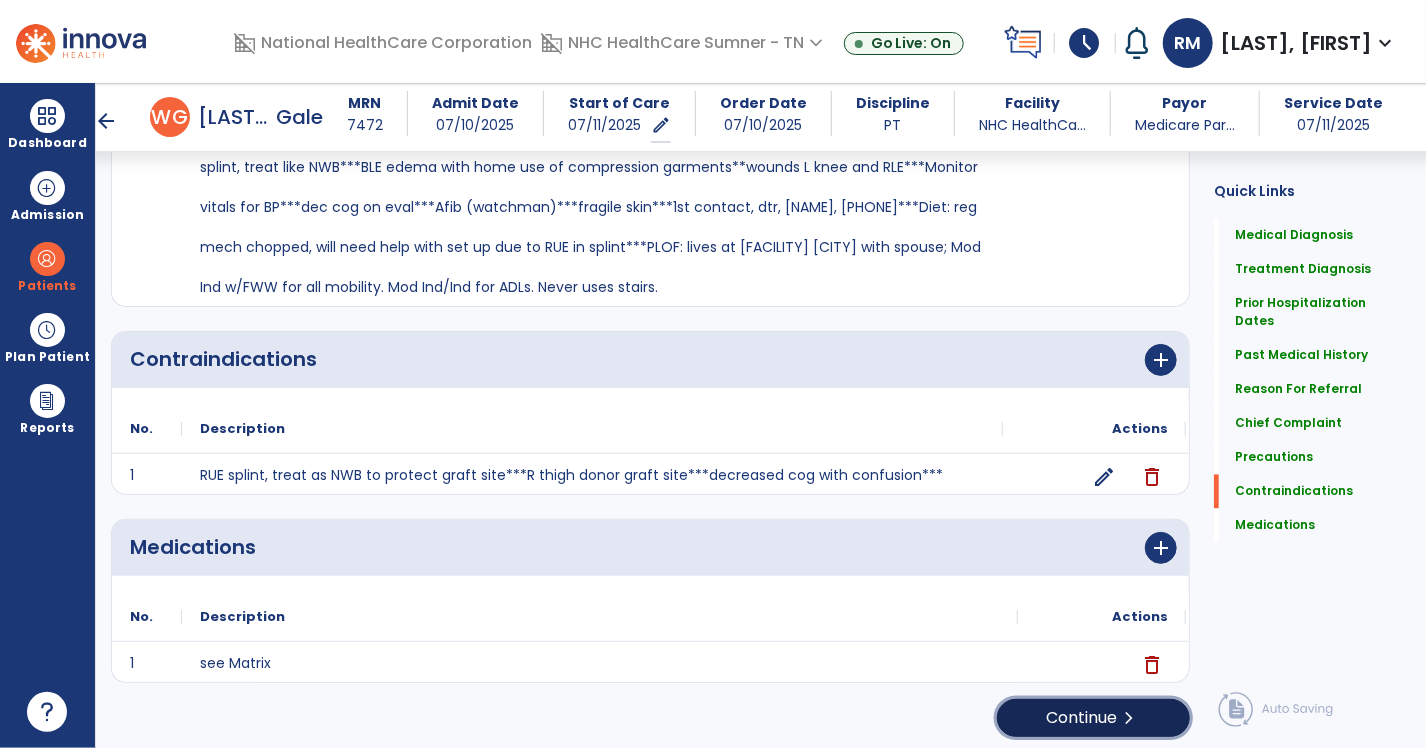 click on "Continue  chevron_right" 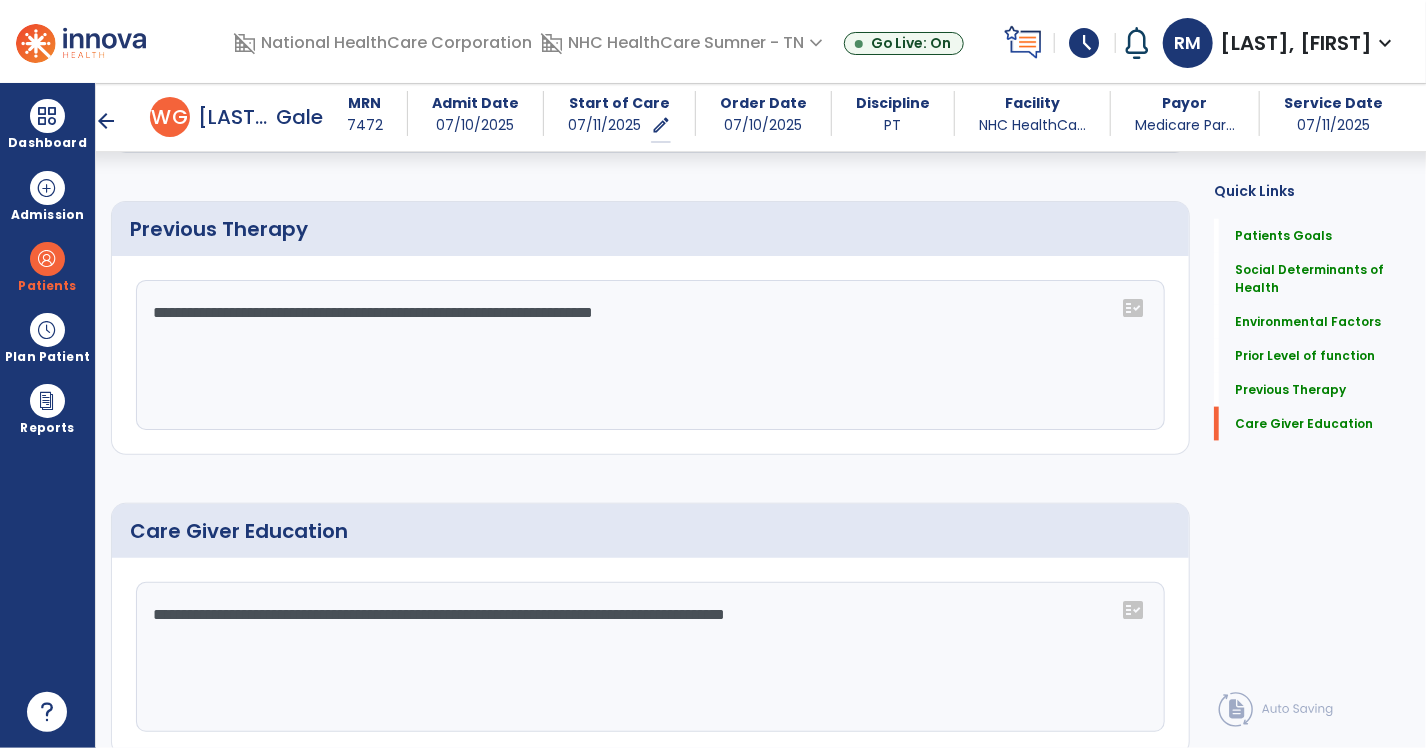 scroll, scrollTop: 1140, scrollLeft: 0, axis: vertical 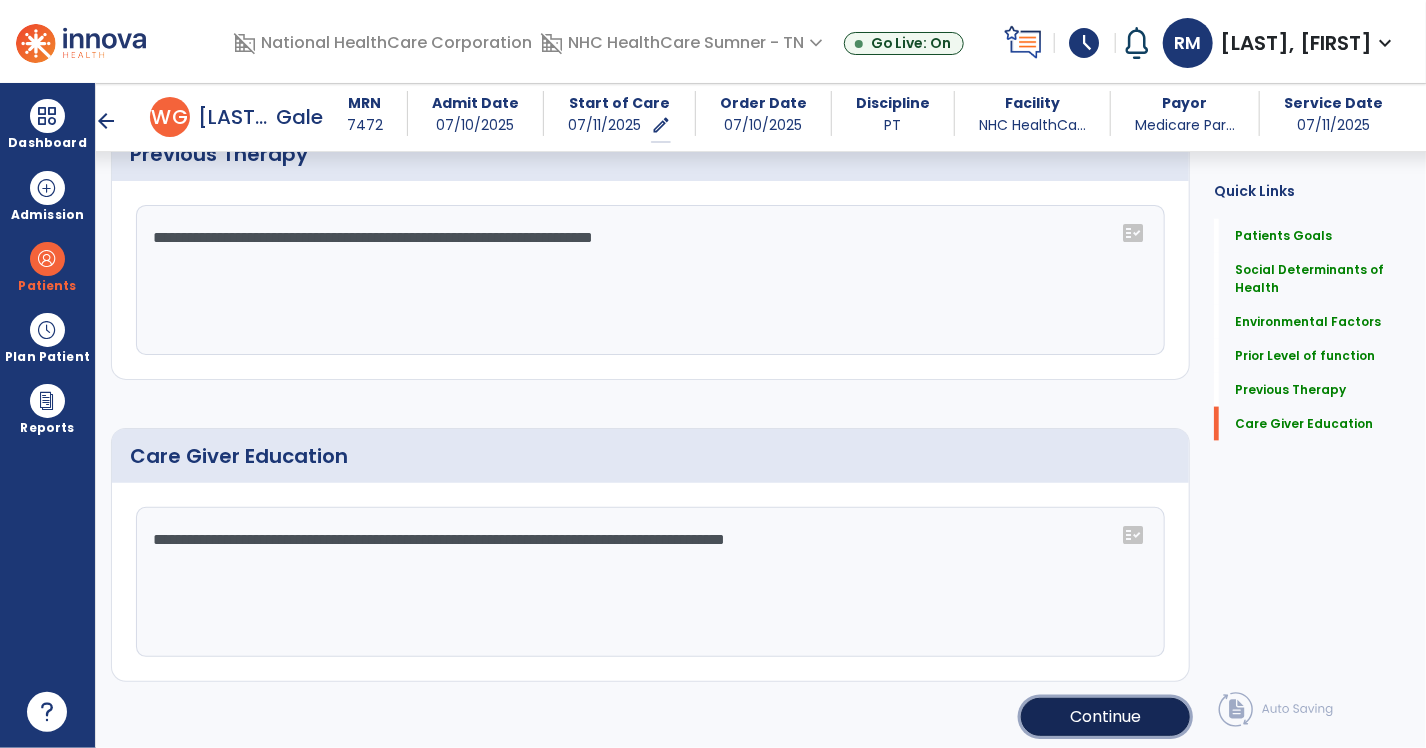 click on "Continue" 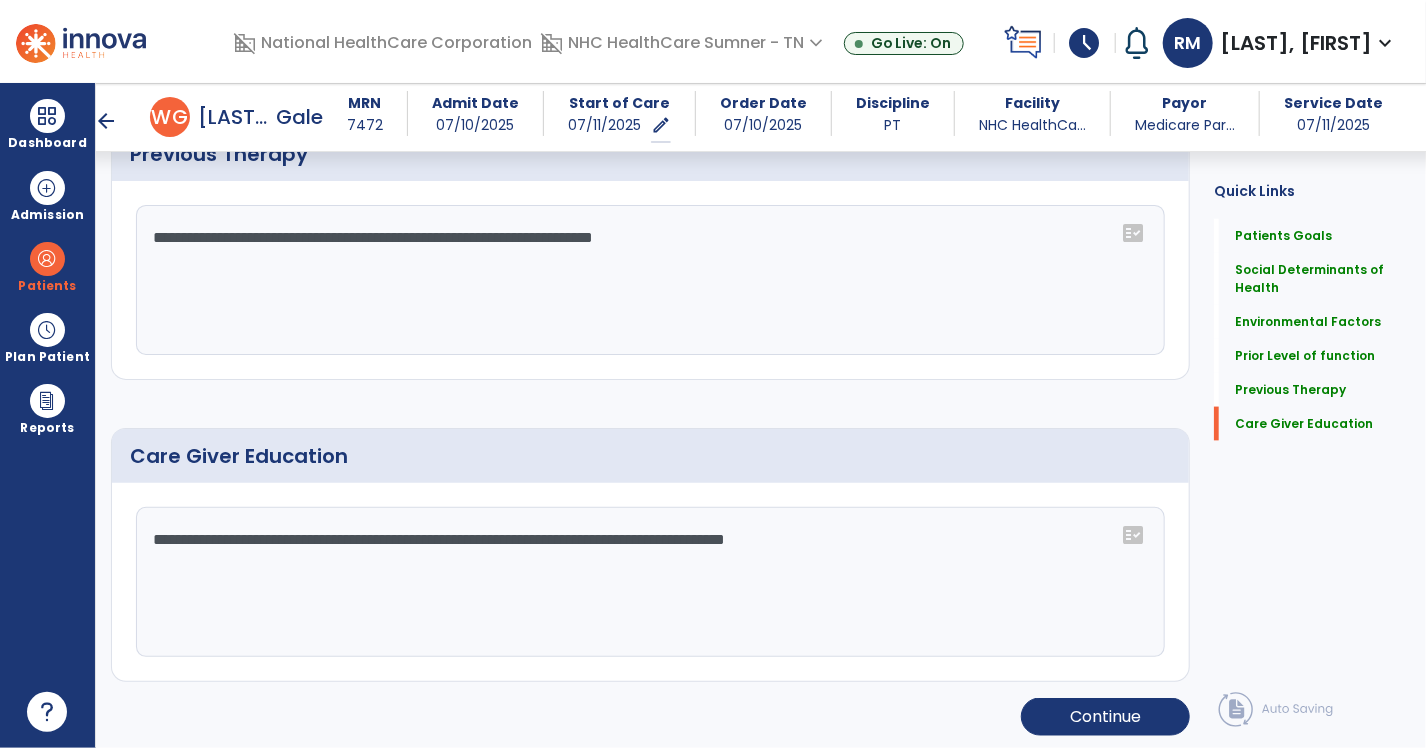 scroll, scrollTop: 199, scrollLeft: 0, axis: vertical 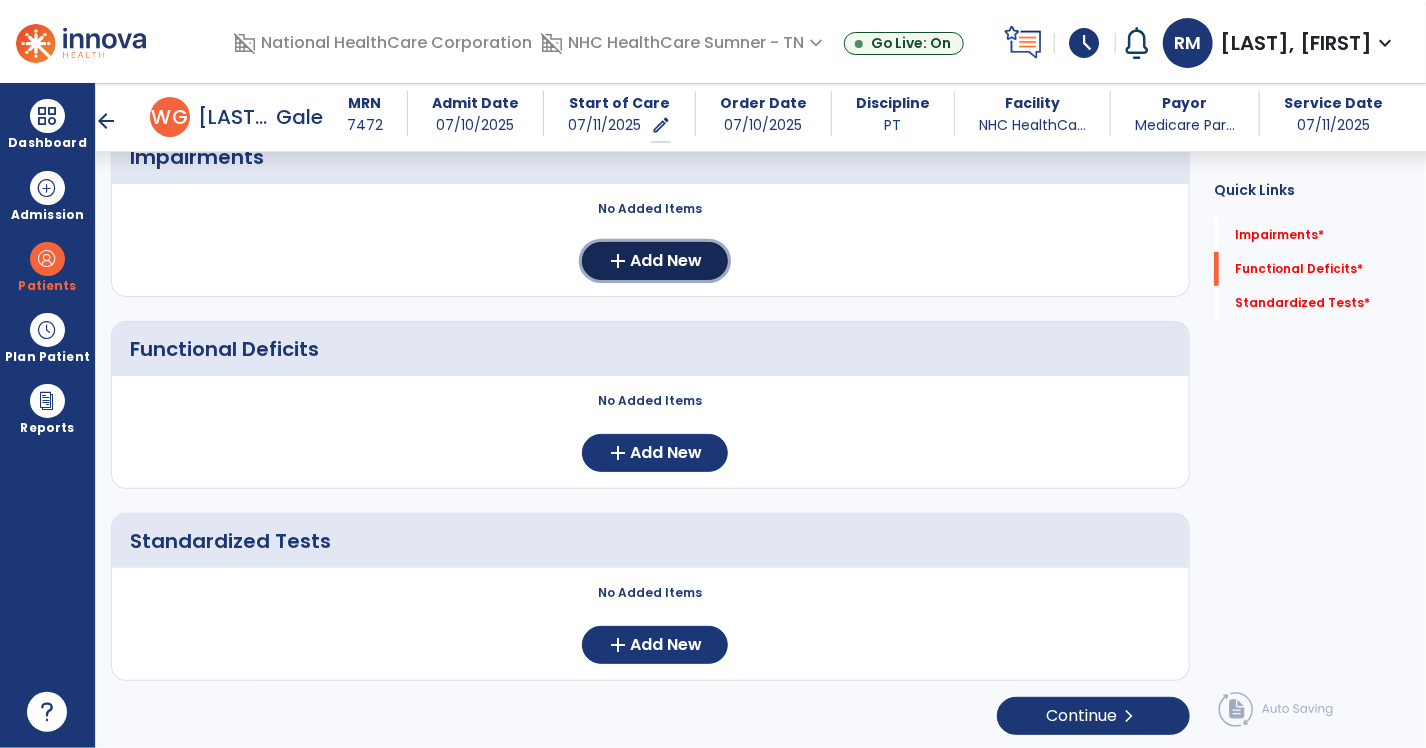 click on "add  Add New" 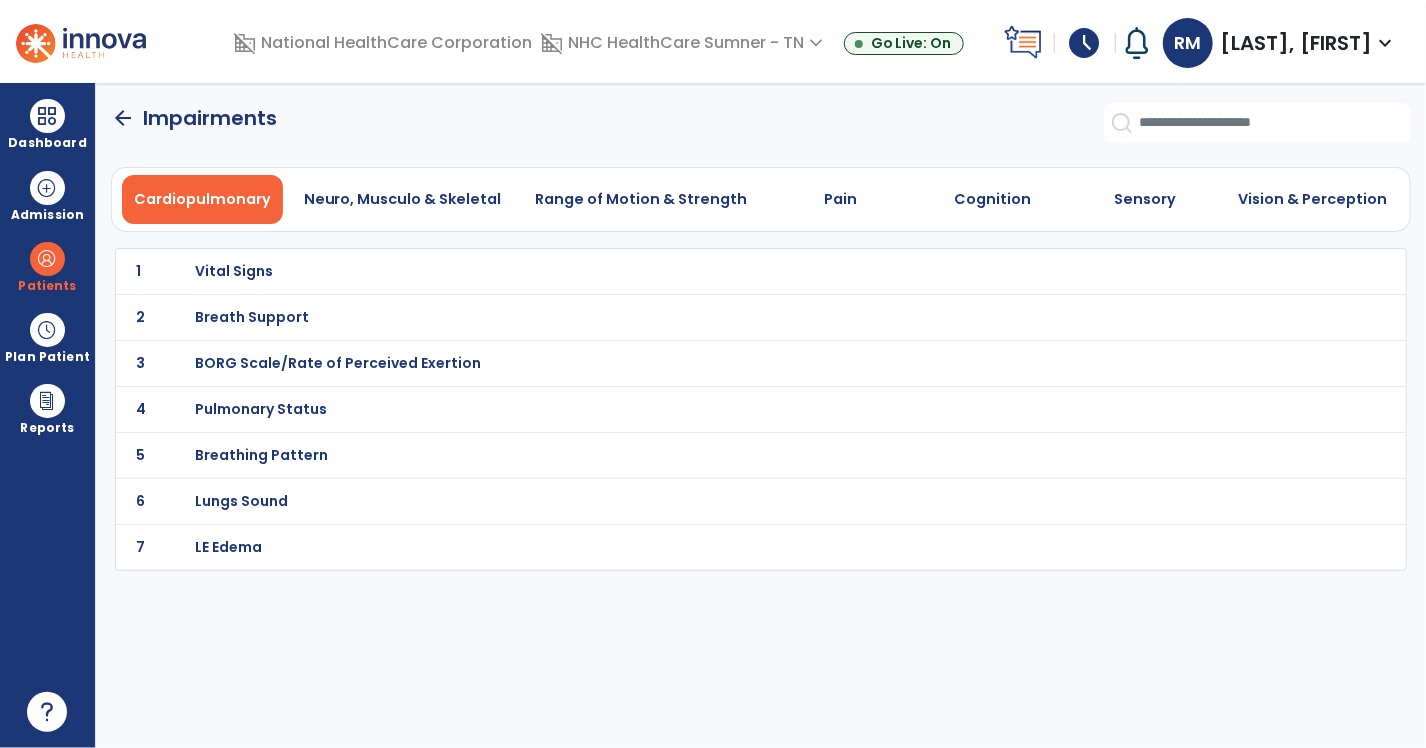 scroll, scrollTop: 0, scrollLeft: 0, axis: both 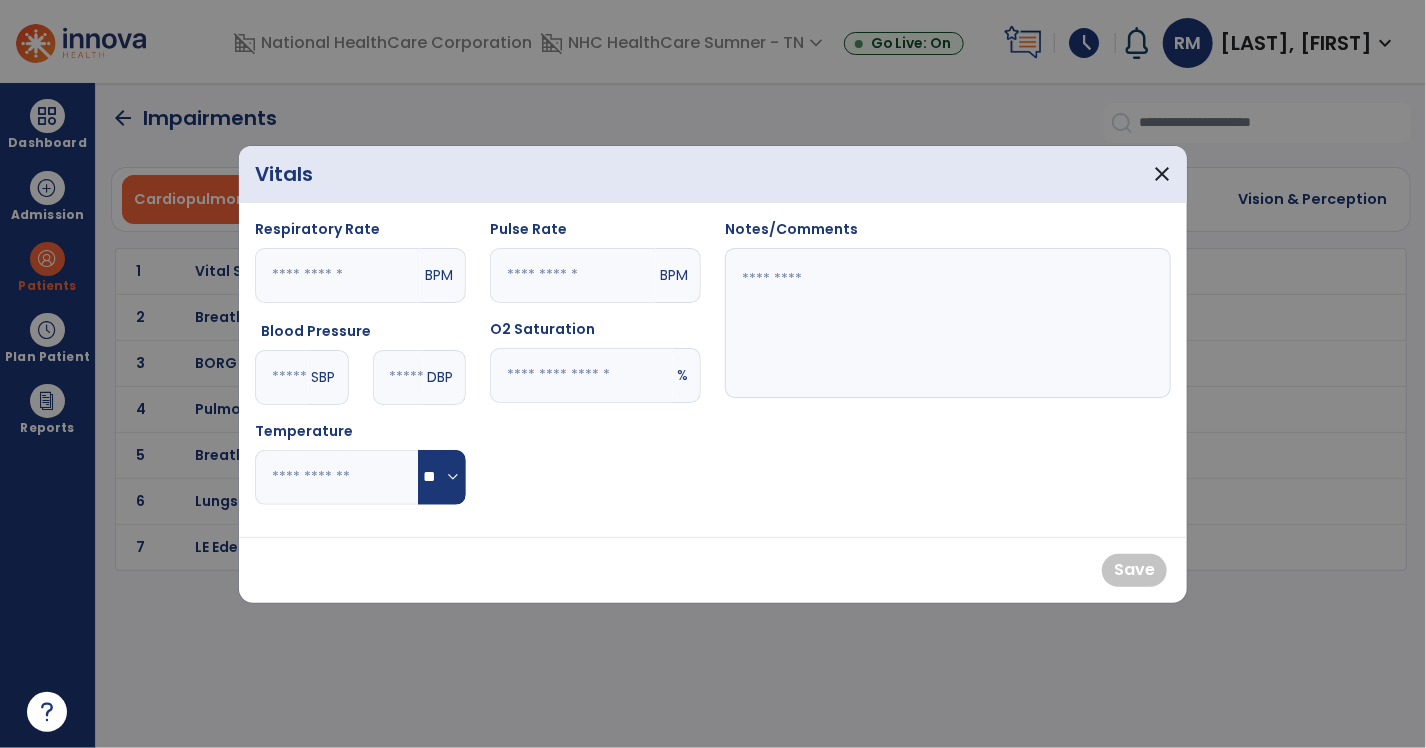 click on "SBP" at bounding box center (328, 377) 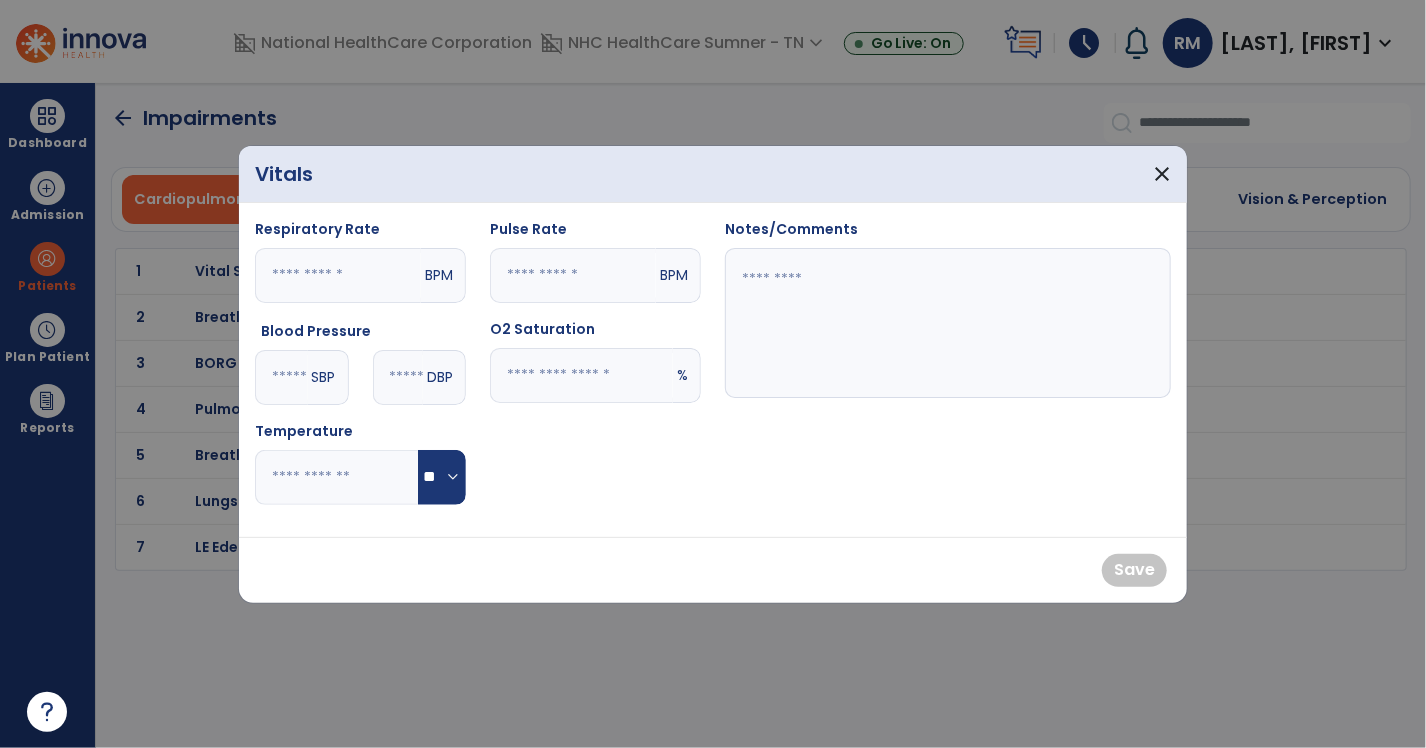 click at bounding box center [281, 377] 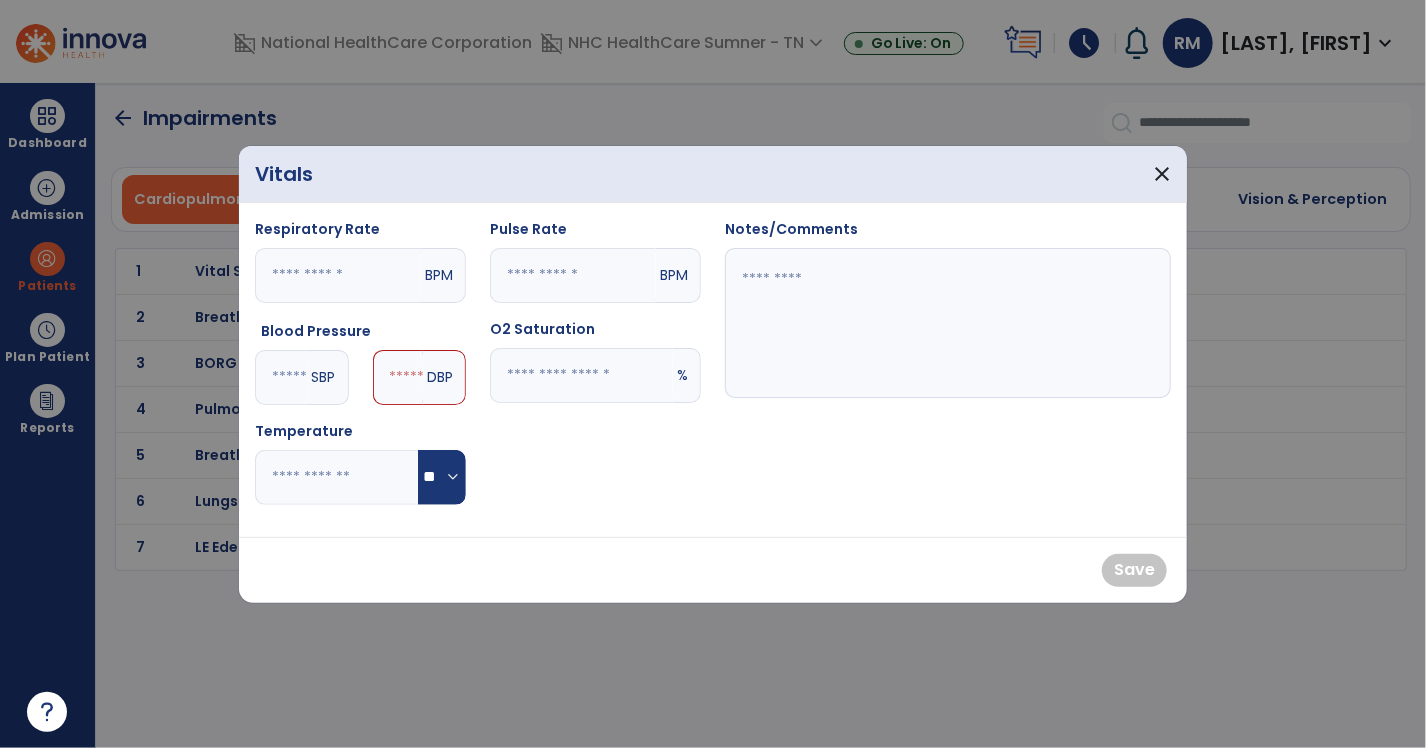 type on "***" 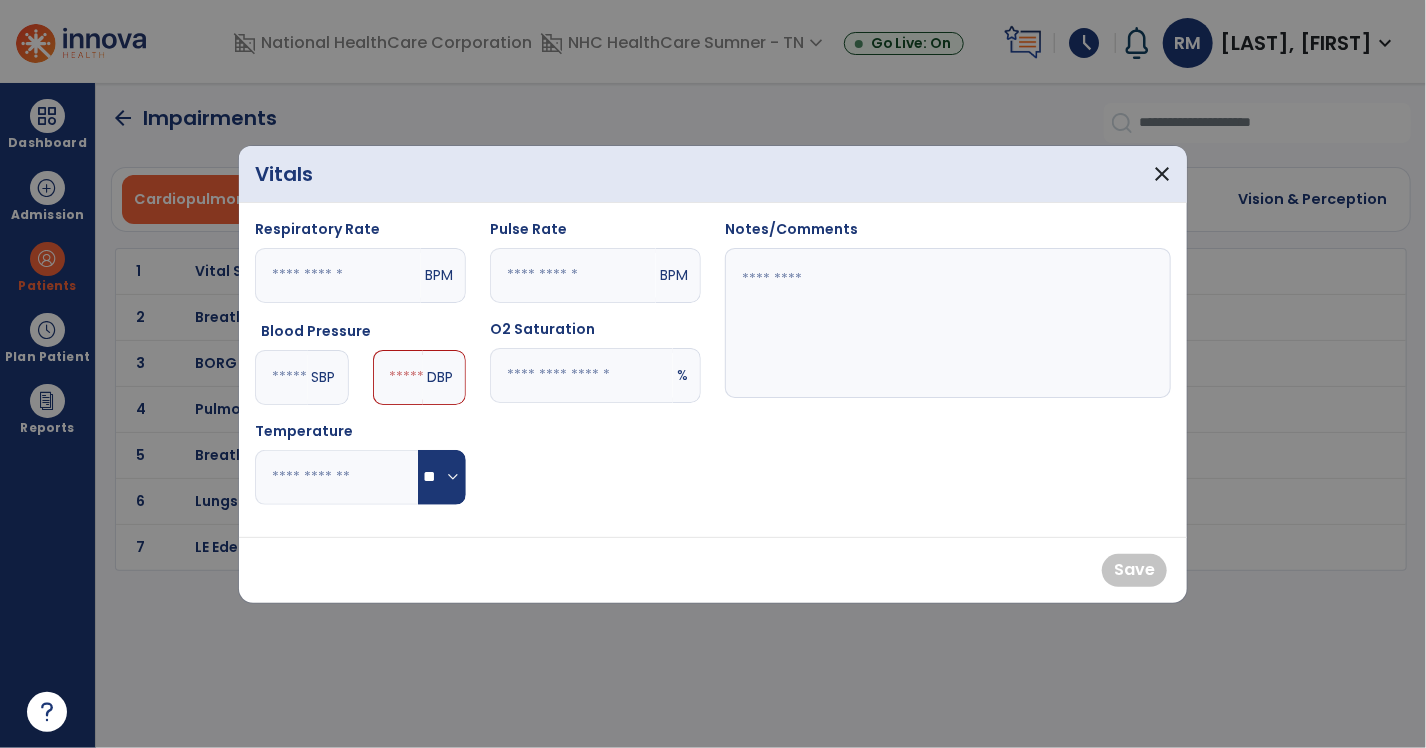 click at bounding box center [398, 377] 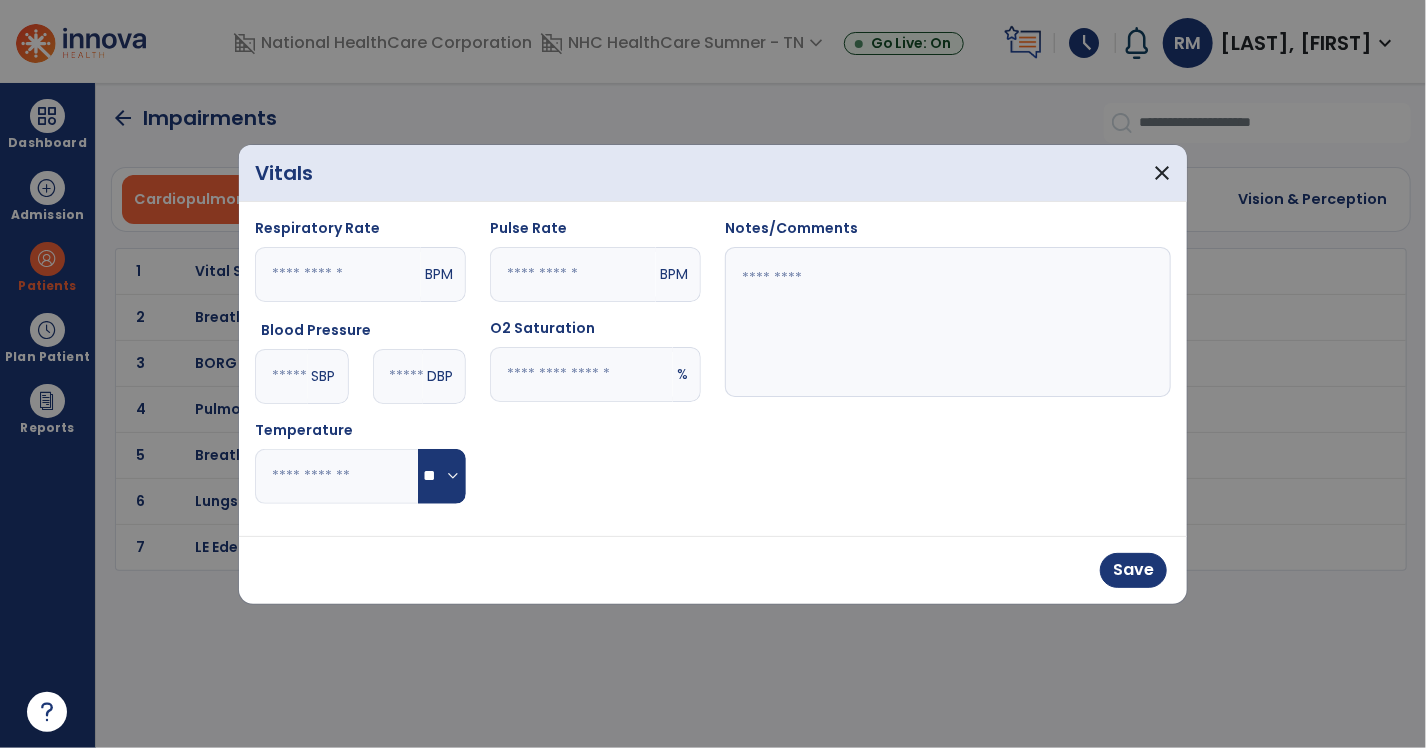 type on "**" 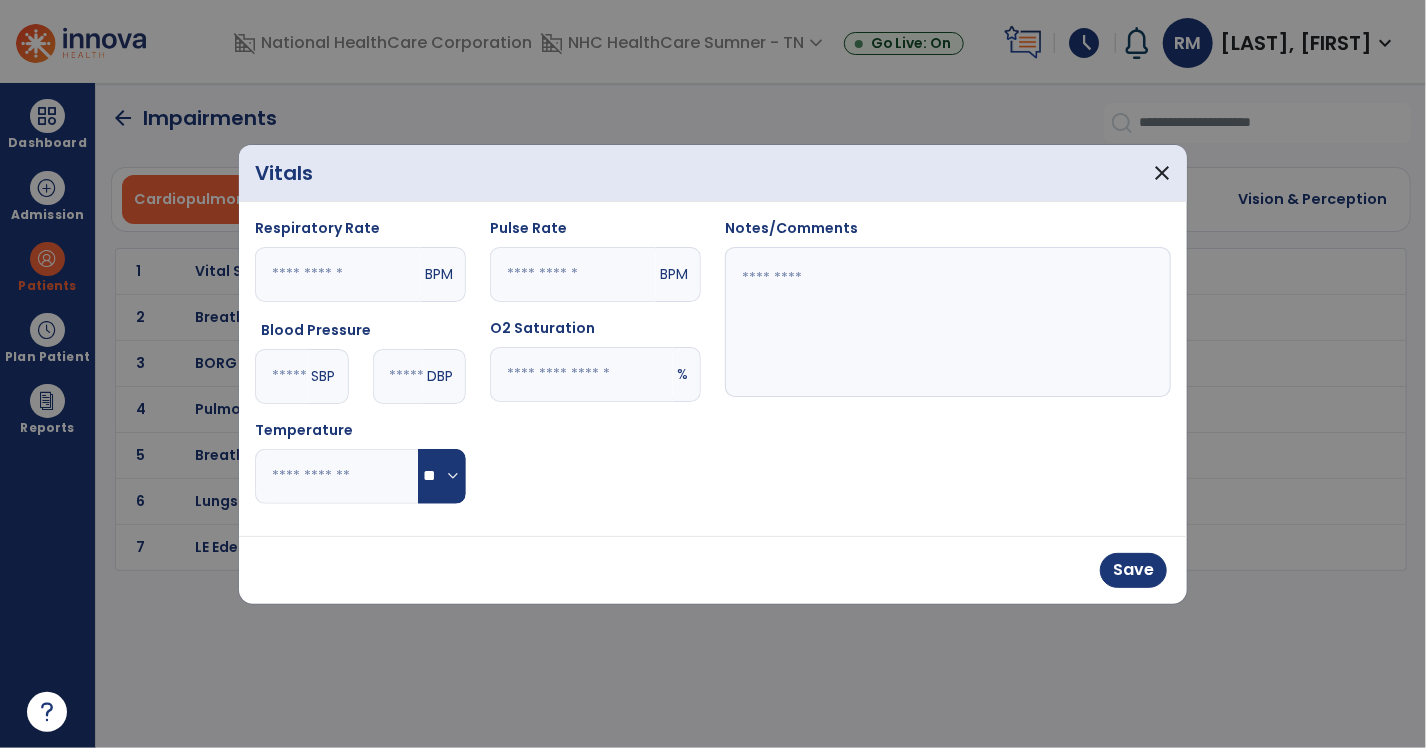 click at bounding box center (573, 274) 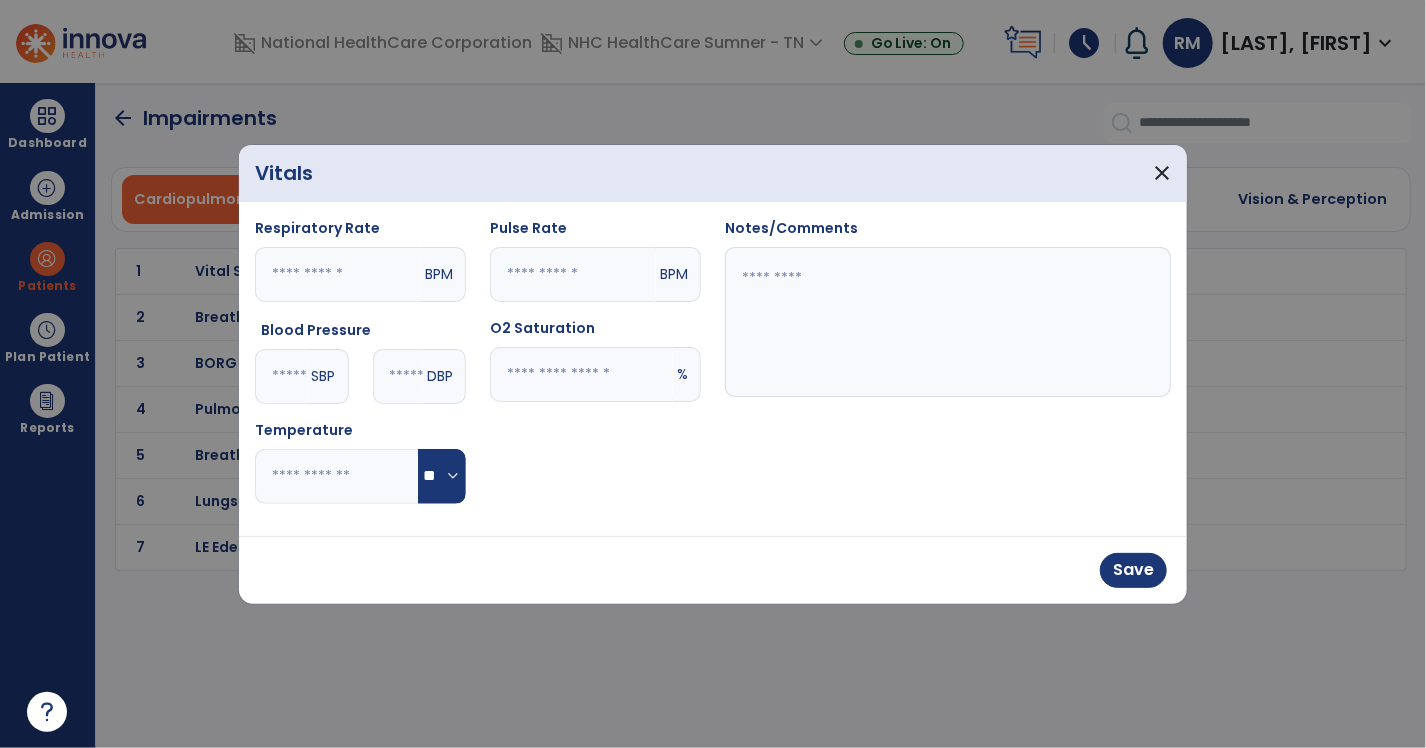 type on "**" 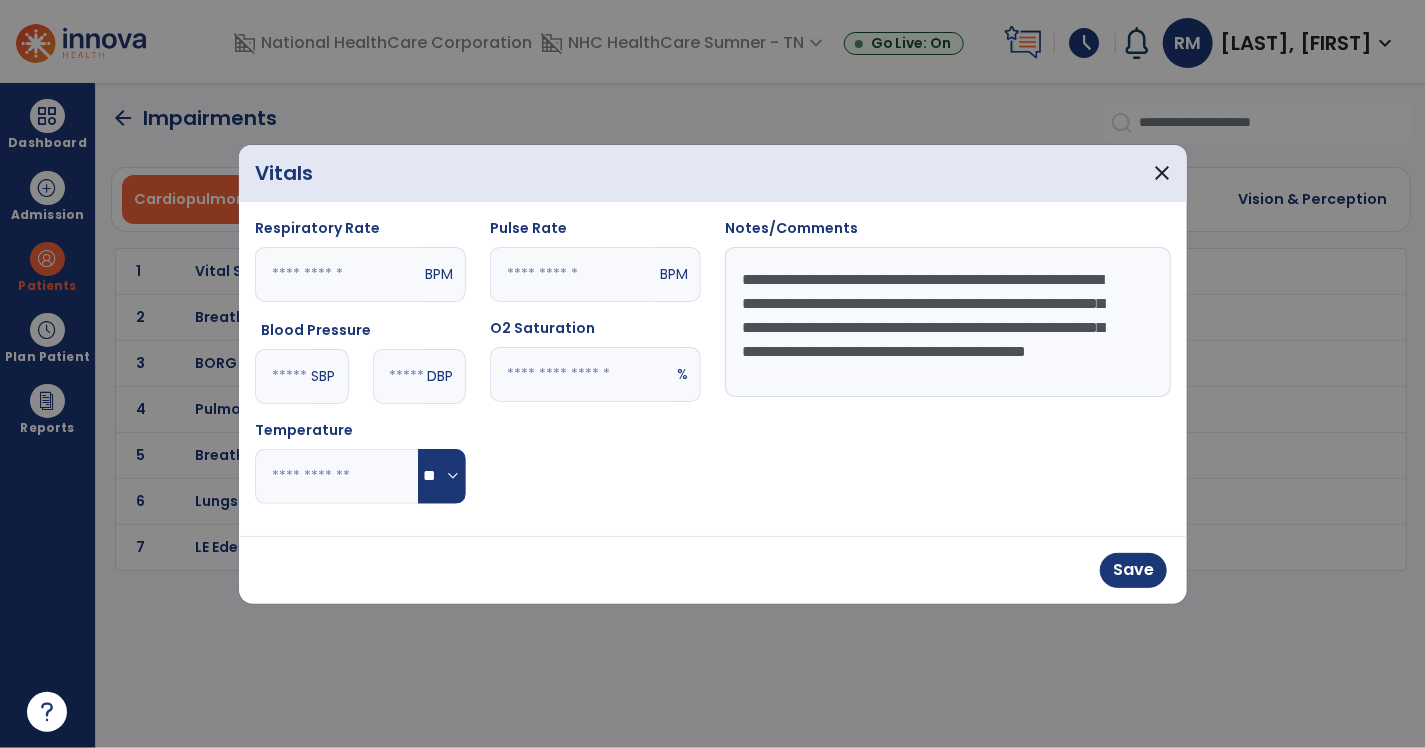 scroll, scrollTop: 15, scrollLeft: 0, axis: vertical 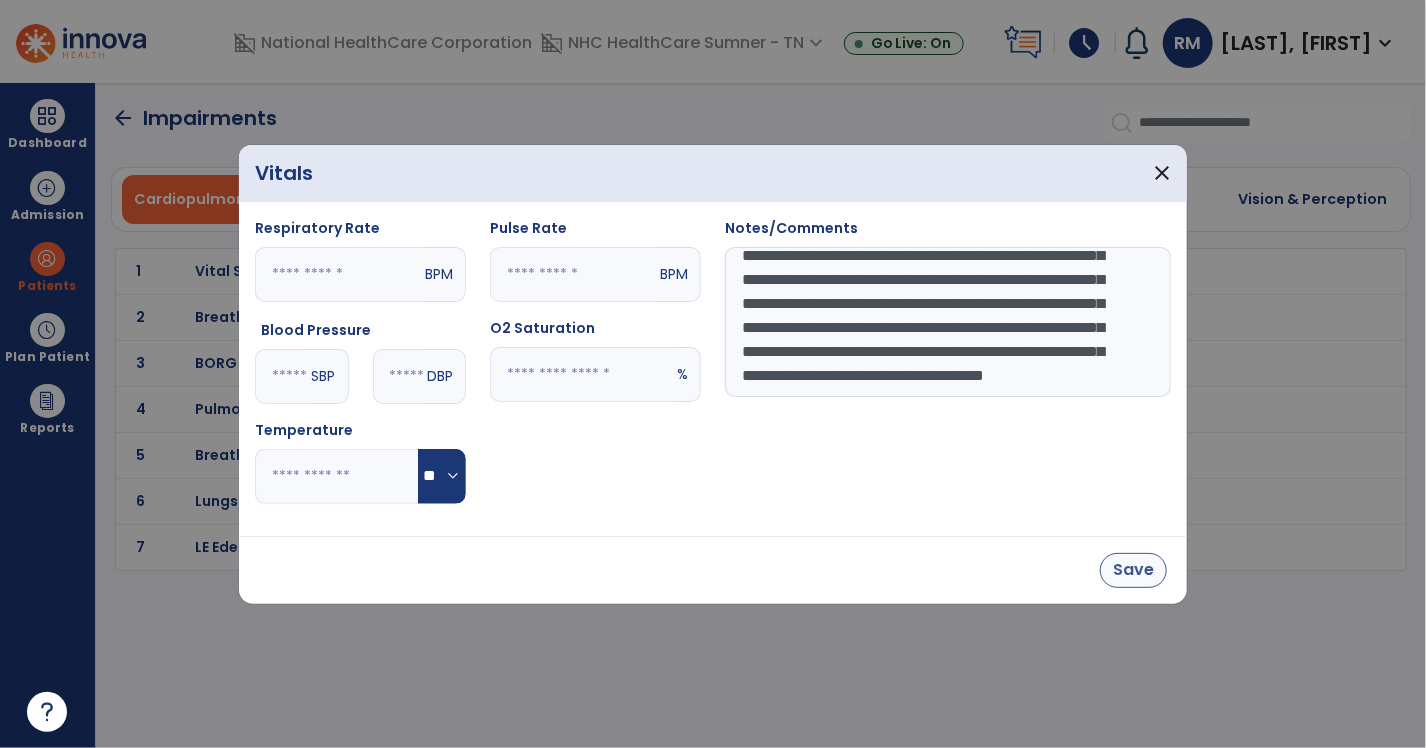 type on "**********" 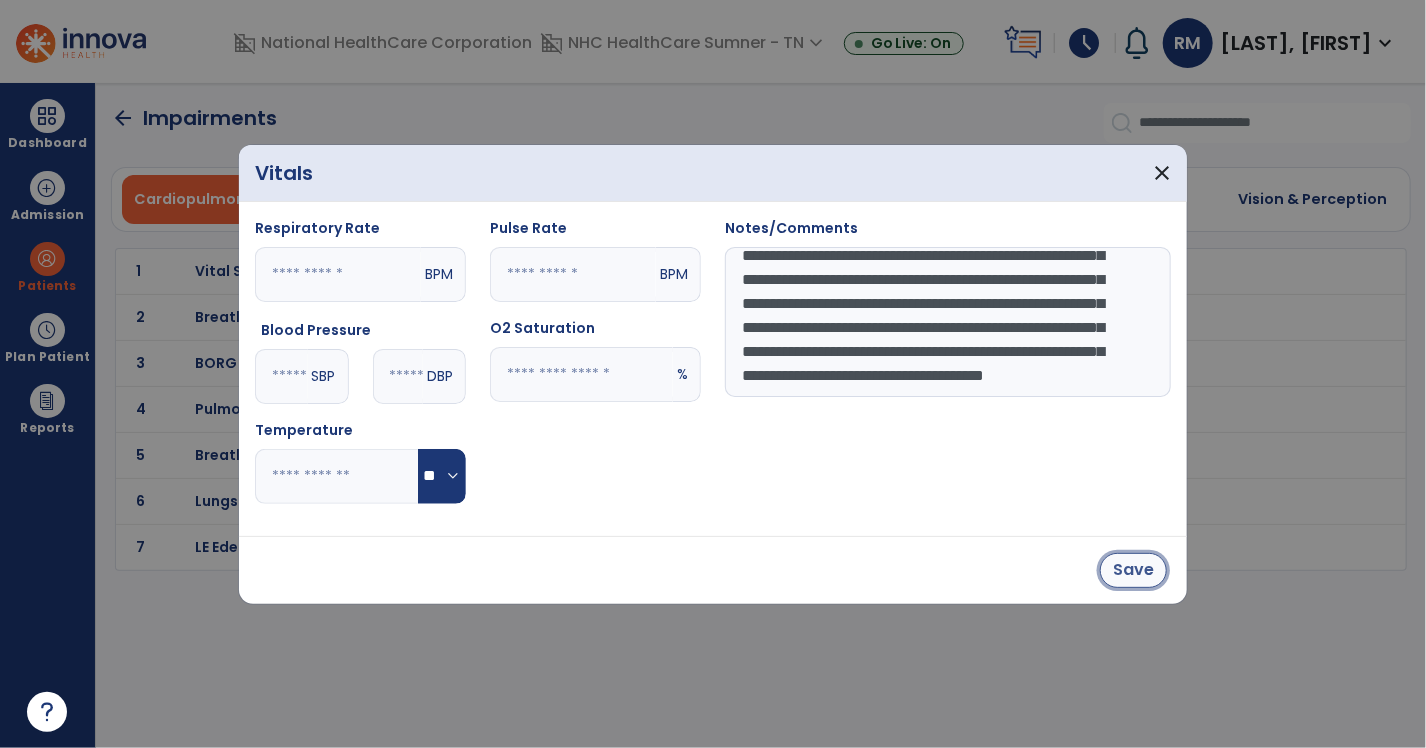 click on "Save" at bounding box center [1133, 570] 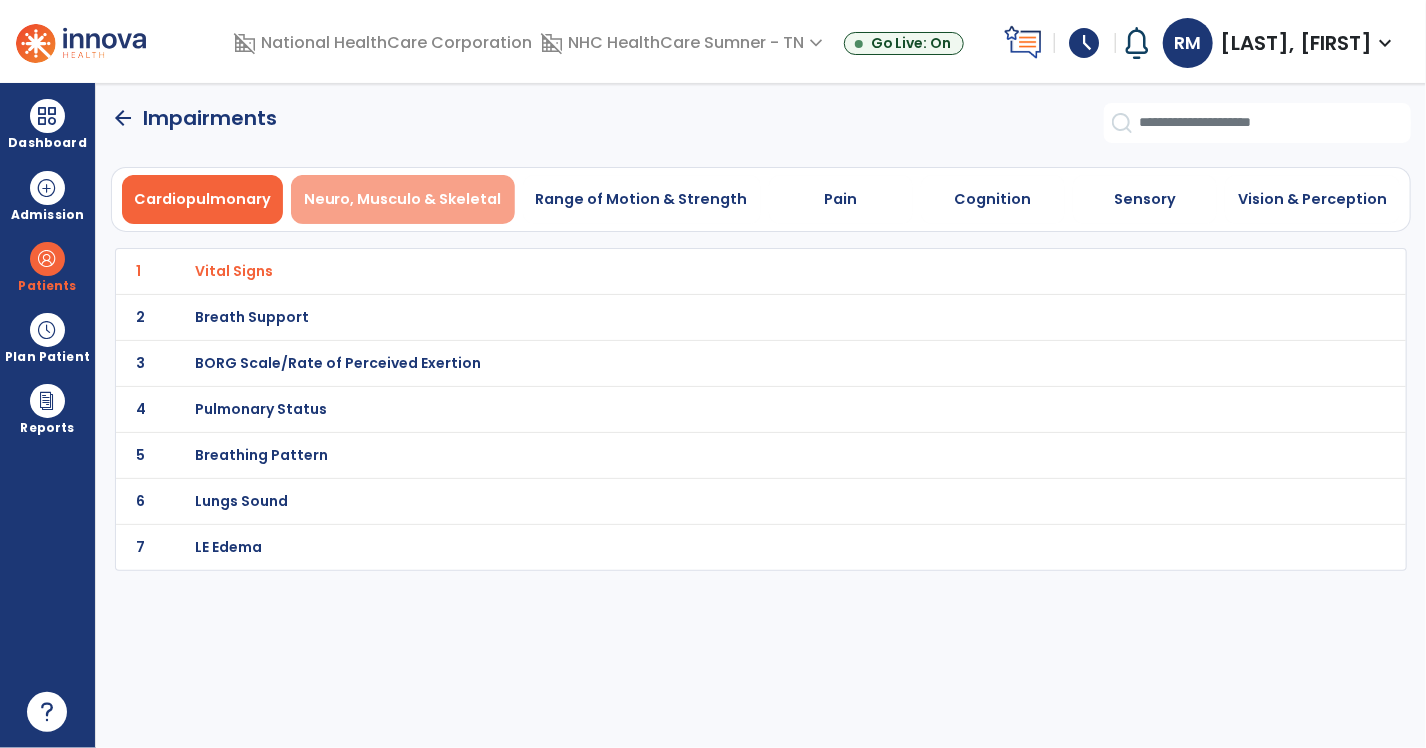 click on "Neuro, Musculo & Skeletal" at bounding box center [403, 199] 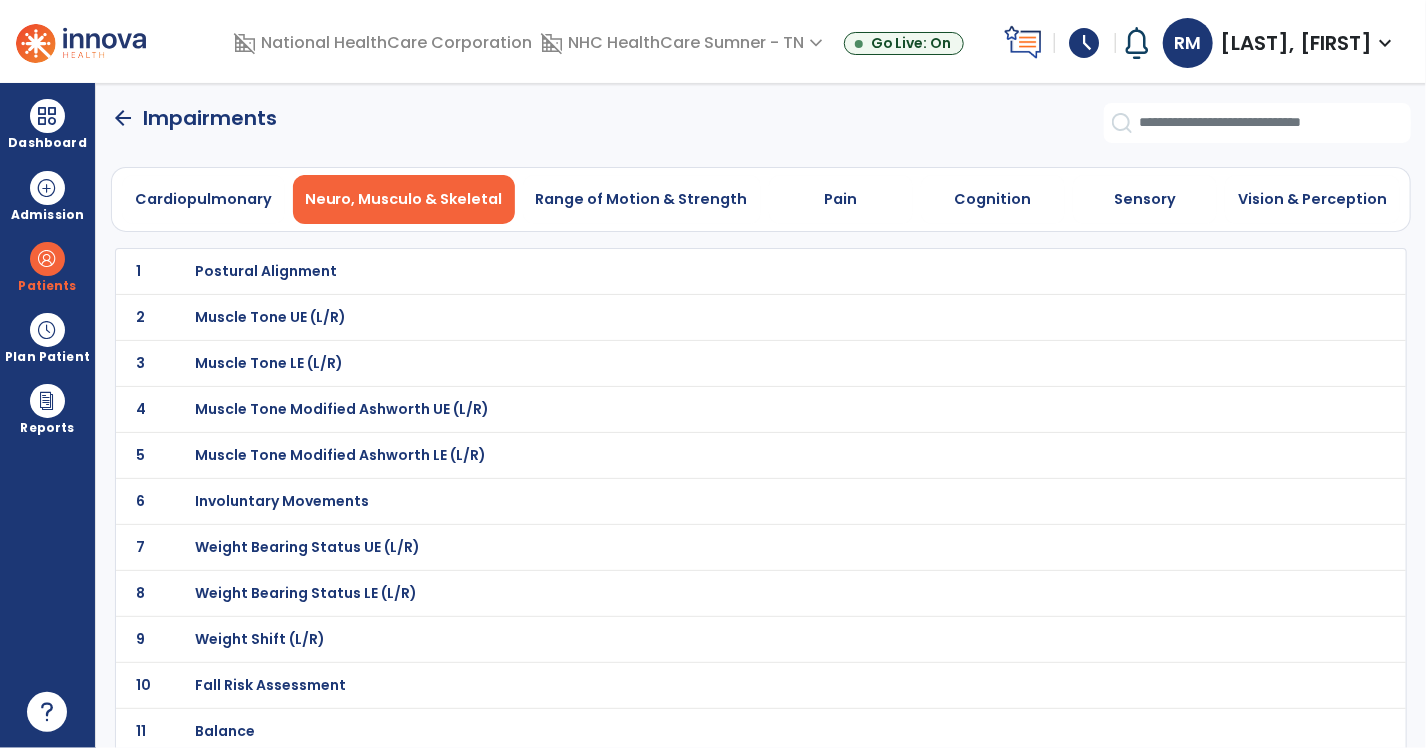 click on "Weight Bearing Status UE (L/R)" at bounding box center [266, 271] 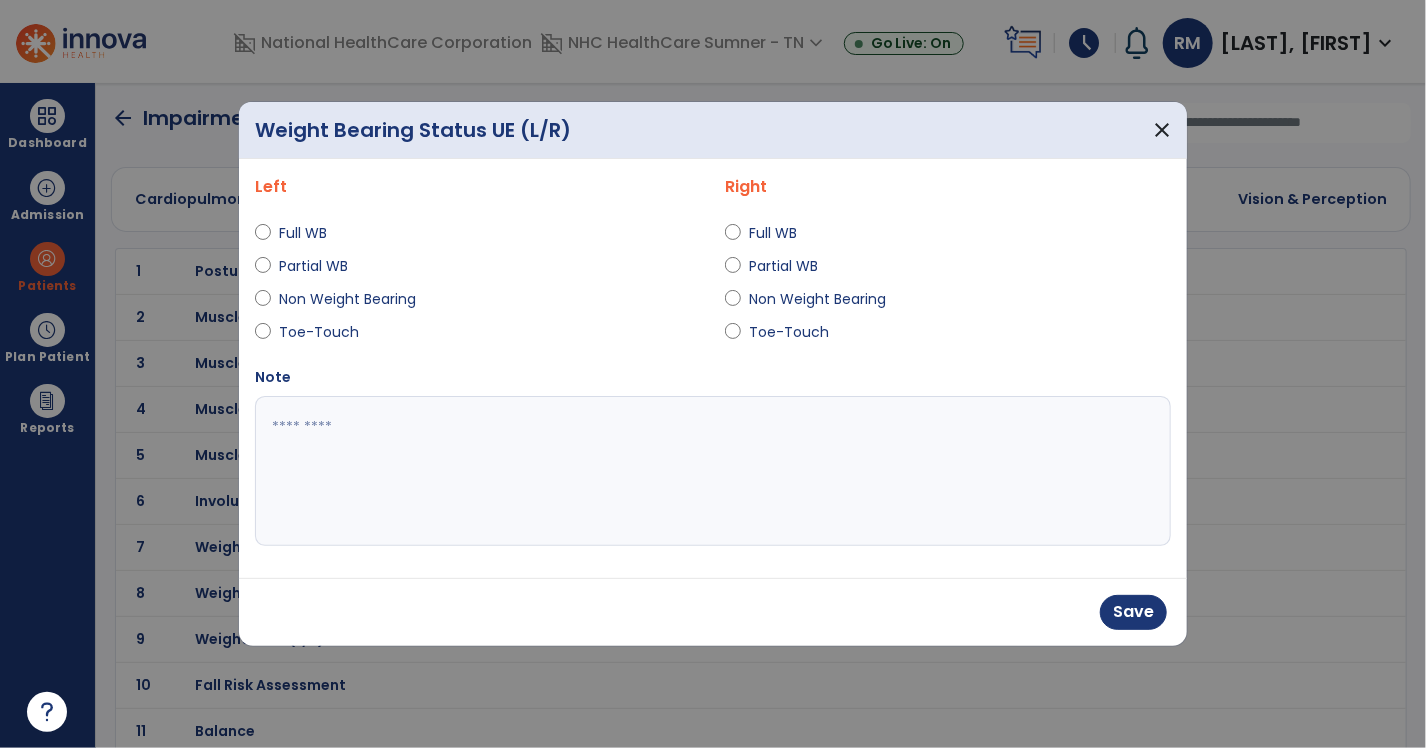 click at bounding box center [713, 471] 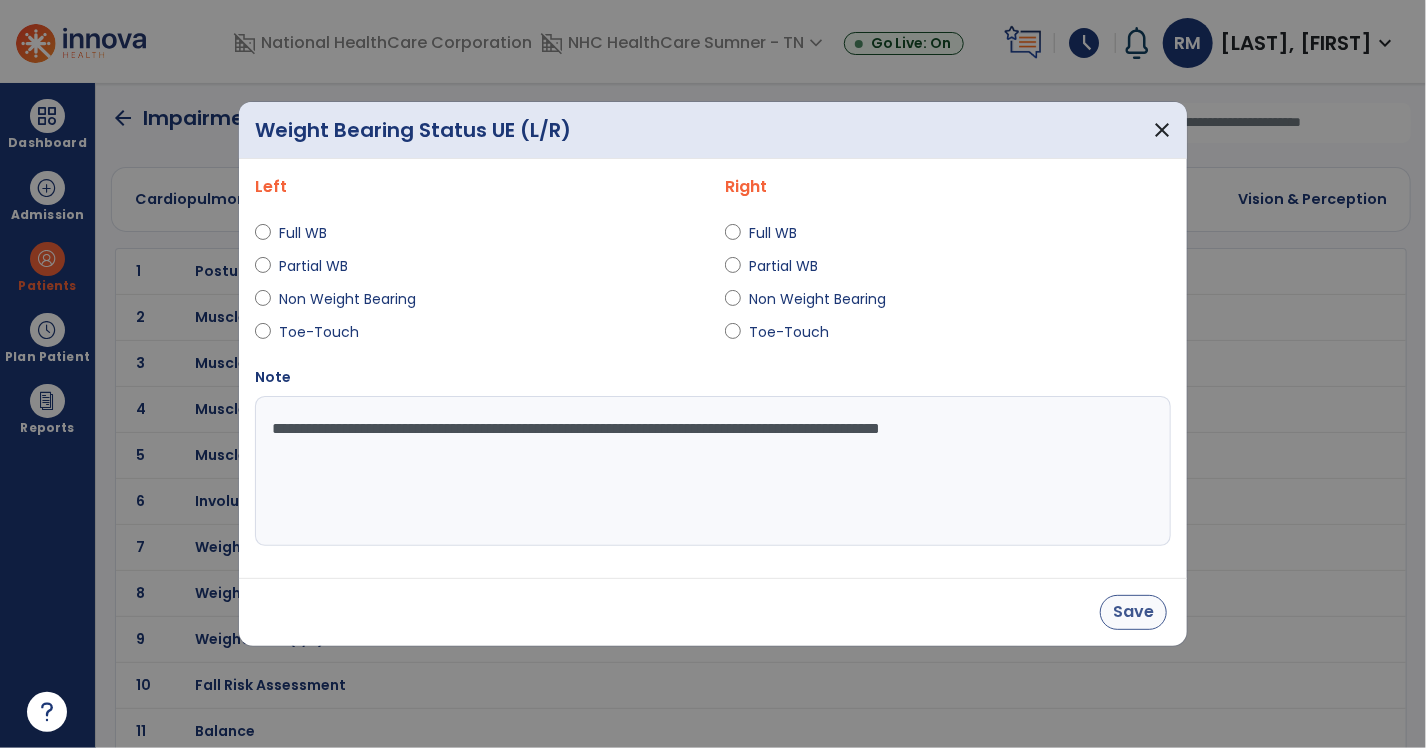type on "**********" 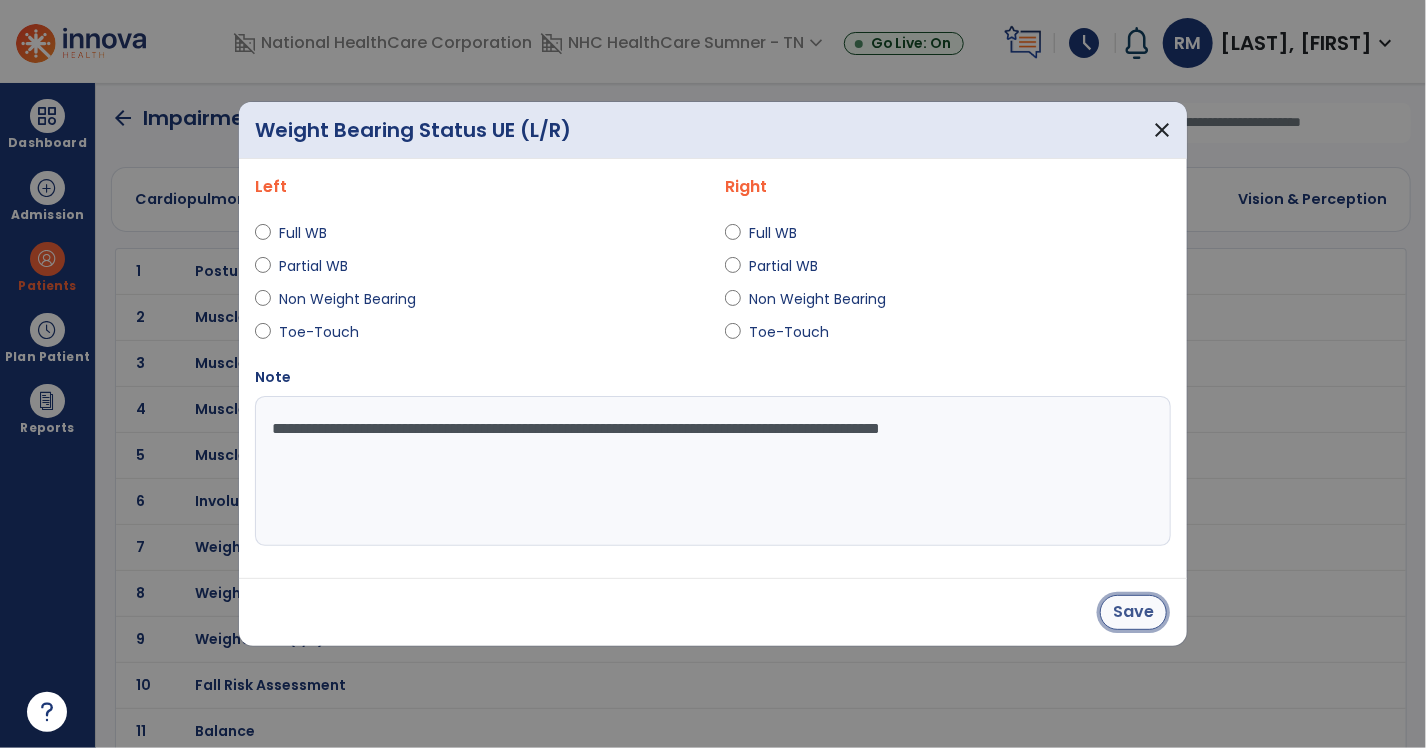 click on "Save" at bounding box center [1133, 612] 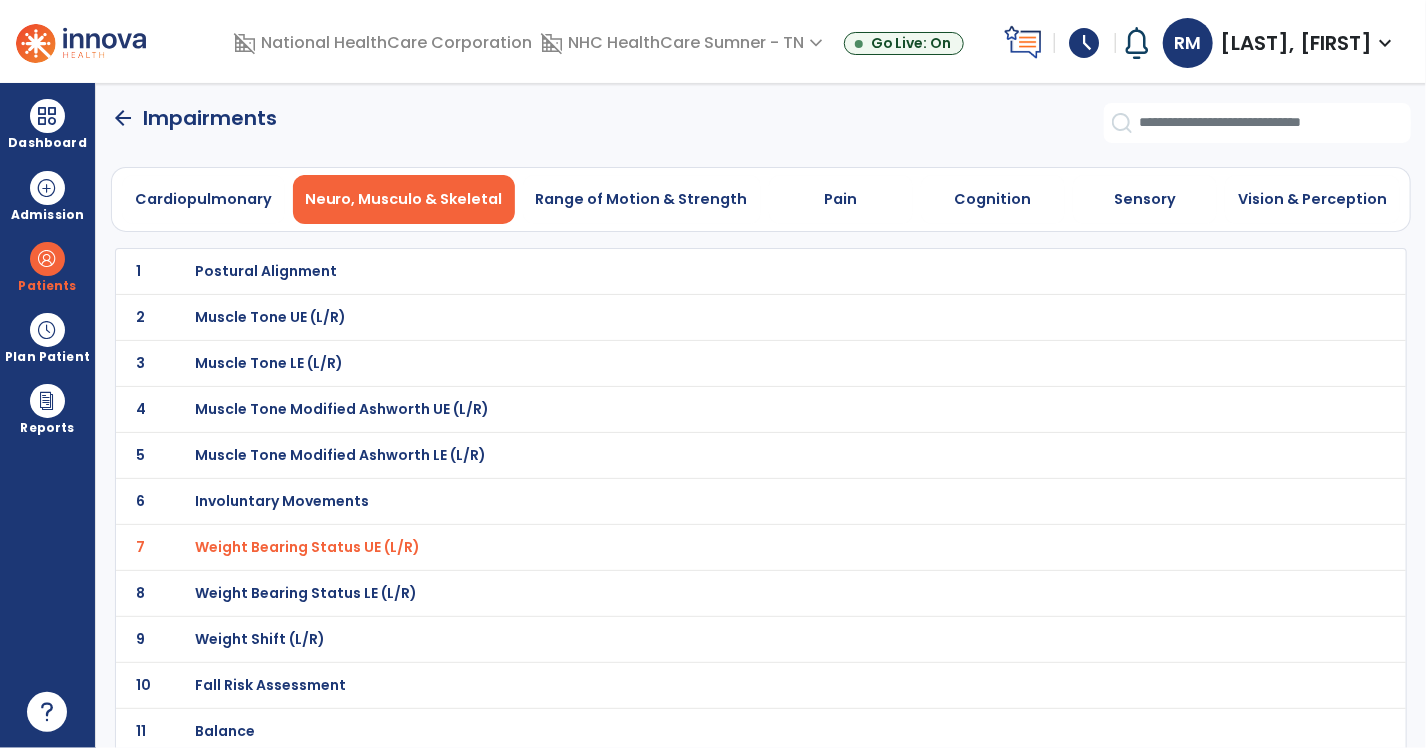 click on "Weight Bearing Status LE (L/R)" at bounding box center (266, 271) 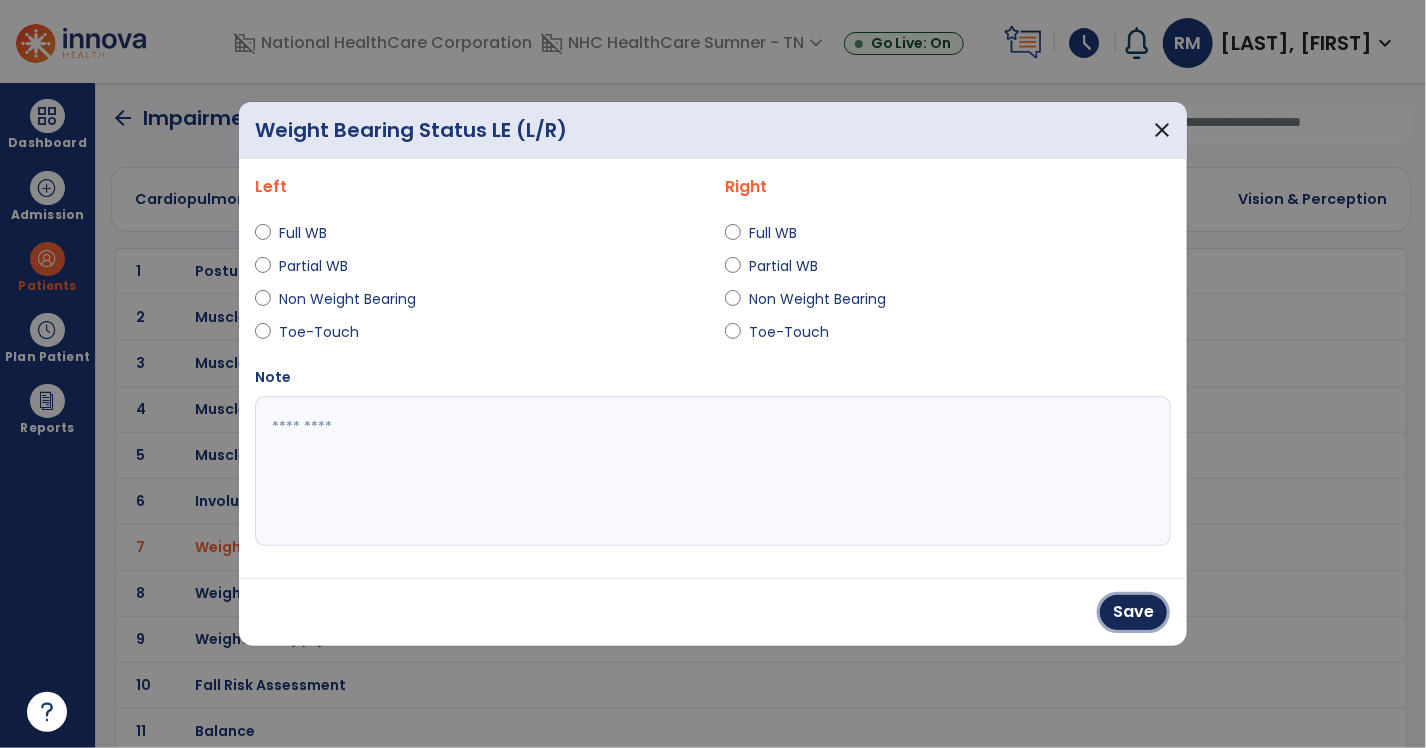 drag, startPoint x: 1111, startPoint y: 615, endPoint x: 706, endPoint y: 597, distance: 405.3998 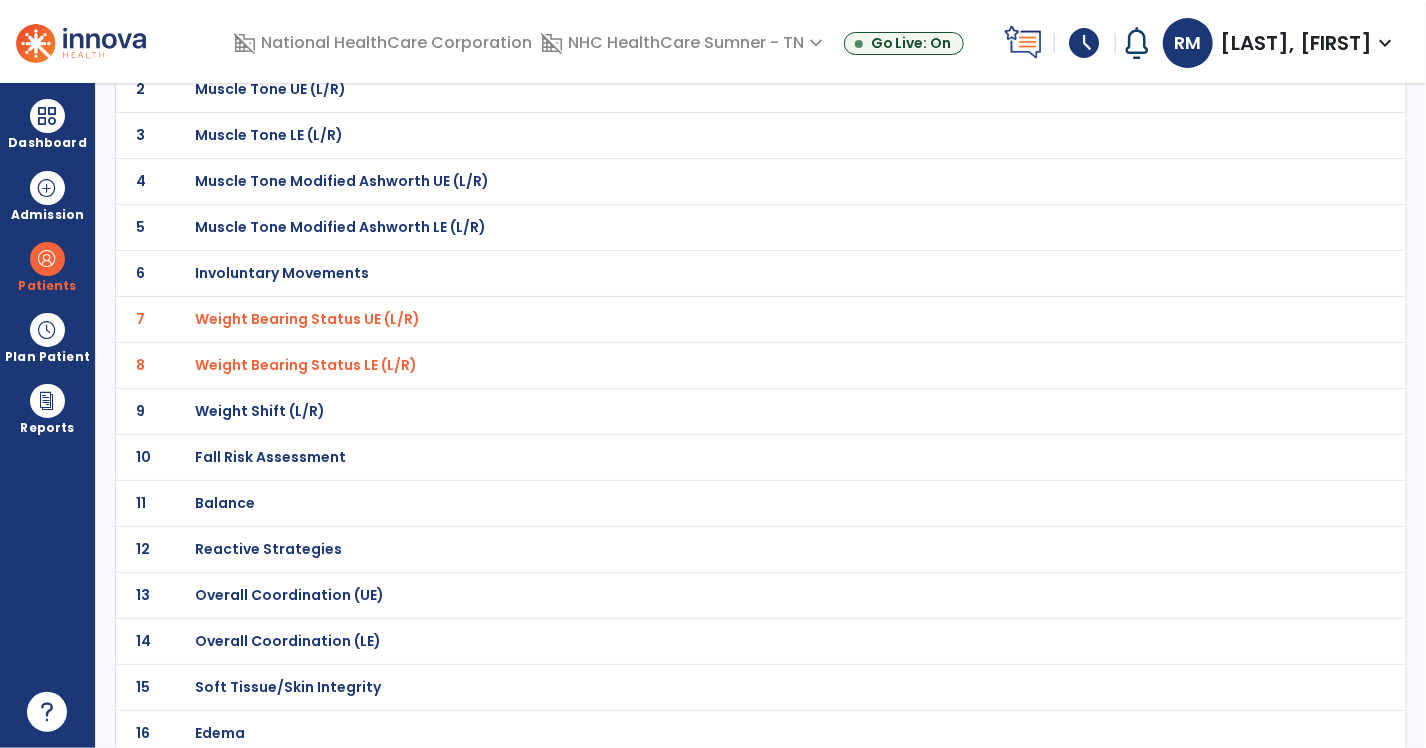scroll, scrollTop: 300, scrollLeft: 0, axis: vertical 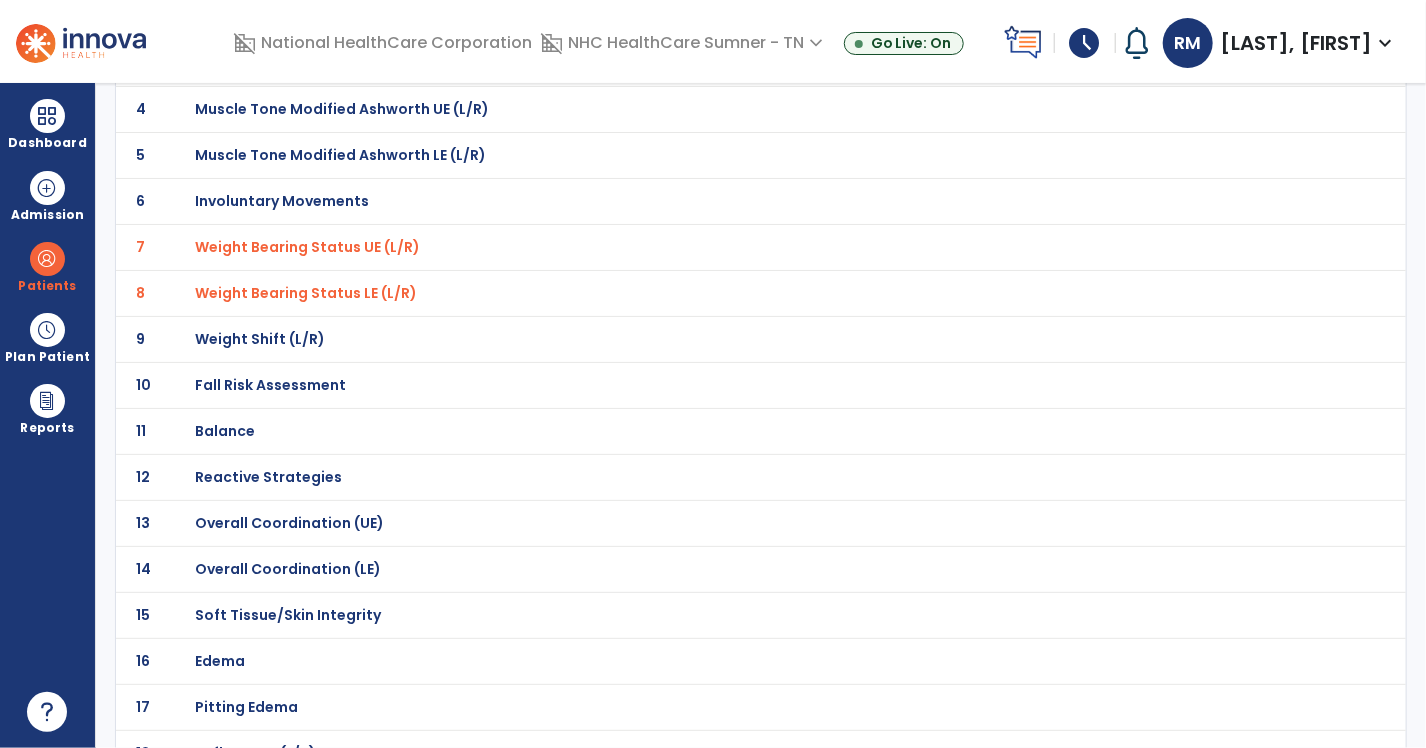 click on "Fall Risk Assessment" at bounding box center [266, -29] 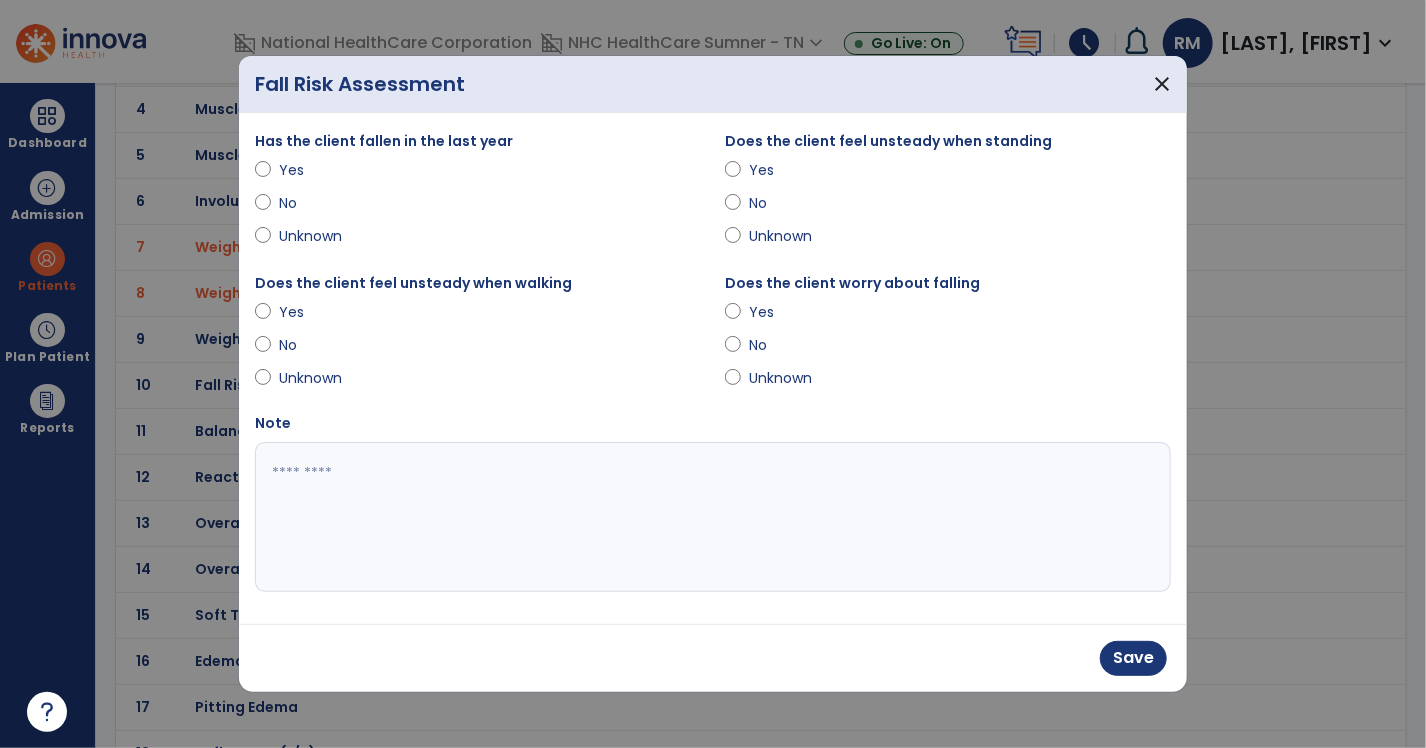 click on "Yes" at bounding box center [478, 316] 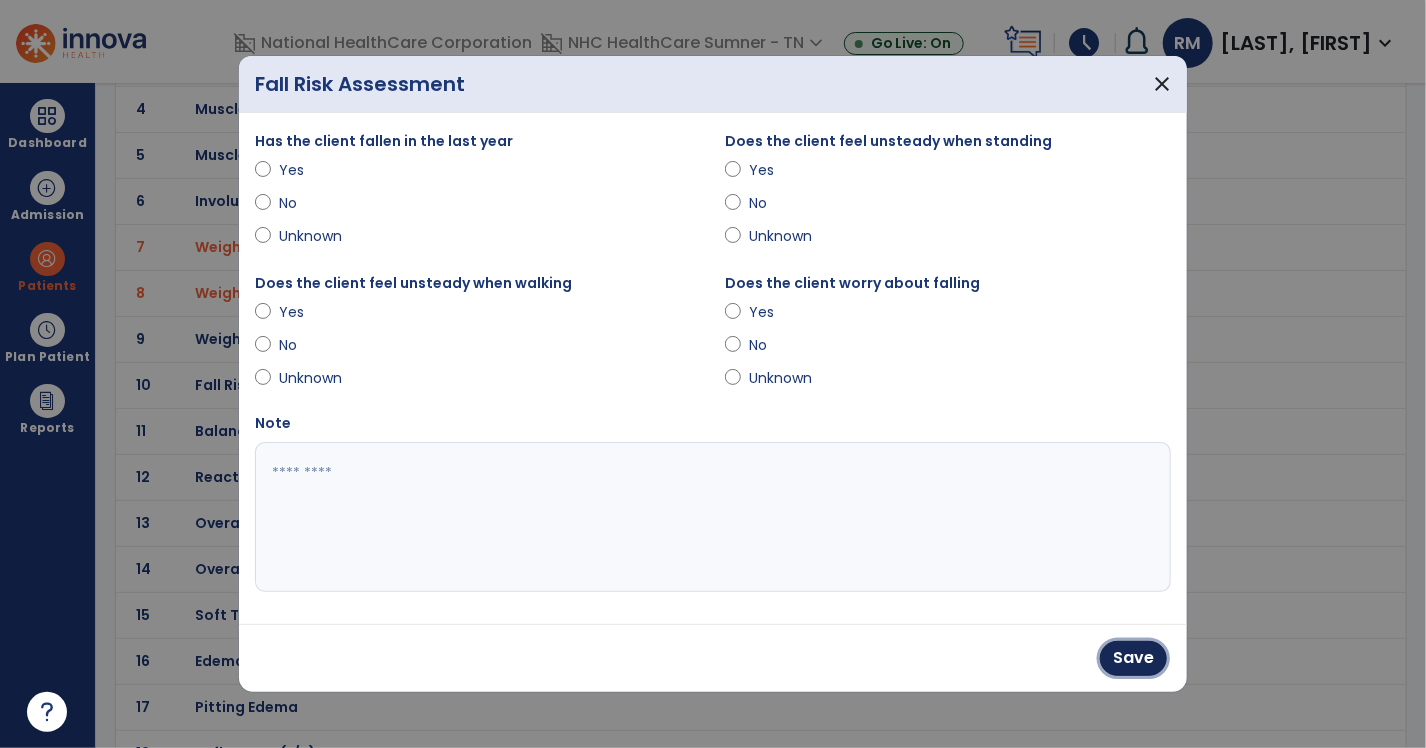 drag, startPoint x: 1127, startPoint y: 665, endPoint x: 1106, endPoint y: 658, distance: 22.135944 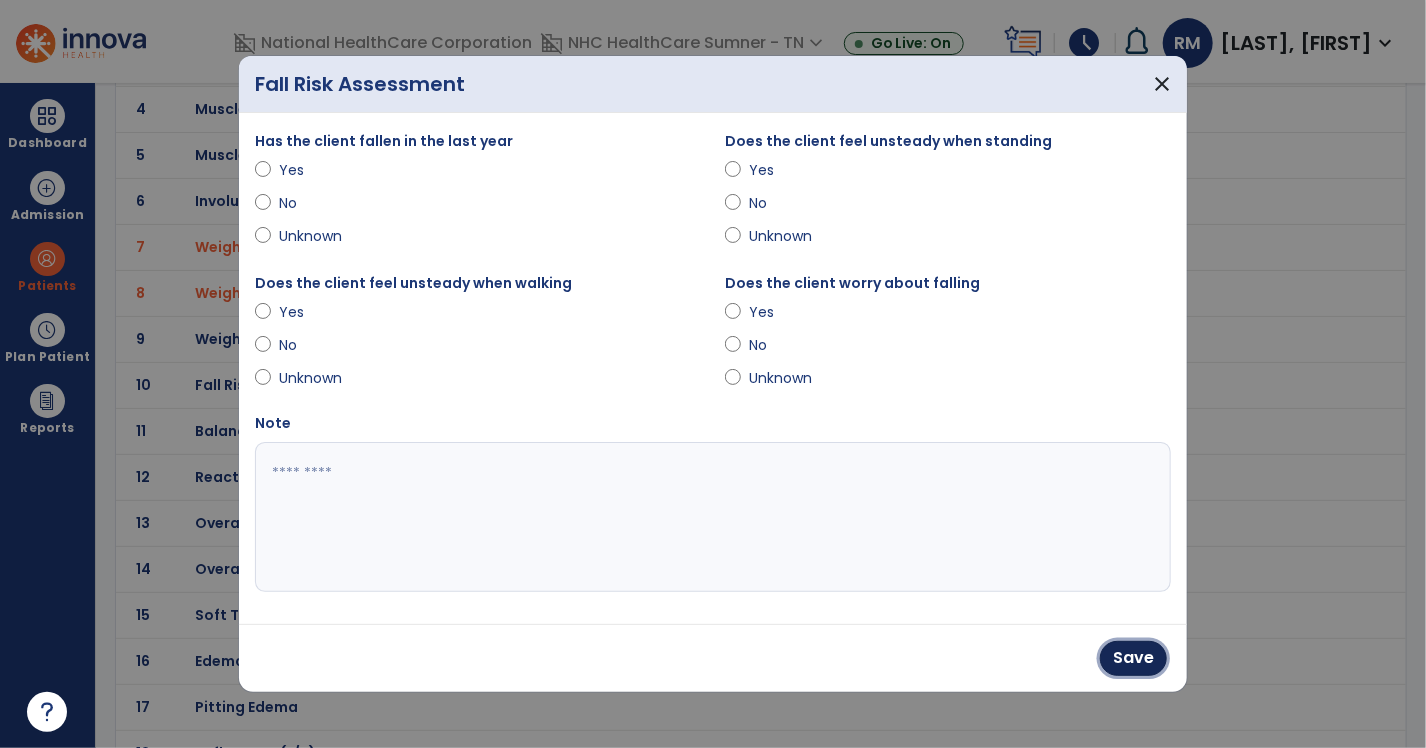 click on "Save" at bounding box center (1133, 658) 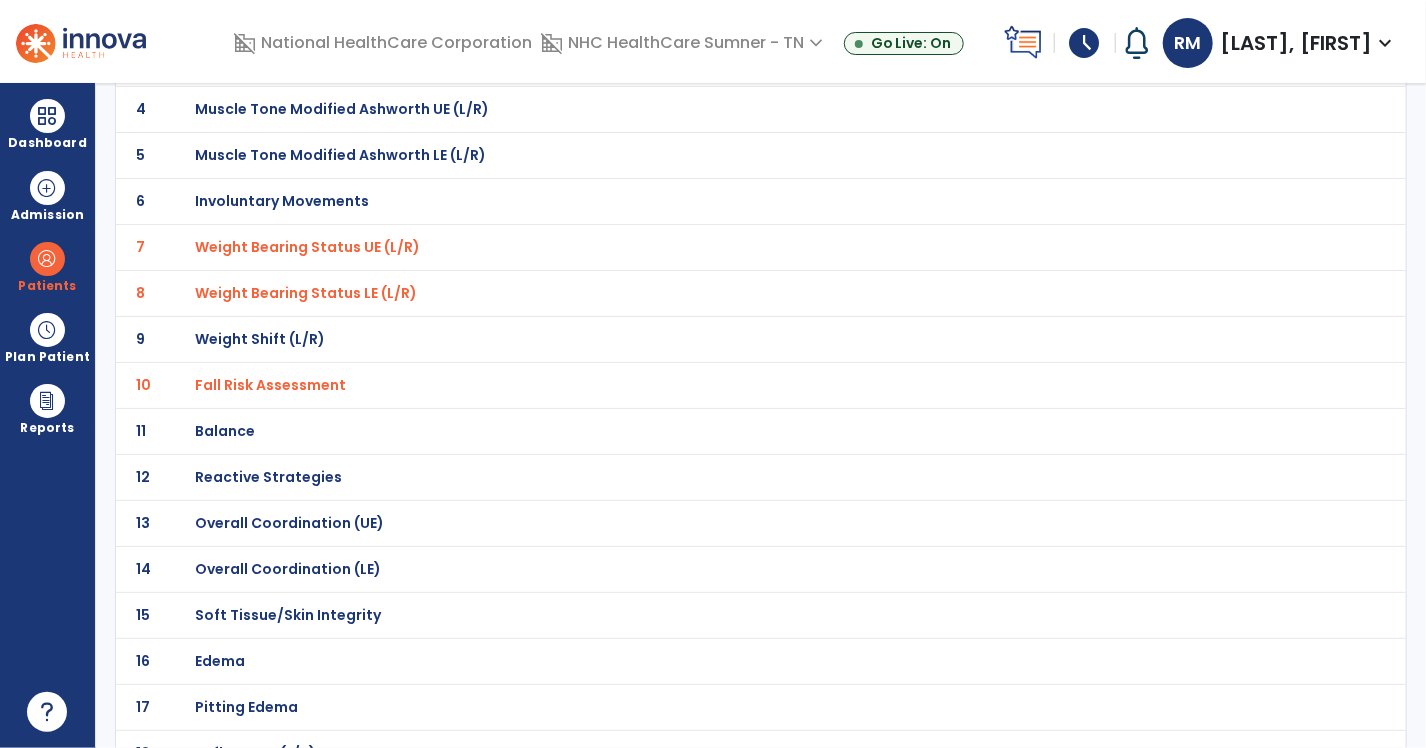 click on "Balance" at bounding box center [266, -29] 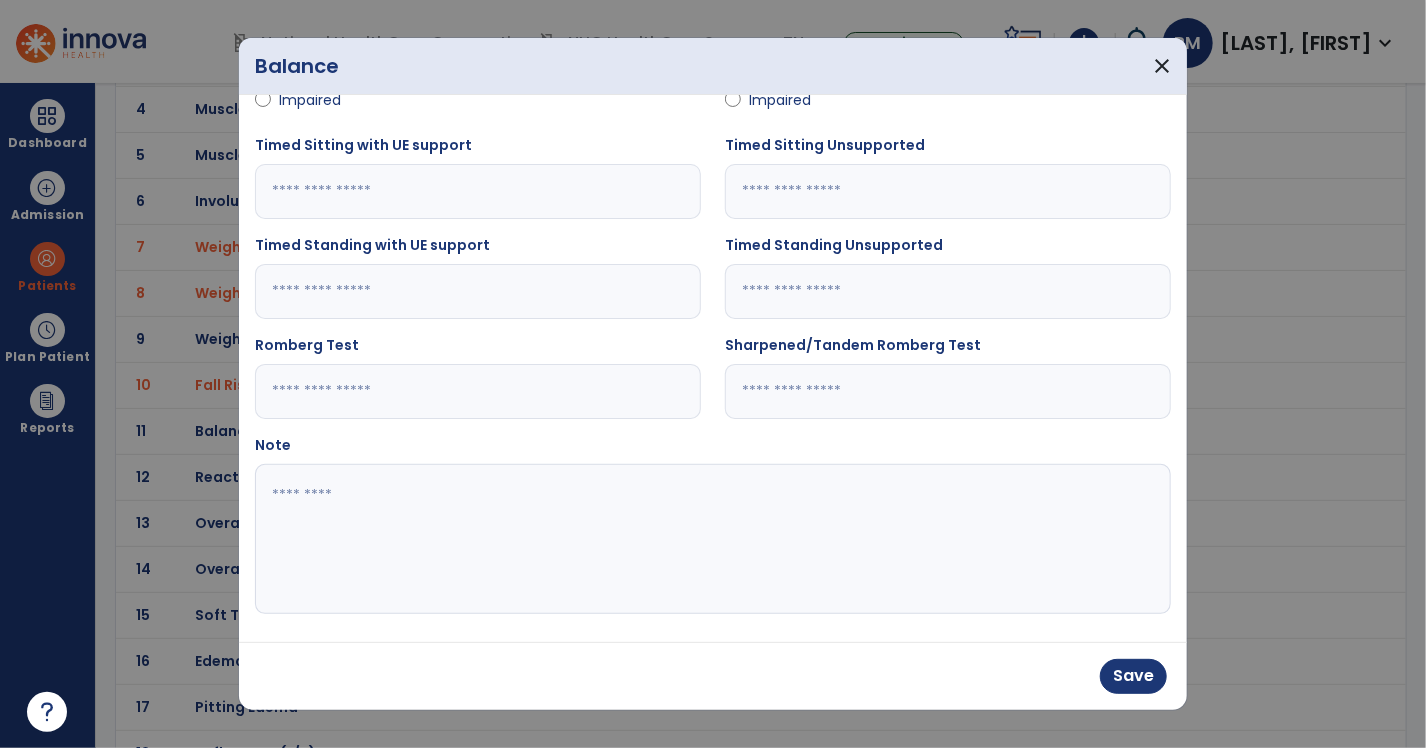 scroll, scrollTop: 264, scrollLeft: 0, axis: vertical 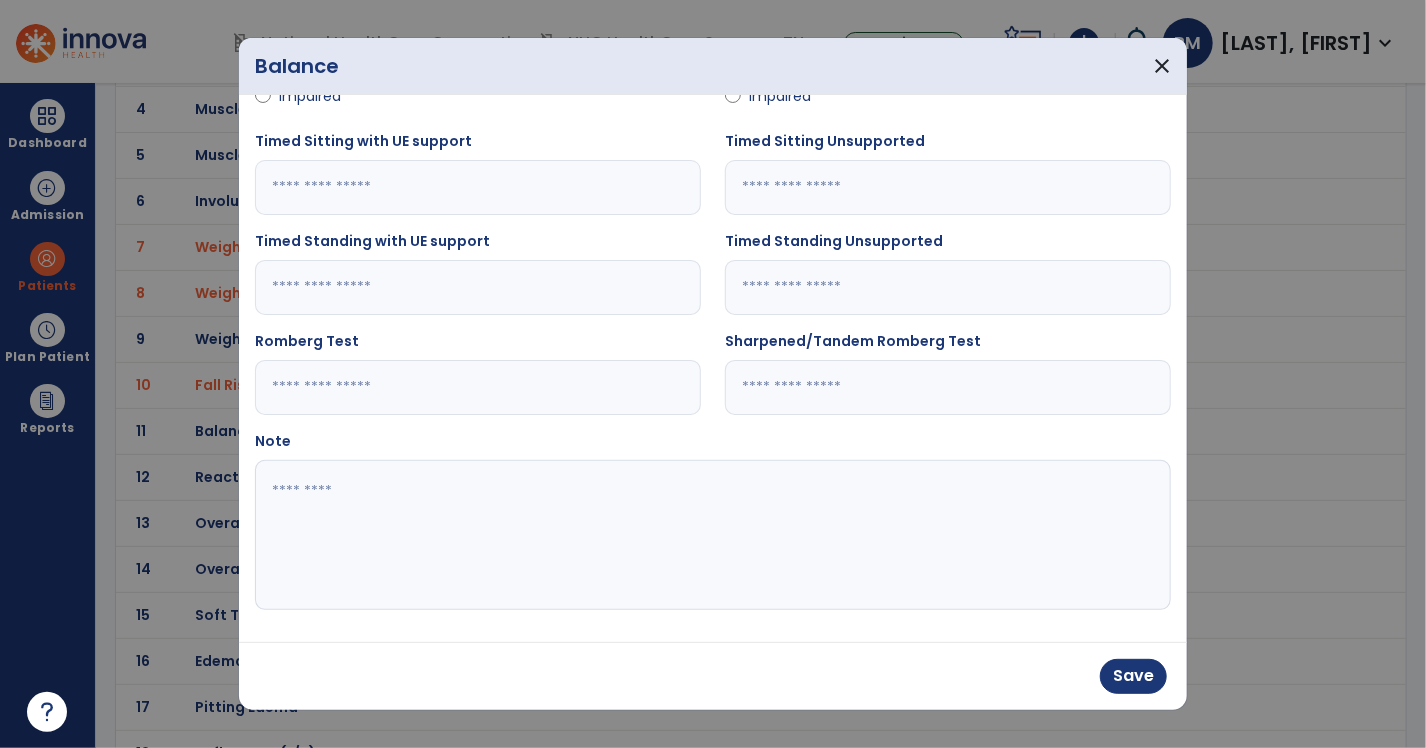 click at bounding box center [711, 535] 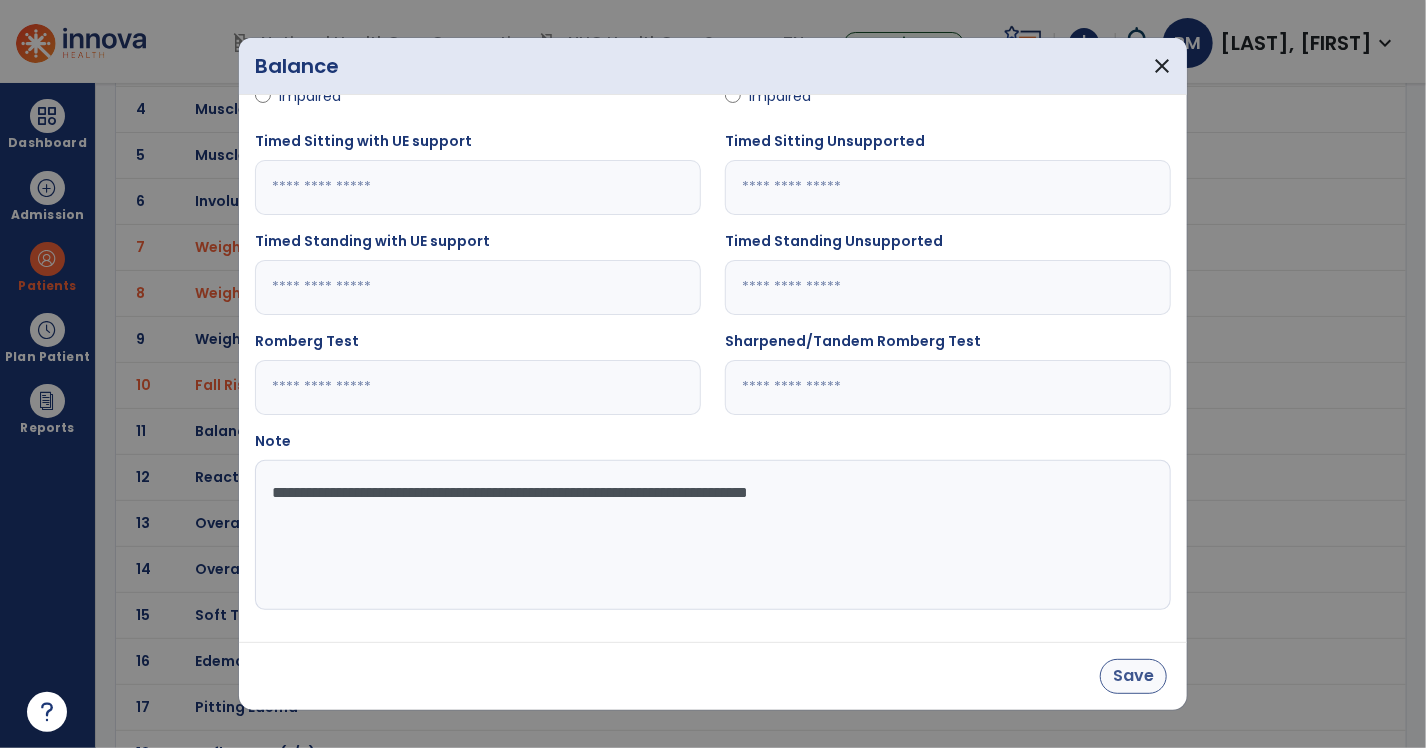 type on "**********" 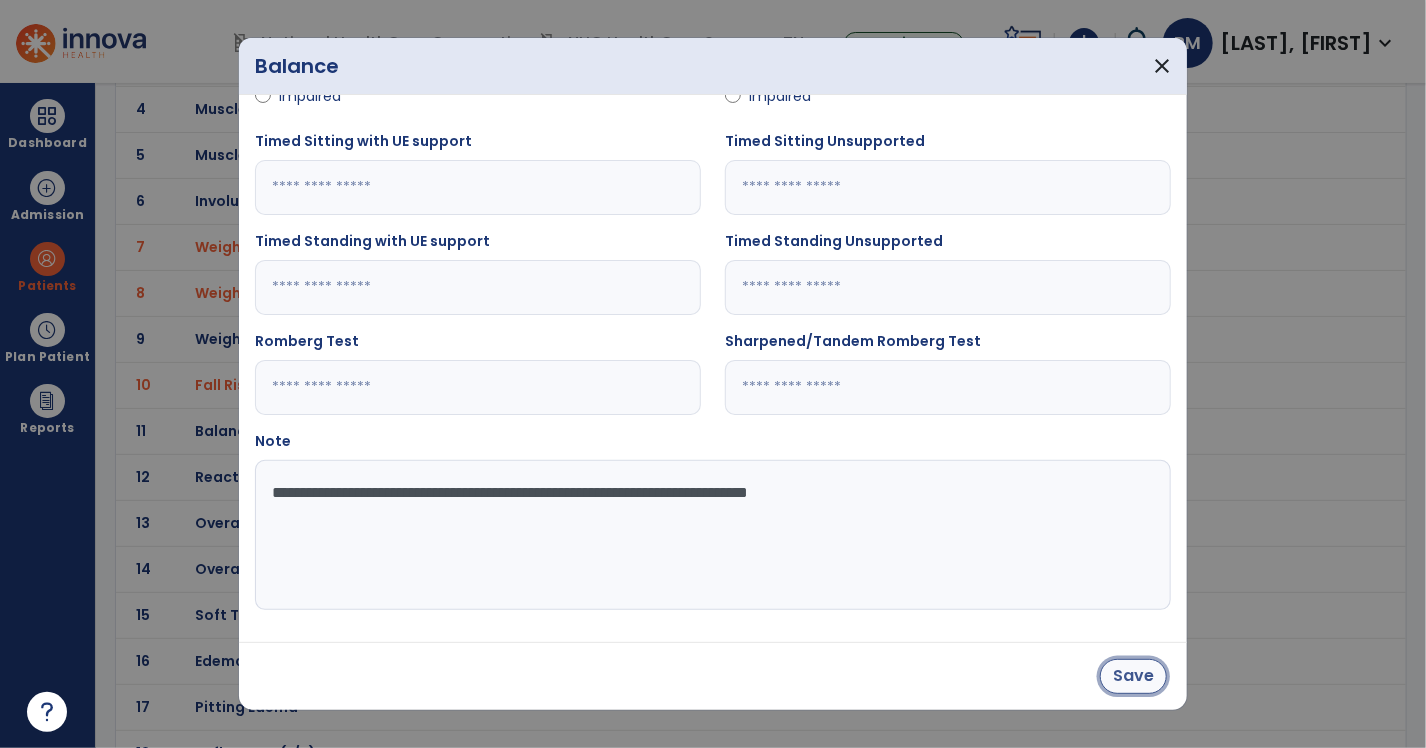 click on "Save" at bounding box center (1133, 676) 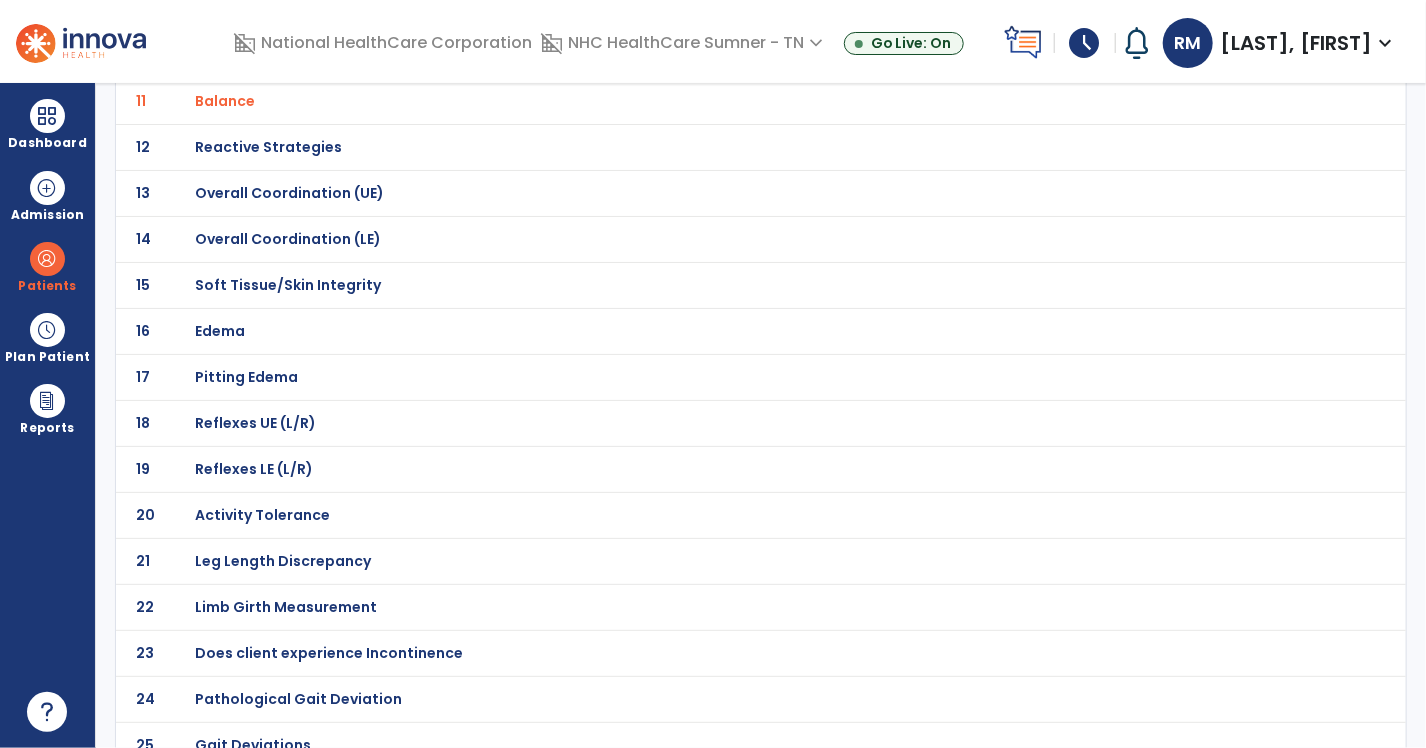 scroll, scrollTop: 645, scrollLeft: 0, axis: vertical 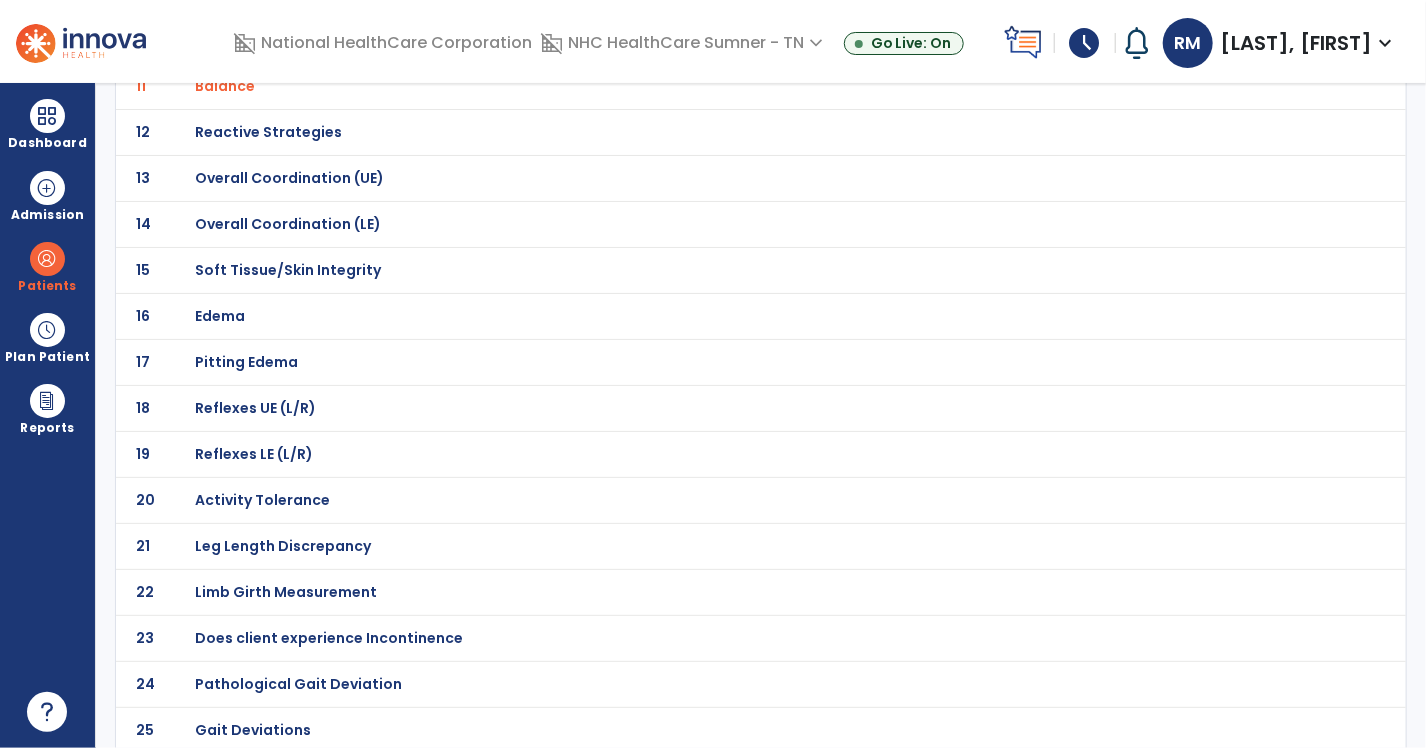click on "Edema" at bounding box center (266, -374) 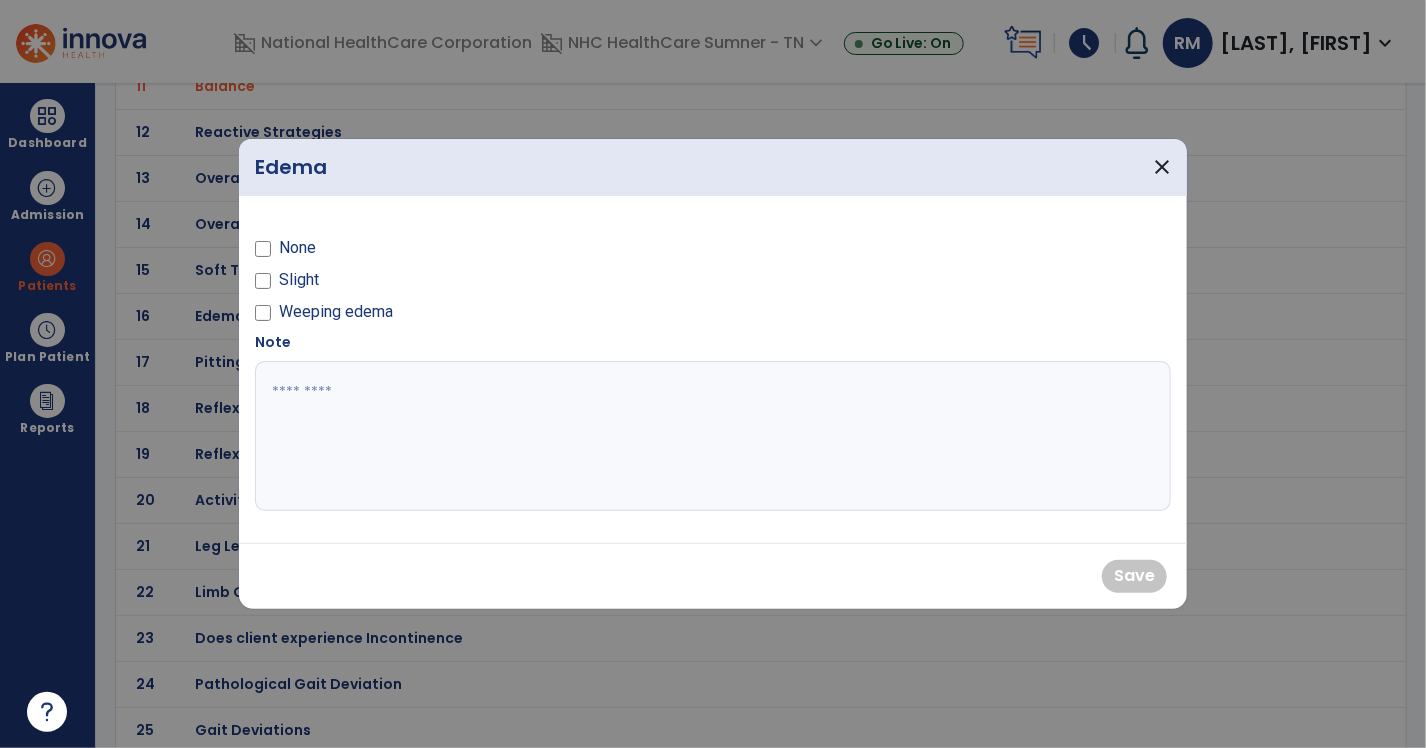 click at bounding box center [263, 284] 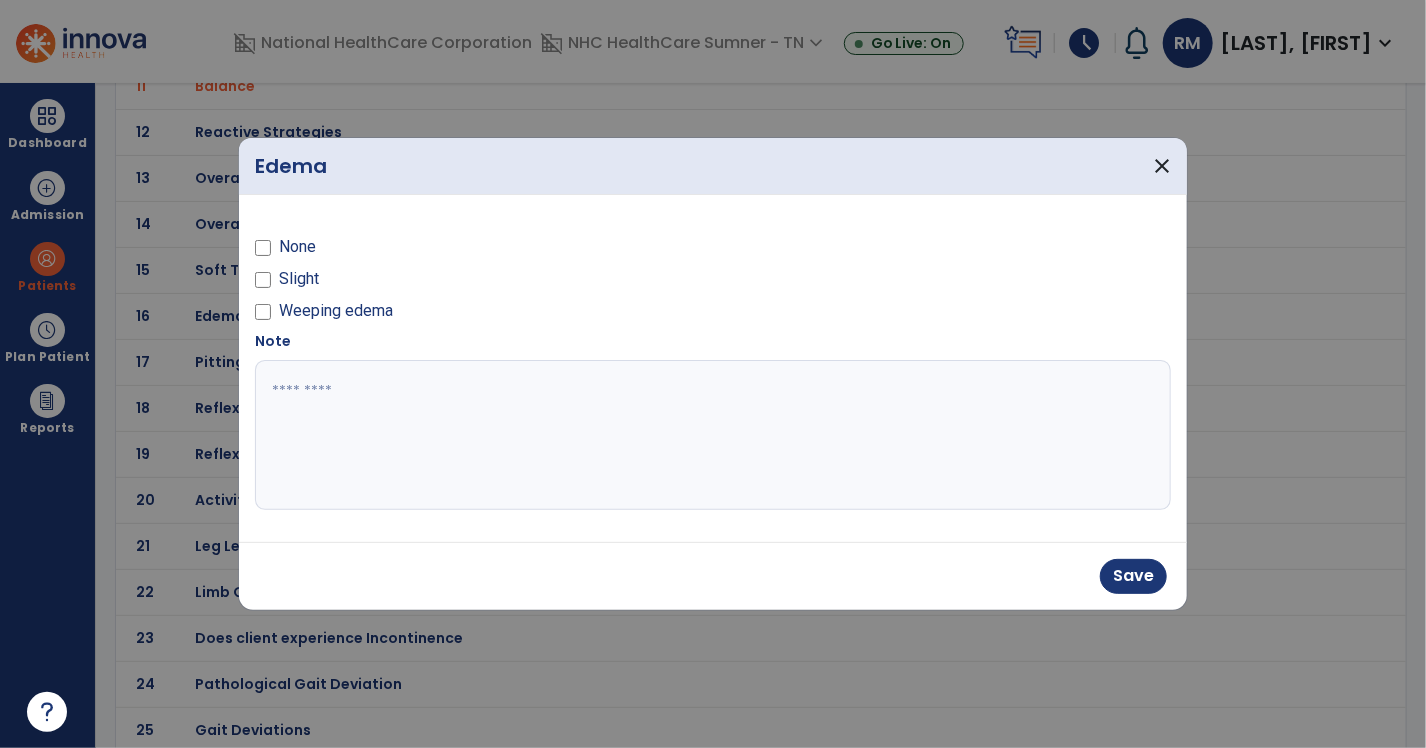 click at bounding box center (713, 435) 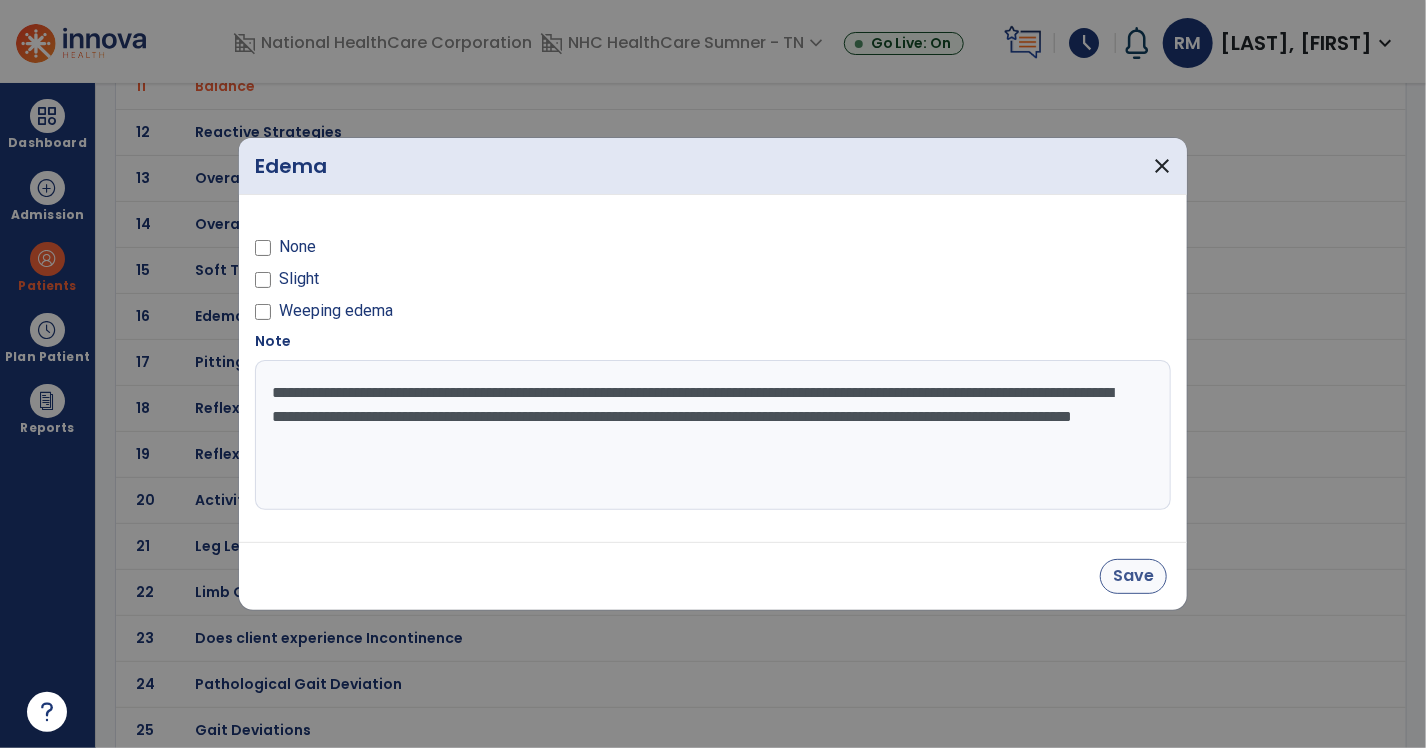 type on "**********" 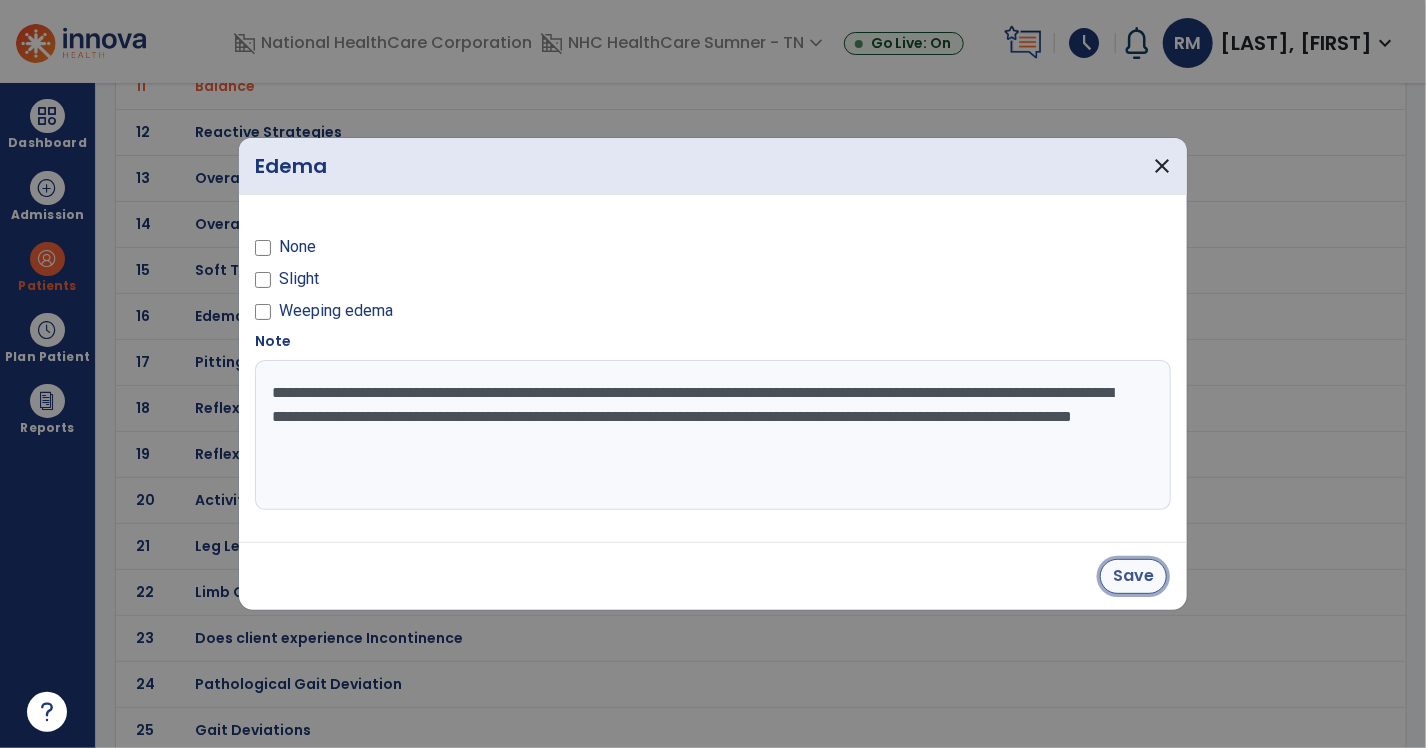 click on "Save" at bounding box center [1133, 576] 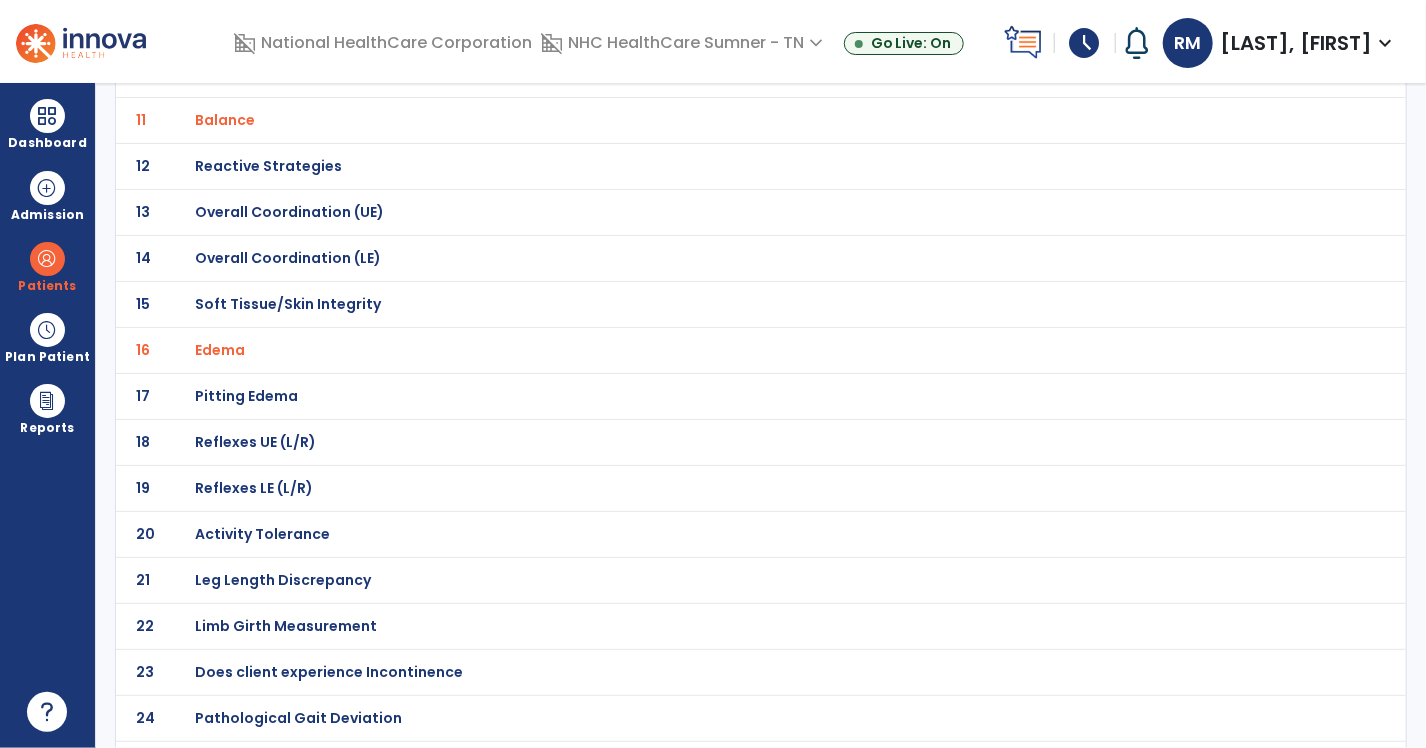 scroll, scrollTop: 645, scrollLeft: 0, axis: vertical 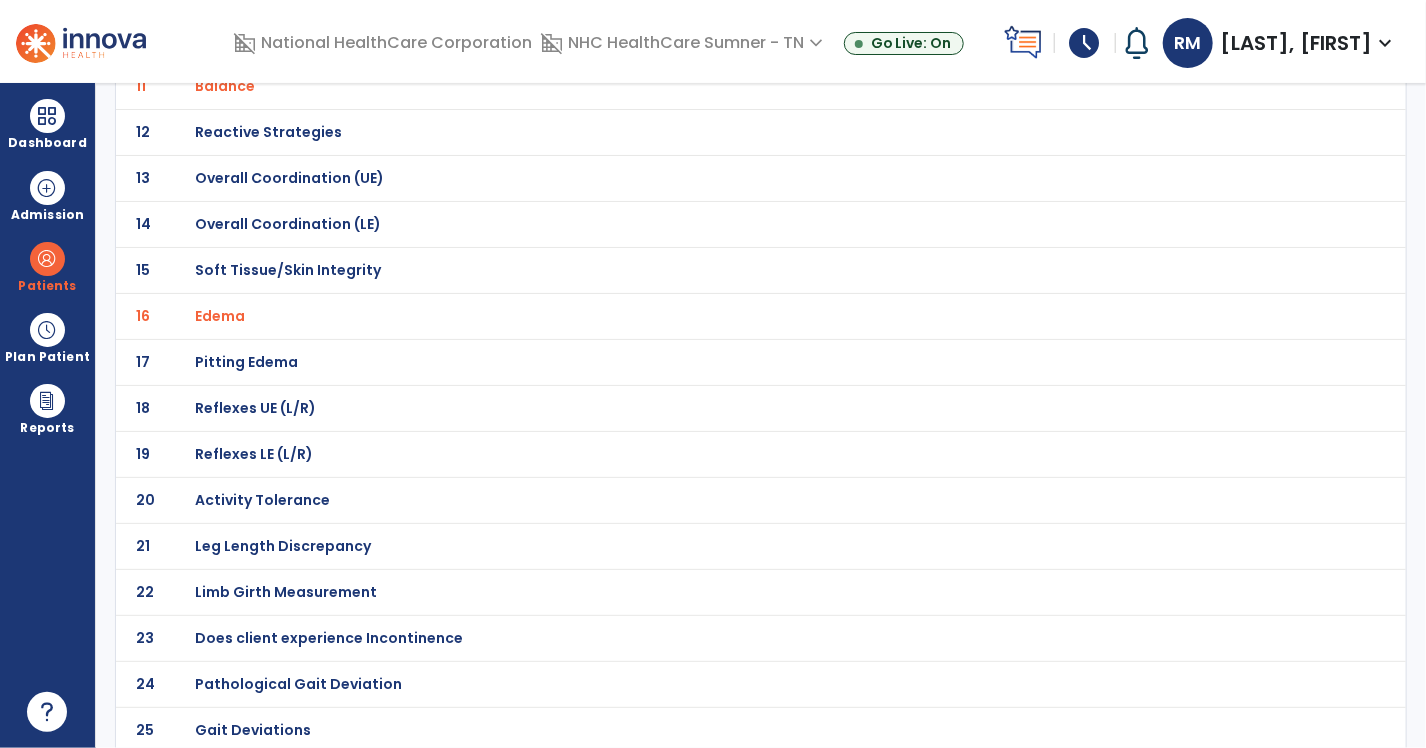 click on "Gait Deviations" at bounding box center [266, -374] 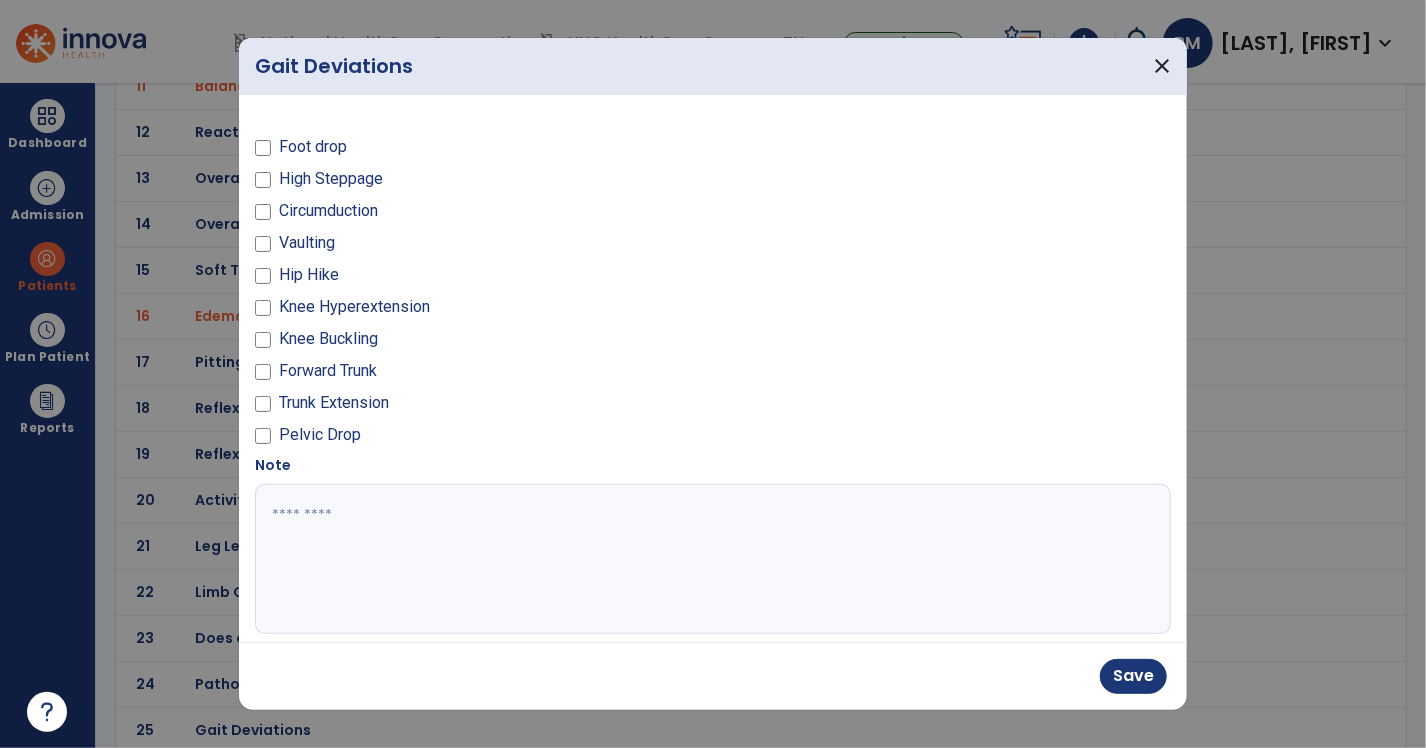 click at bounding box center [711, 559] 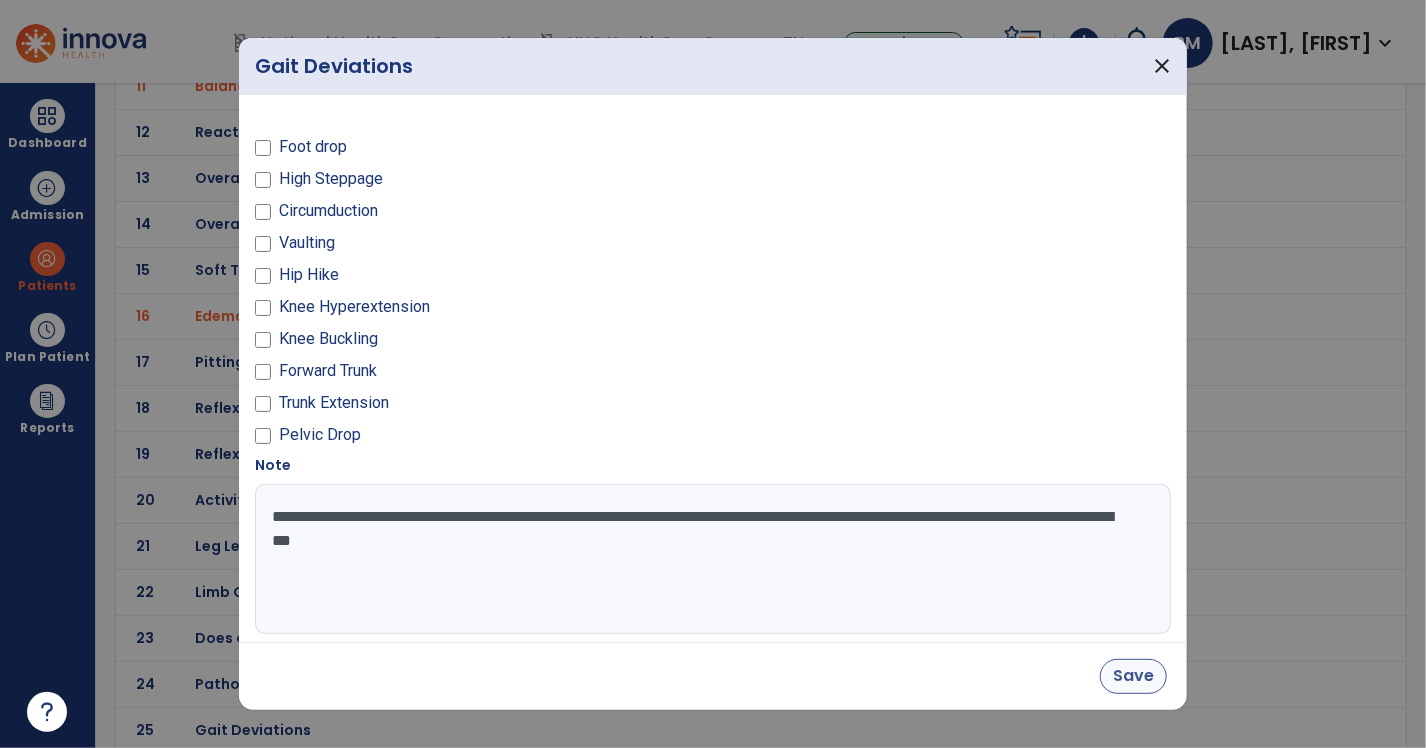 type on "**********" 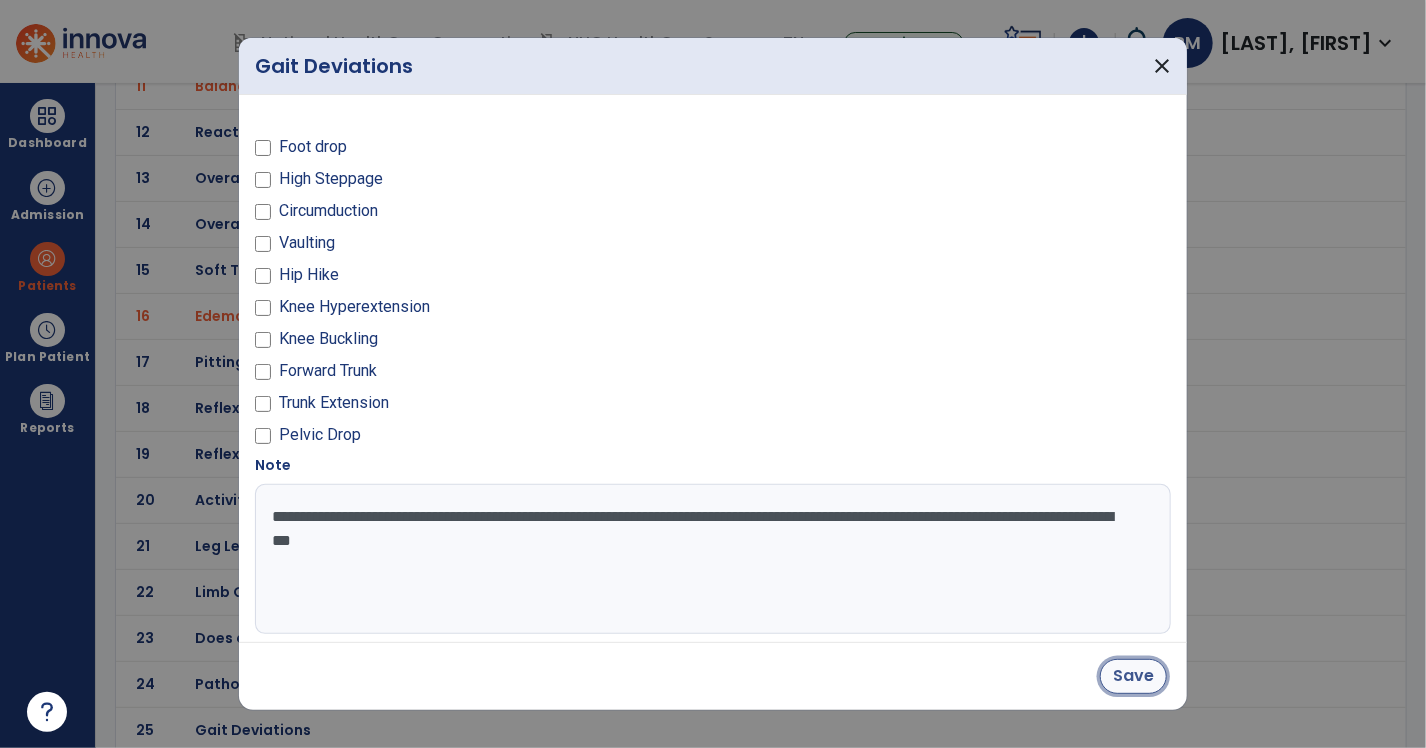 click on "Save" at bounding box center (1133, 676) 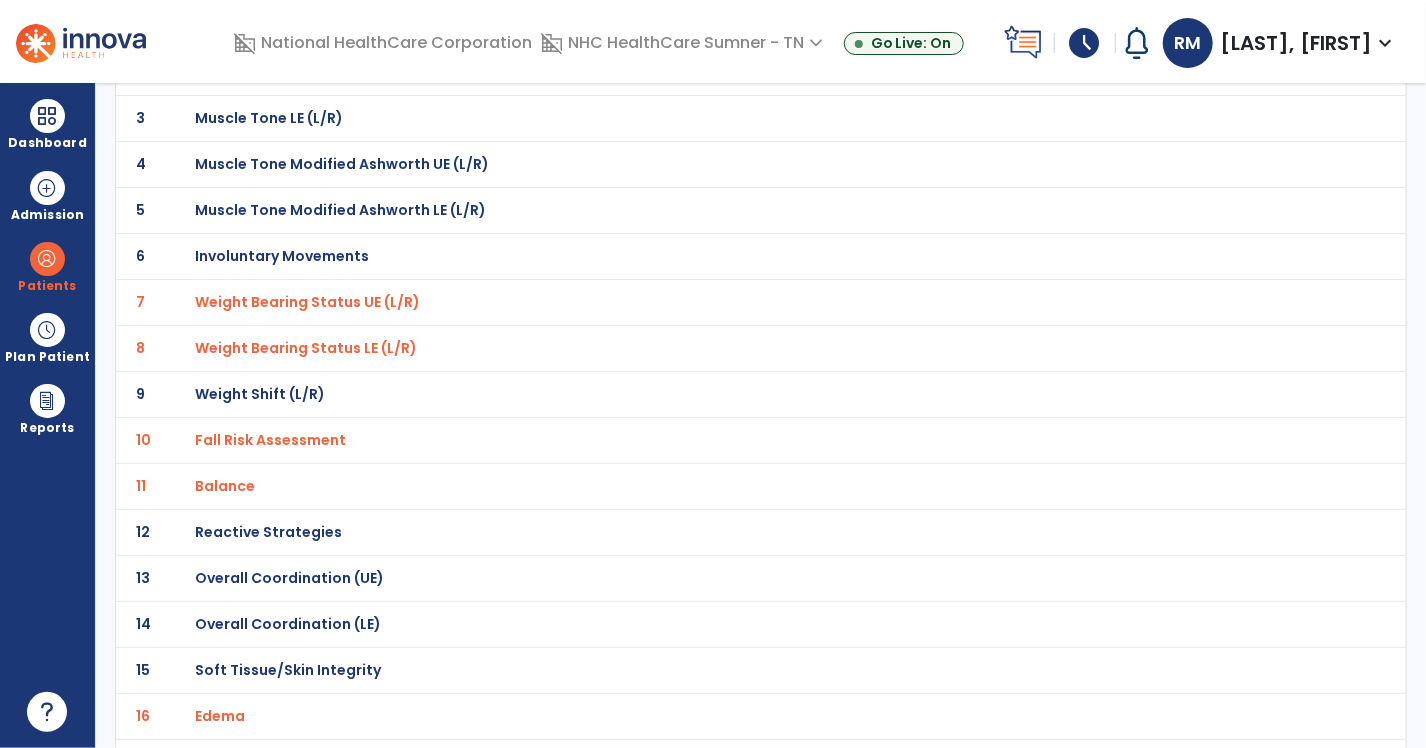 scroll, scrollTop: 0, scrollLeft: 0, axis: both 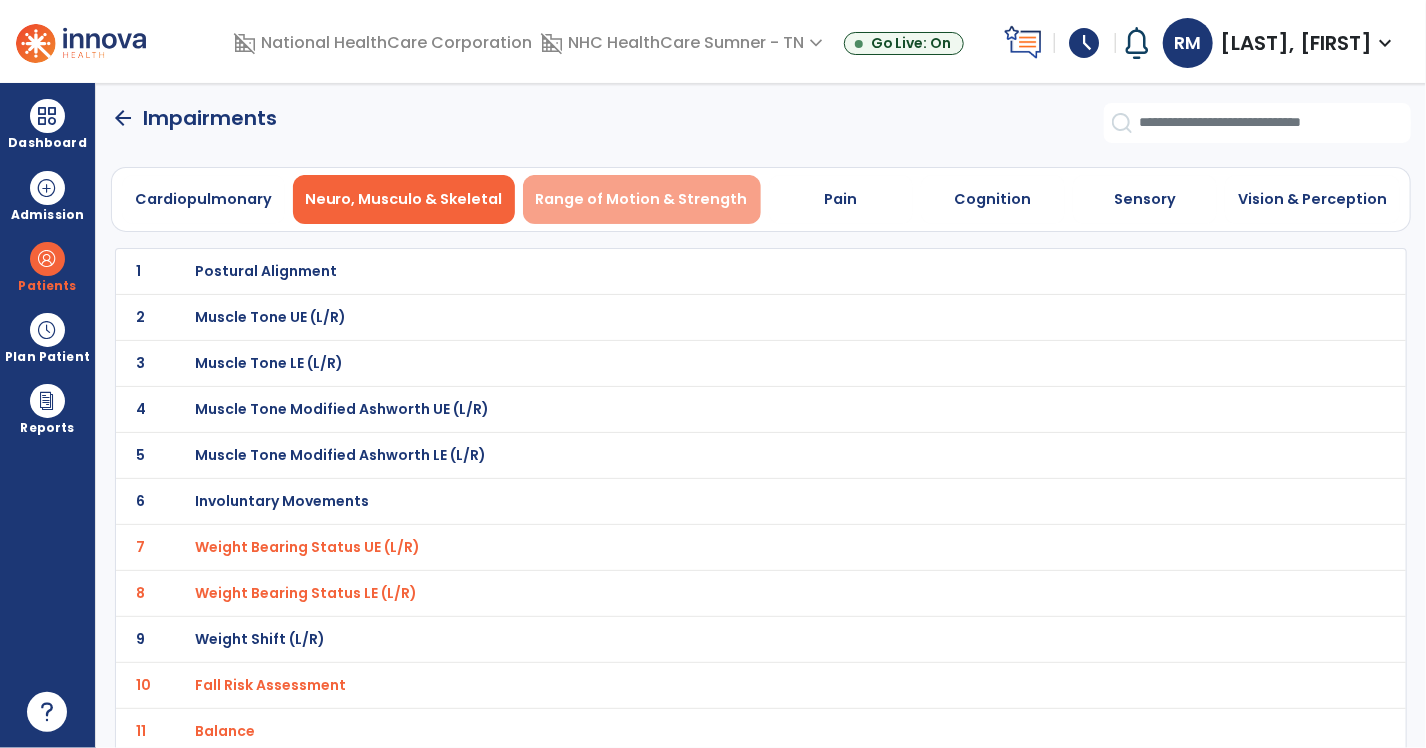 click on "Range of Motion & Strength" at bounding box center [642, 199] 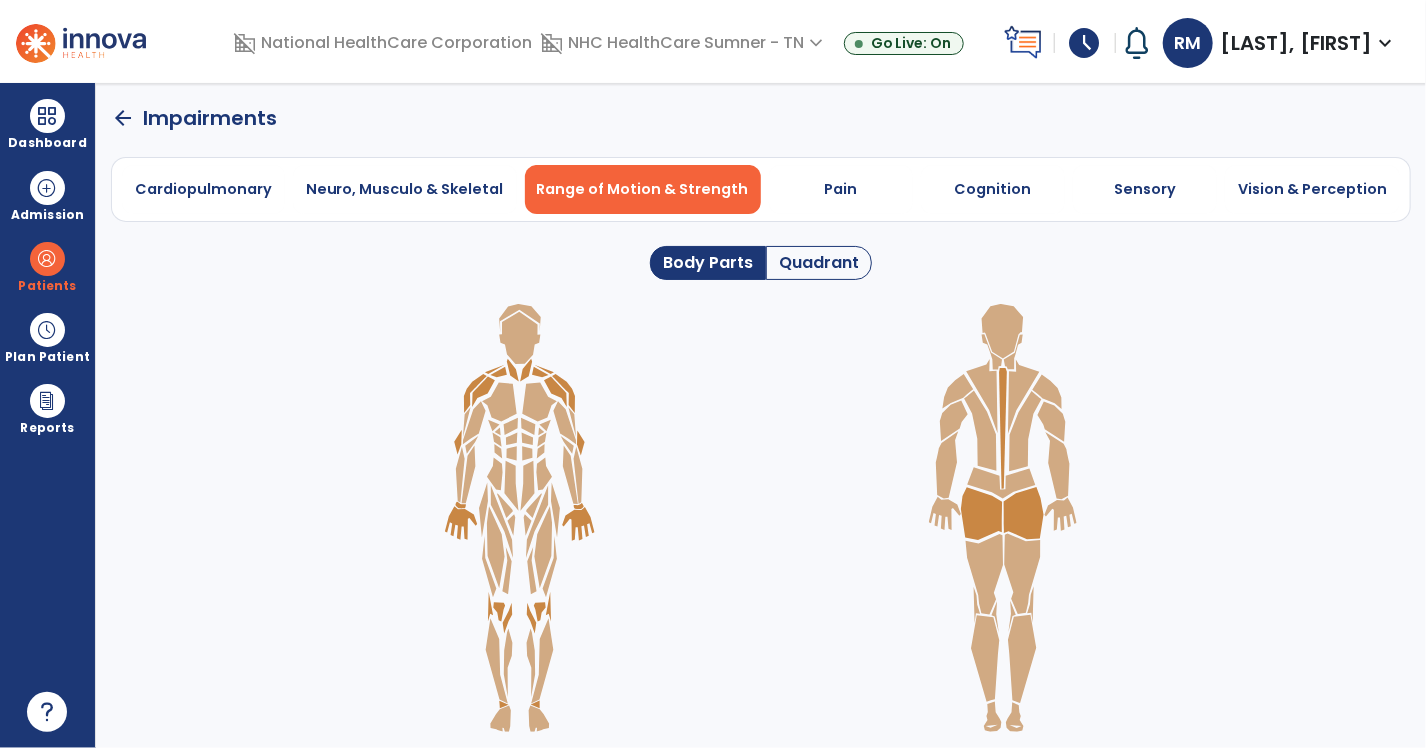click on "Quadrant" 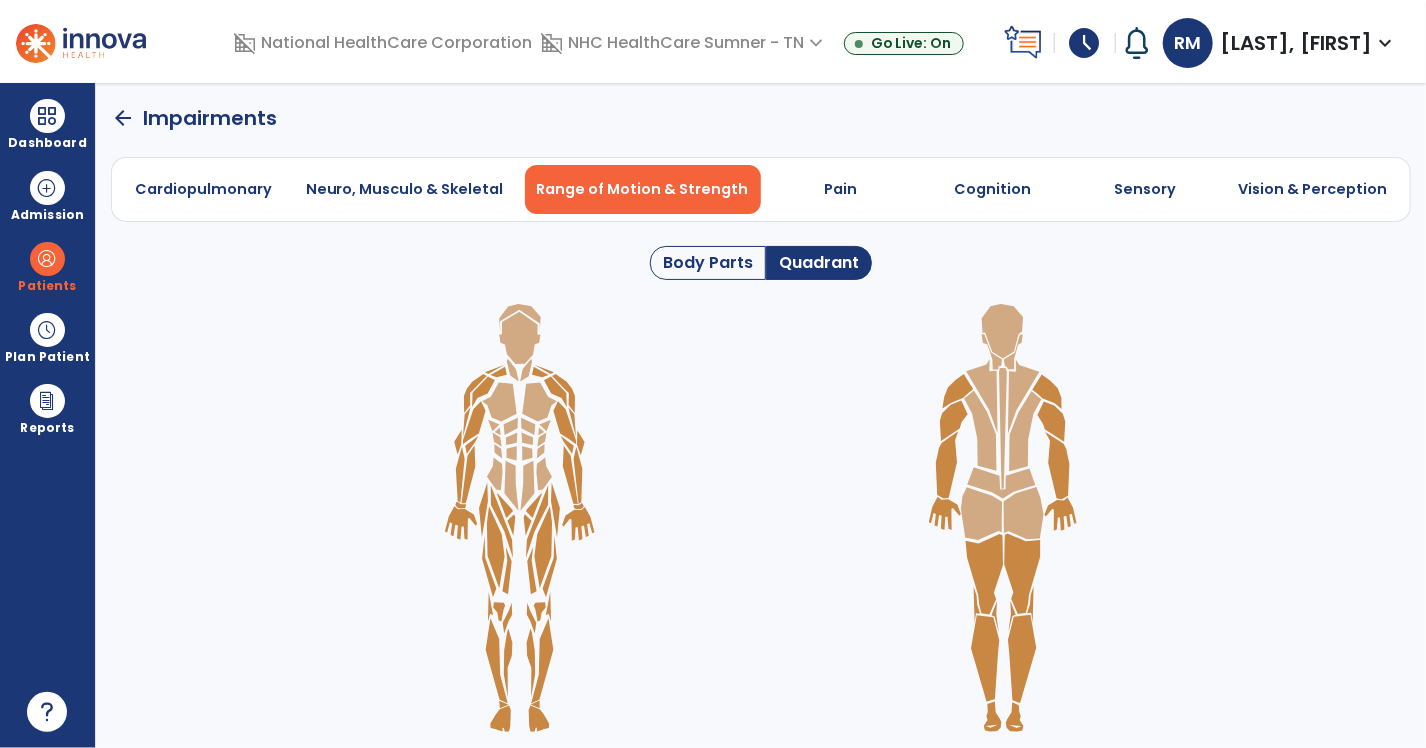 click 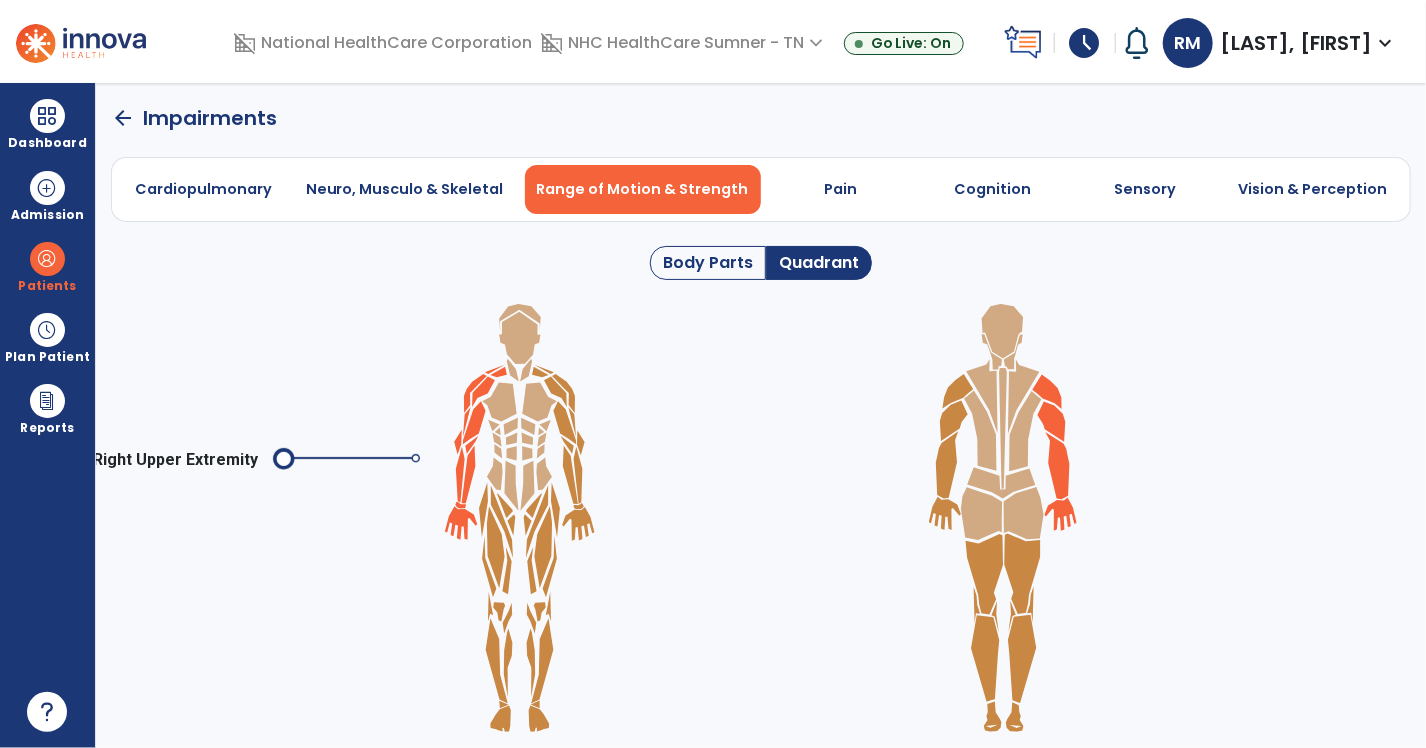 click 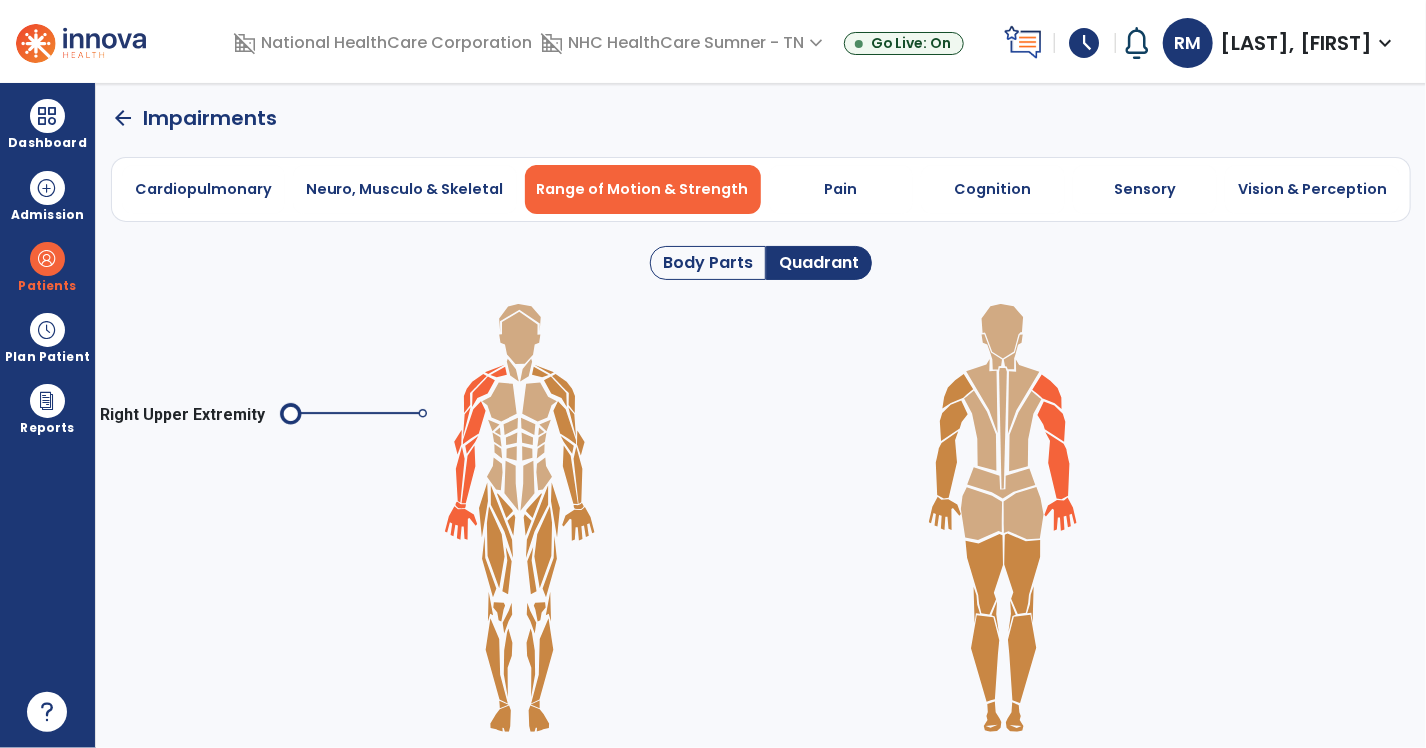 click 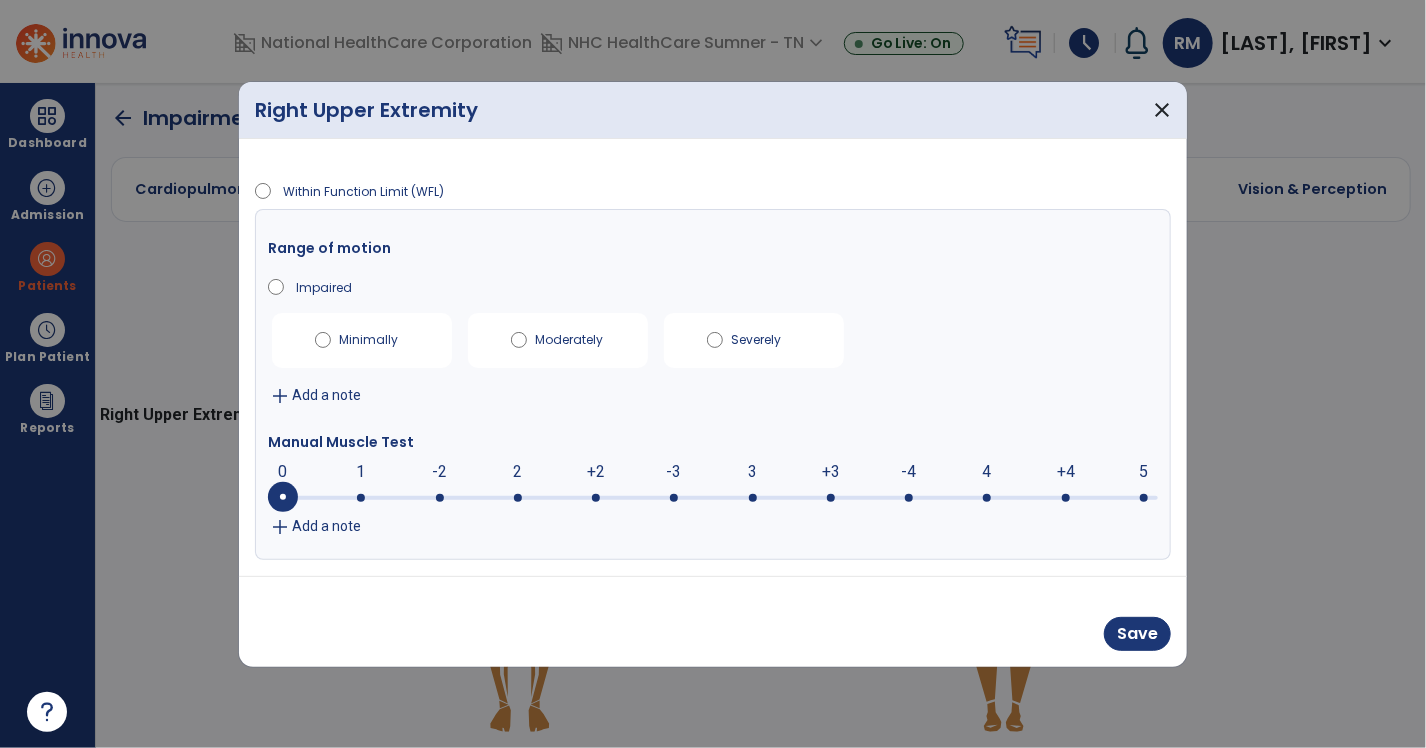 click on "add Add a note" at bounding box center [713, 527] 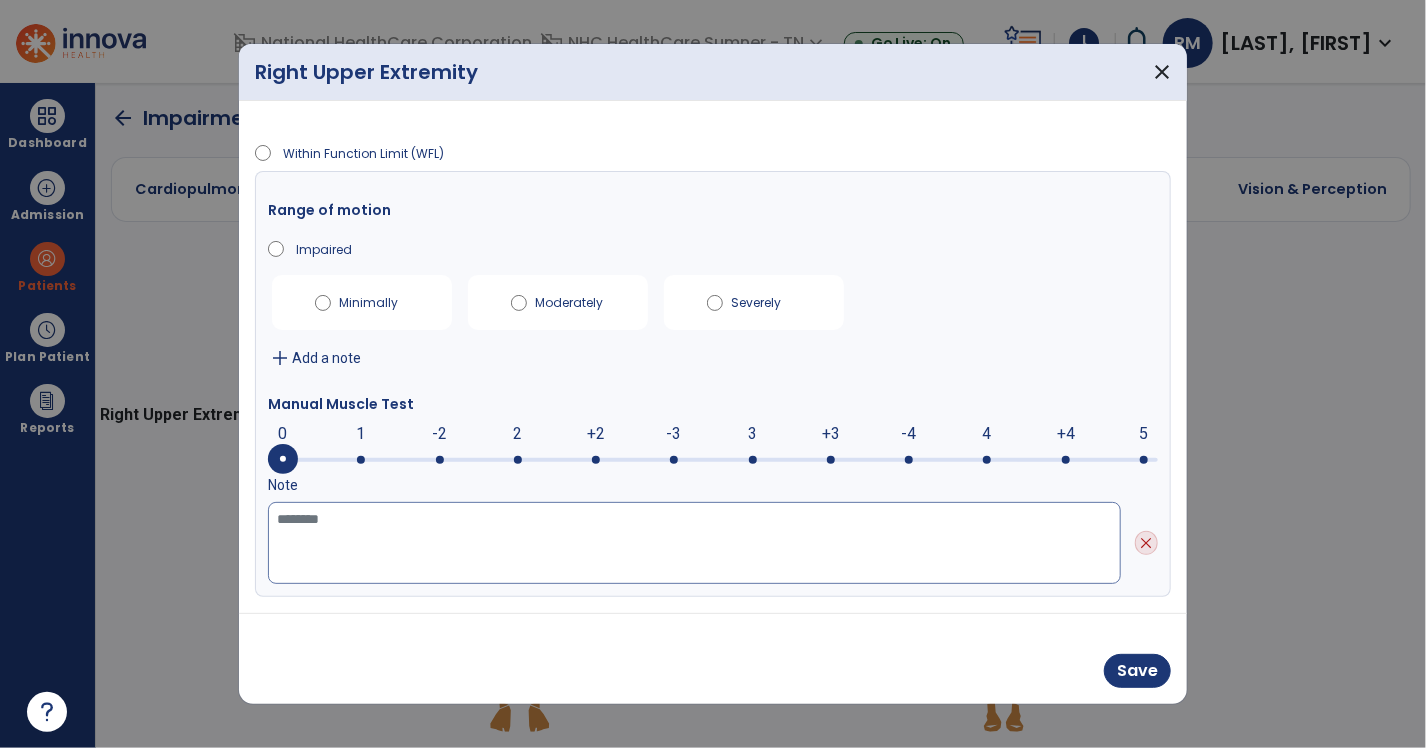 click at bounding box center (694, 543) 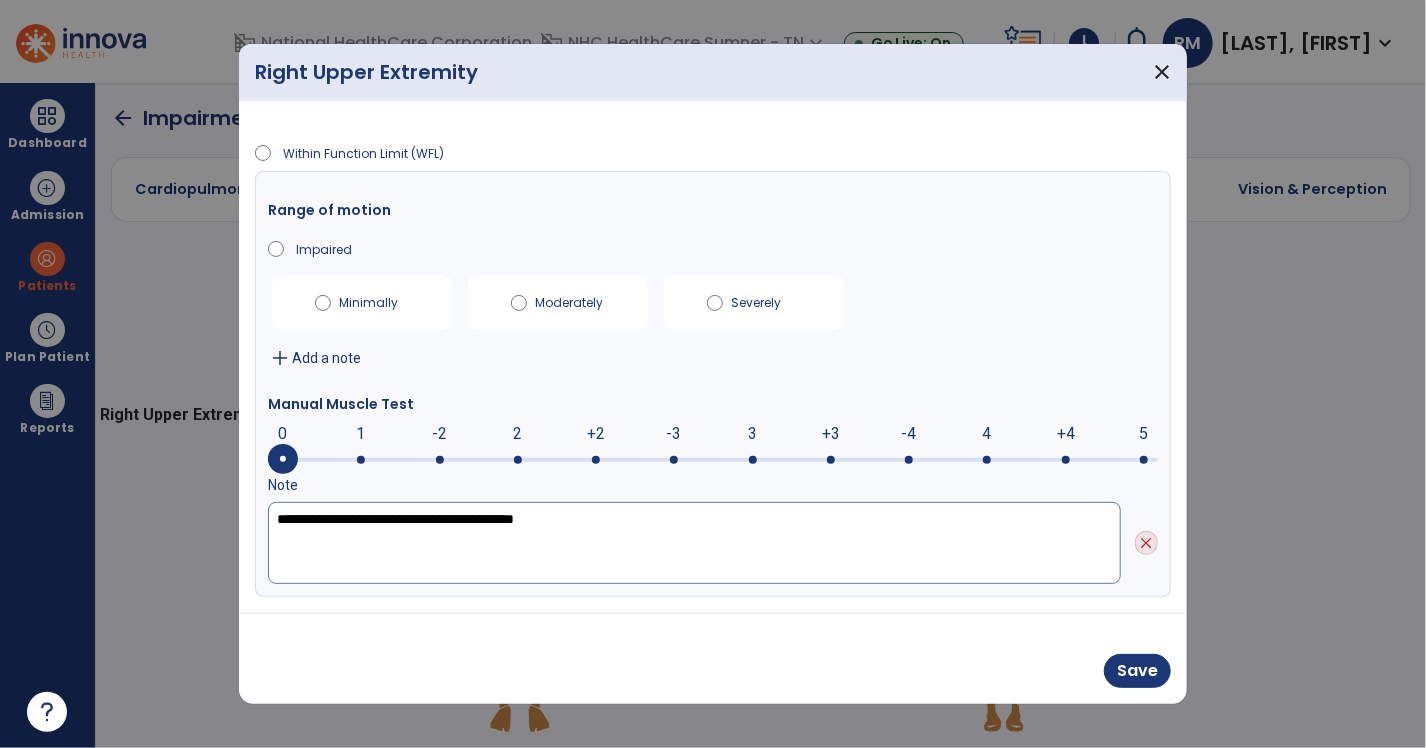 type on "**********" 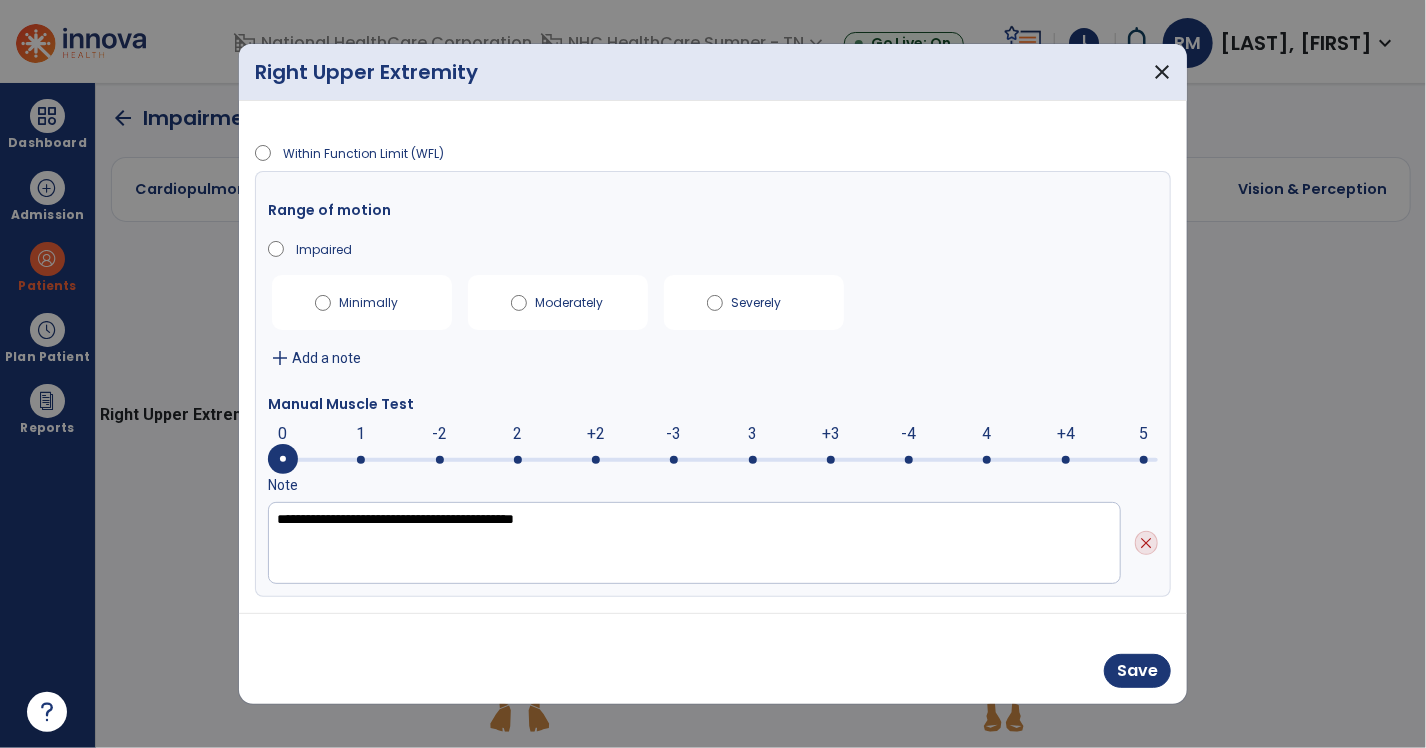 click at bounding box center (713, 458) 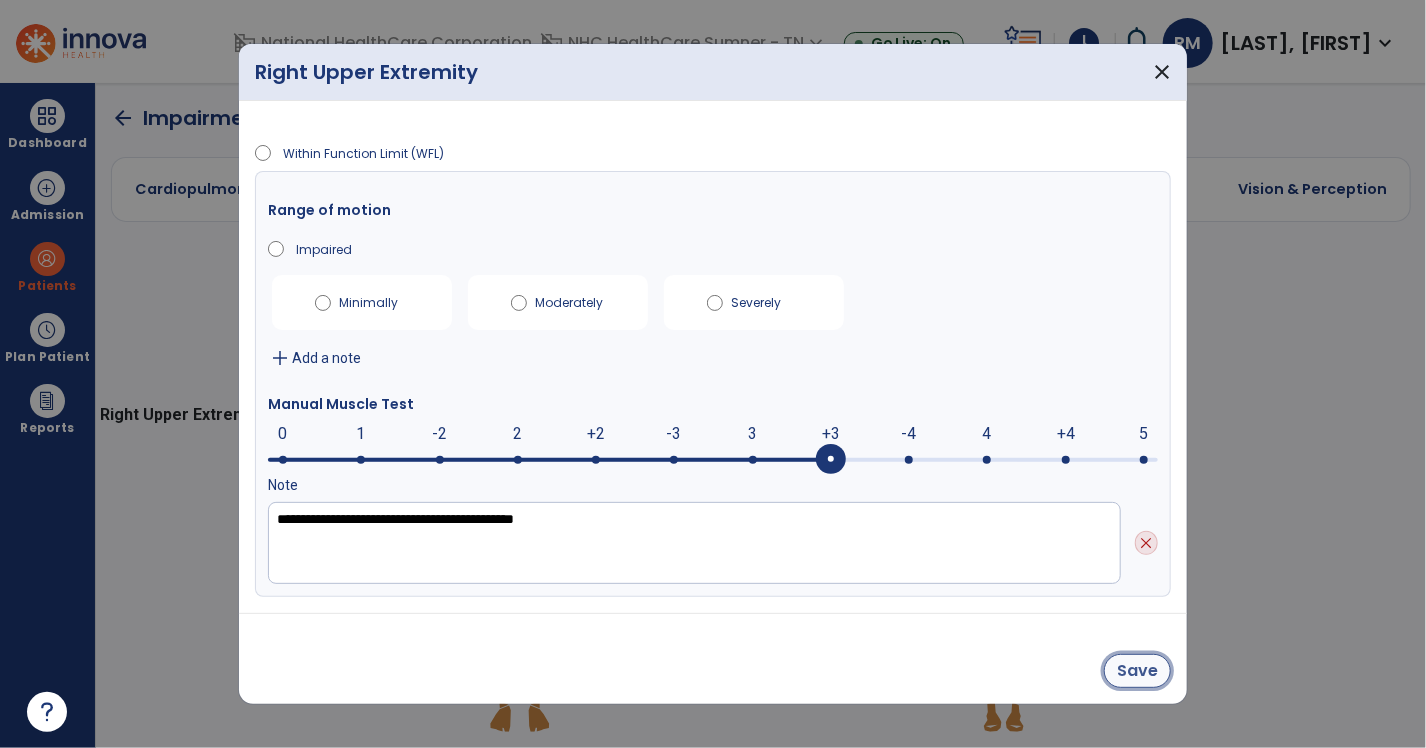 click on "Save" at bounding box center [1137, 671] 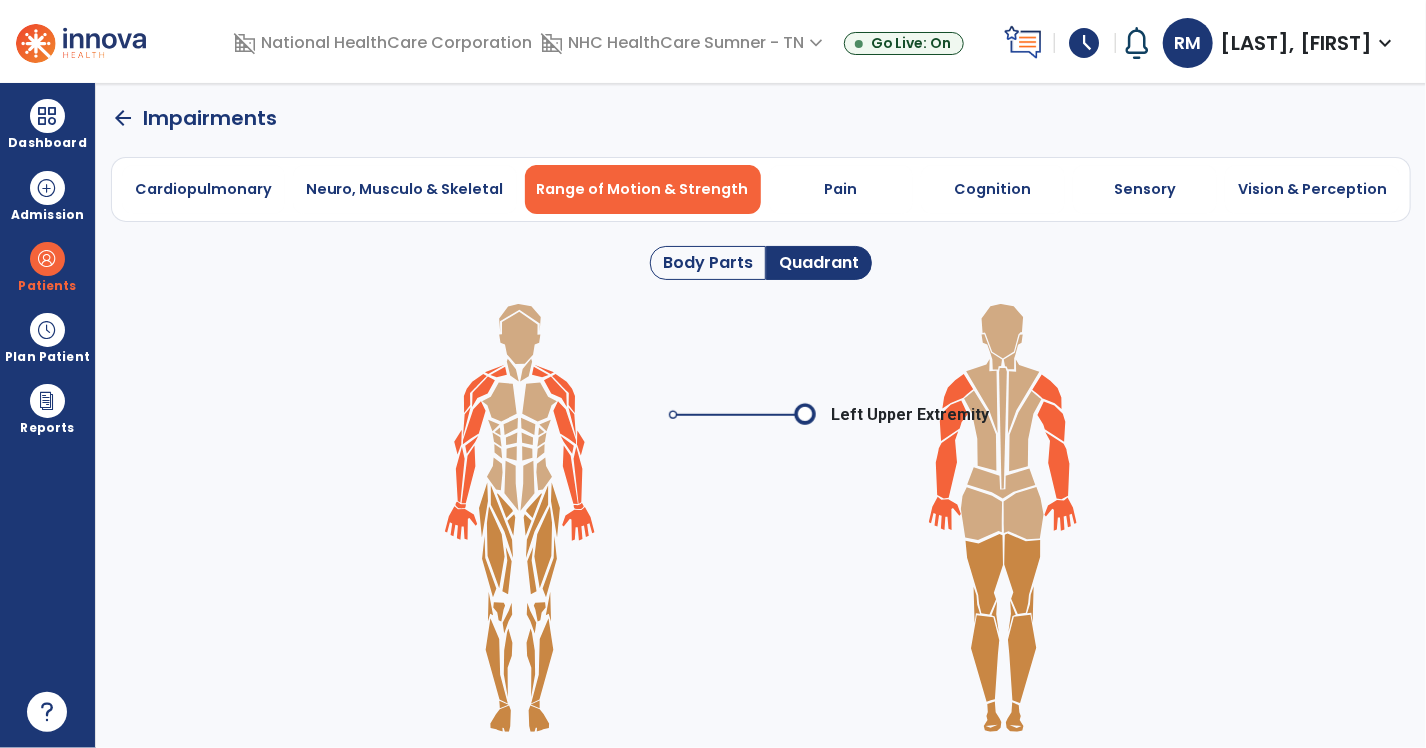 click 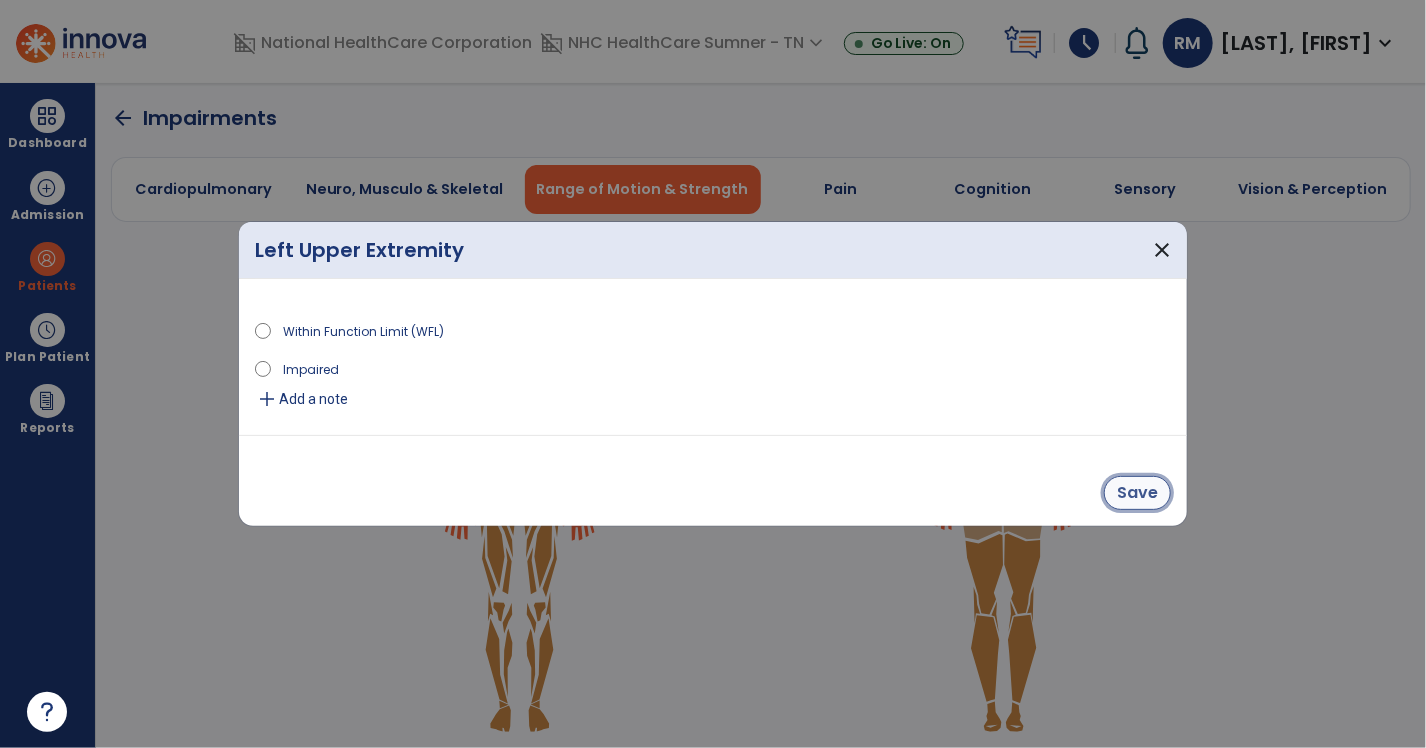 click on "Save" at bounding box center (1137, 493) 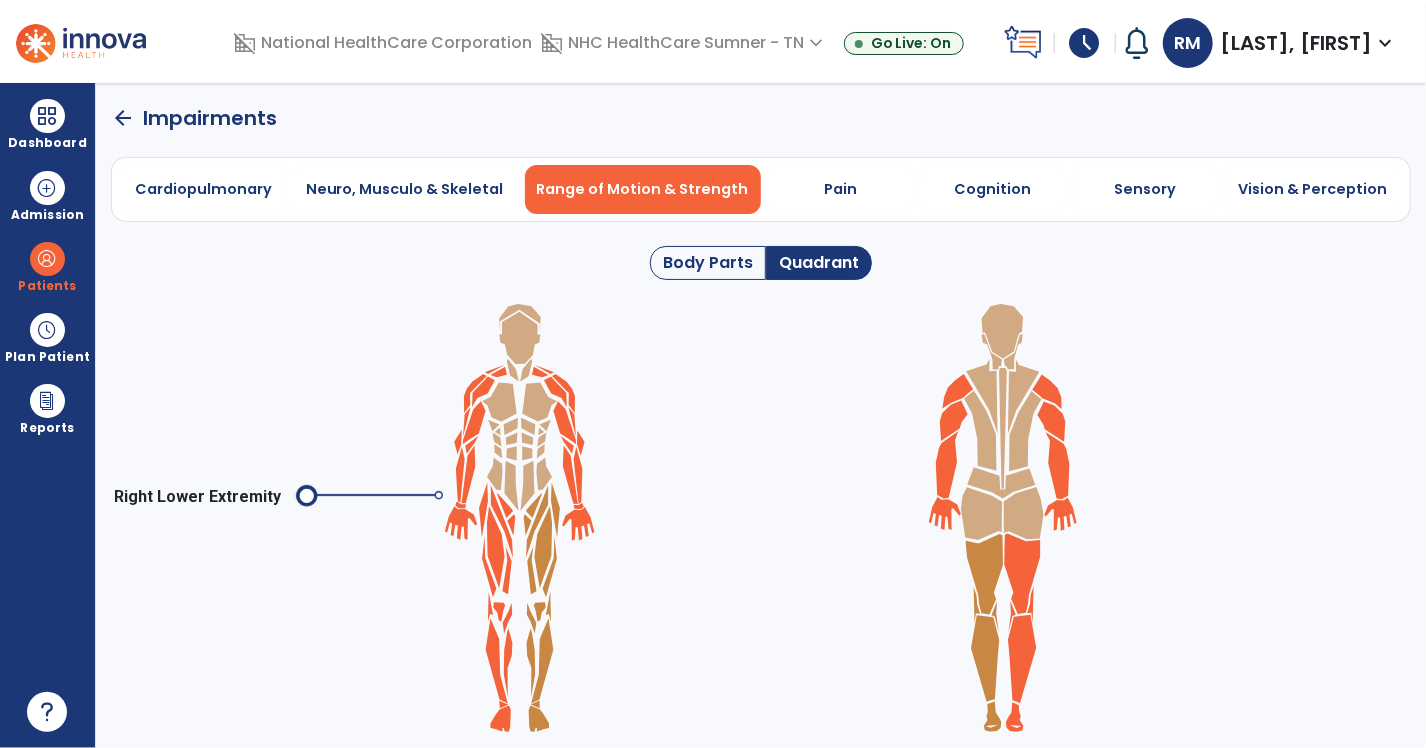 click 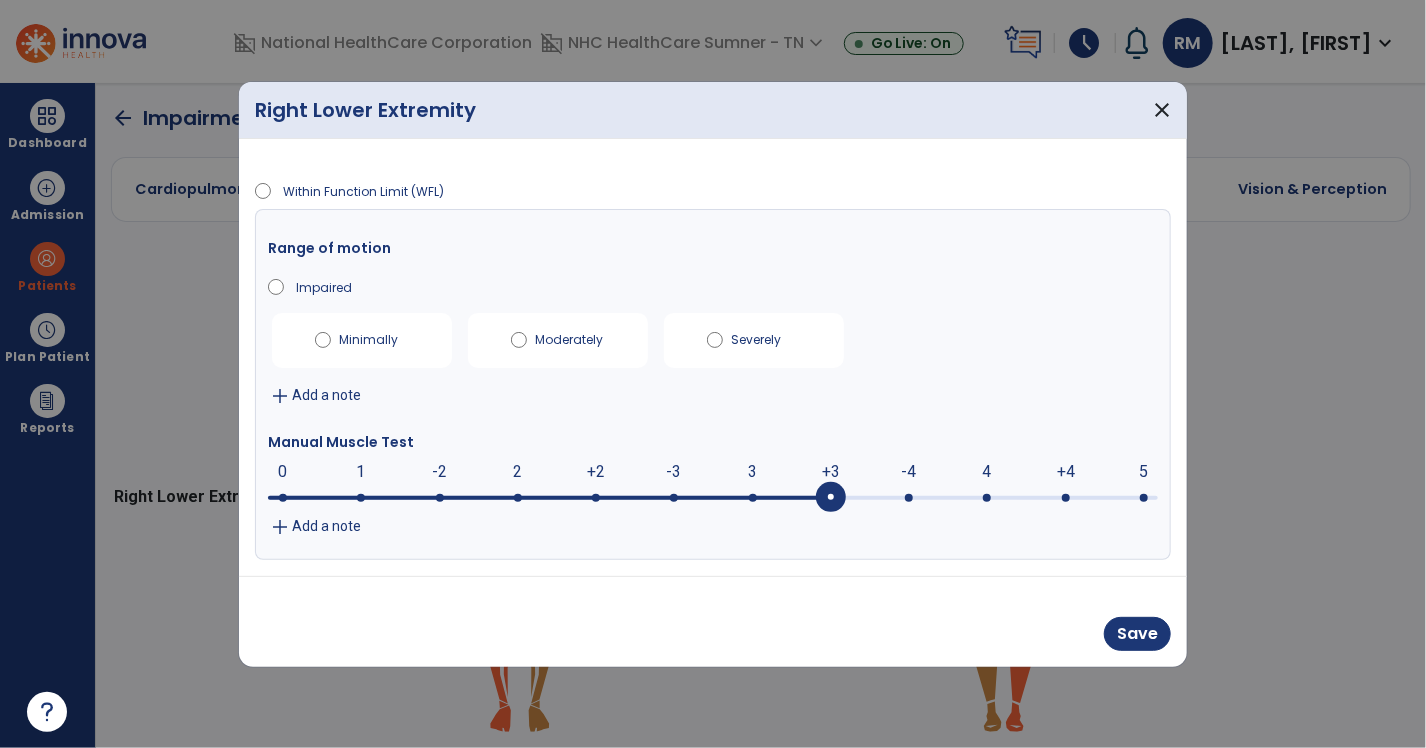 click at bounding box center (713, 498) 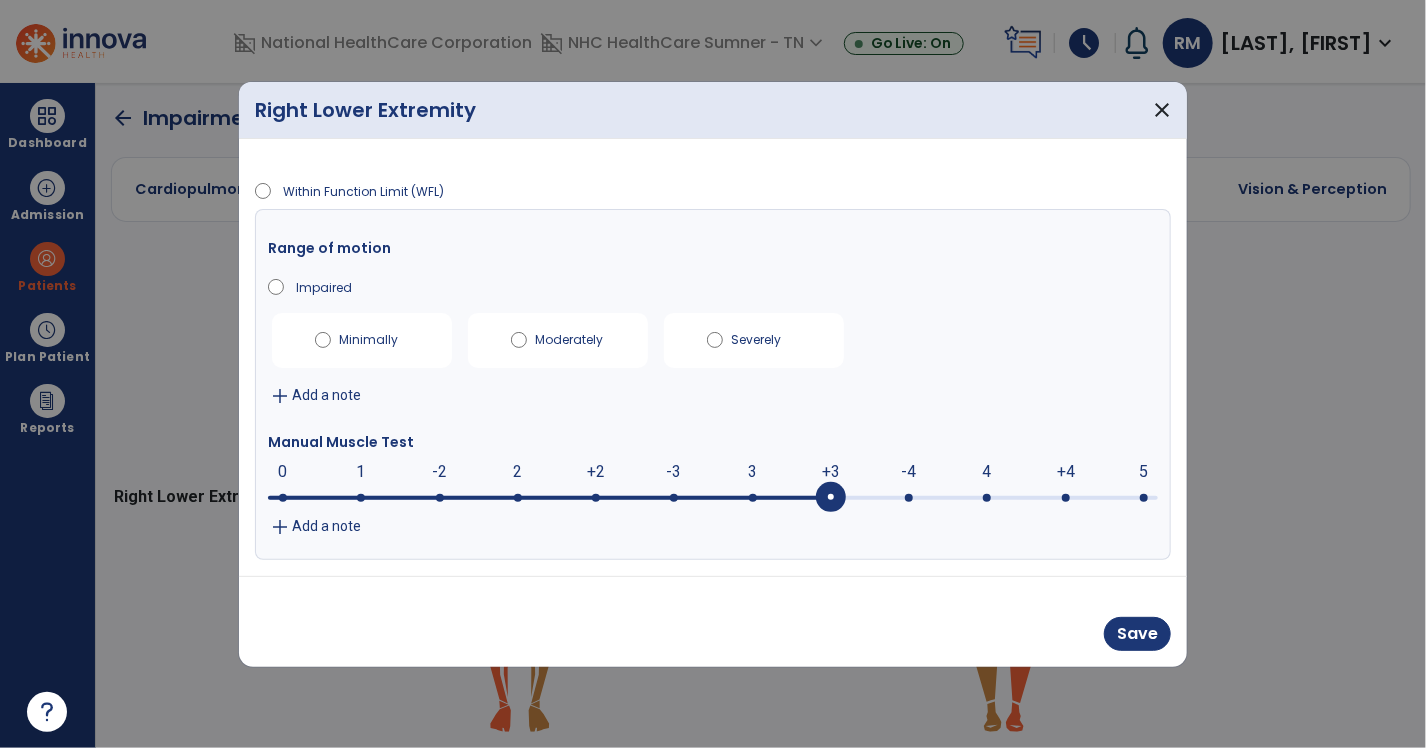 click on "add Add a note" at bounding box center (713, 527) 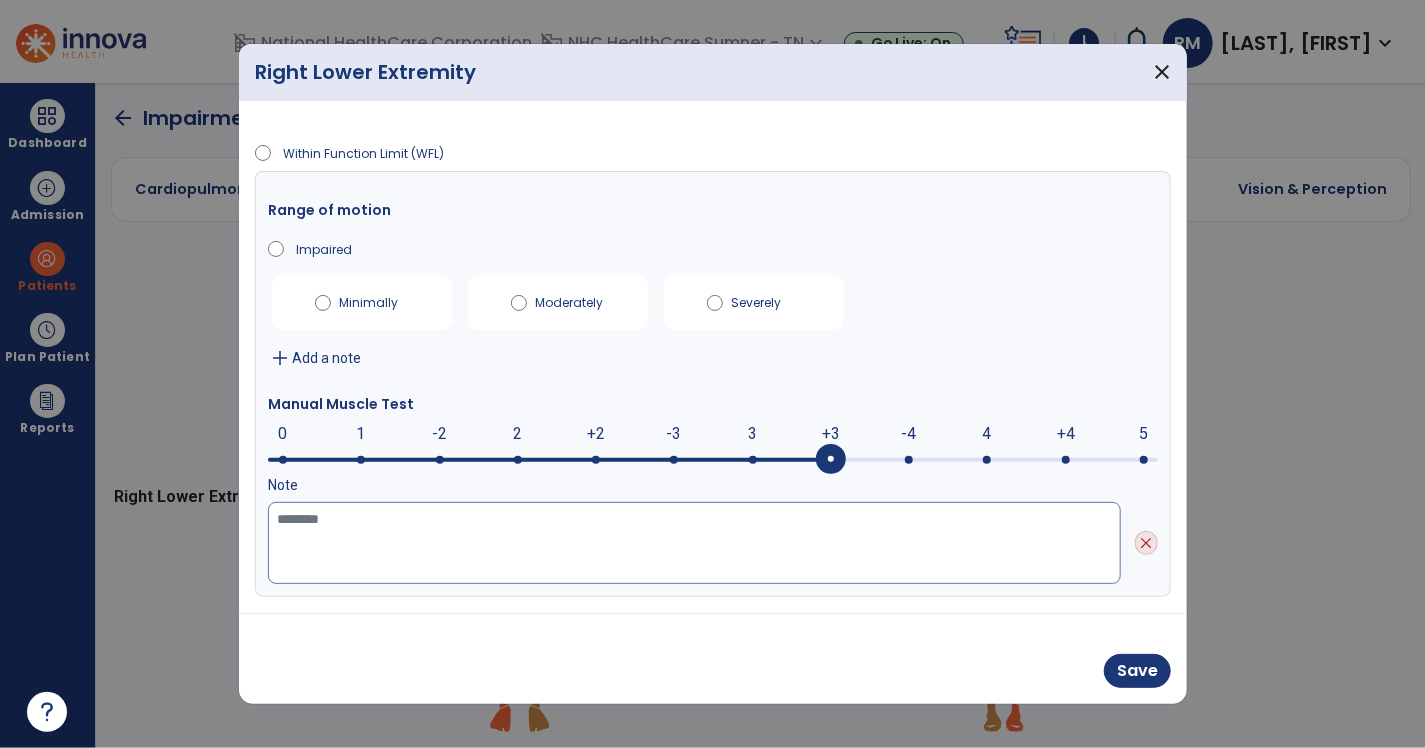 click at bounding box center [694, 543] 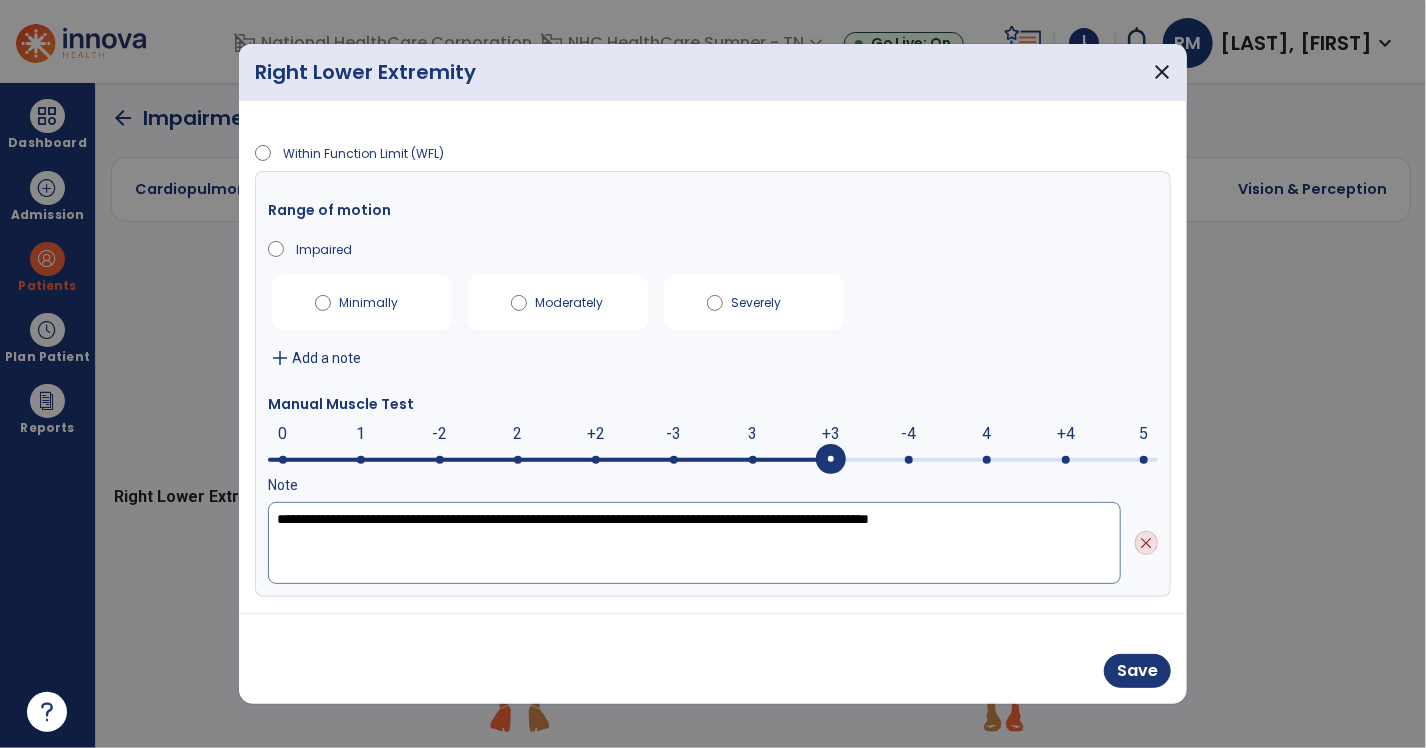 drag, startPoint x: 986, startPoint y: 513, endPoint x: 1088, endPoint y: 567, distance: 115.41231 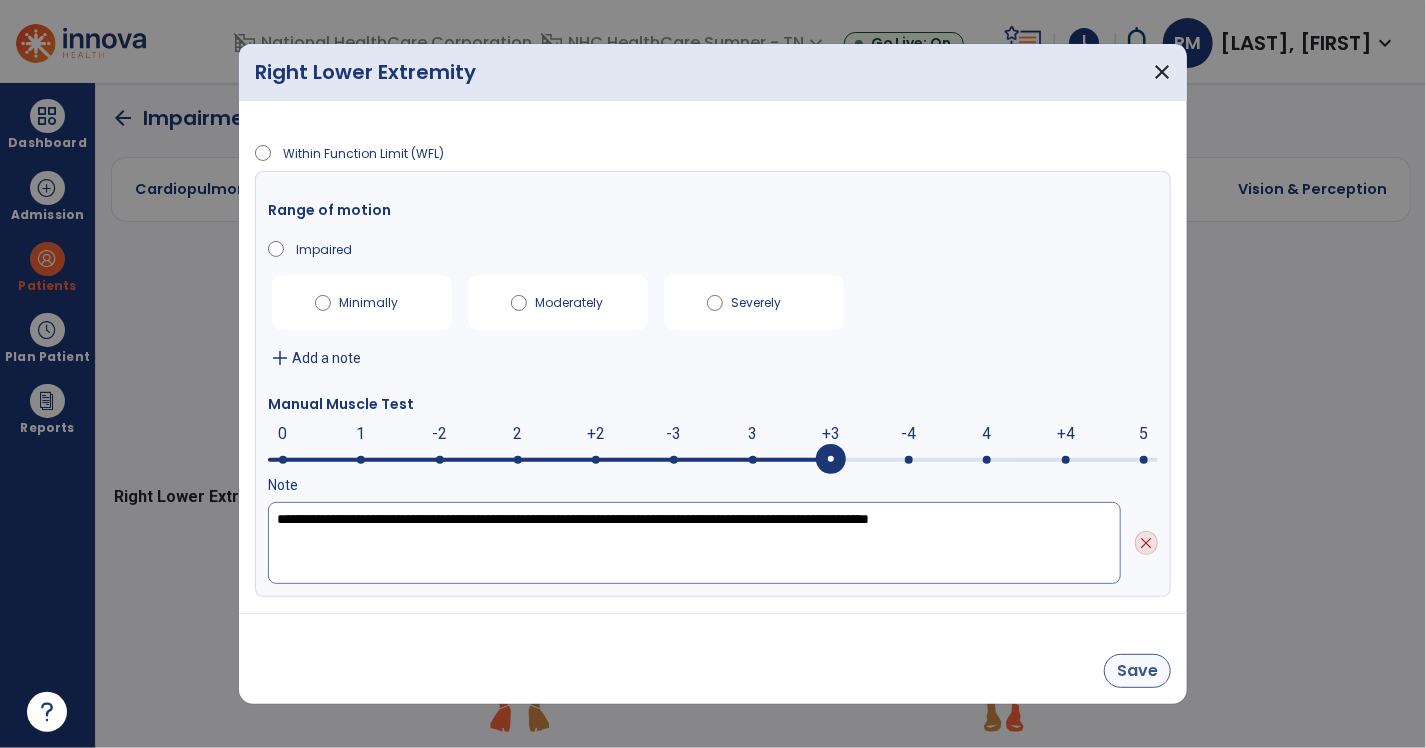 type on "**********" 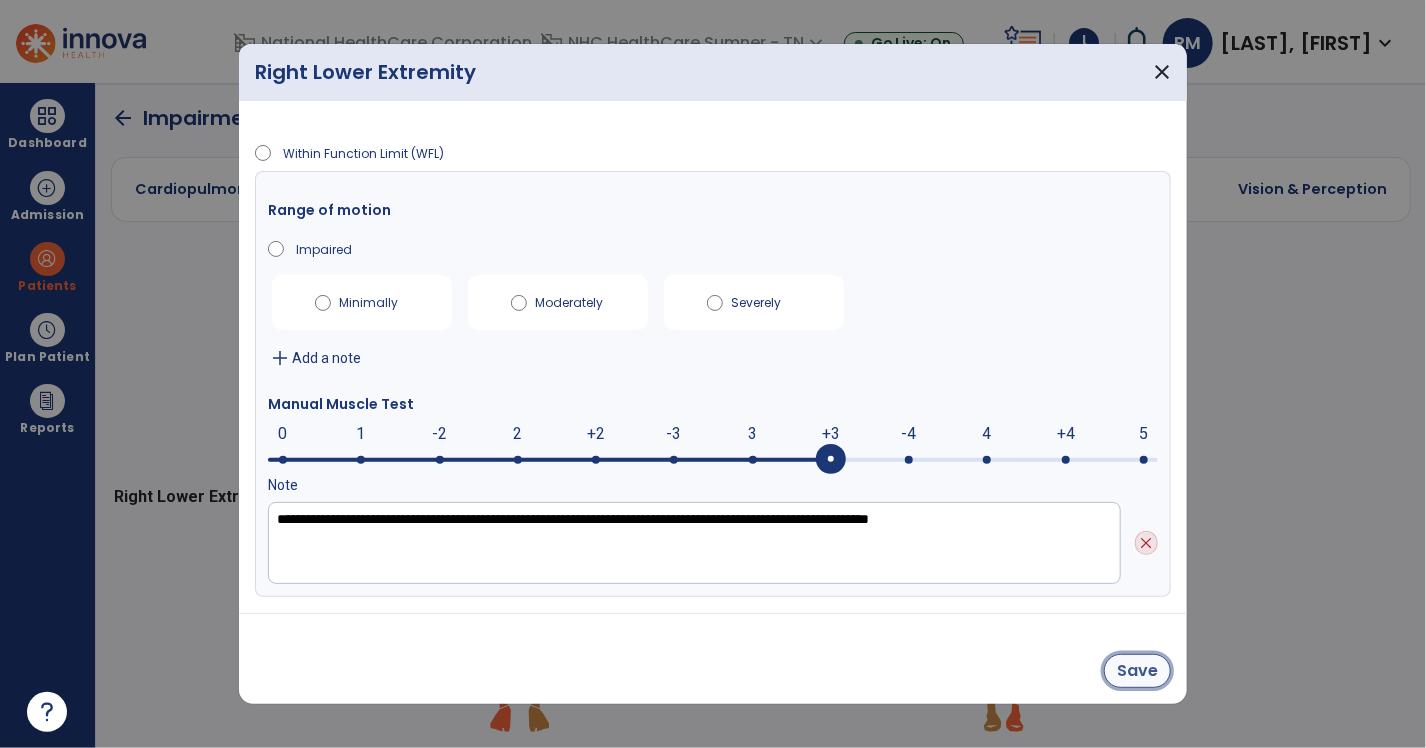 click on "Save" at bounding box center (1137, 671) 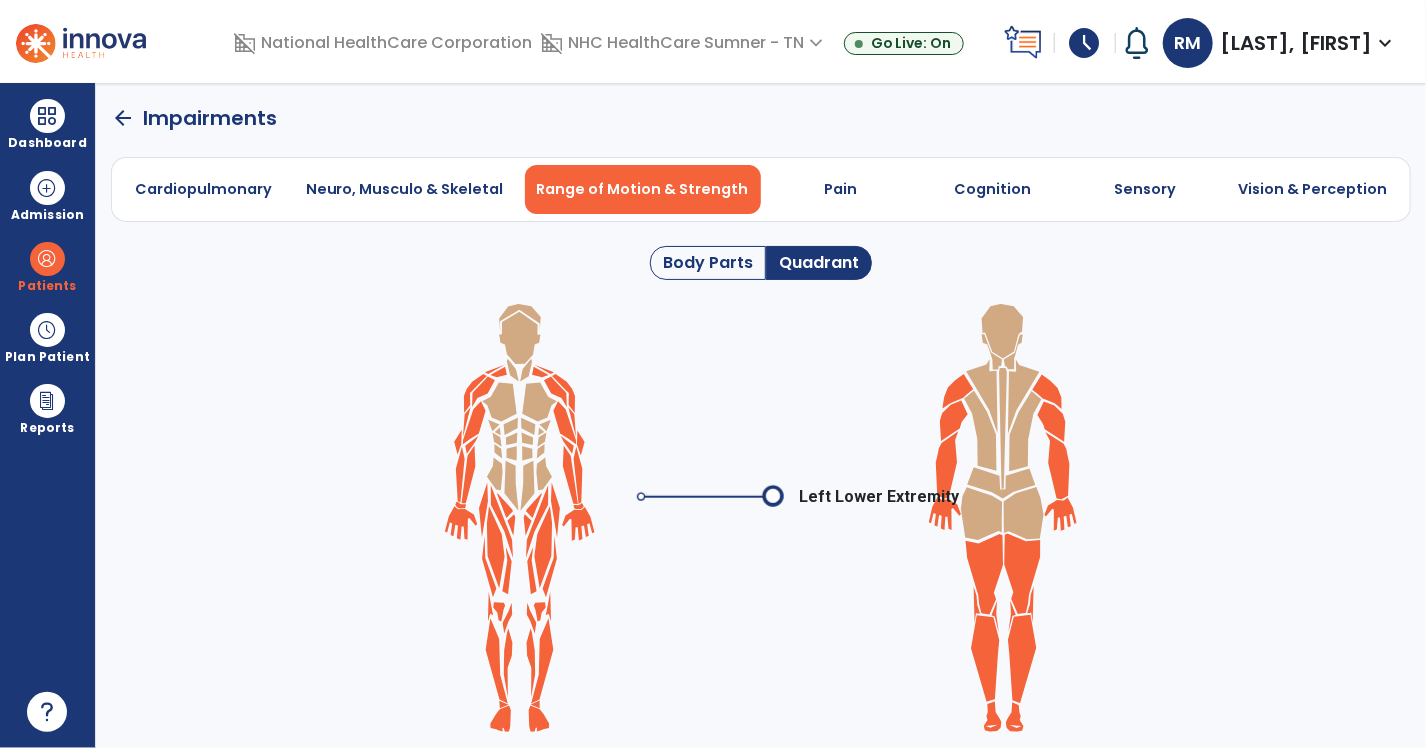 click 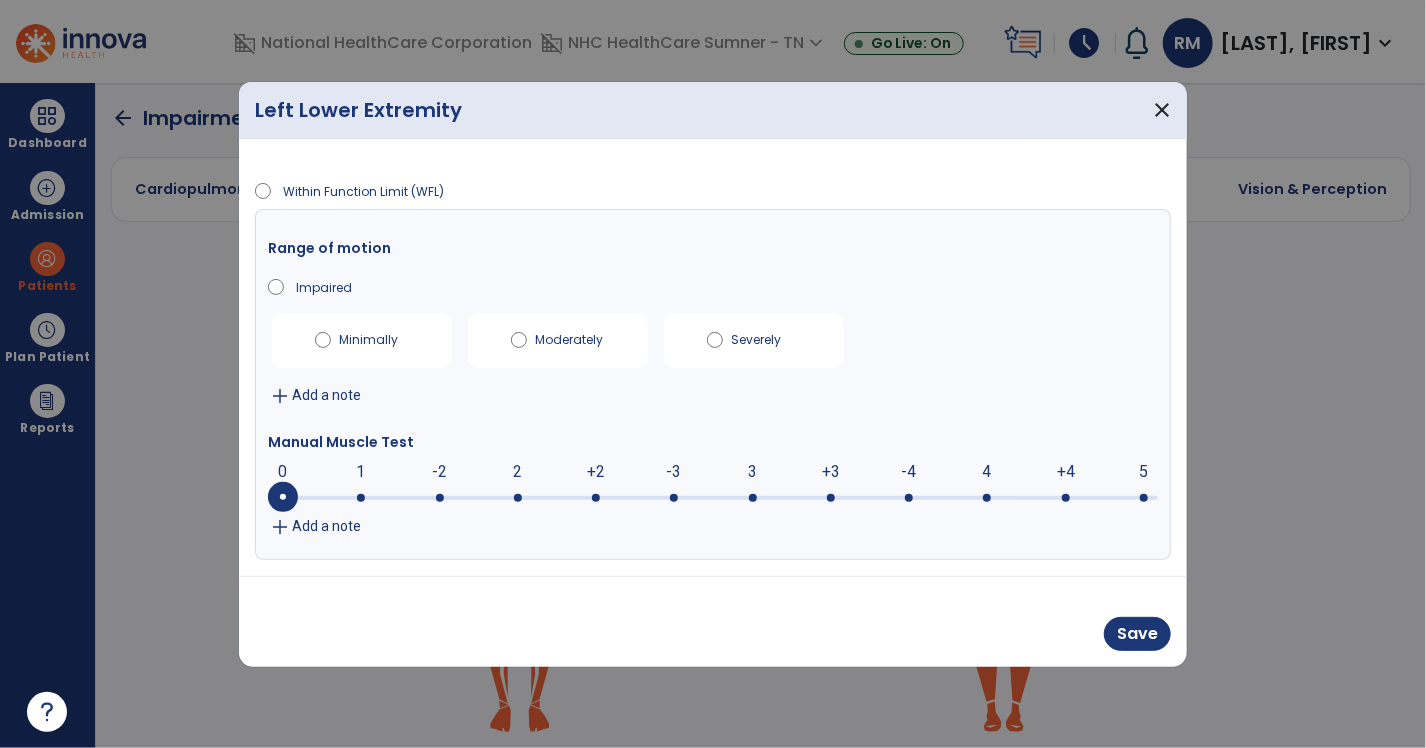 click on "add Add a note" at bounding box center (713, 527) 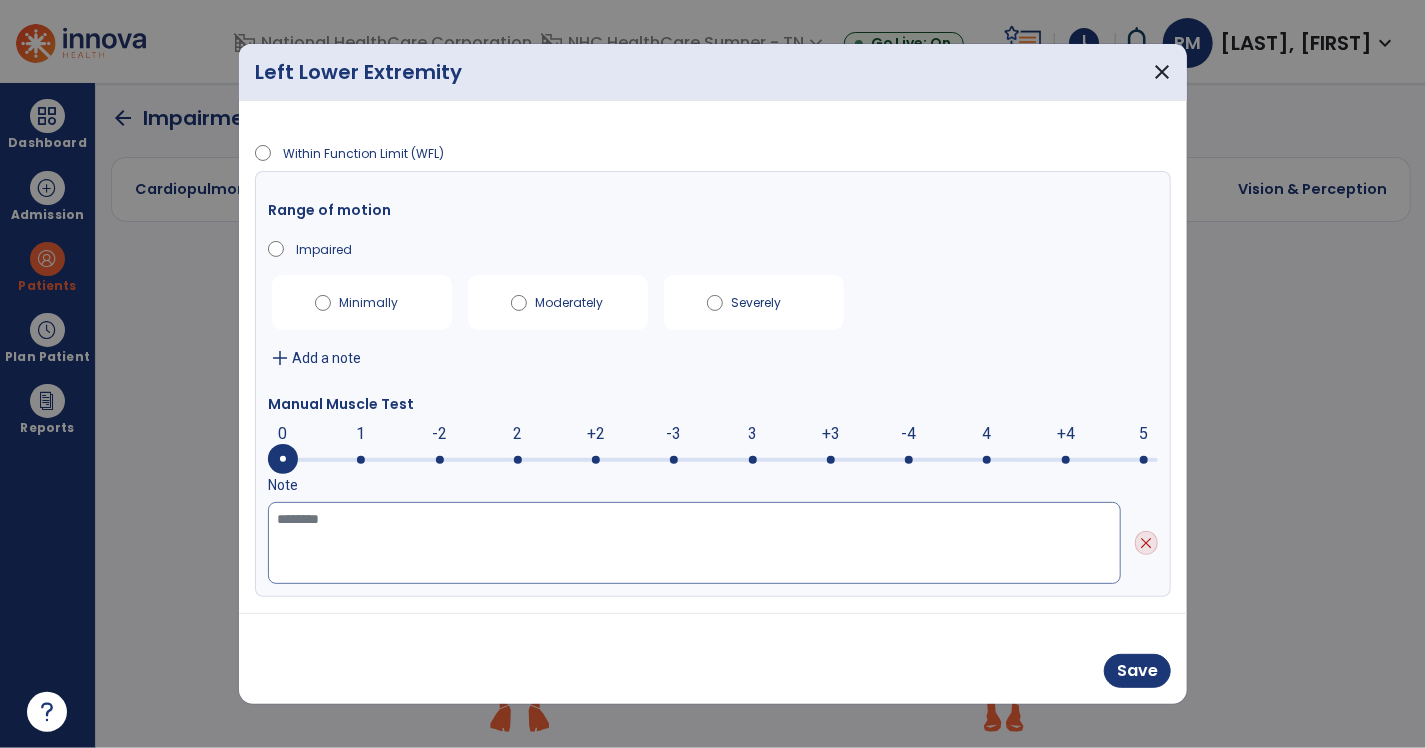 click at bounding box center (694, 543) 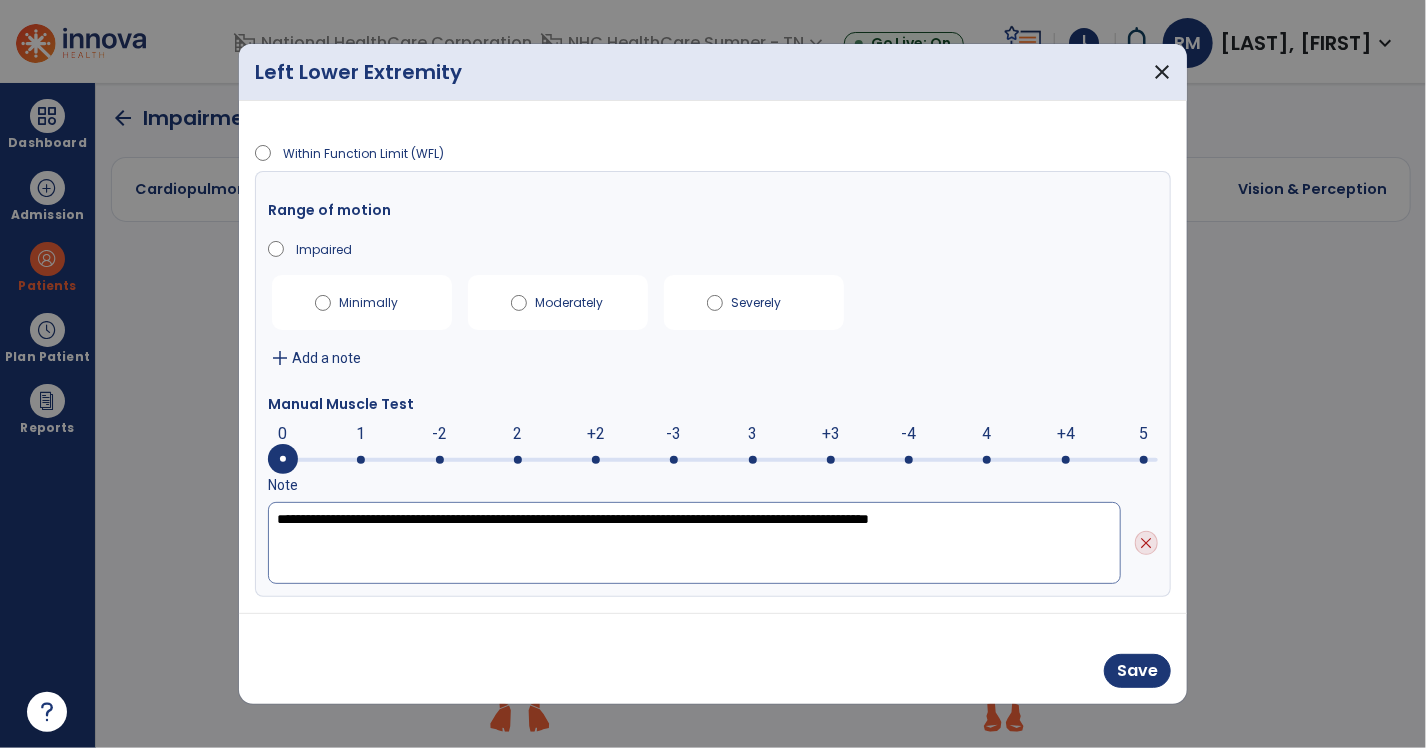 type on "**********" 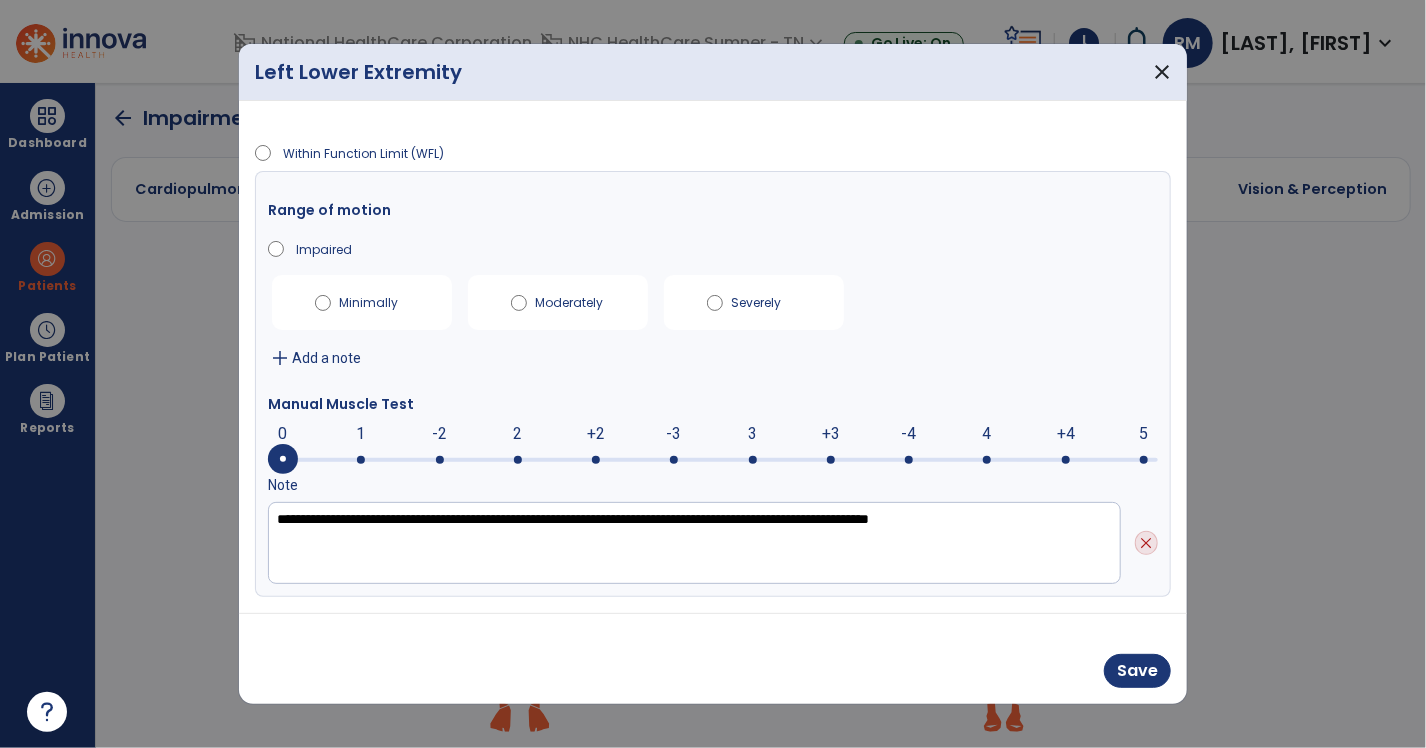 click at bounding box center [831, 460] 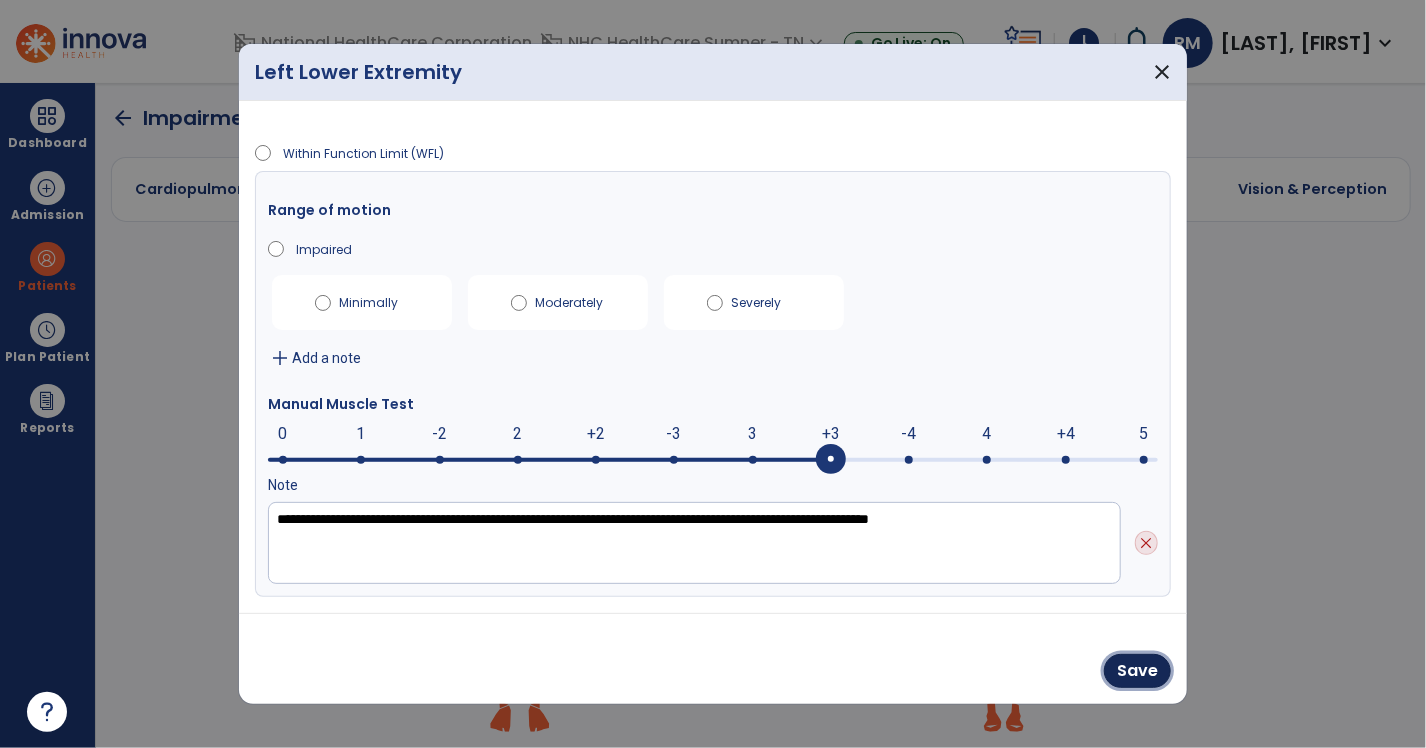 click on "Save" at bounding box center [1137, 671] 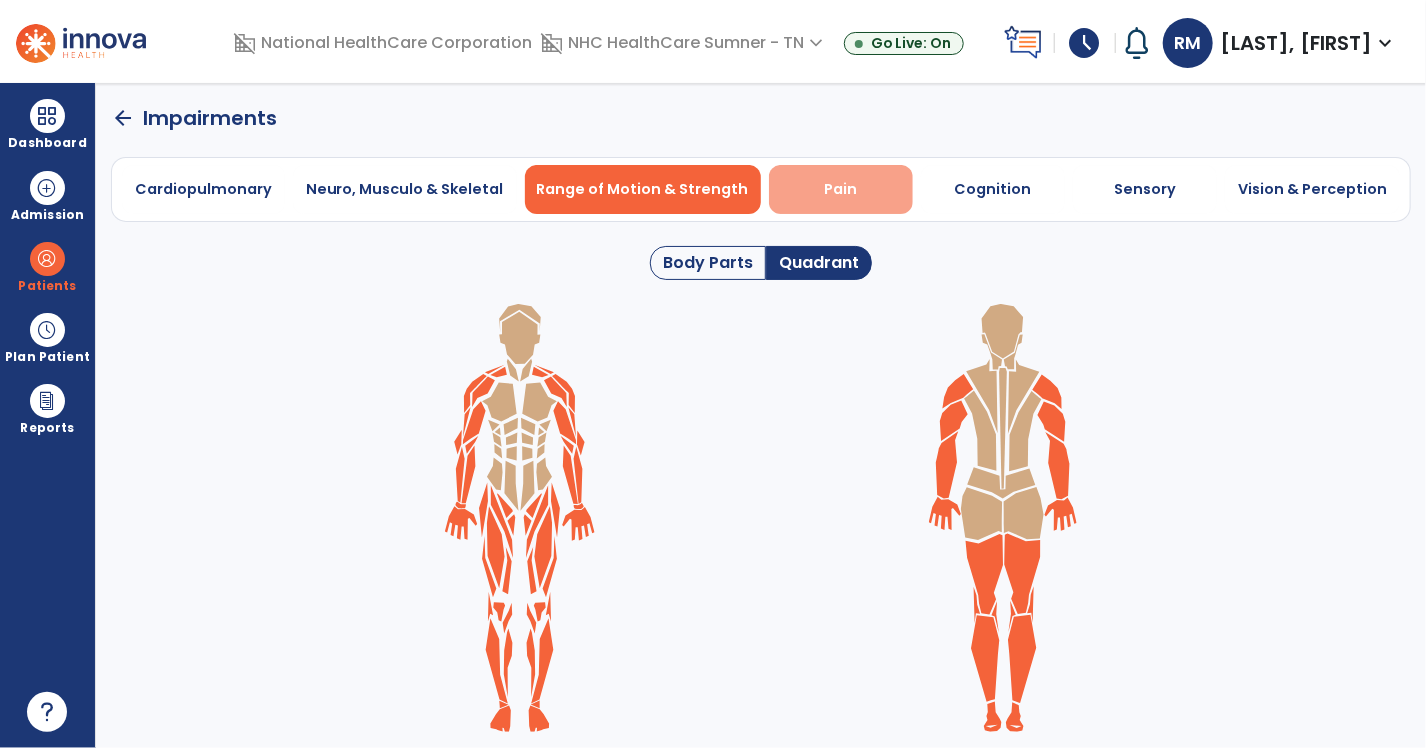 click on "Pain" at bounding box center (840, 189) 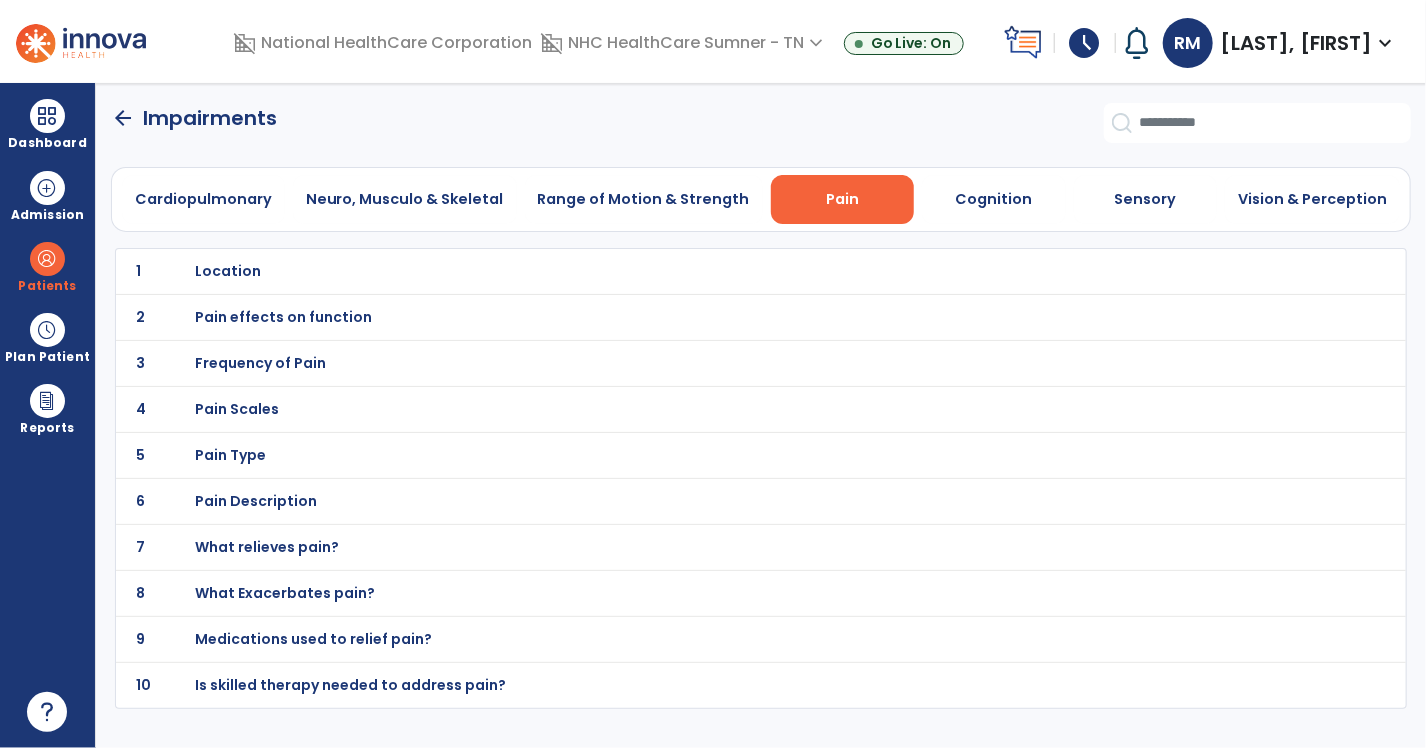 click on "Location" at bounding box center (228, 271) 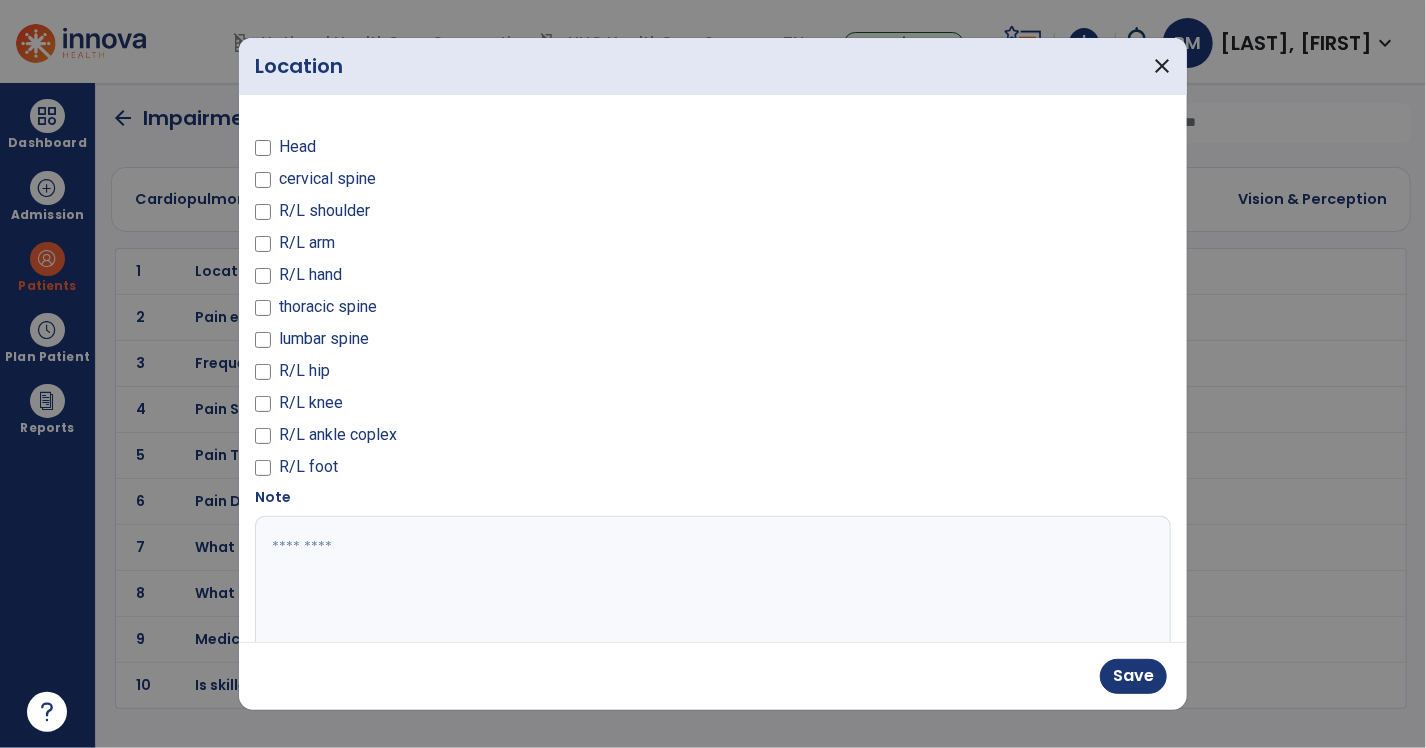 click at bounding box center (711, 591) 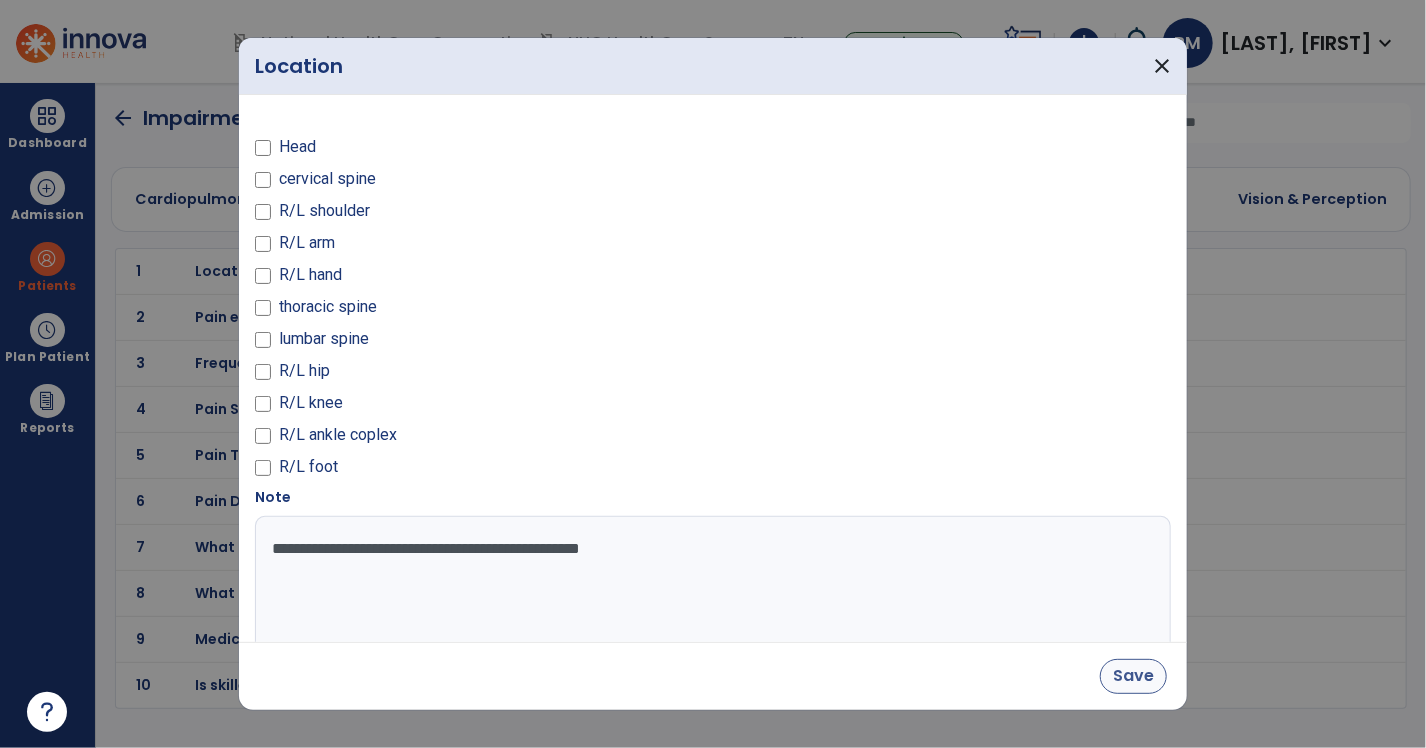 type on "**********" 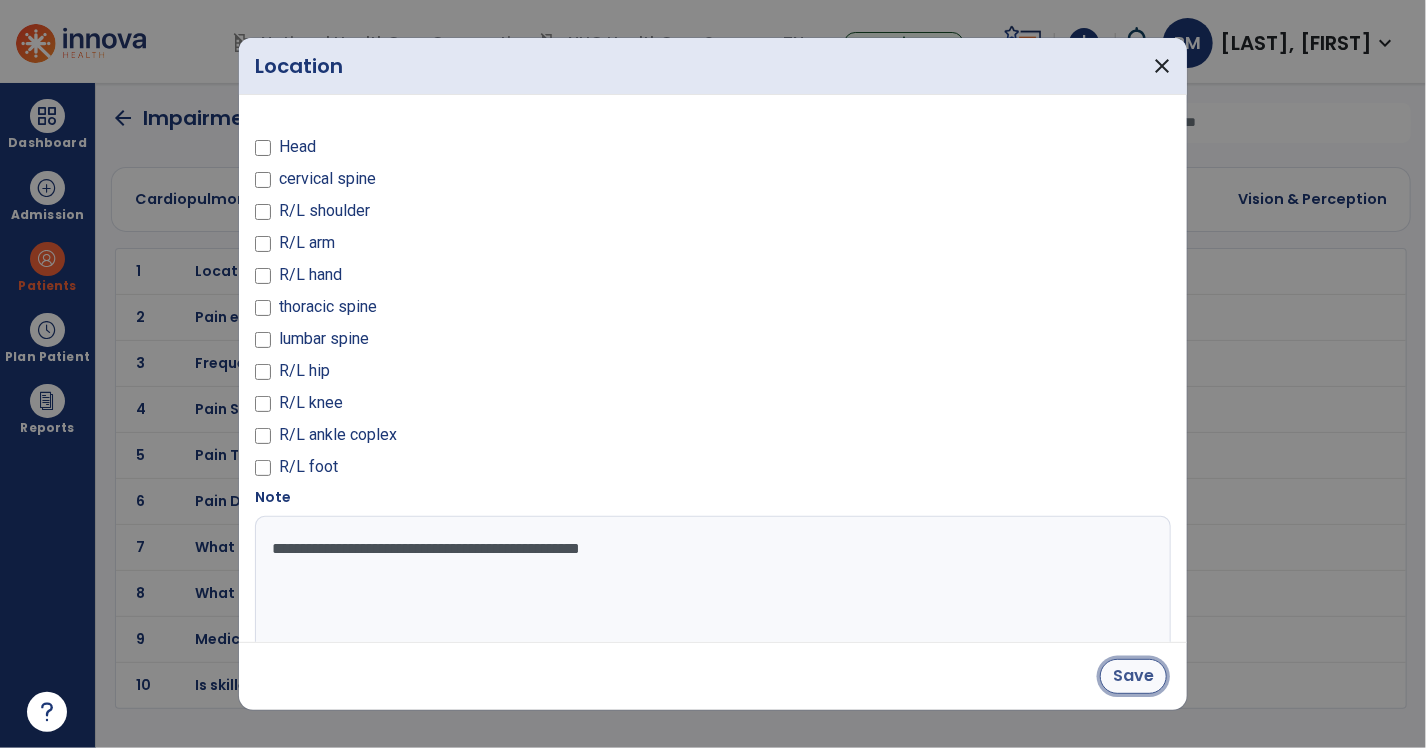 click on "Save" at bounding box center (1133, 676) 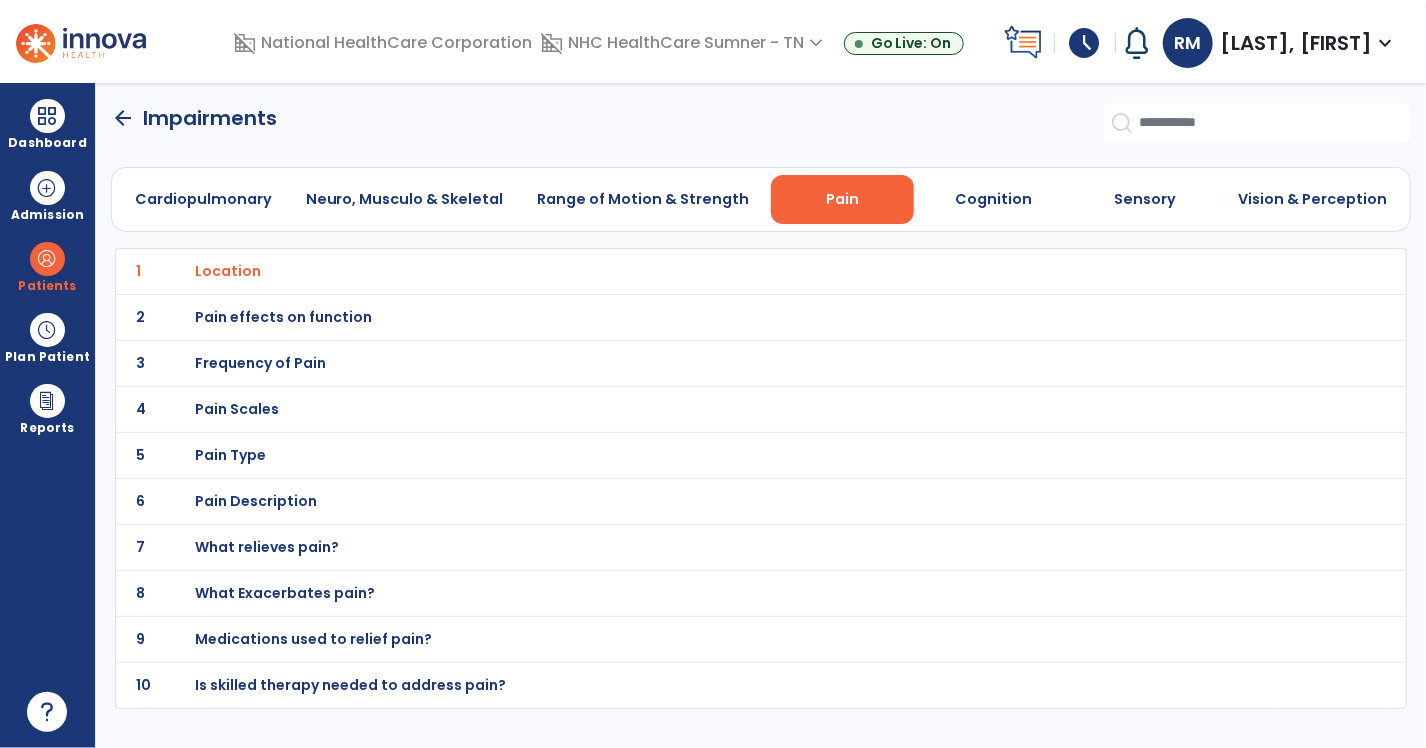 click on "Pain Scales" at bounding box center (228, 271) 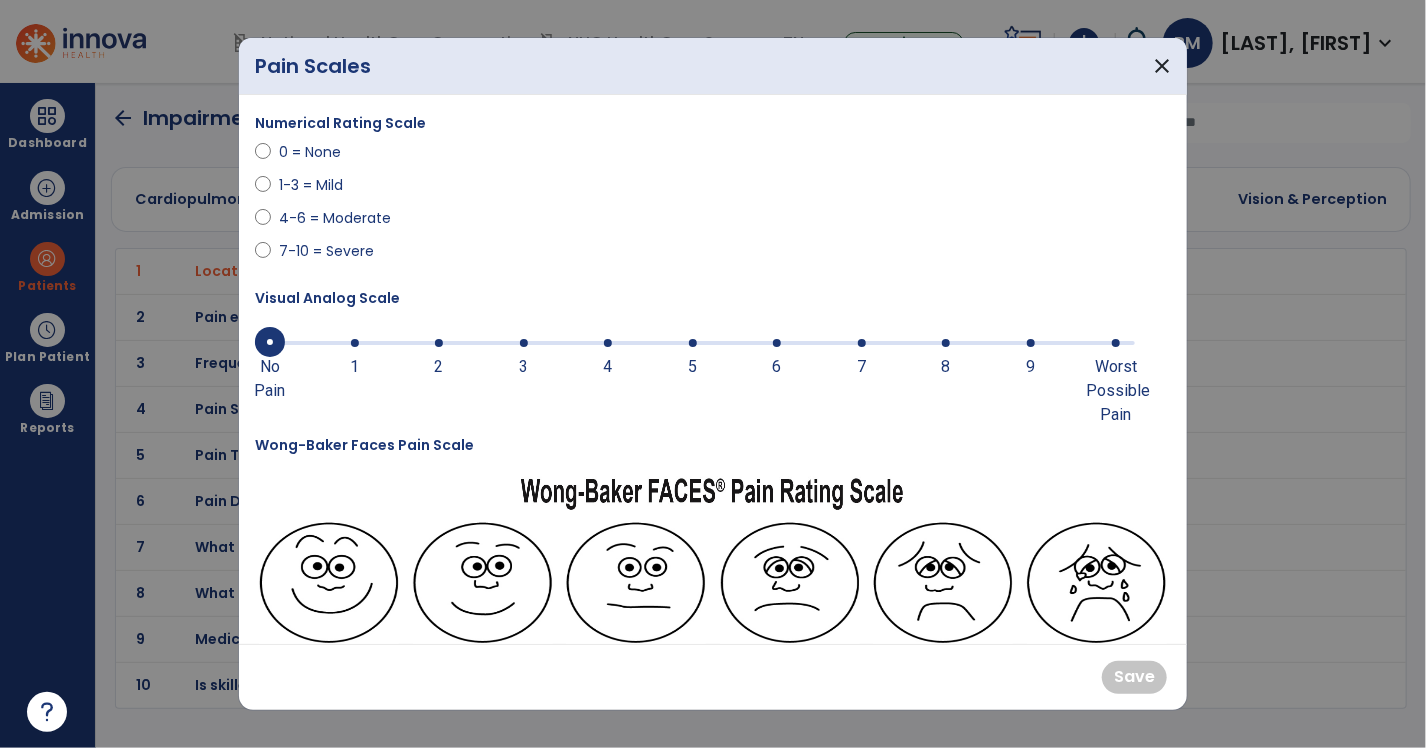 click at bounding box center (636, 642) 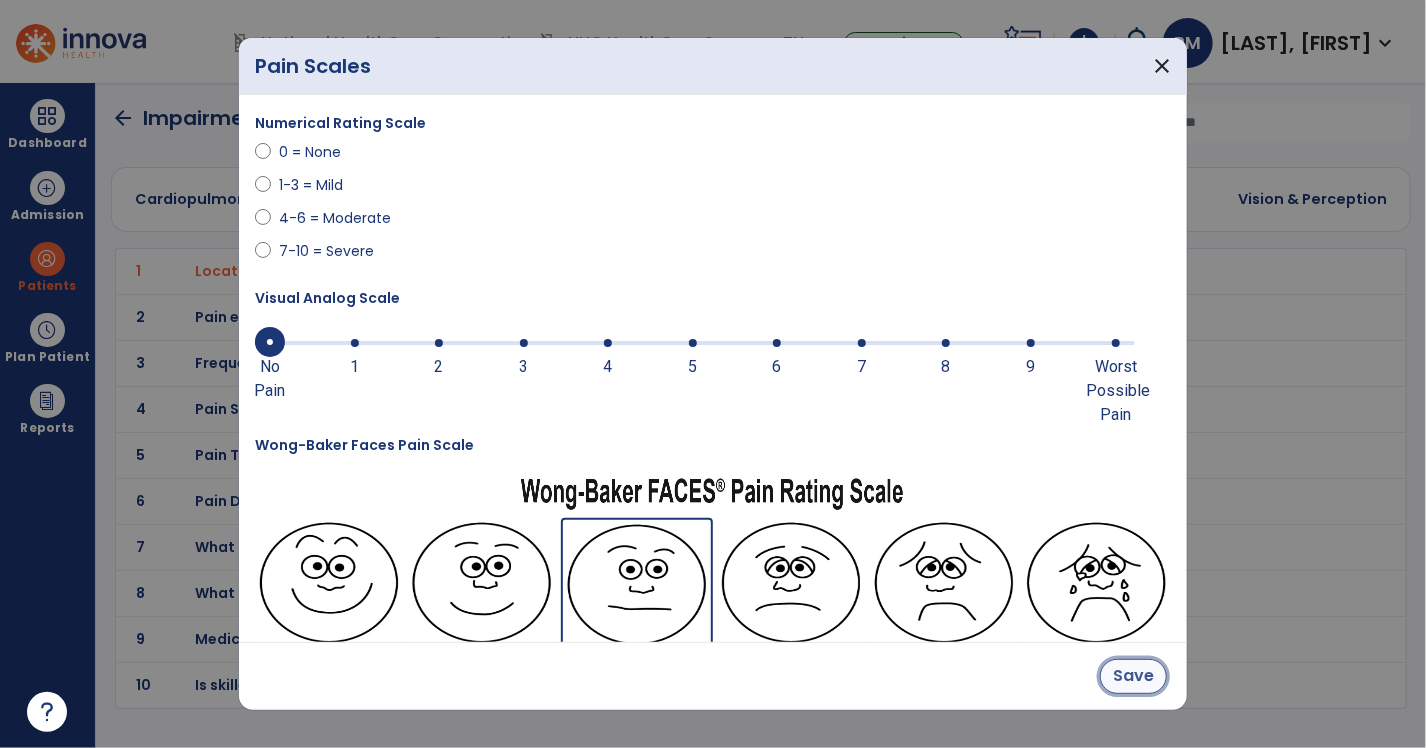 click on "Save" at bounding box center (1133, 676) 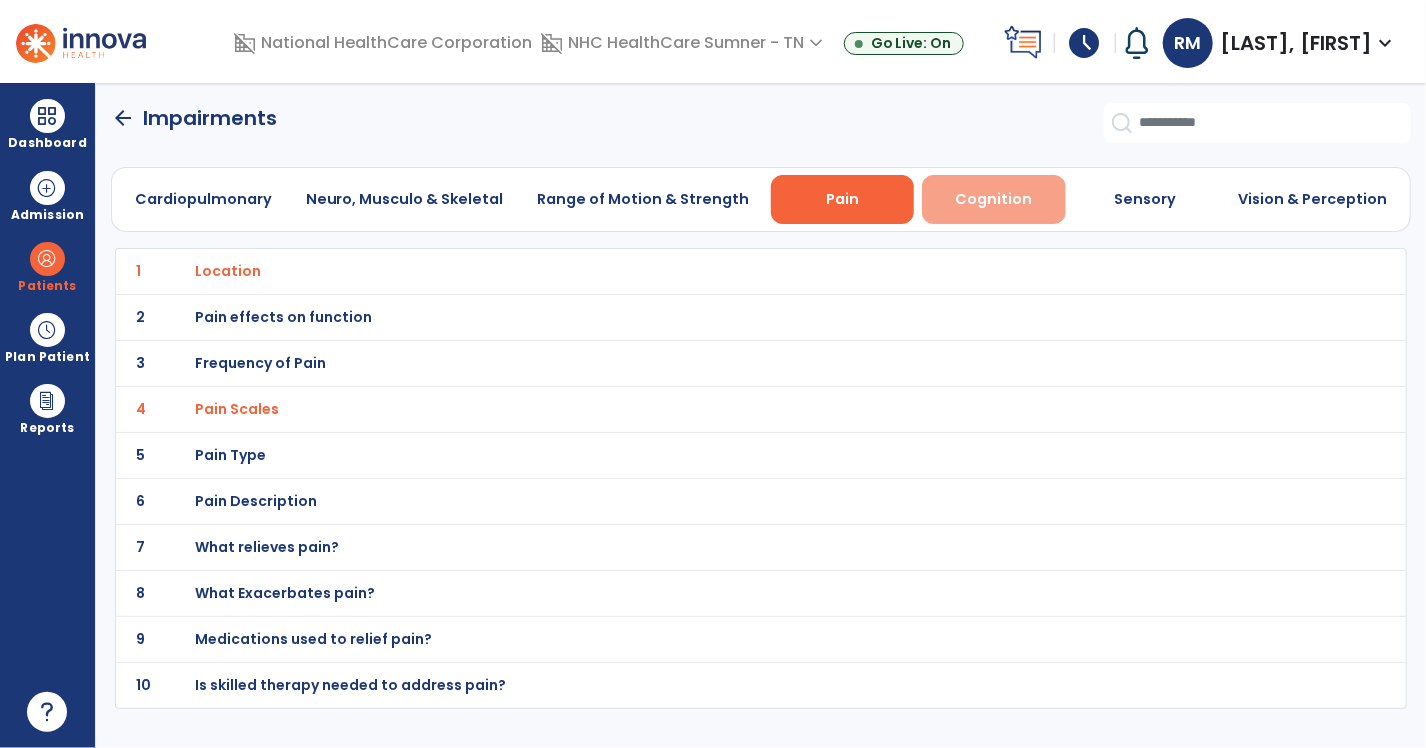 click on "Cognition" at bounding box center (994, 199) 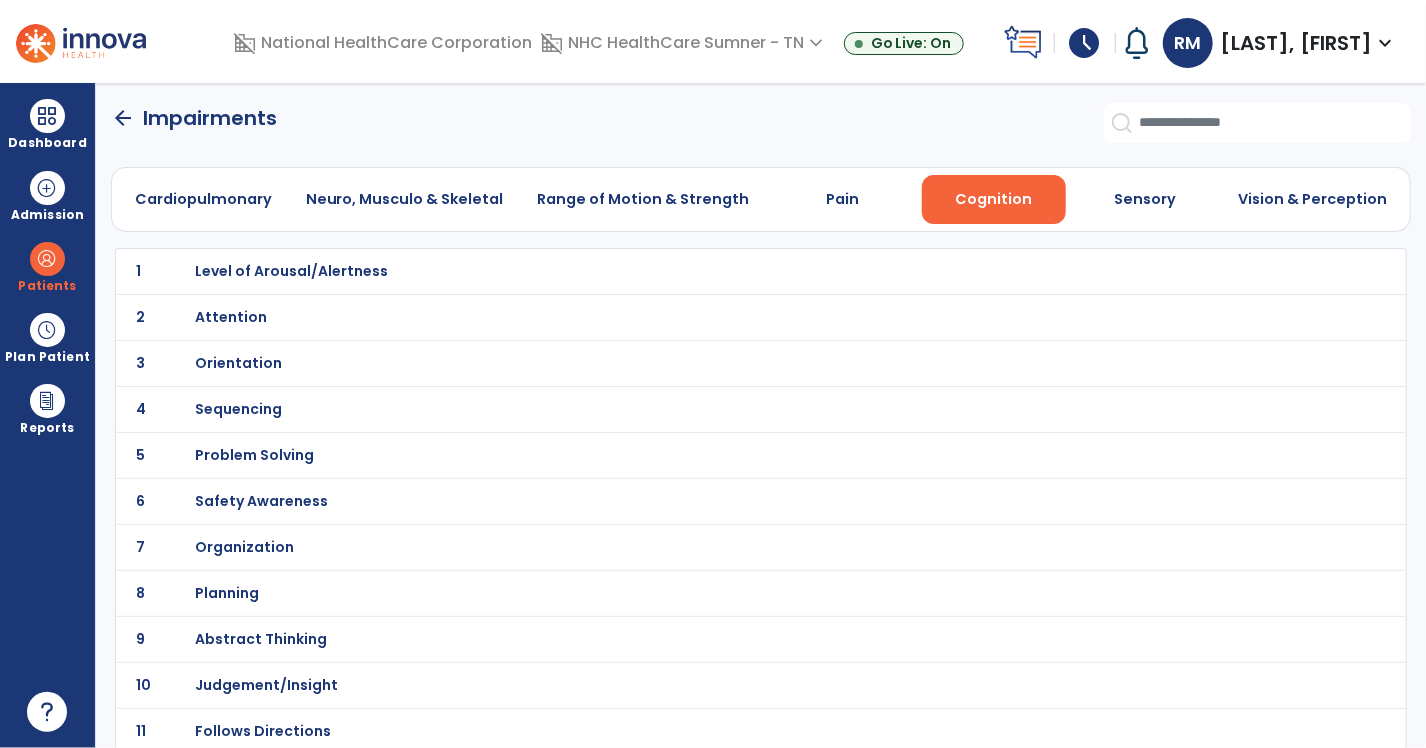 click on "Orientation" at bounding box center [291, 271] 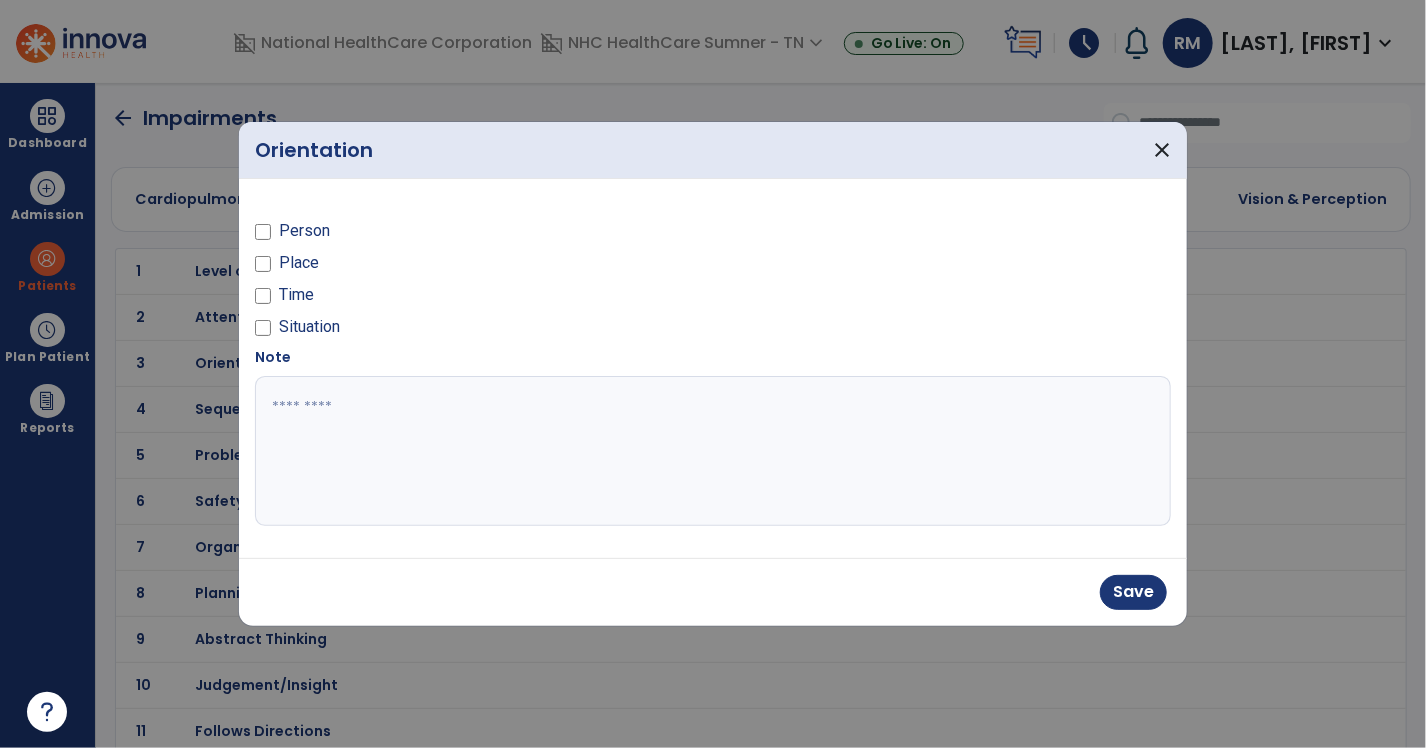 click at bounding box center (713, 451) 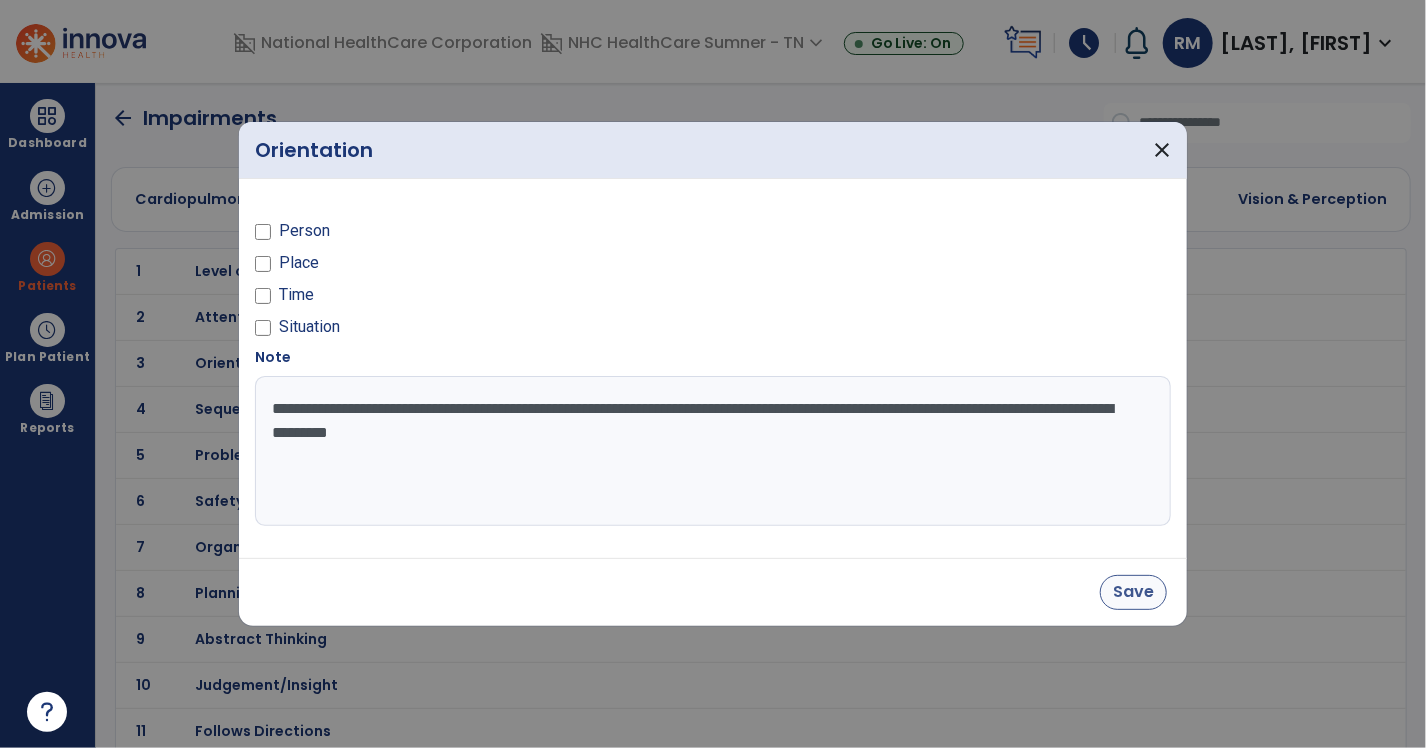 type on "**********" 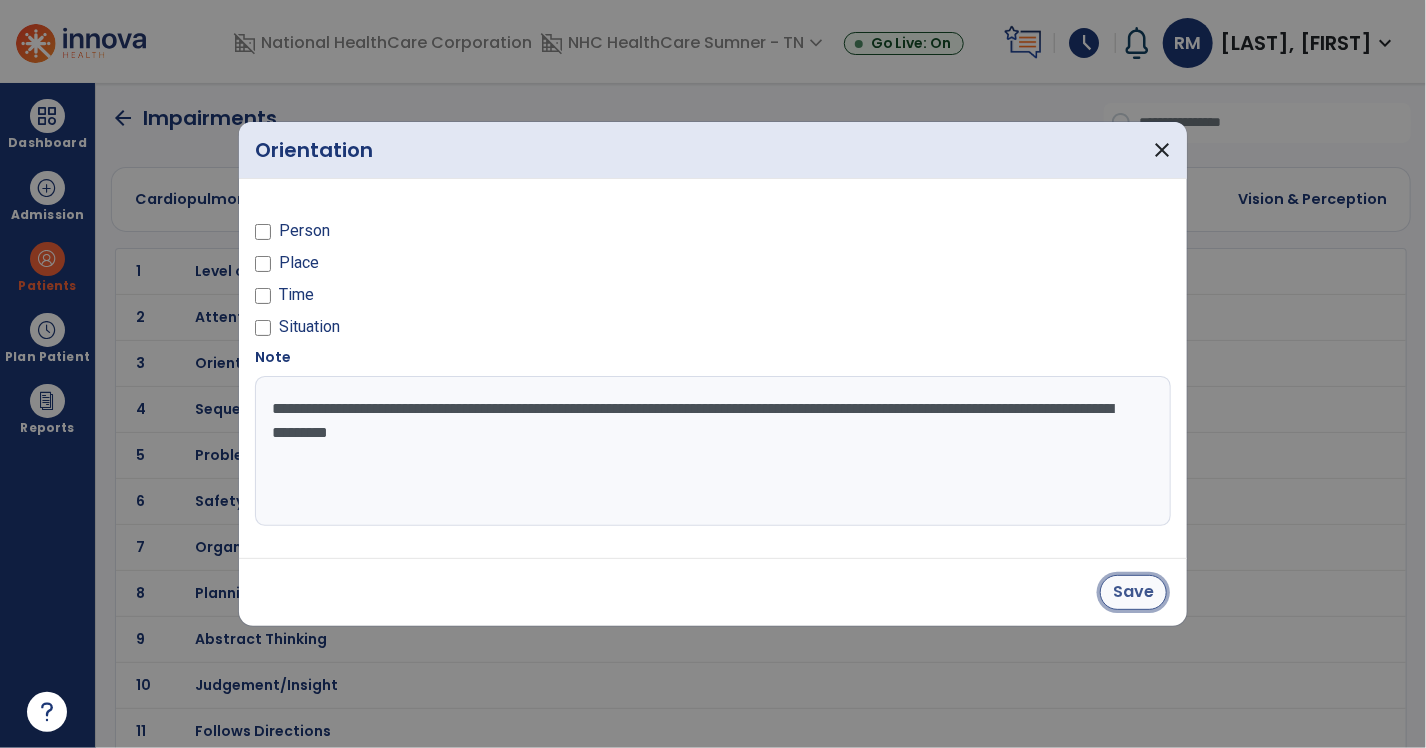 click on "Save" at bounding box center [1133, 592] 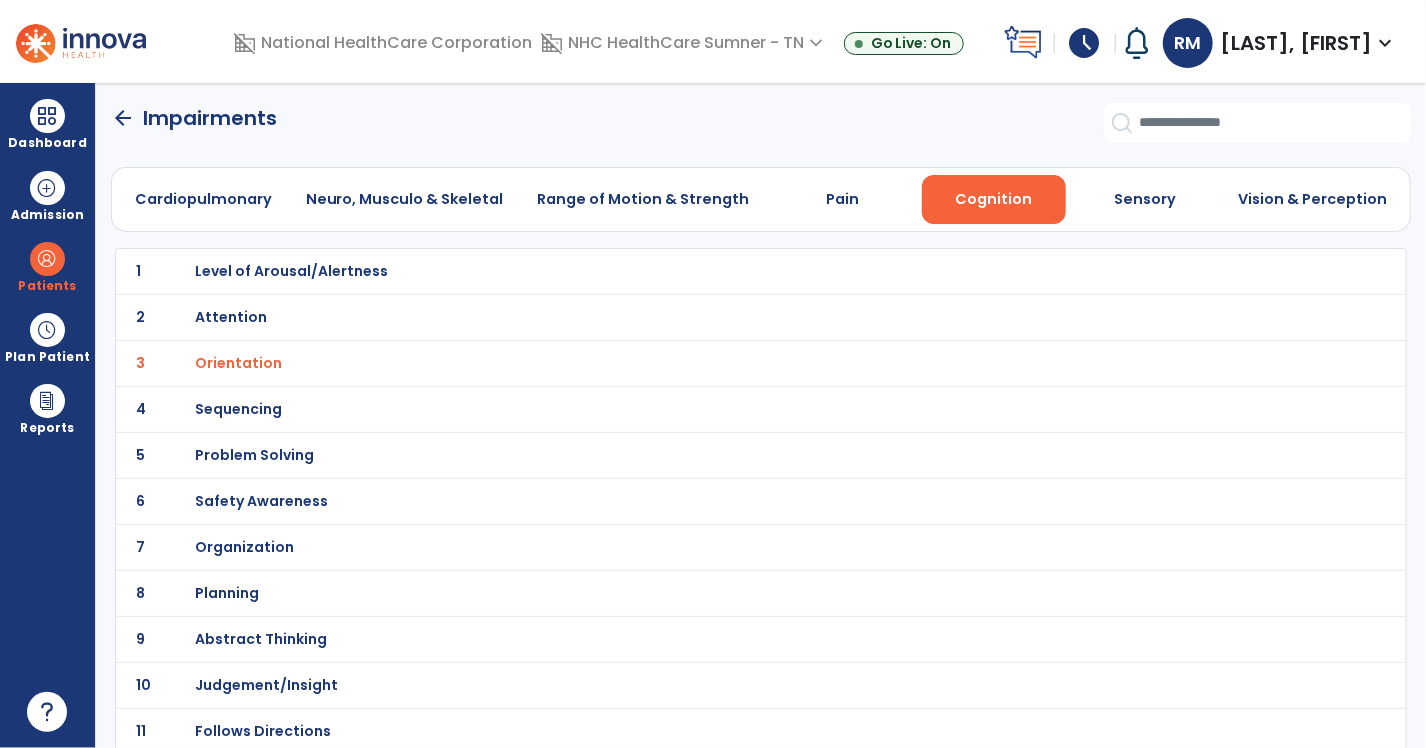 click on "Sequencing" at bounding box center (291, 271) 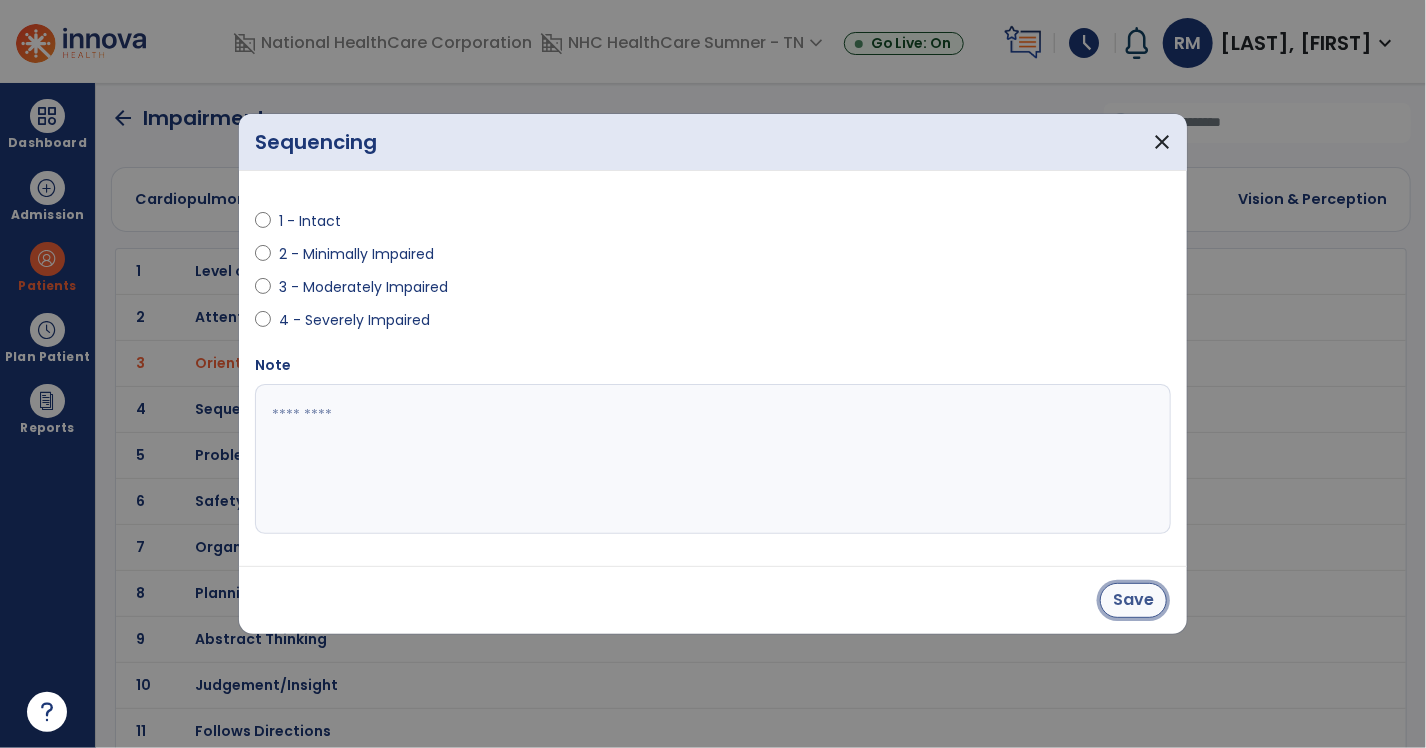 click on "Save" at bounding box center (1133, 600) 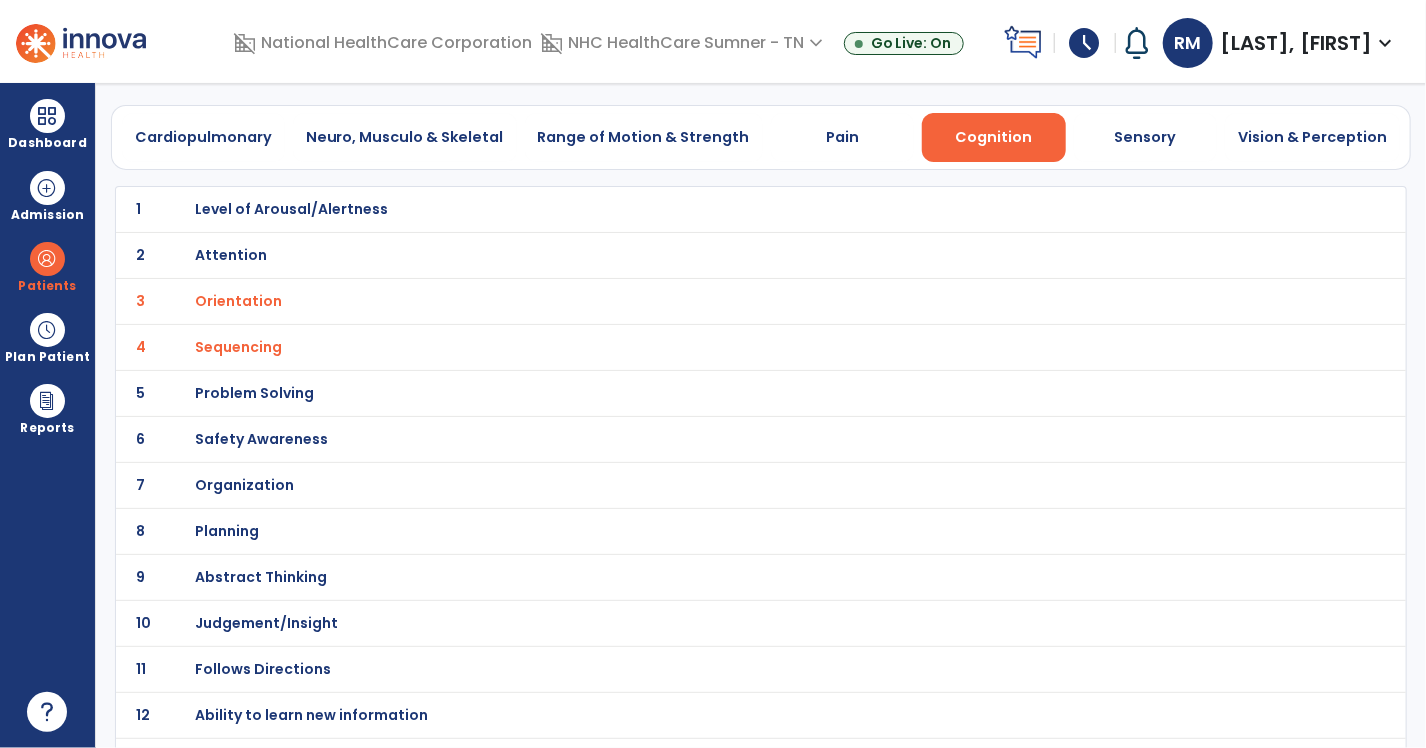 scroll, scrollTop: 96, scrollLeft: 0, axis: vertical 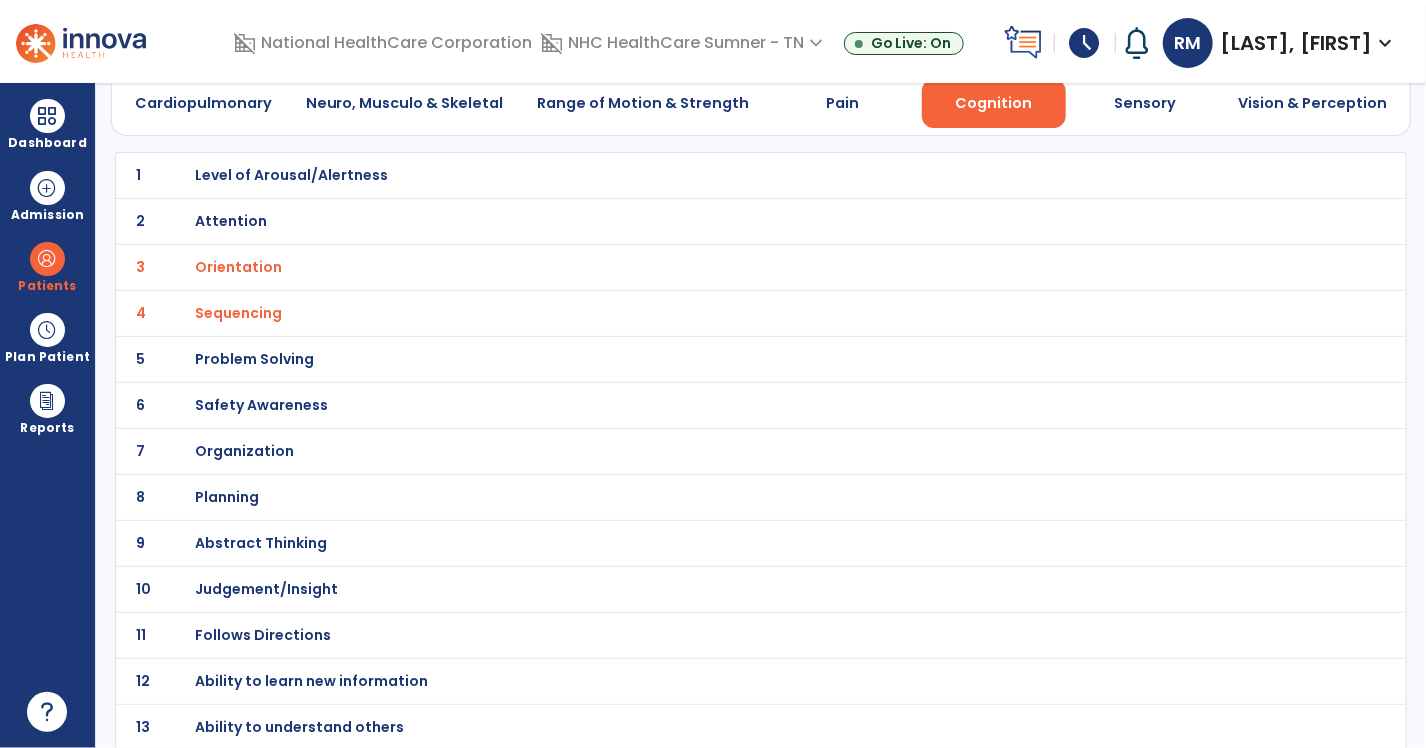 click on "Follows Directions" at bounding box center [291, 175] 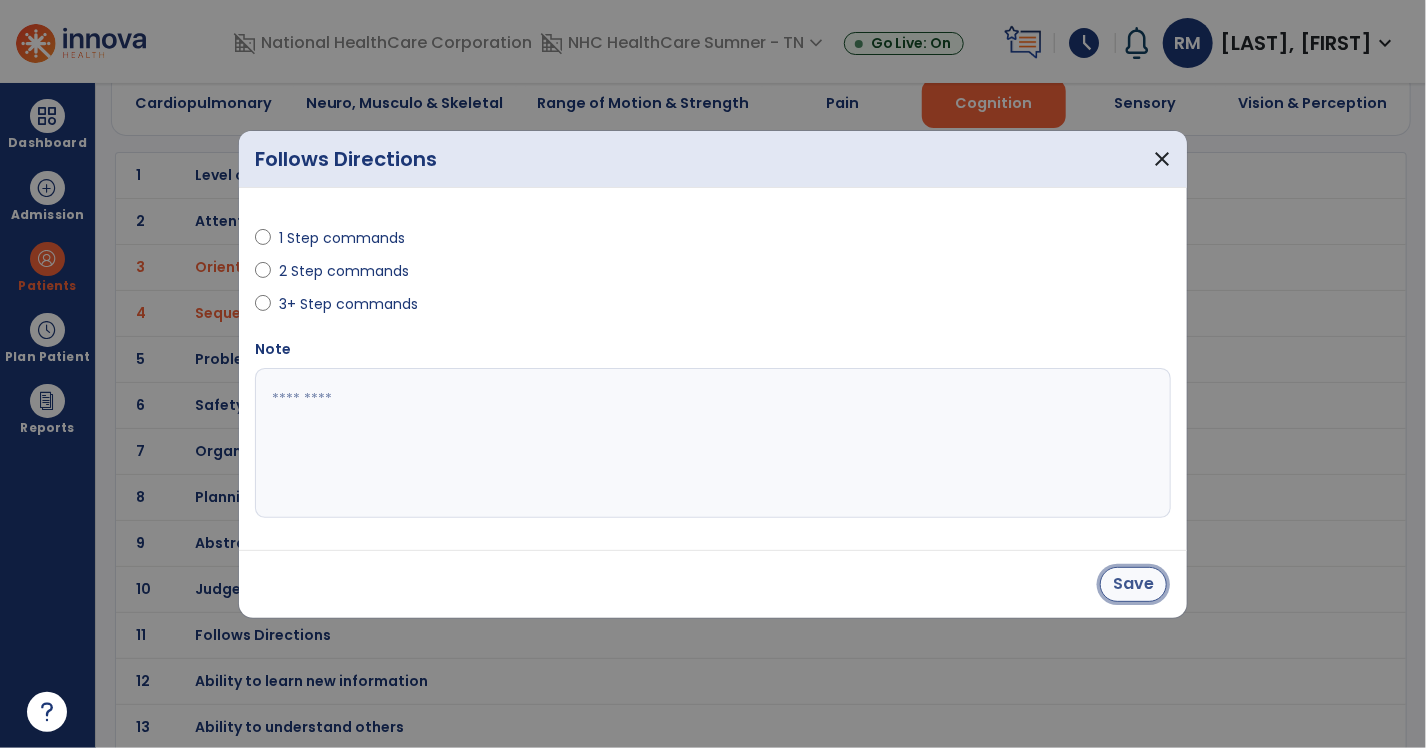 click on "Save" at bounding box center [1133, 584] 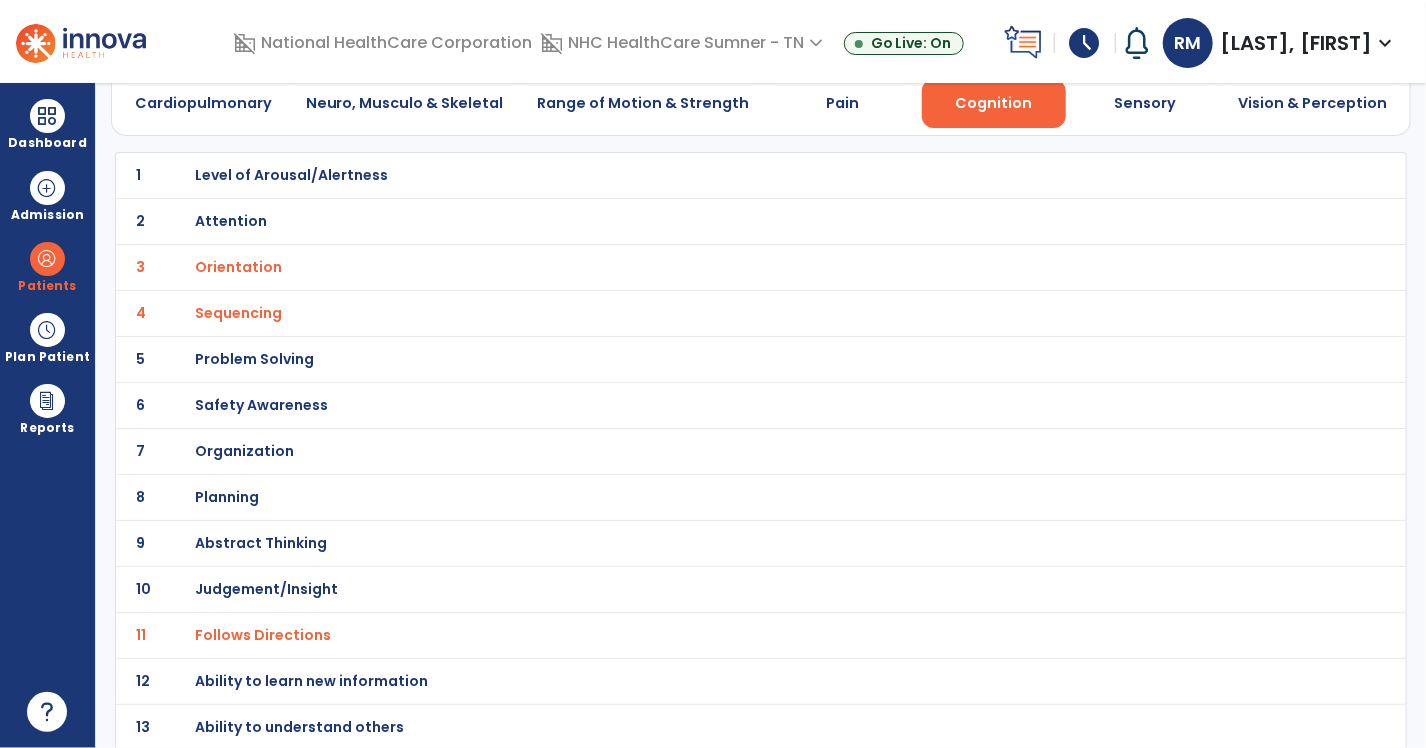 click on "Attention" at bounding box center (291, 175) 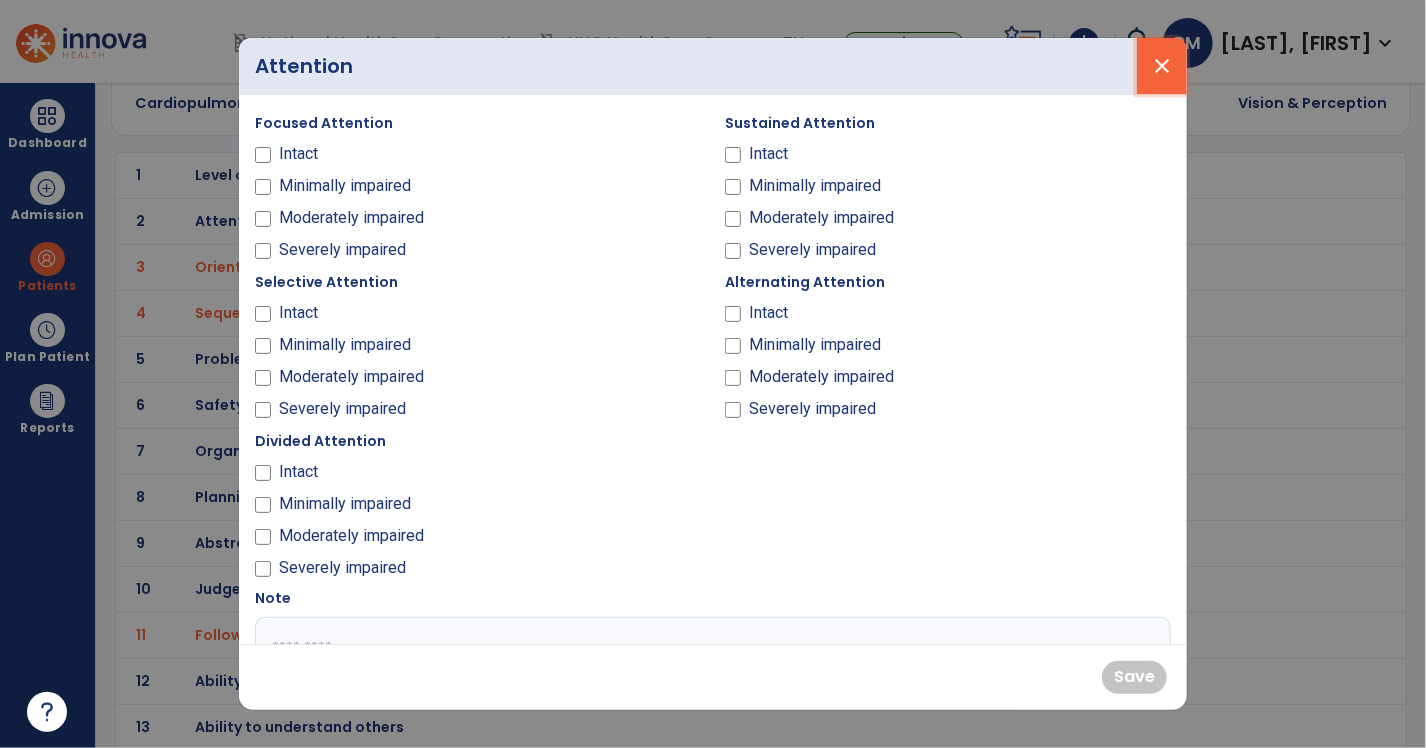click on "close" at bounding box center [1162, 66] 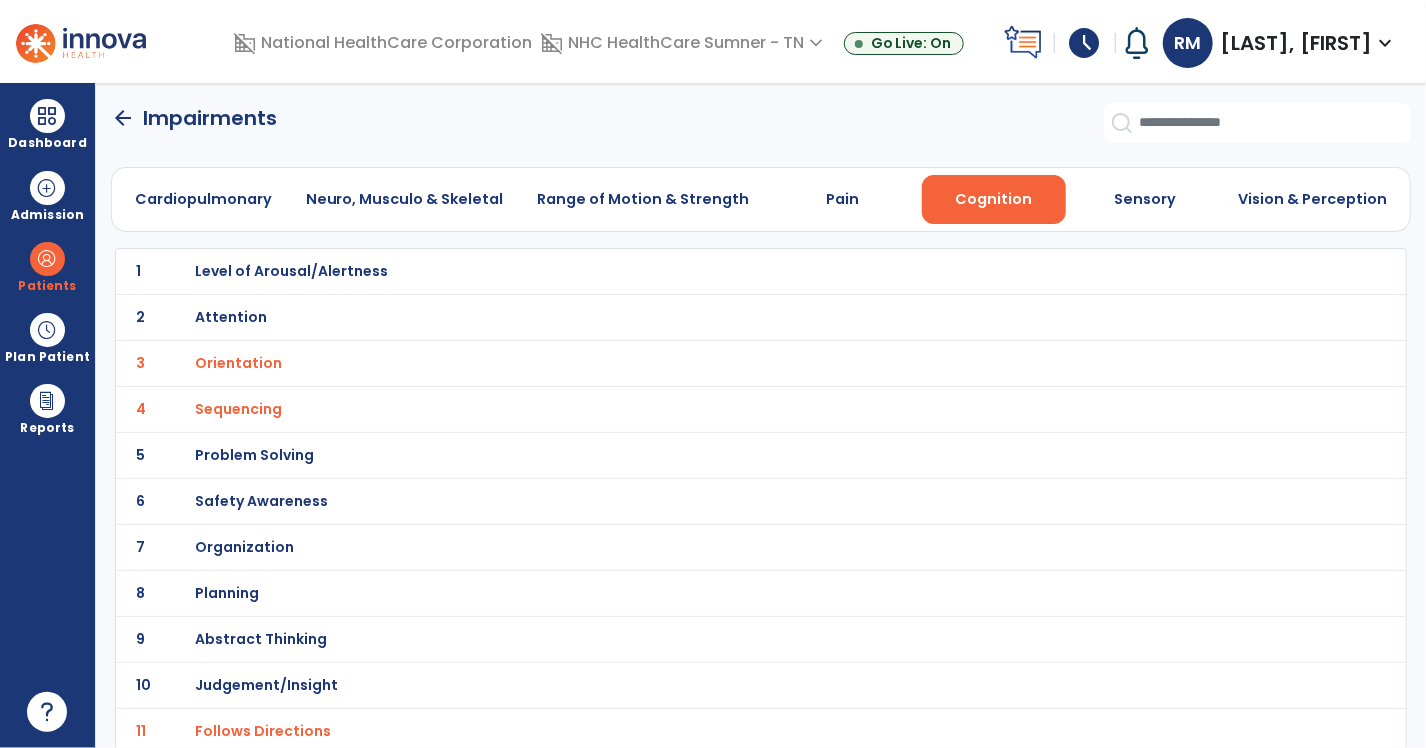 scroll, scrollTop: 96, scrollLeft: 0, axis: vertical 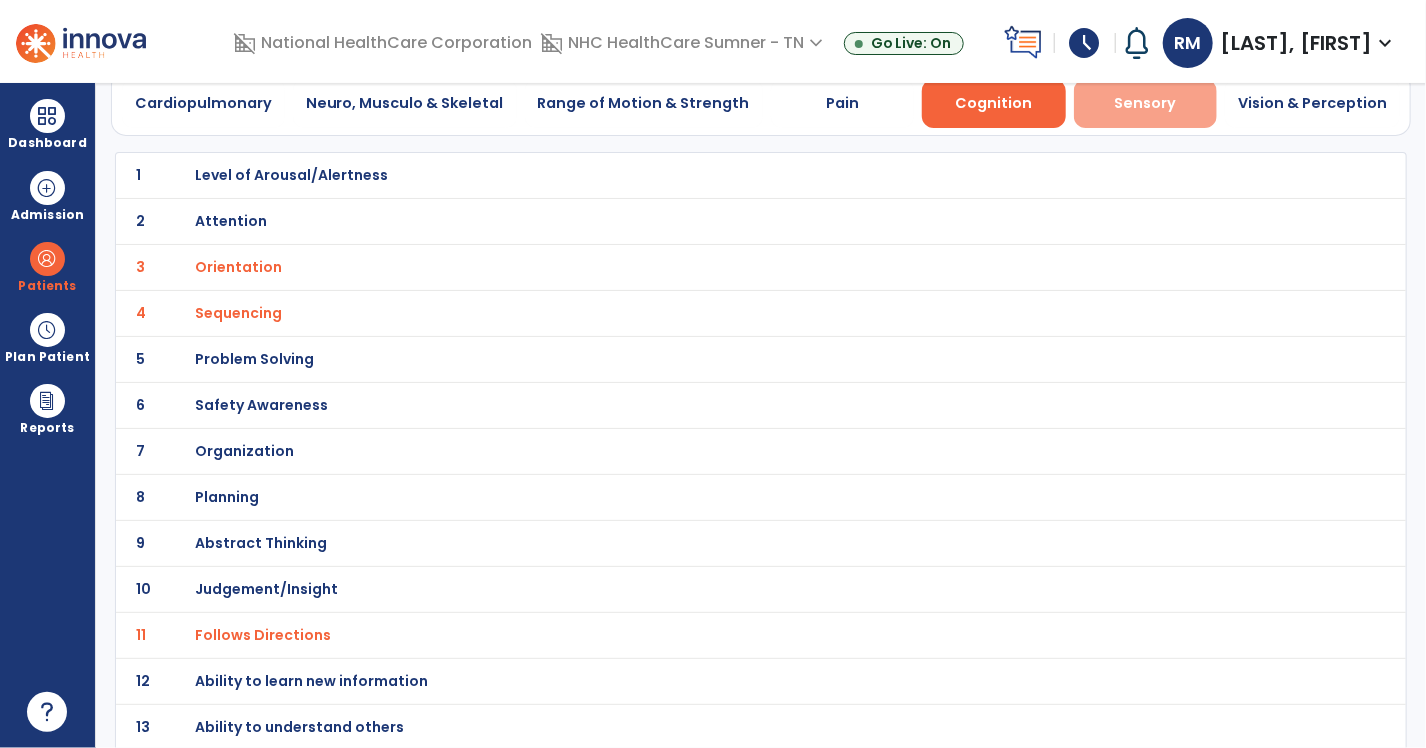 click on "Sensory" at bounding box center [1146, 103] 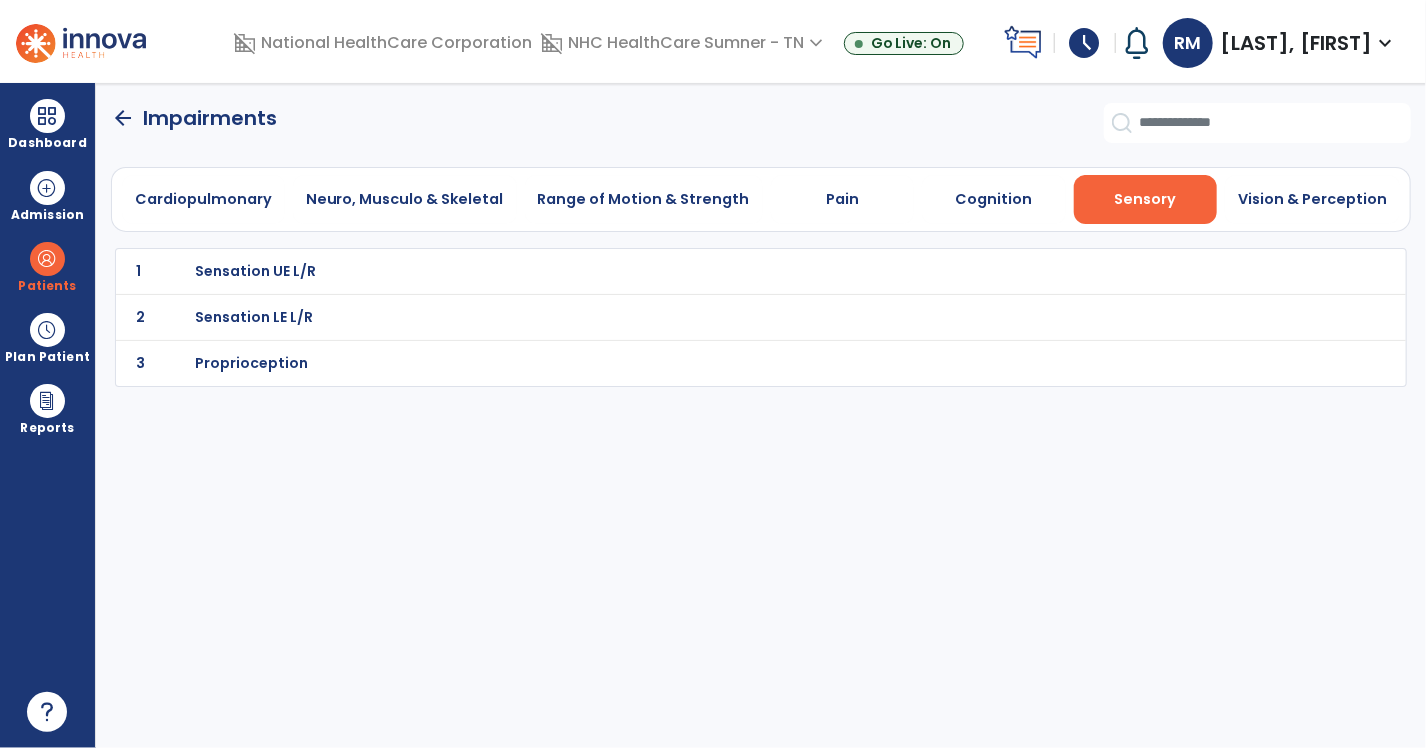 scroll, scrollTop: 0, scrollLeft: 0, axis: both 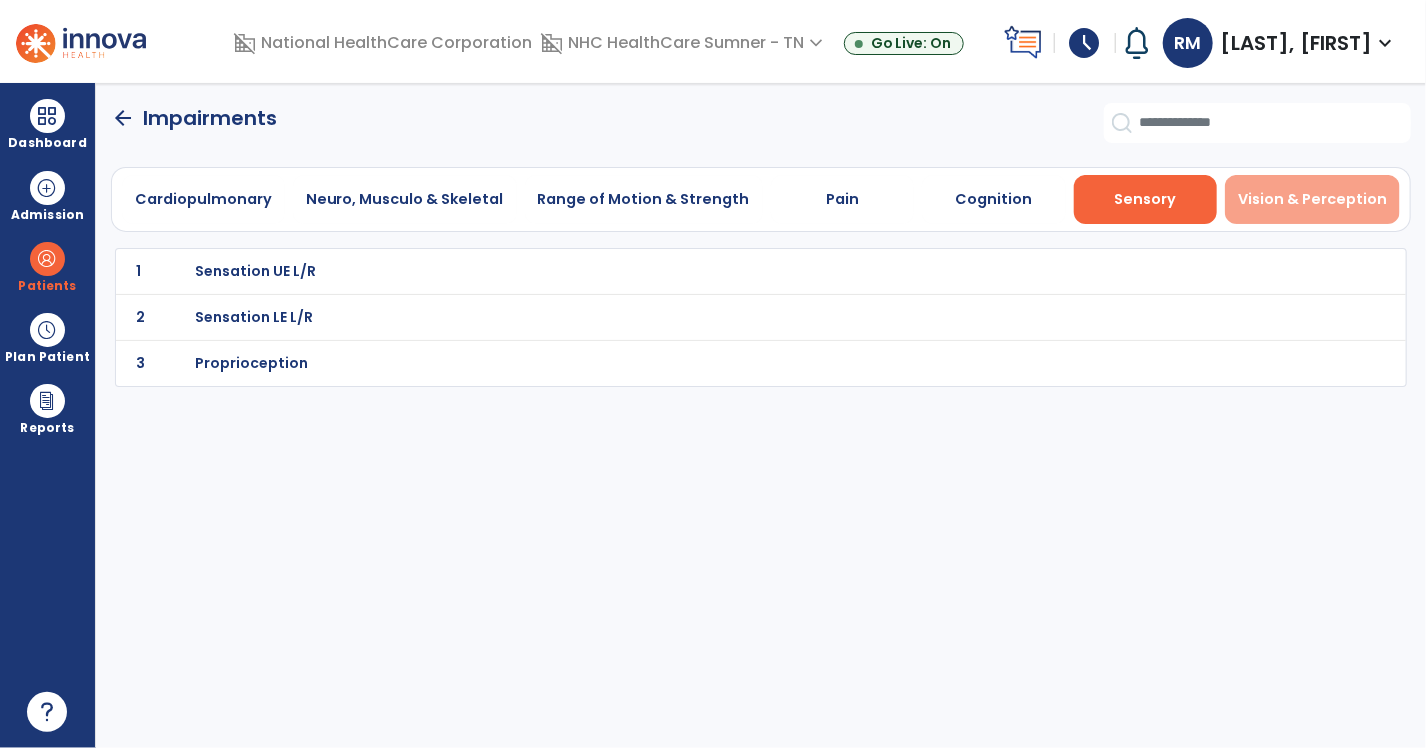 click on "Vision & Perception" at bounding box center [1312, 199] 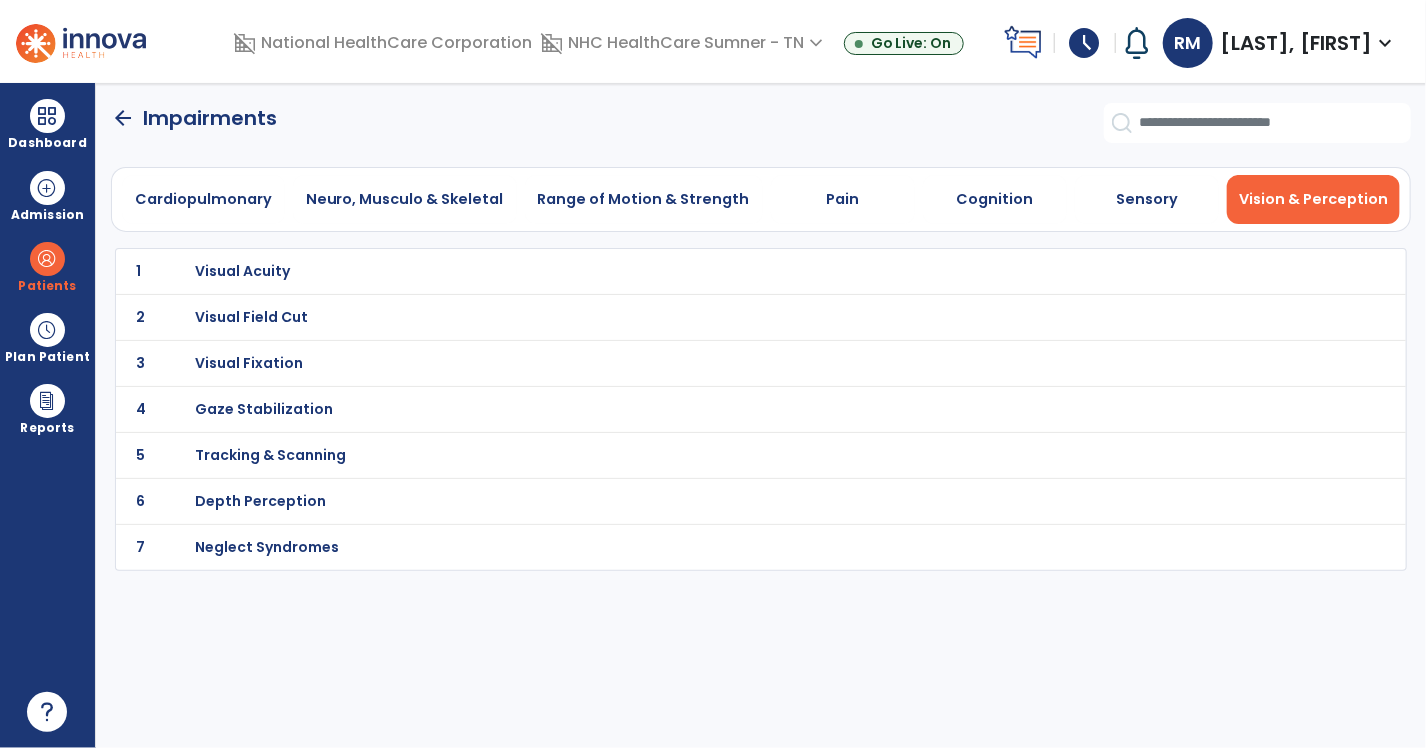 click on "1 Visual Acuity" 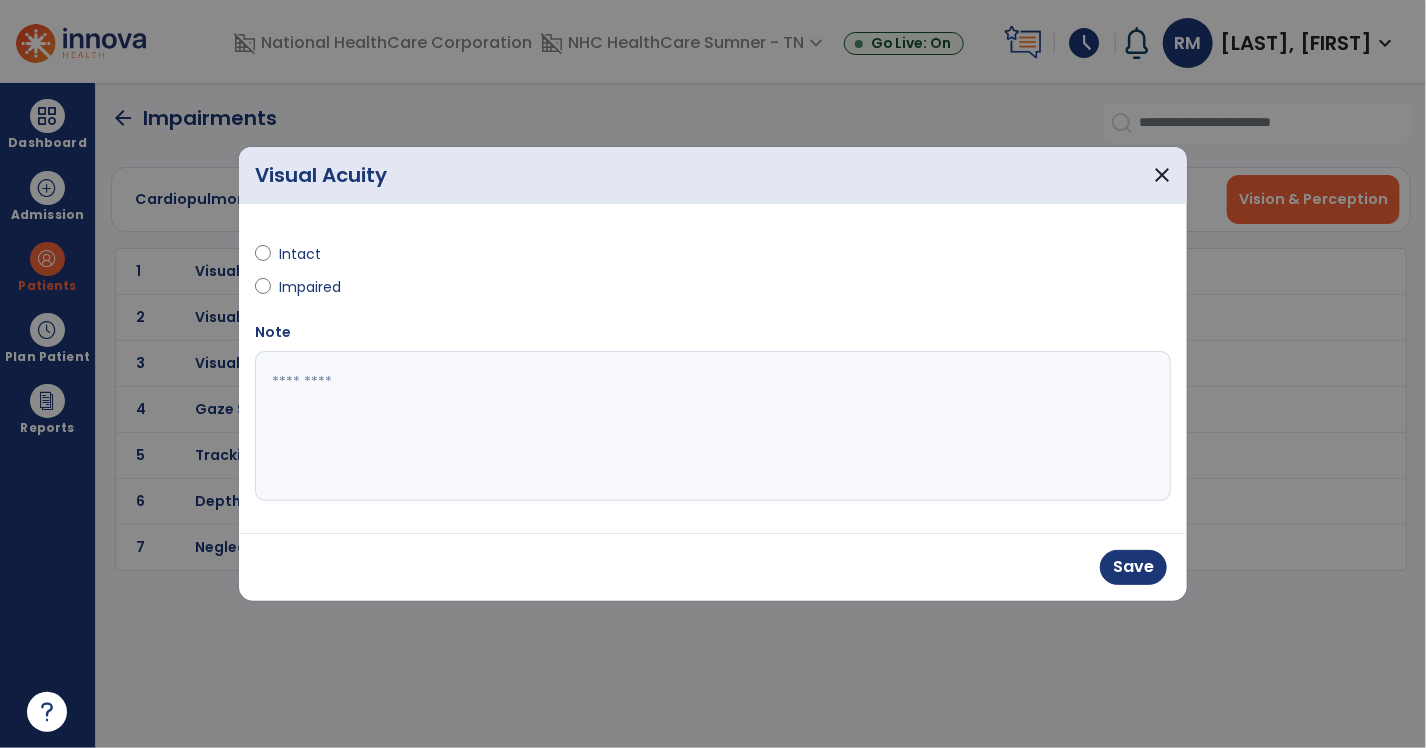 click at bounding box center (713, 426) 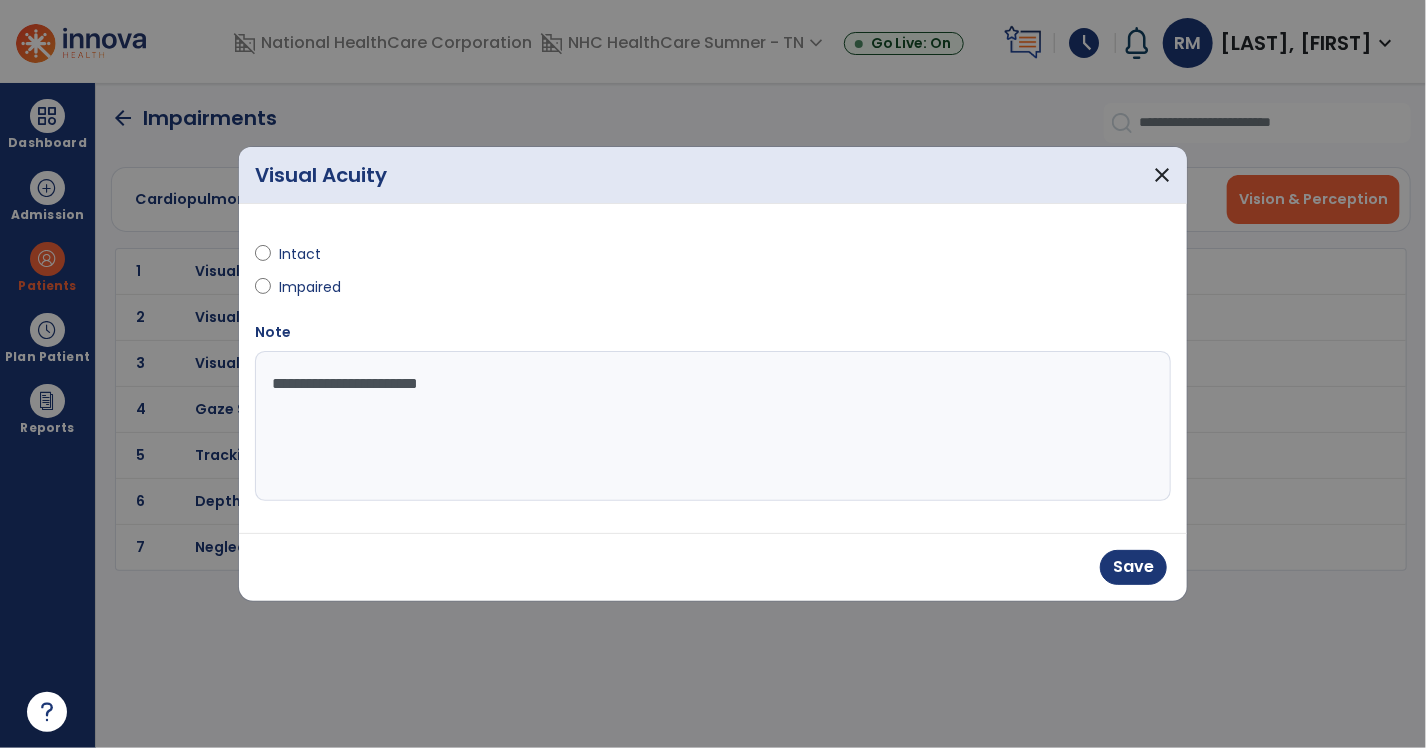 type on "**********" 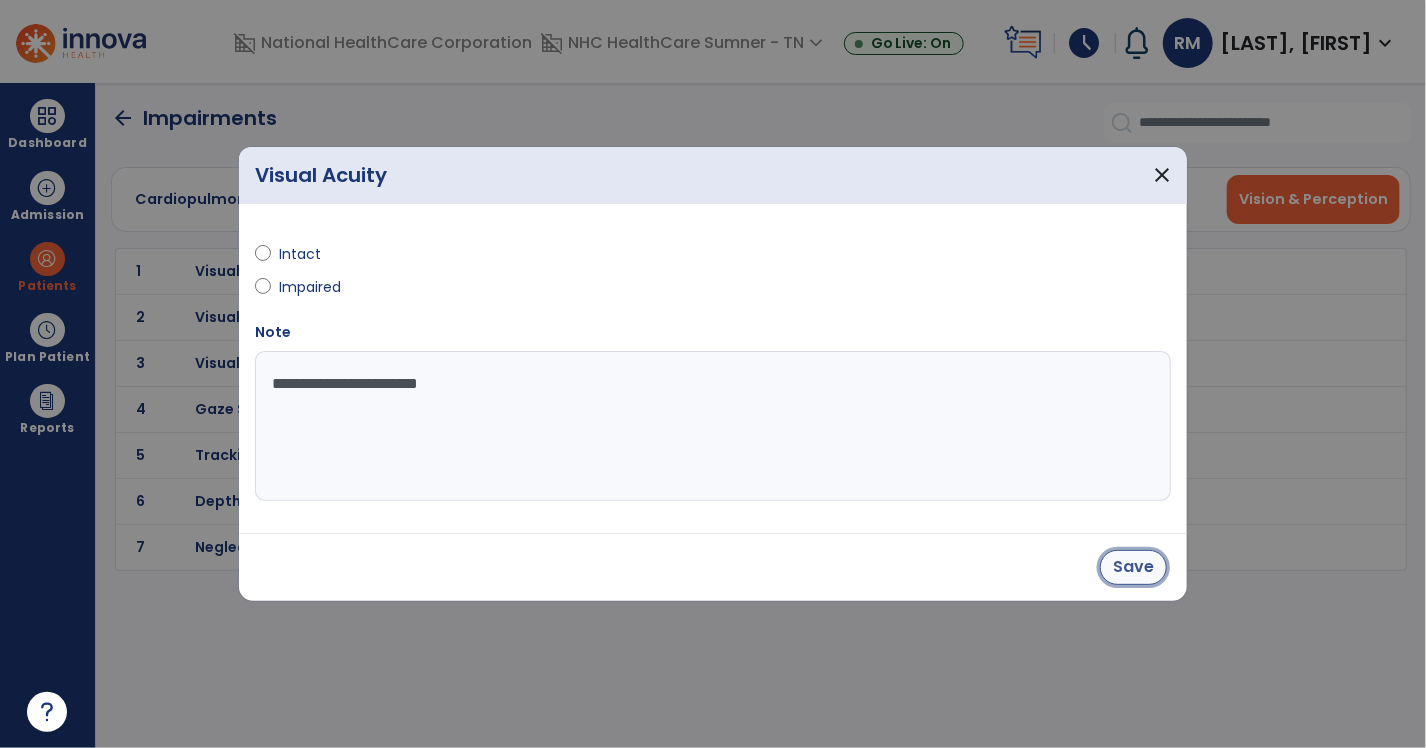 click on "Save" at bounding box center [1133, 567] 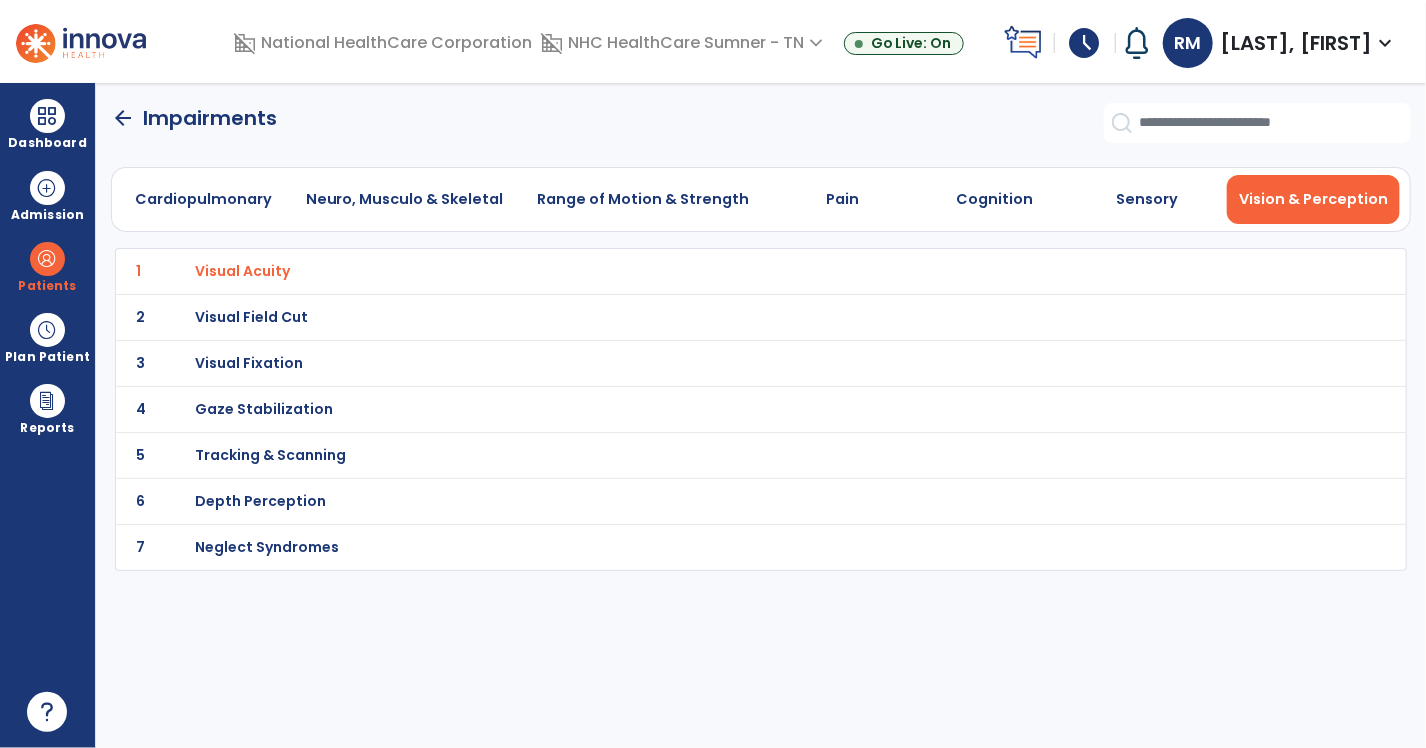 click on "arrow_back" 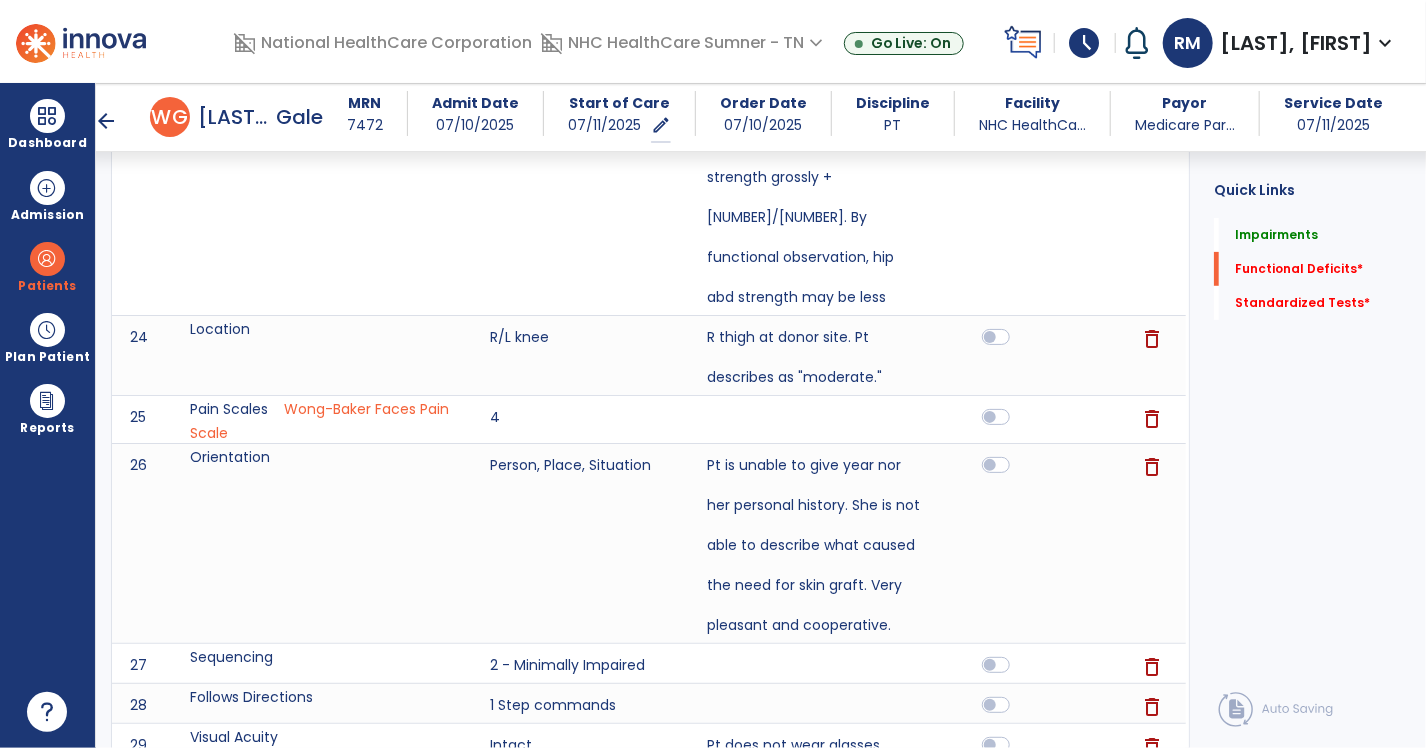 scroll, scrollTop: 4268, scrollLeft: 0, axis: vertical 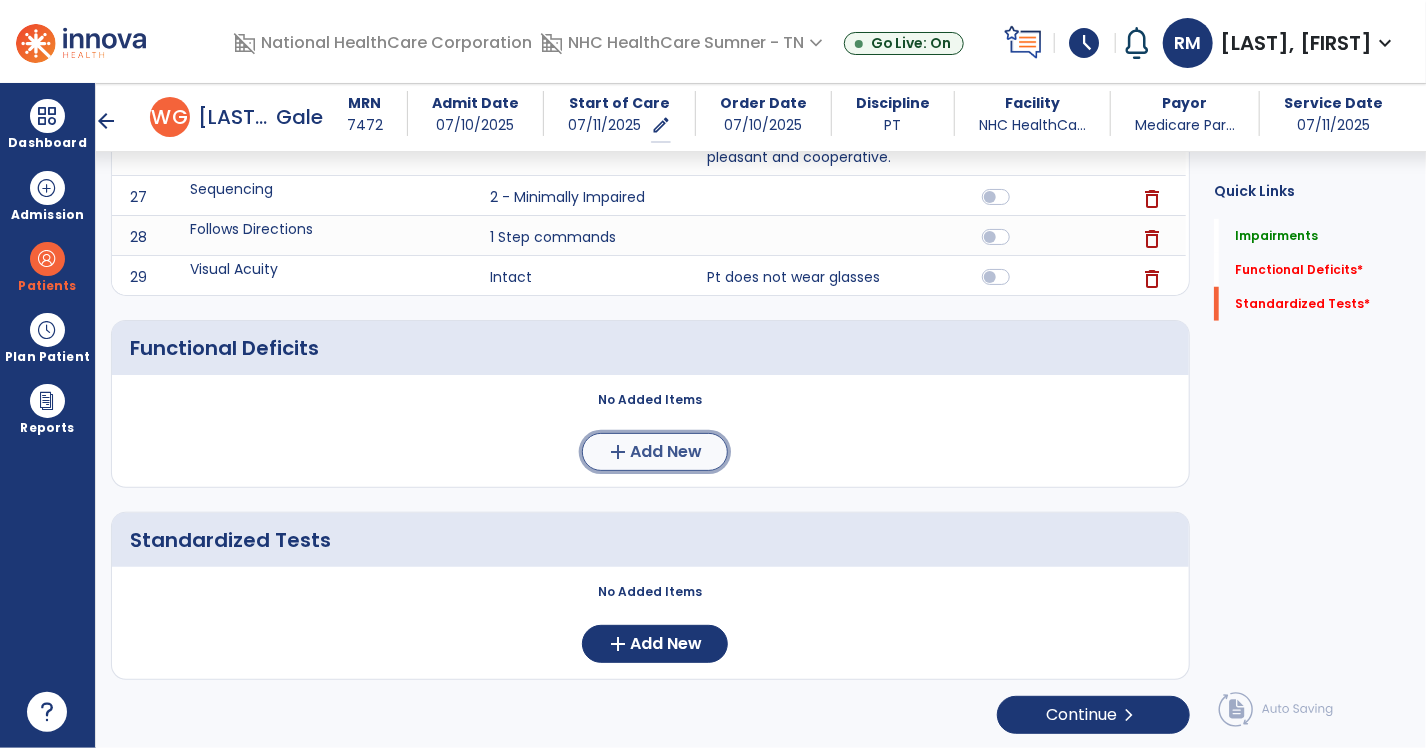 click on "add" 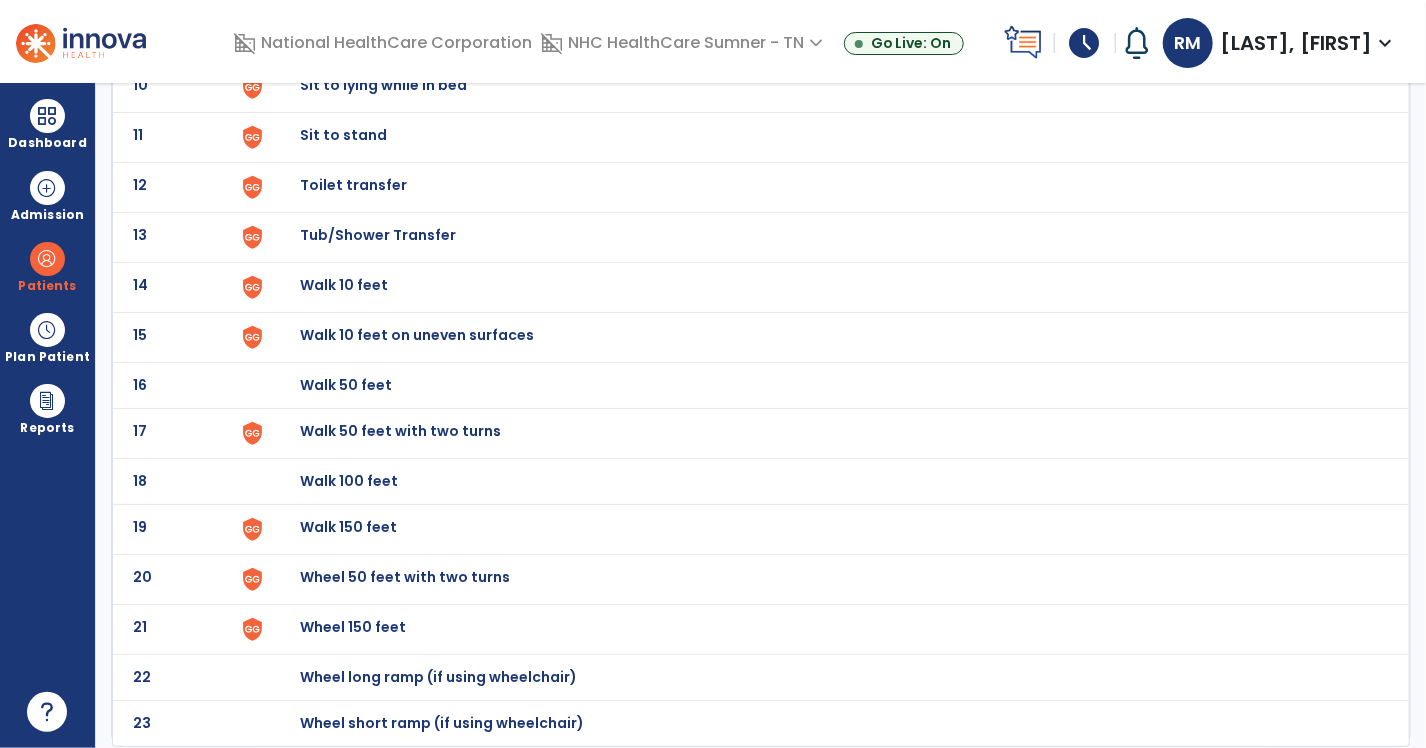 scroll, scrollTop: 0, scrollLeft: 0, axis: both 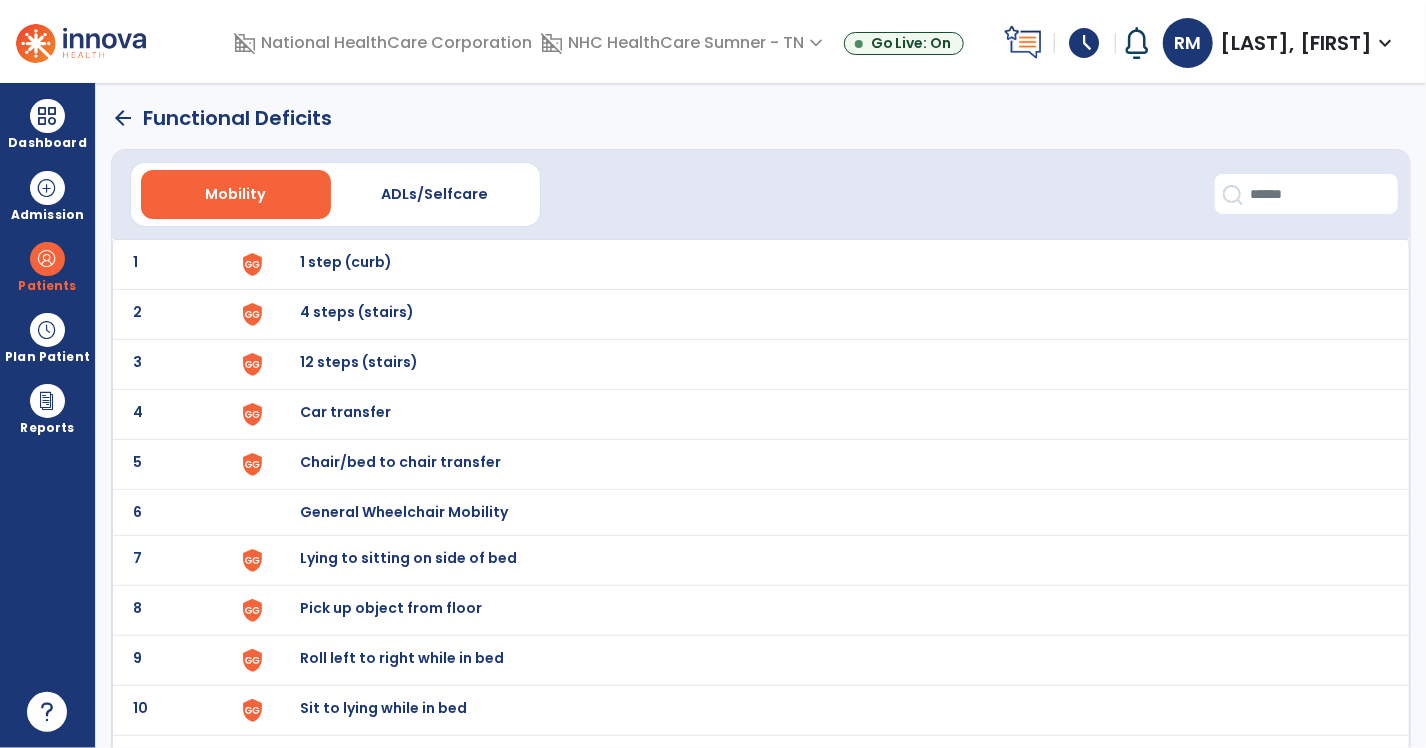 click on "Chair/bed to chair transfer" at bounding box center [346, 262] 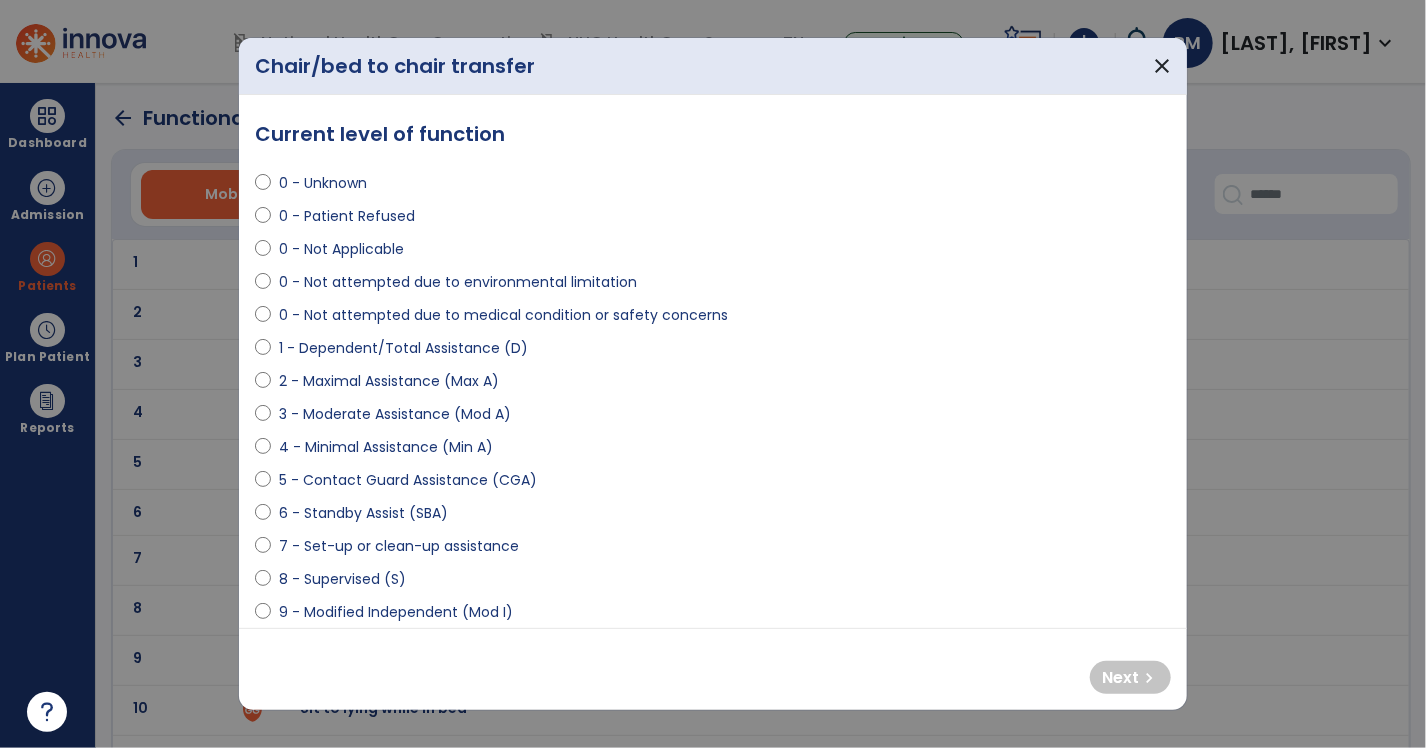select on "**********" 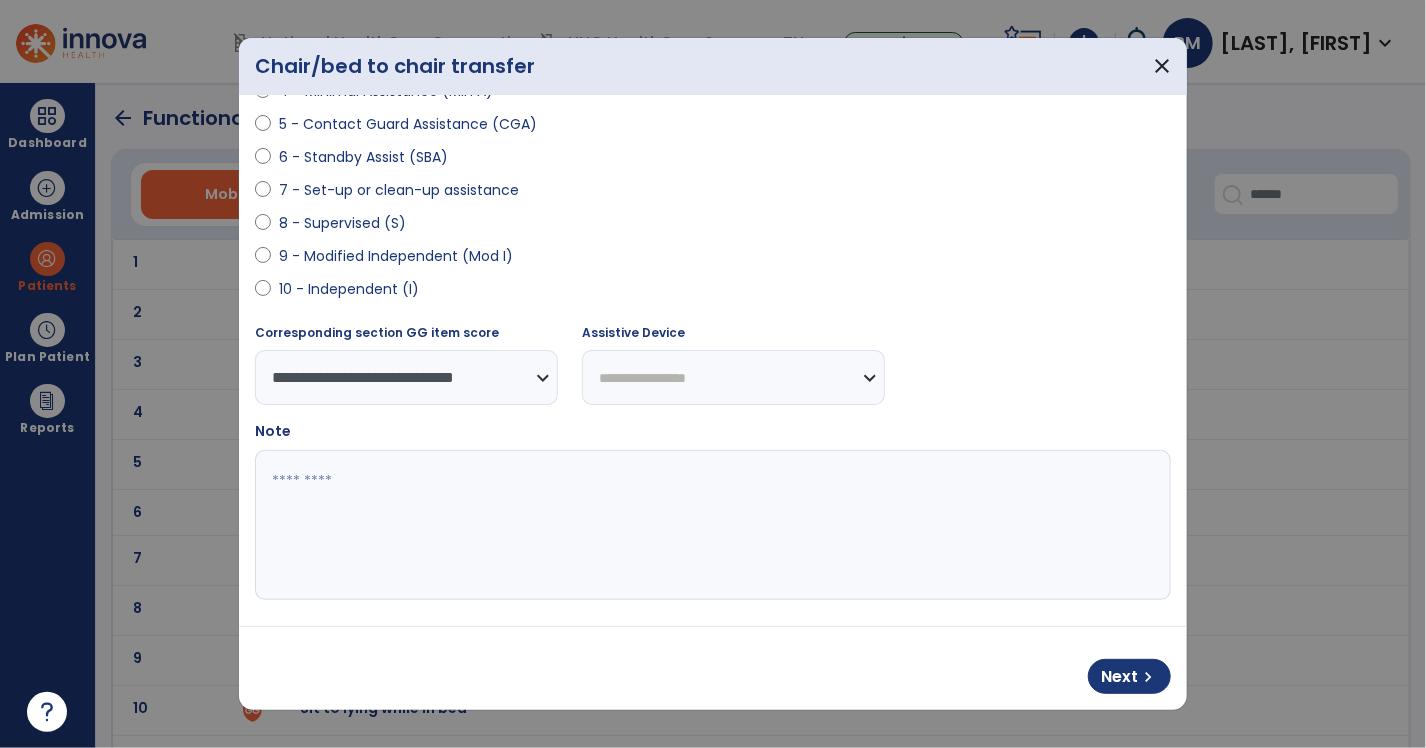 scroll, scrollTop: 360, scrollLeft: 0, axis: vertical 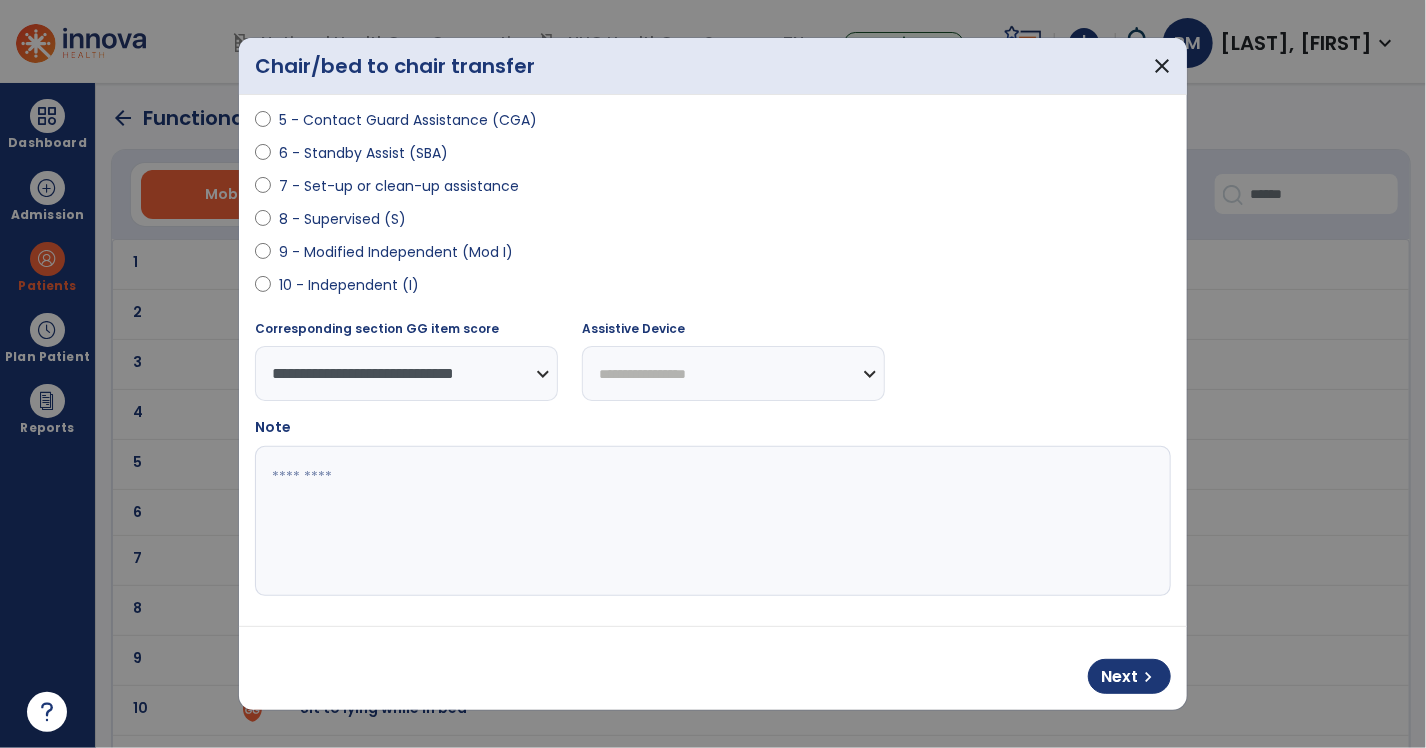 click on "**********" at bounding box center [733, 373] 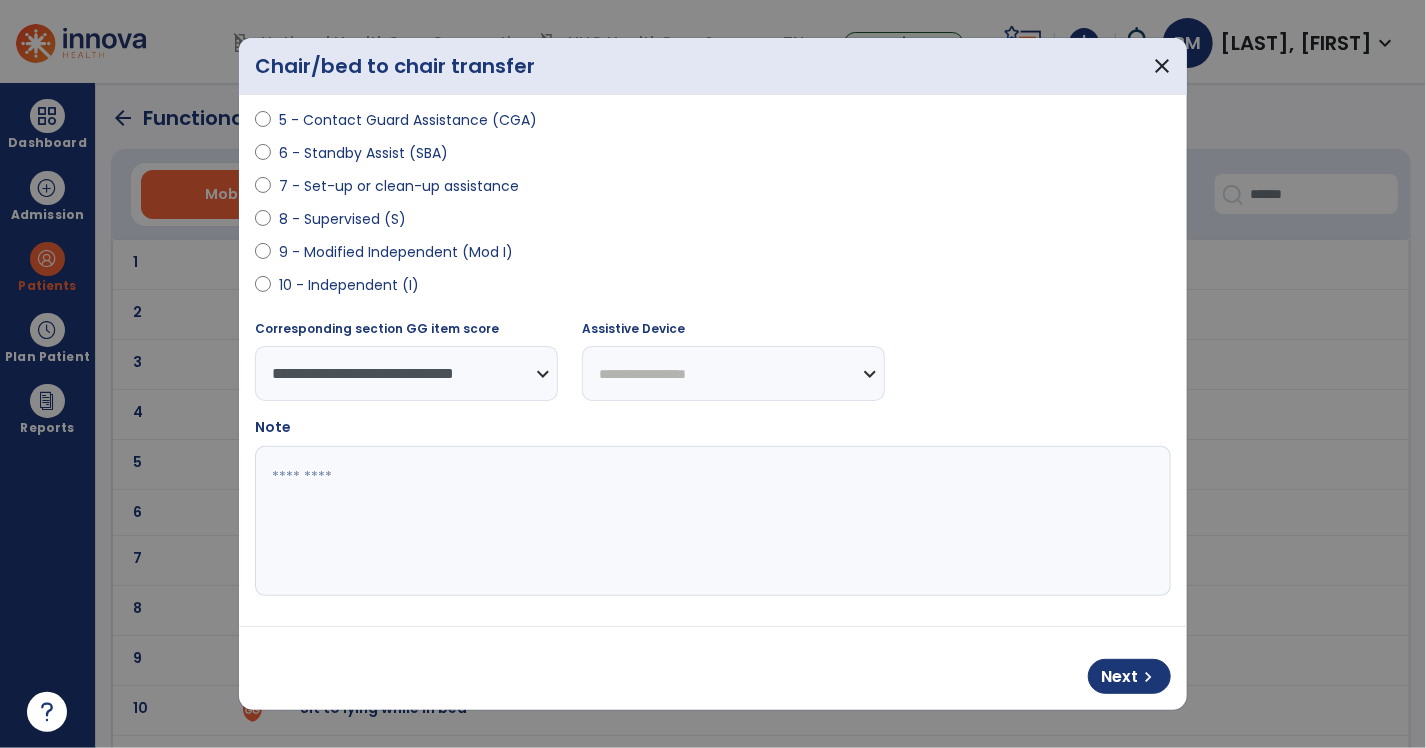 select on "**********" 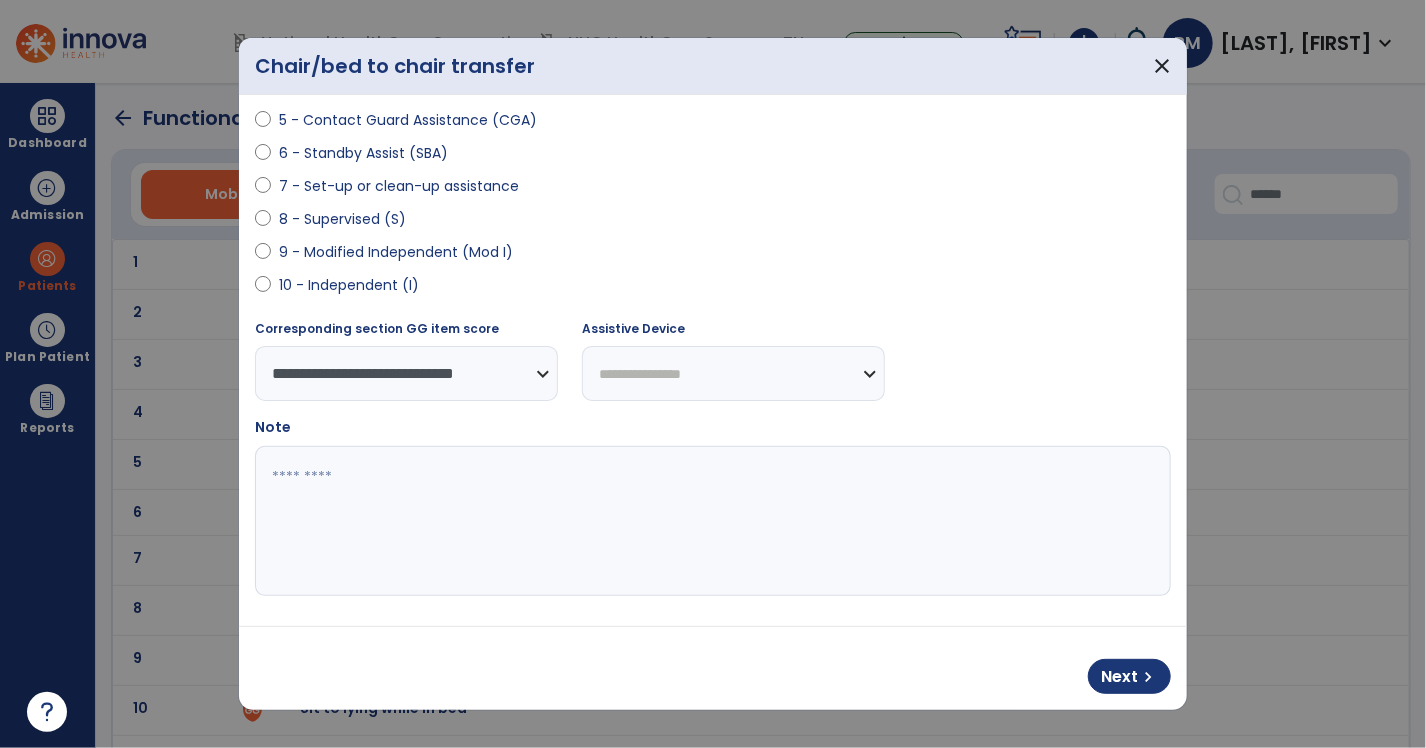 click on "**********" at bounding box center [733, 373] 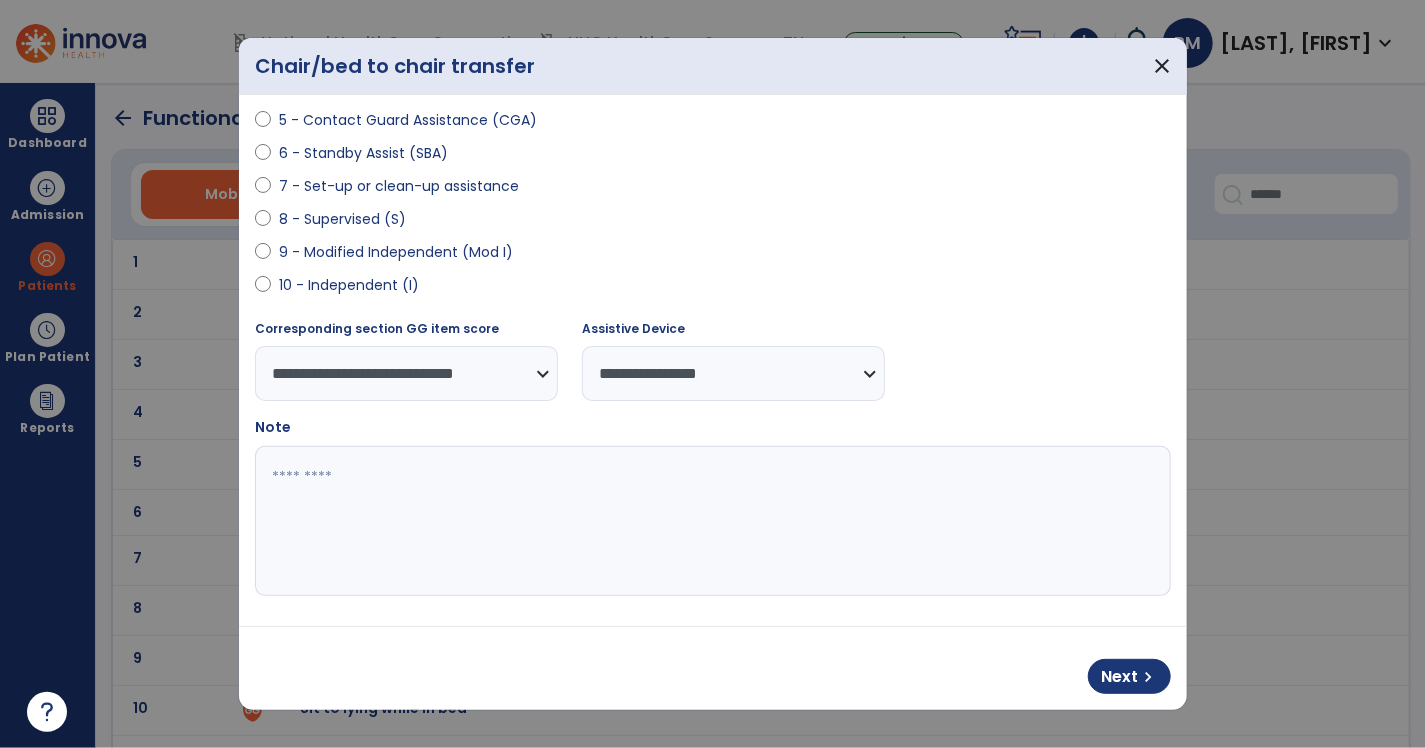 click at bounding box center [711, 521] 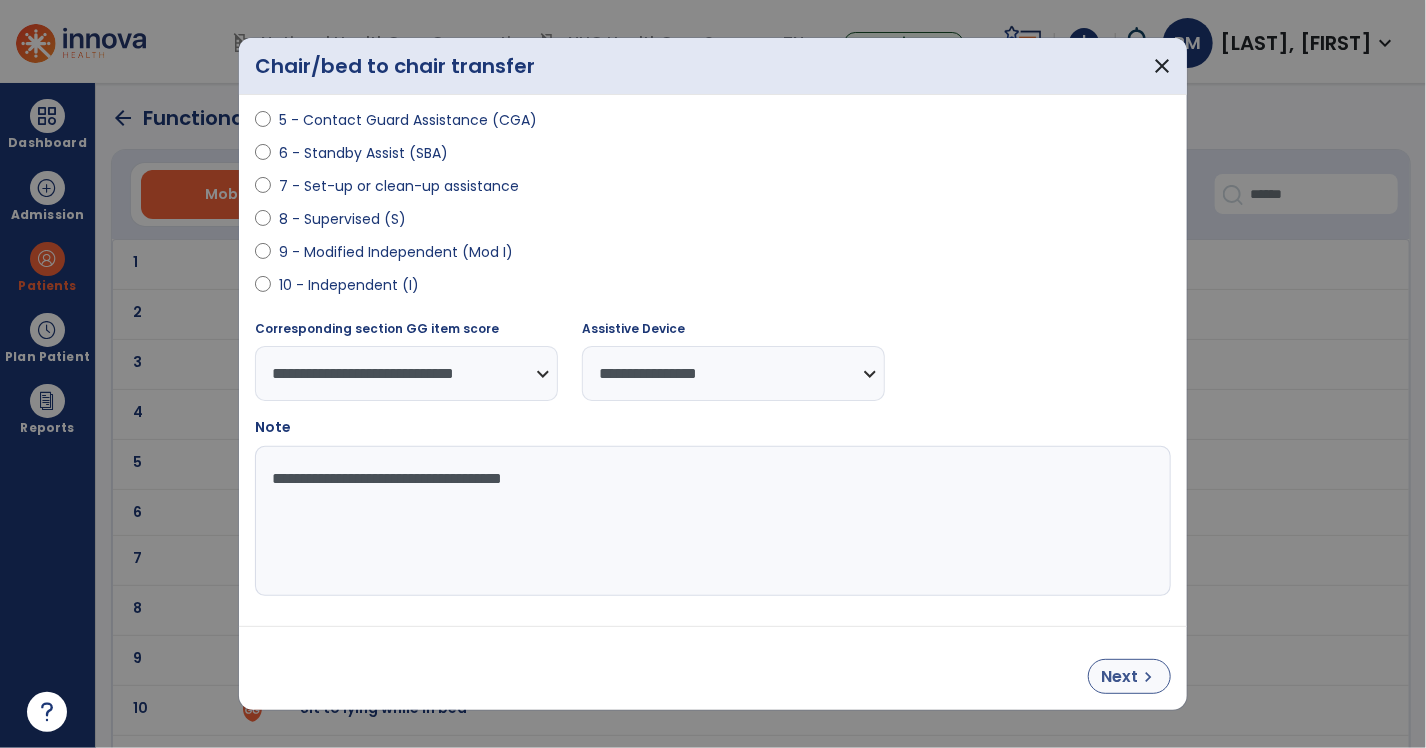 type on "**********" 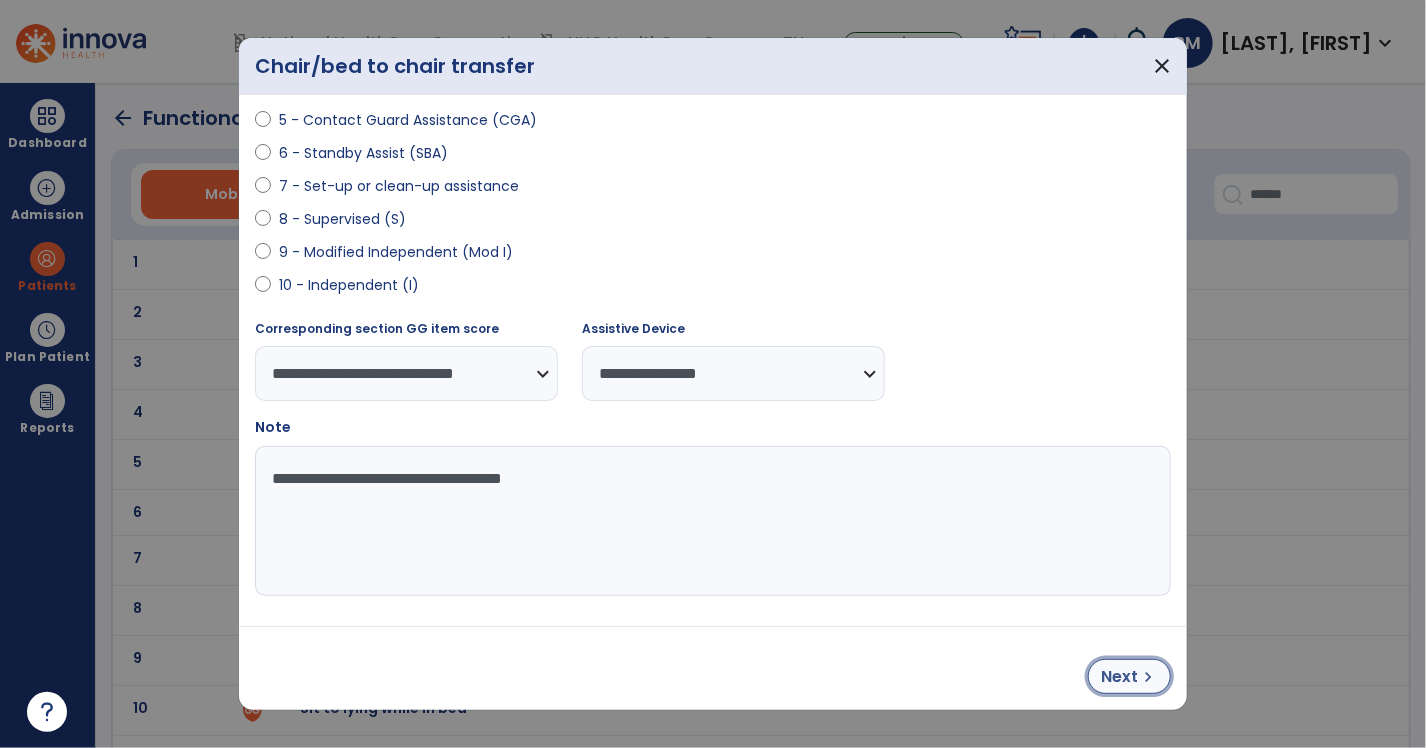 click on "Next" at bounding box center [1119, 677] 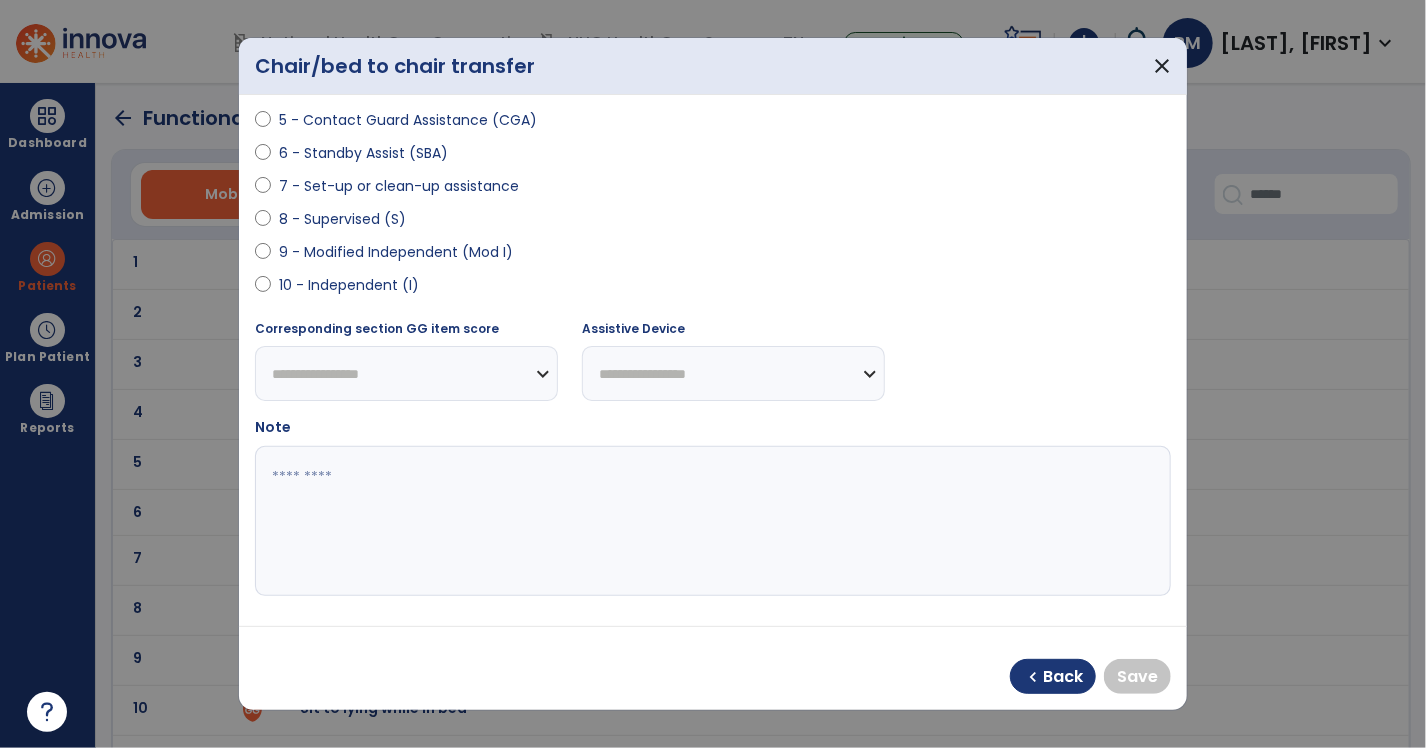 select on "**********" 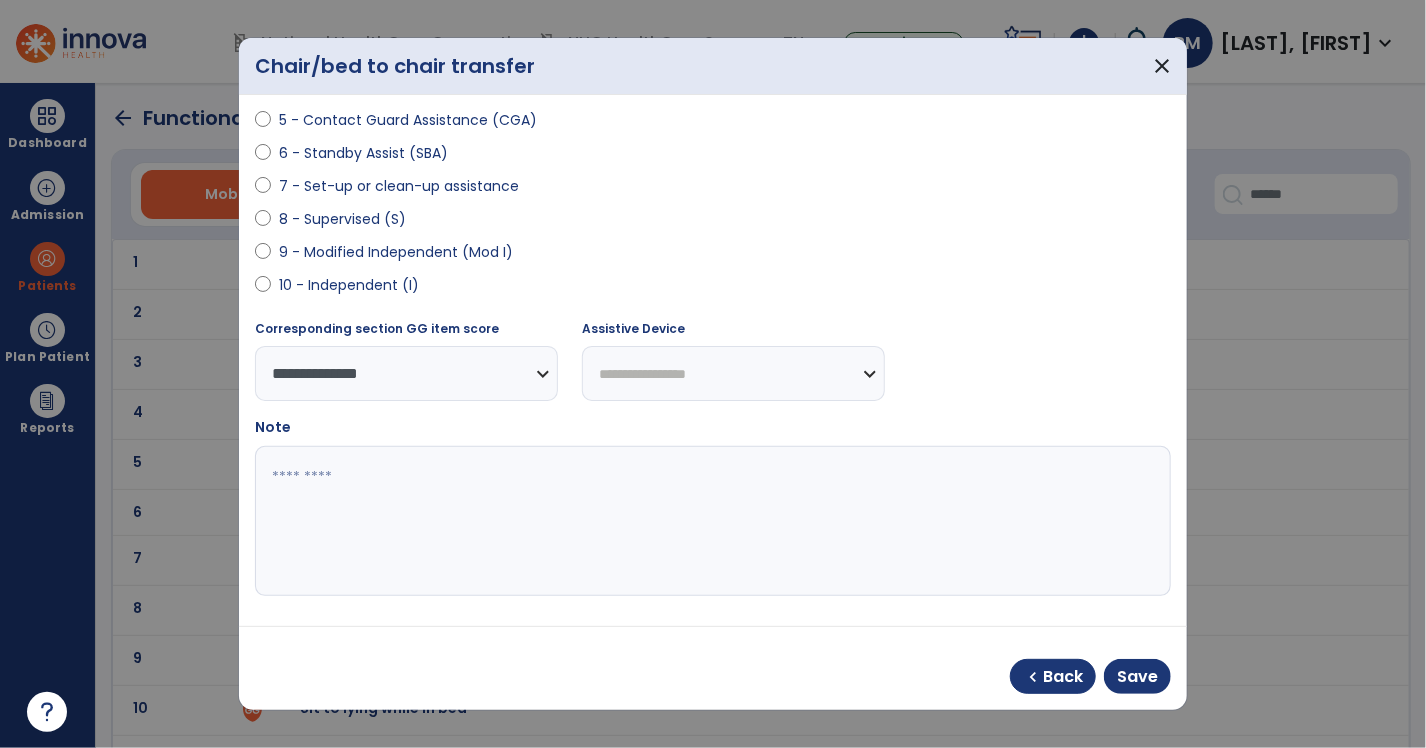 click on "**********" at bounding box center [733, 373] 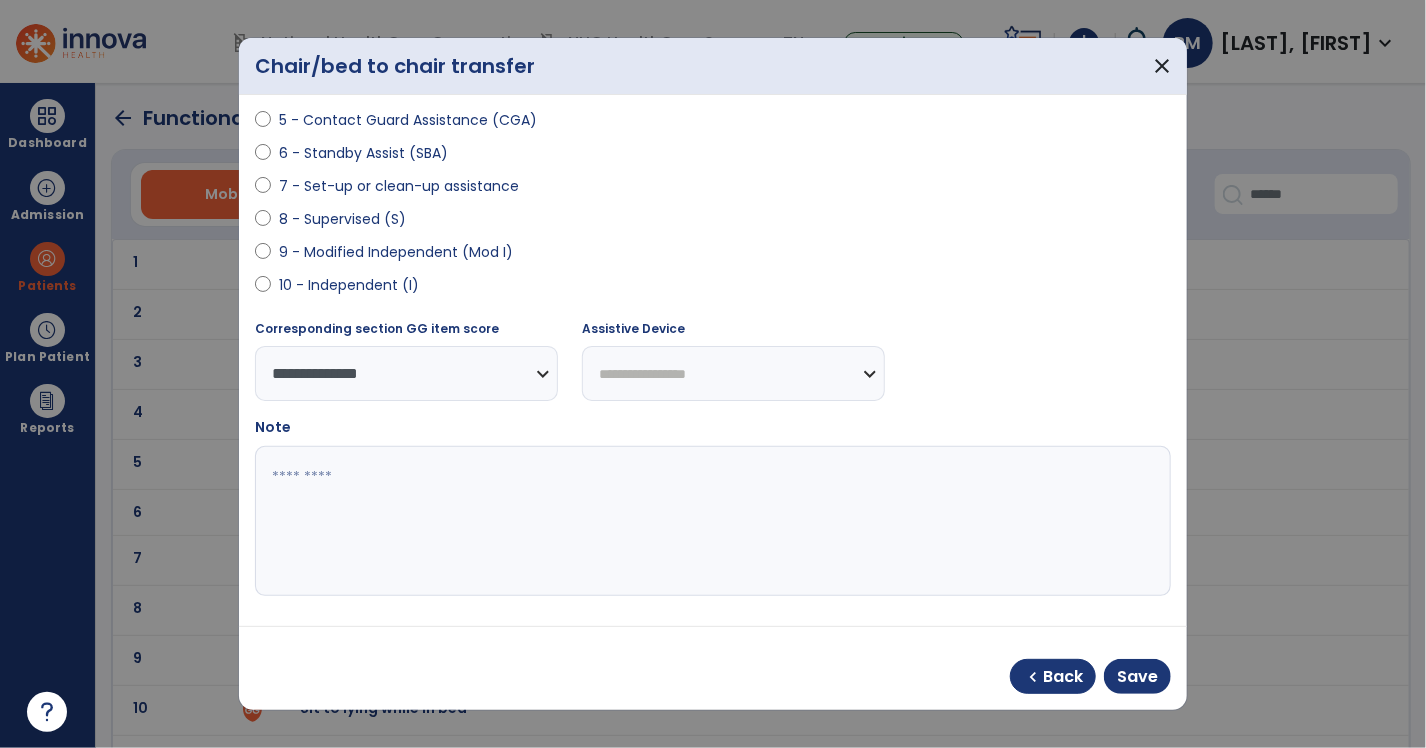 select on "**********" 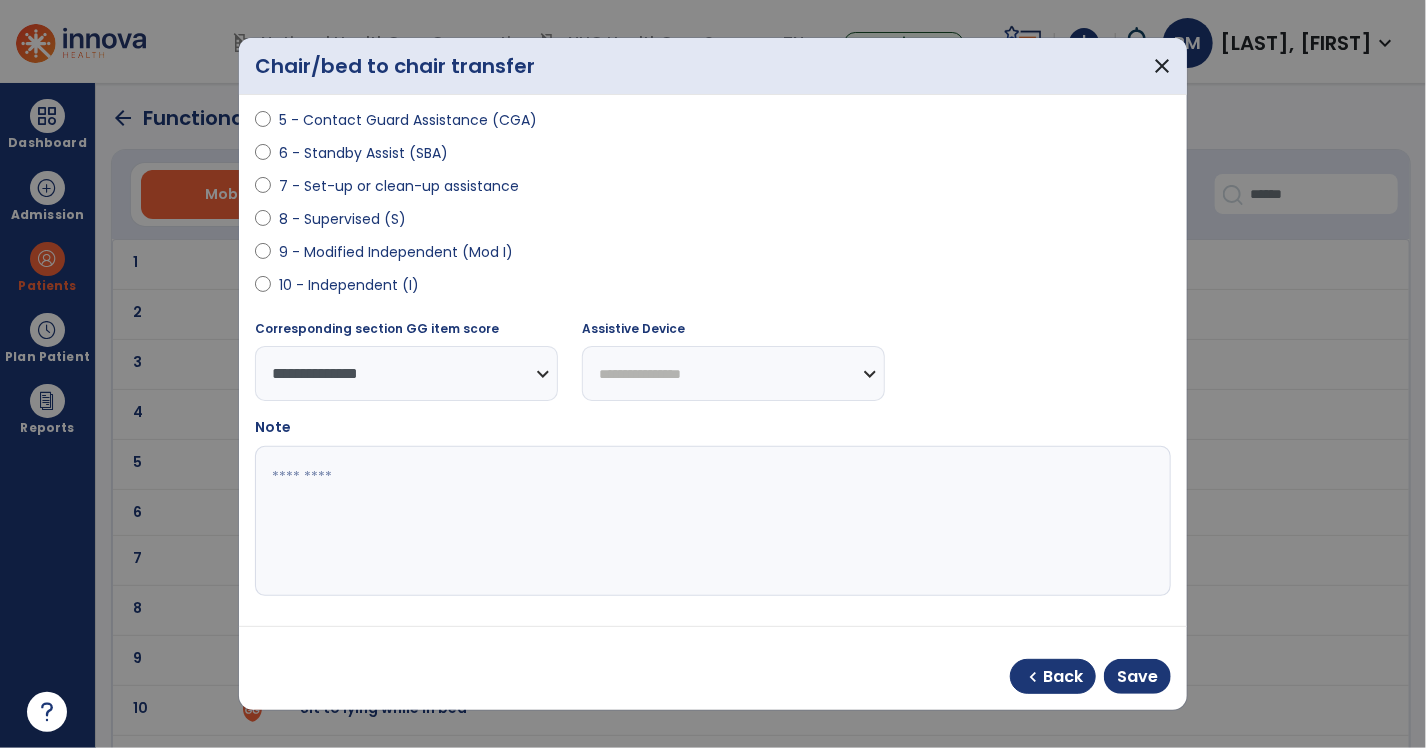 click on "**********" at bounding box center (733, 373) 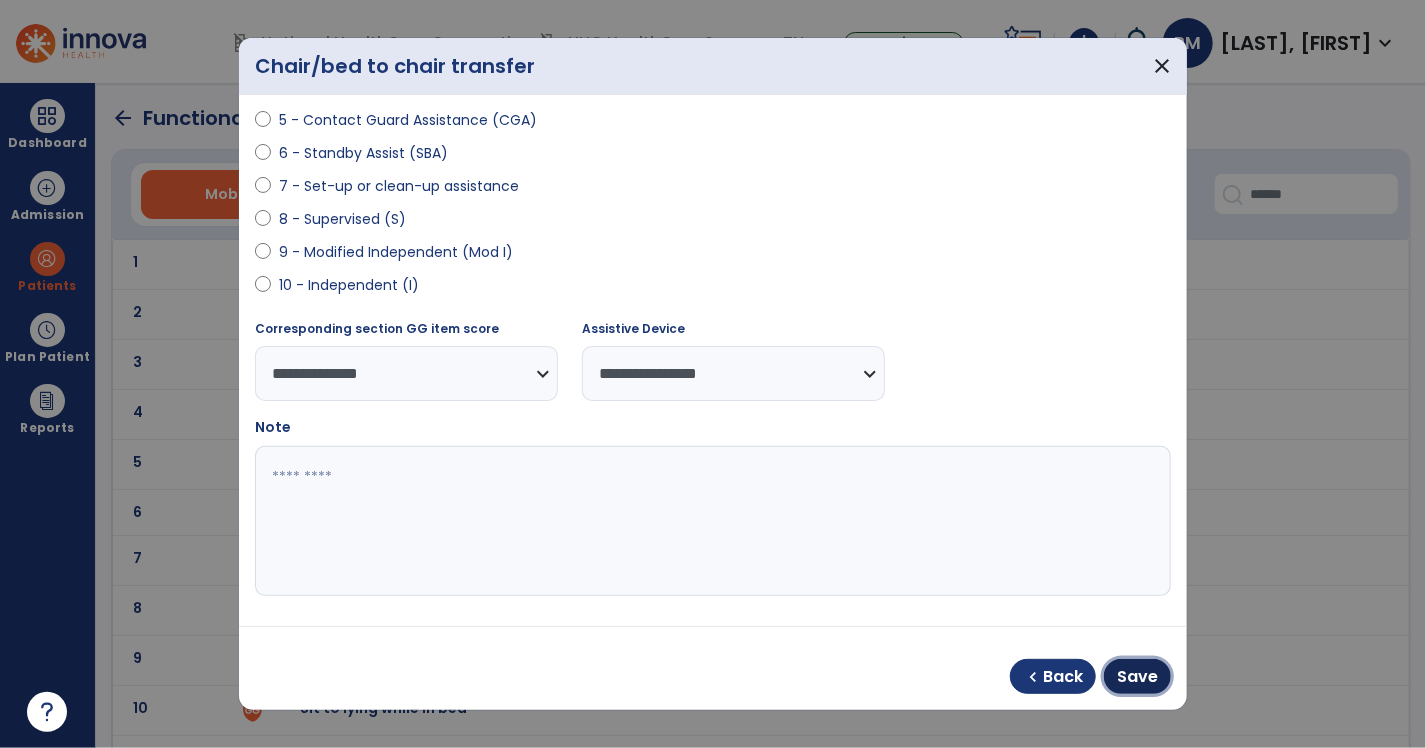 drag, startPoint x: 1140, startPoint y: 691, endPoint x: 1129, endPoint y: 676, distance: 18.601076 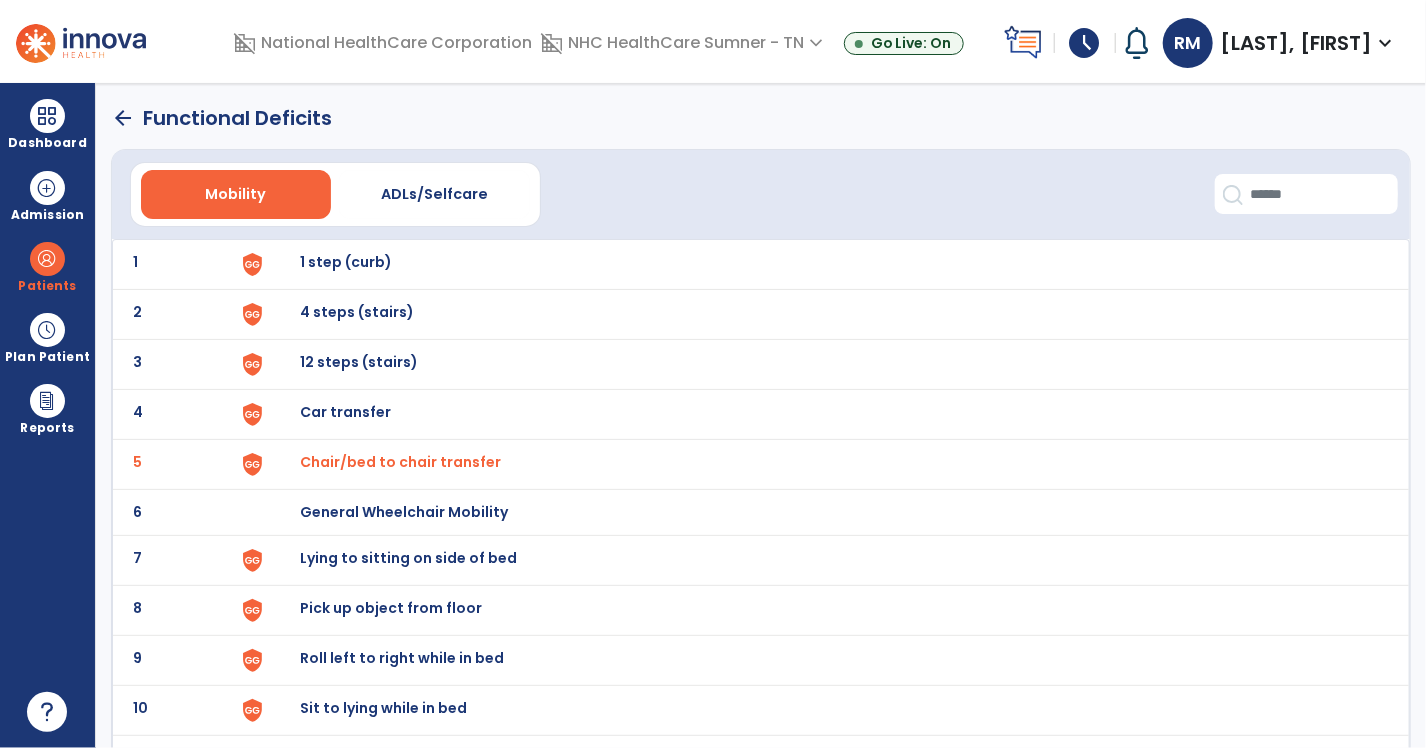 scroll, scrollTop: 200, scrollLeft: 0, axis: vertical 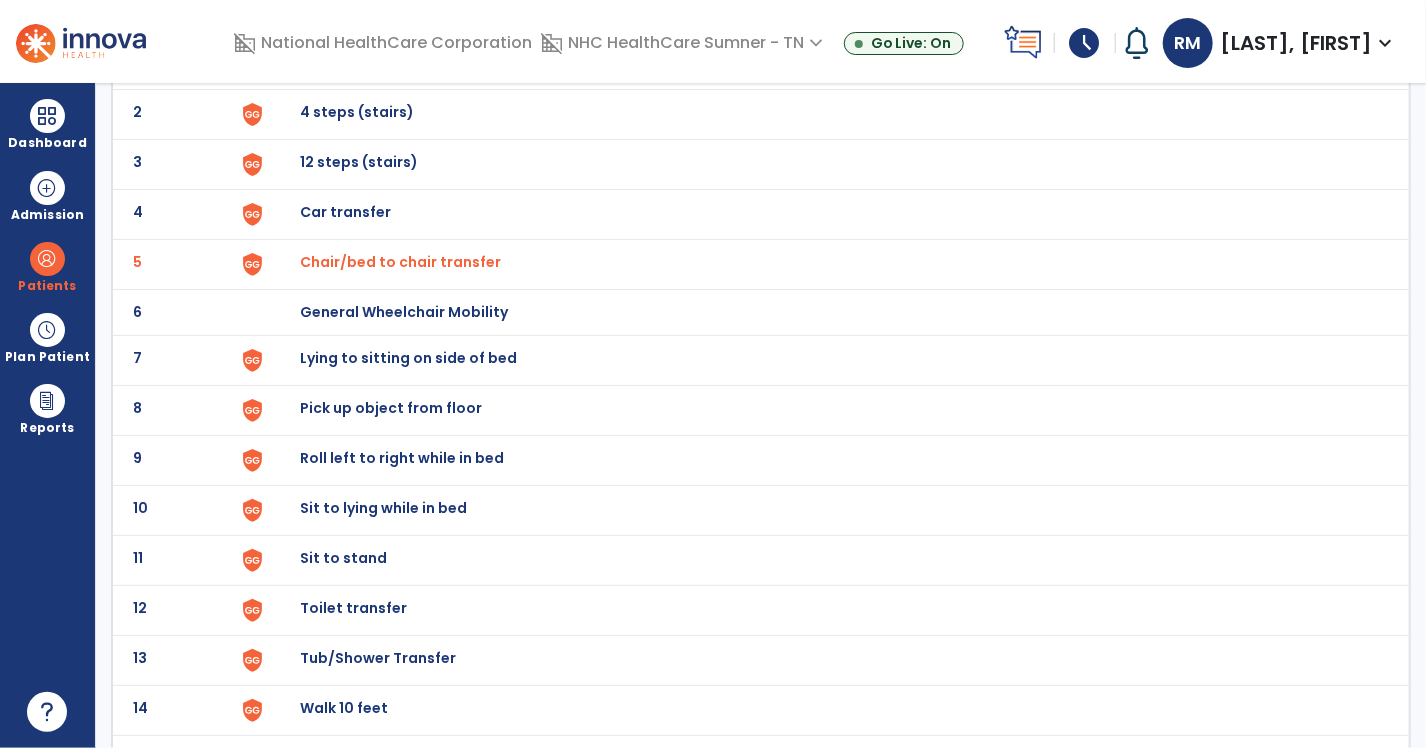 click on "Lying to sitting on side of bed" at bounding box center (346, 62) 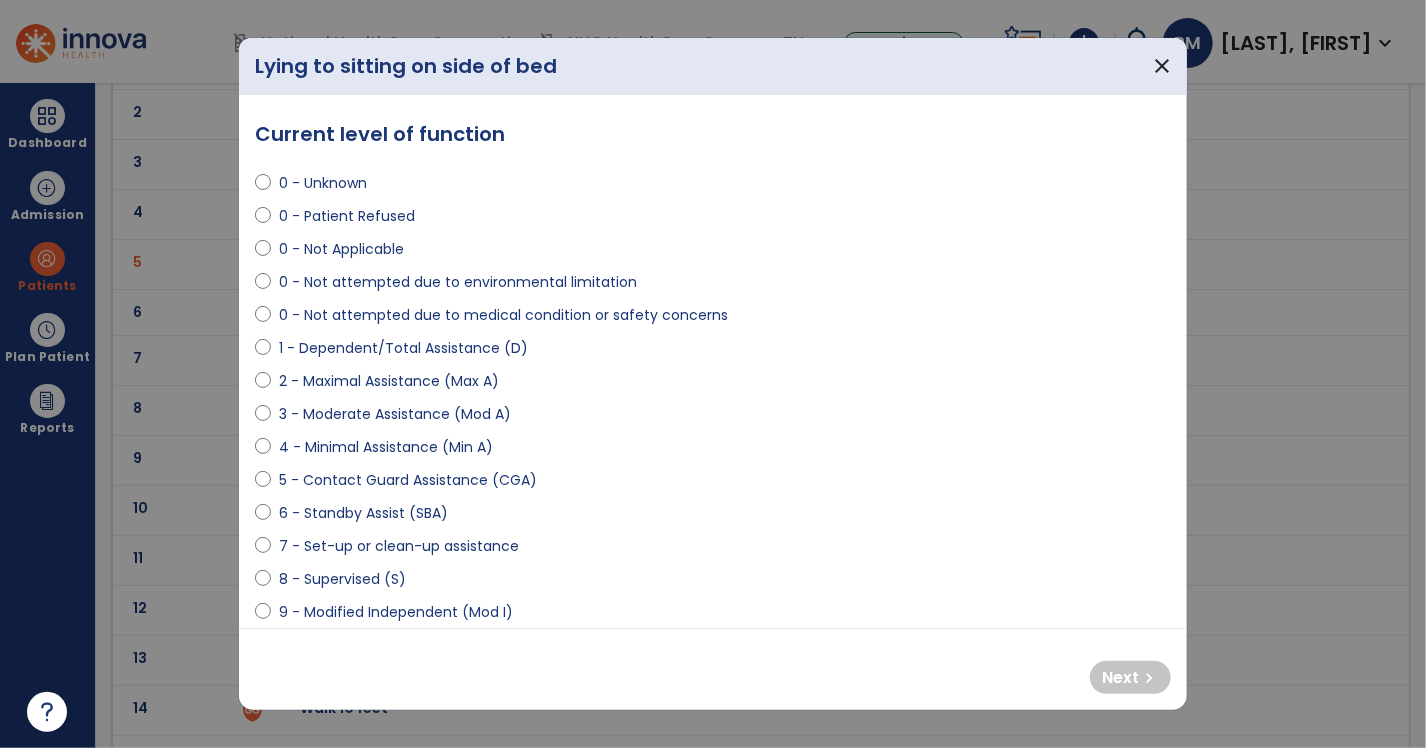select on "**********" 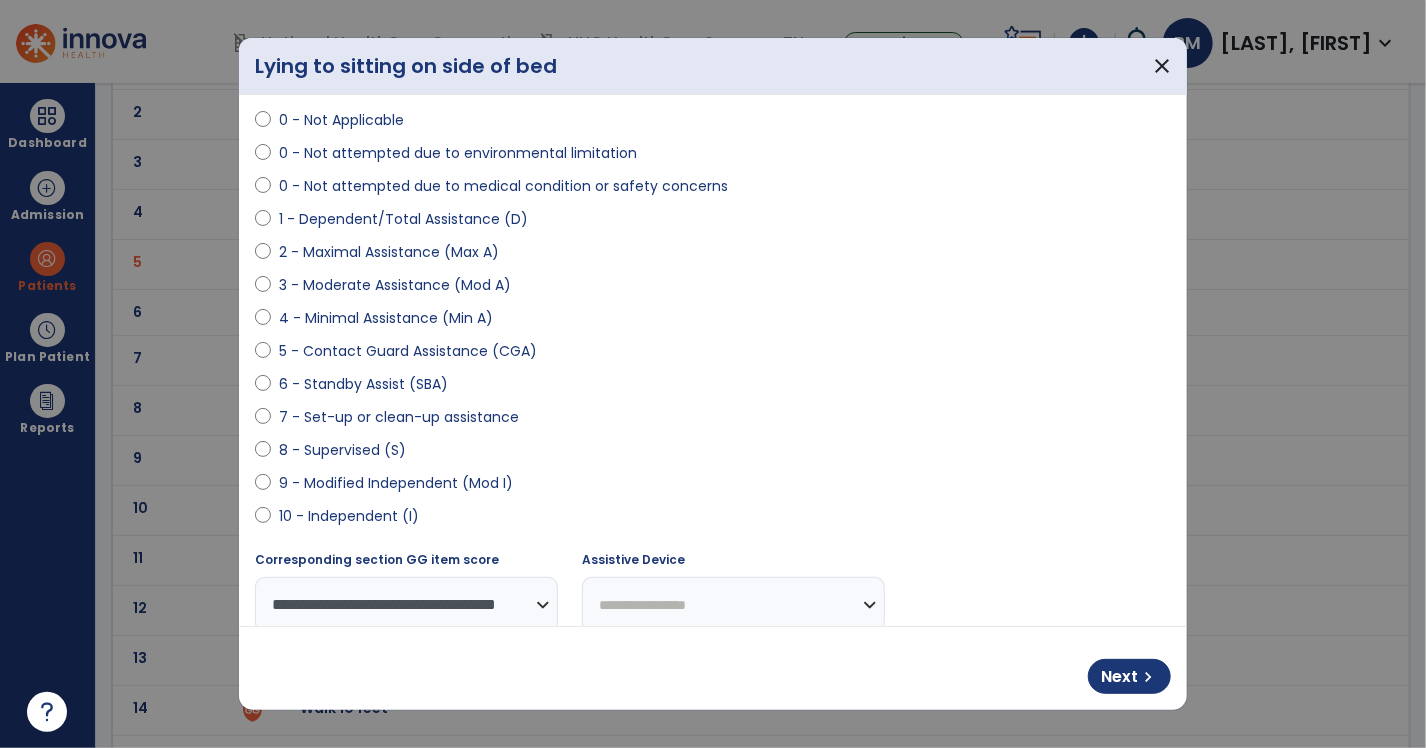 scroll, scrollTop: 360, scrollLeft: 0, axis: vertical 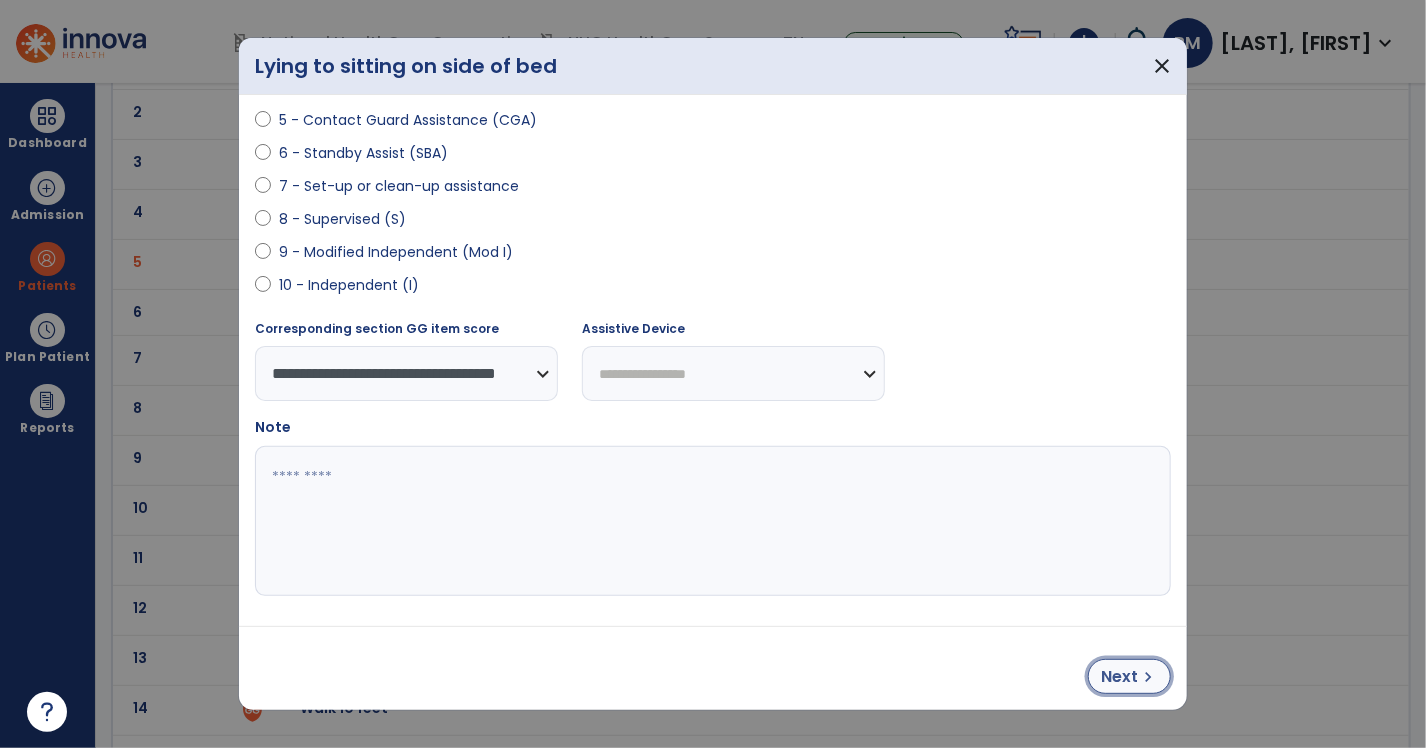 click on "chevron_right" at bounding box center (1148, 677) 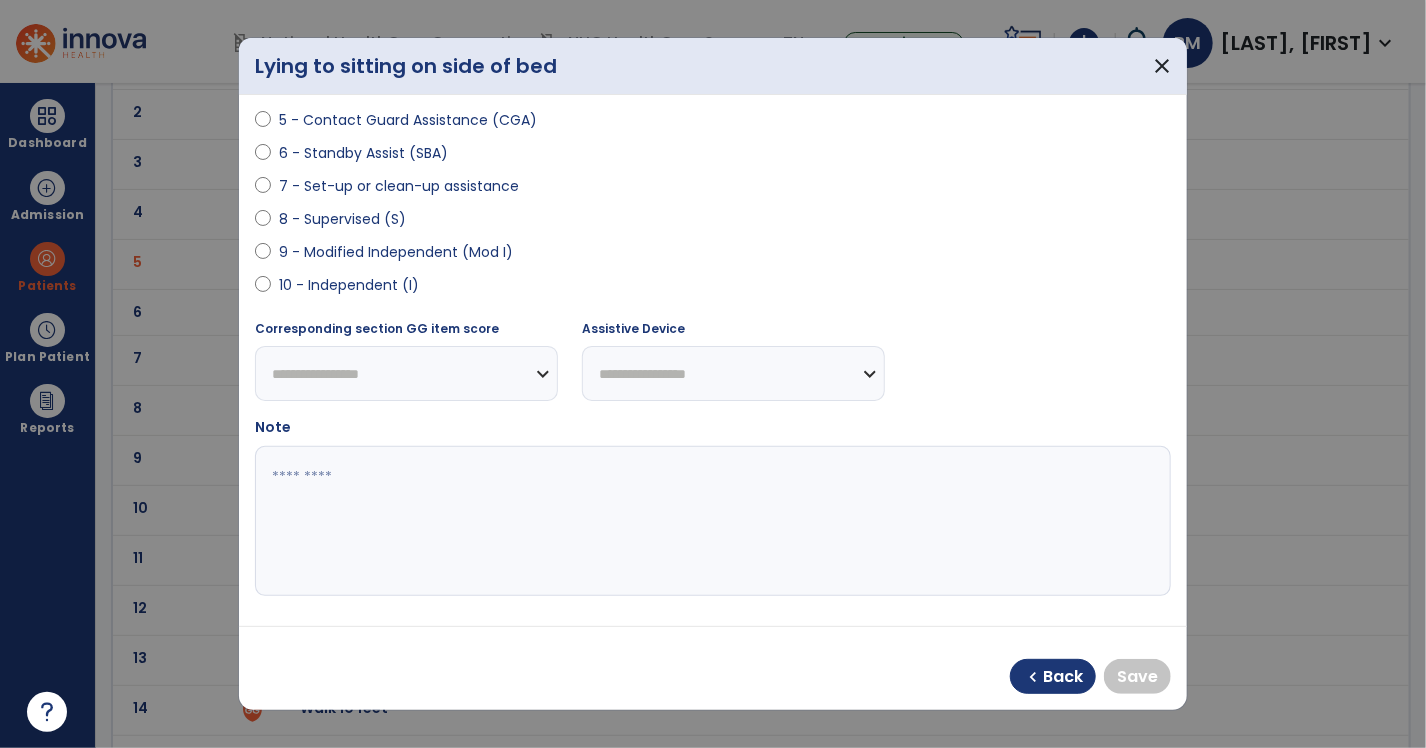select on "**********" 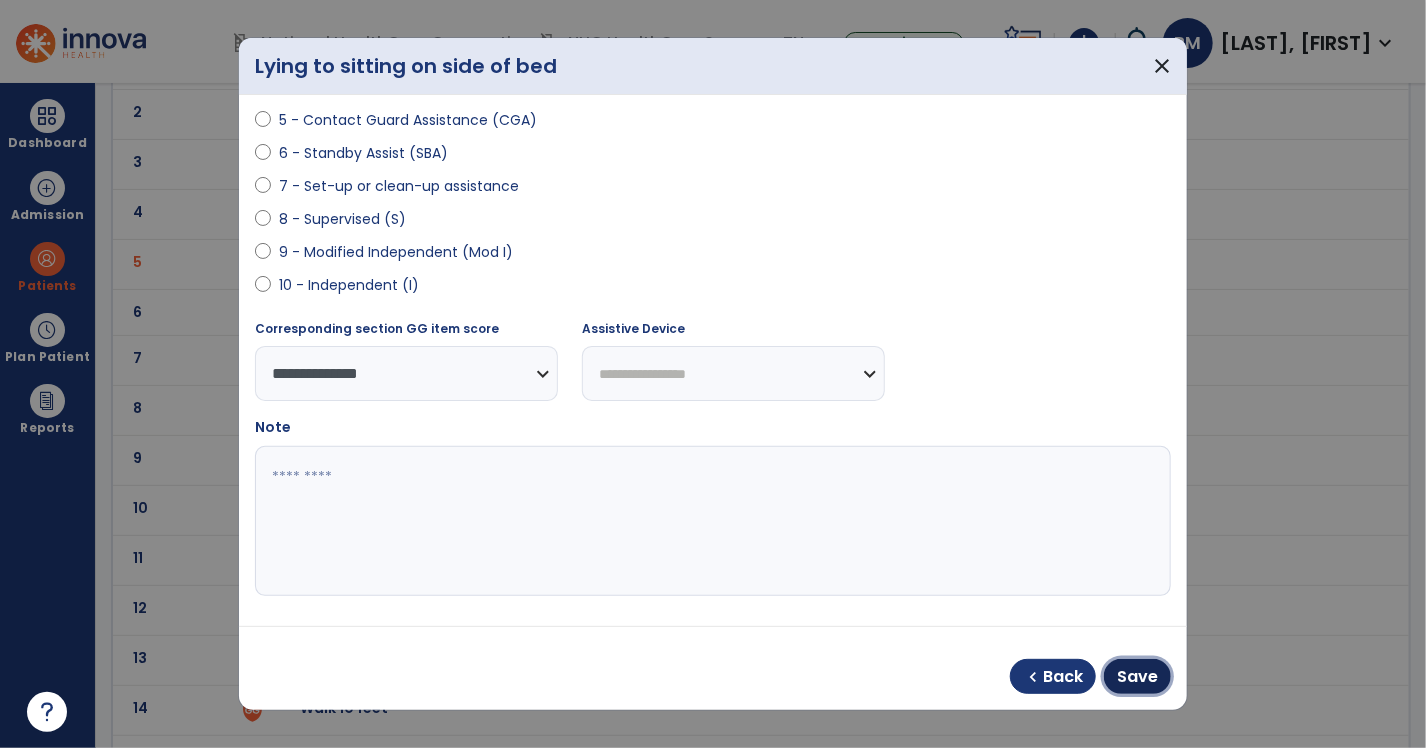click on "Save" at bounding box center (1137, 677) 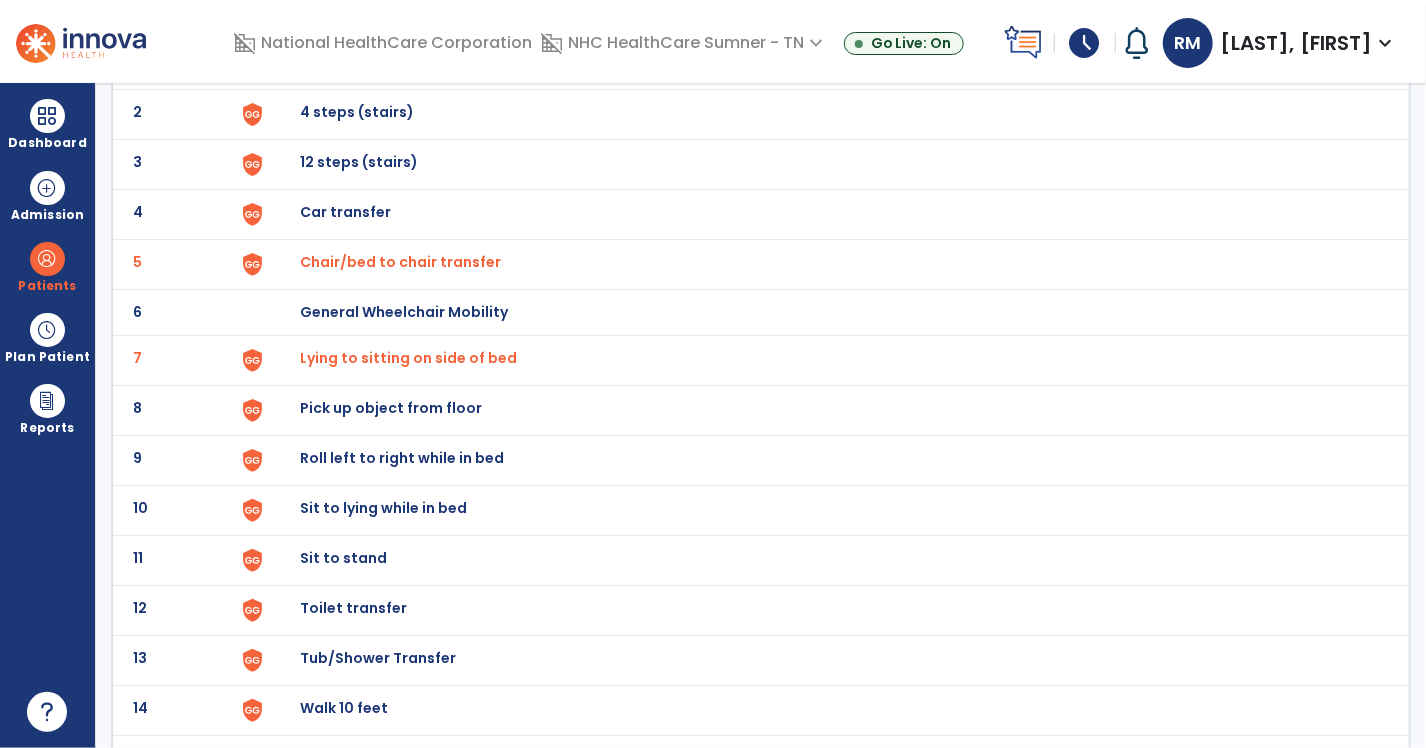 click on "Sit to lying while in bed" at bounding box center (346, 62) 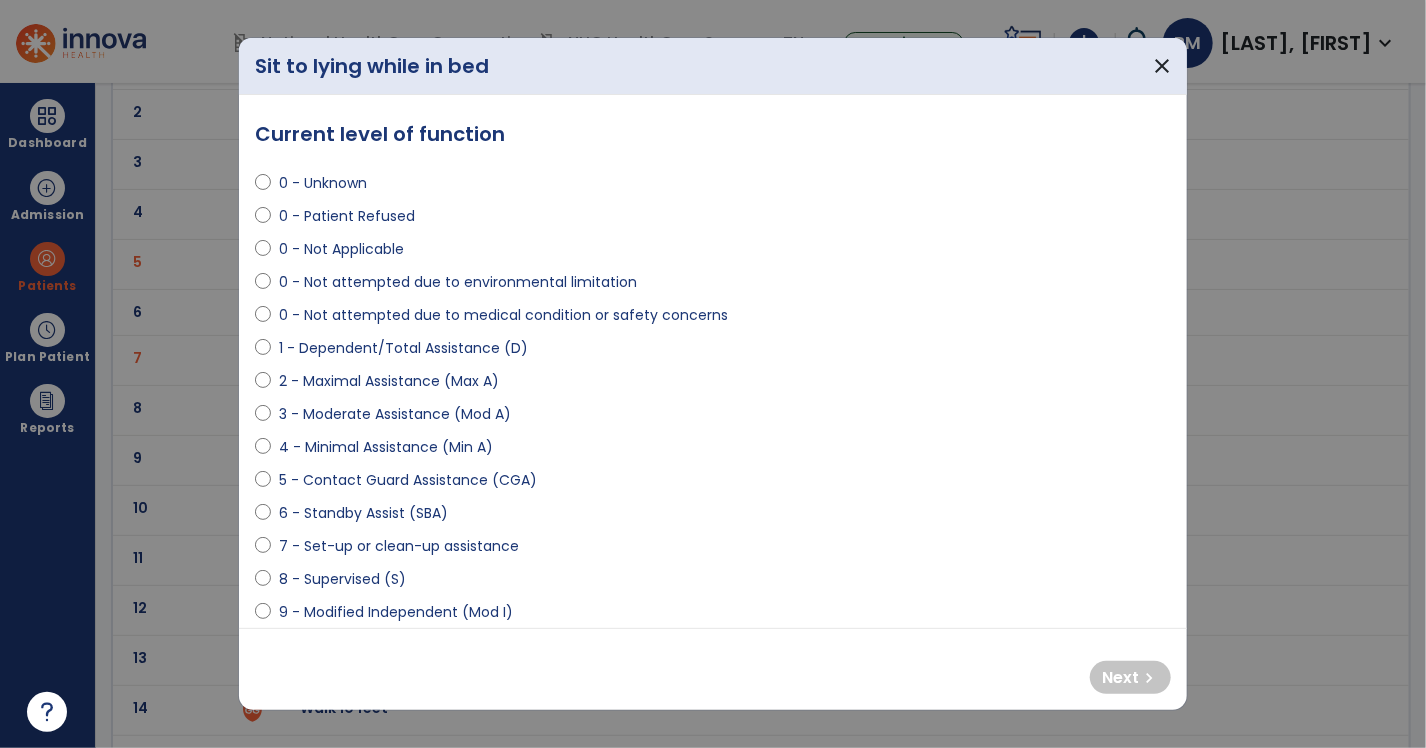 select on "**********" 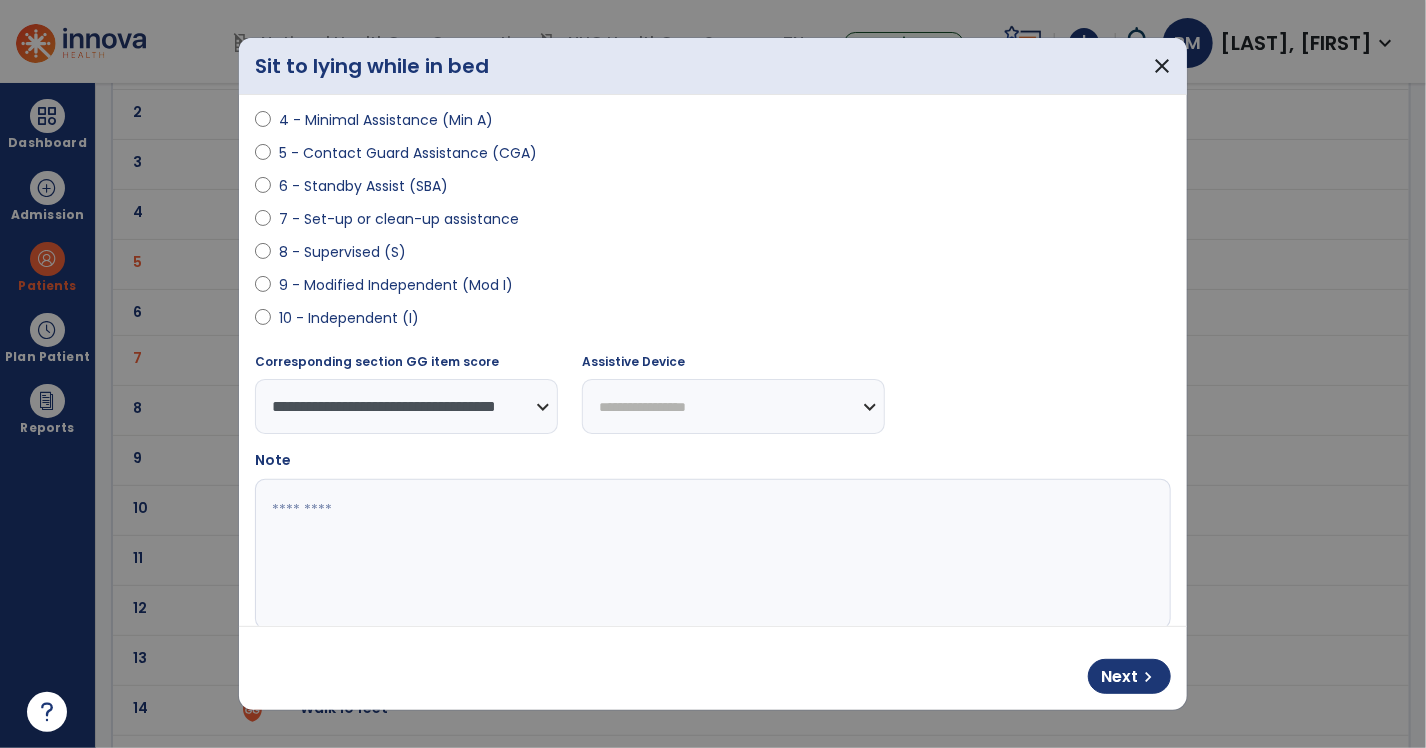scroll, scrollTop: 360, scrollLeft: 0, axis: vertical 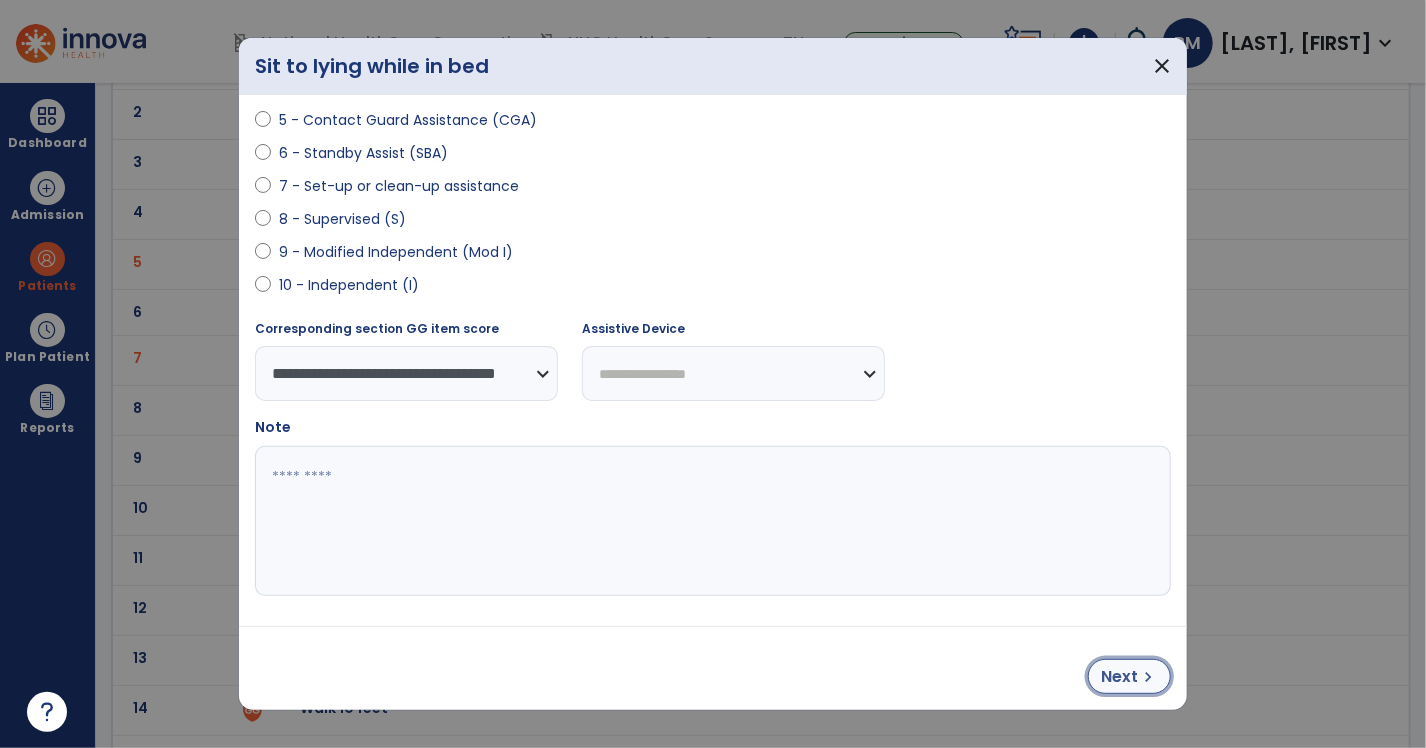 click on "Next  chevron_right" at bounding box center (1129, 676) 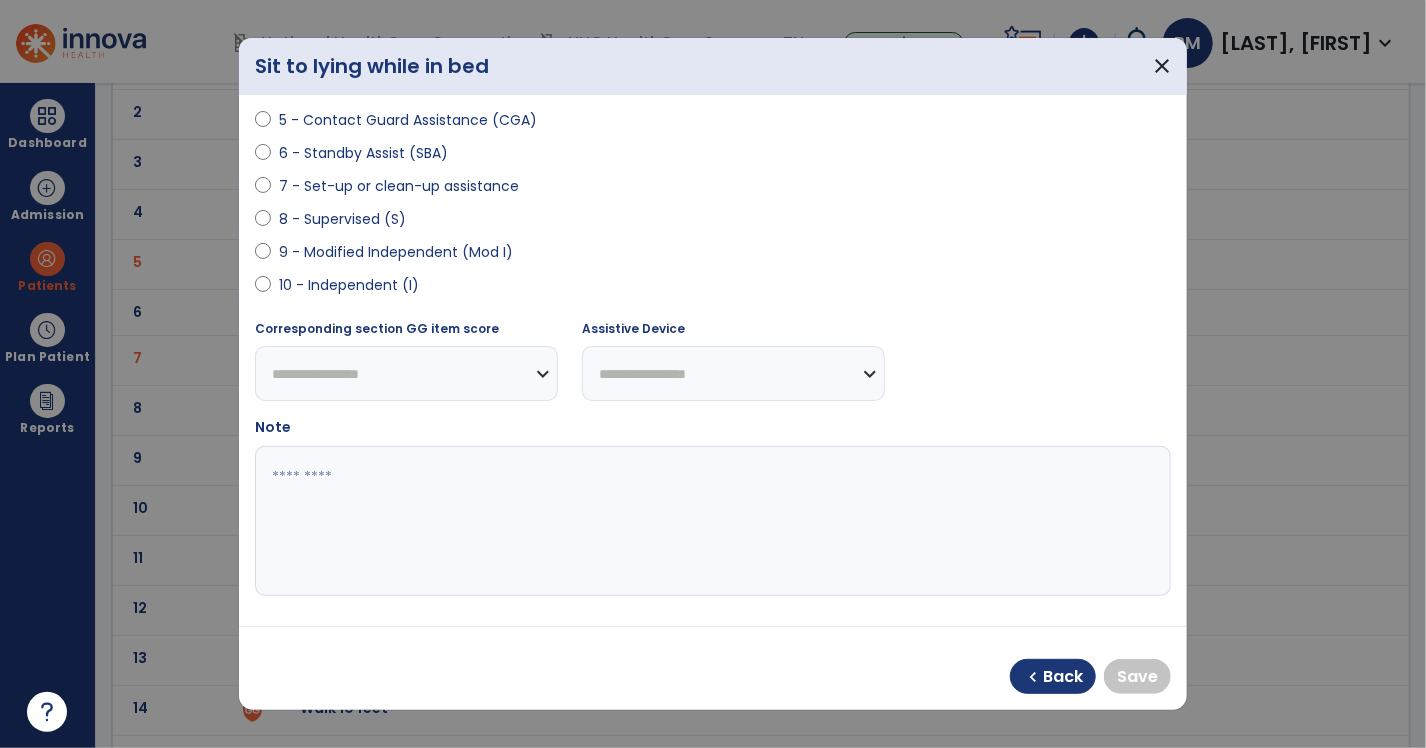 select on "**********" 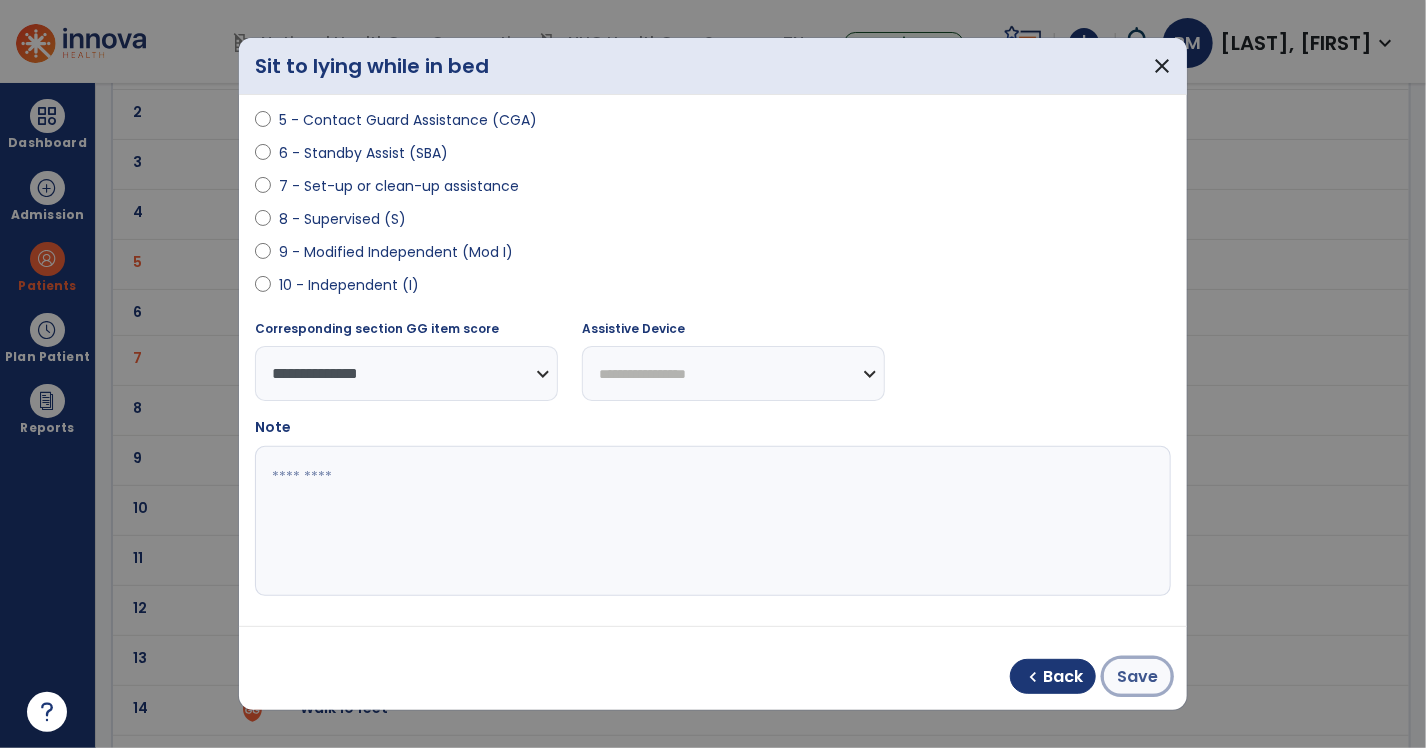 click on "Save" at bounding box center (1137, 677) 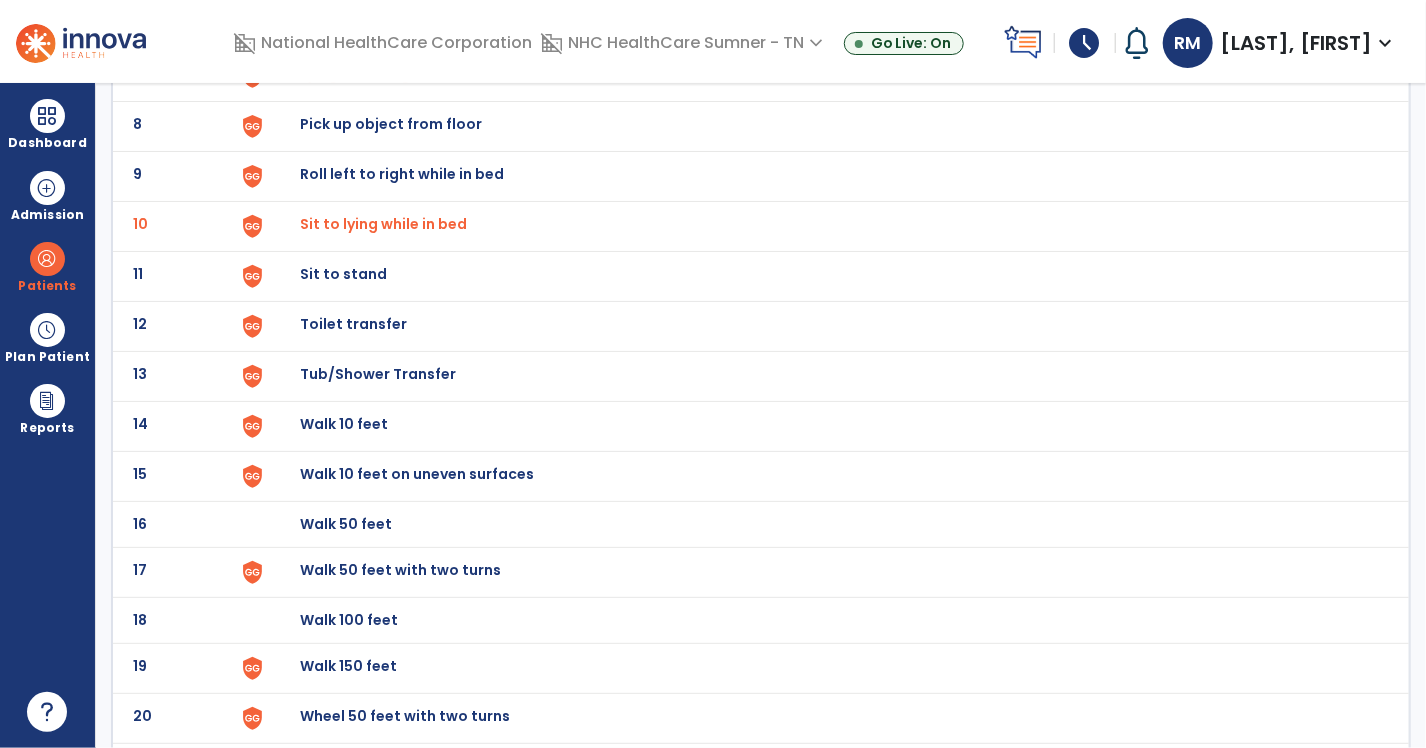 scroll, scrollTop: 500, scrollLeft: 0, axis: vertical 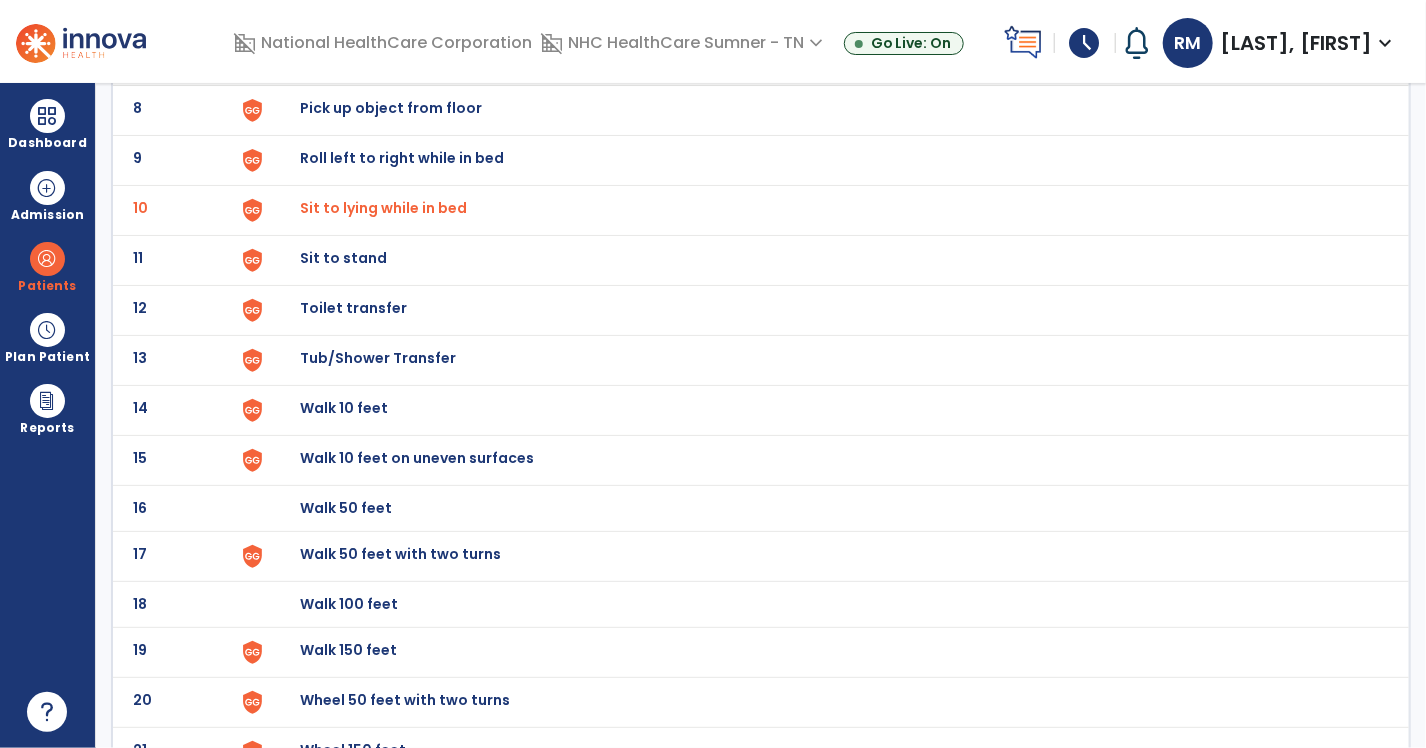 click on "Sit to stand" at bounding box center (346, -238) 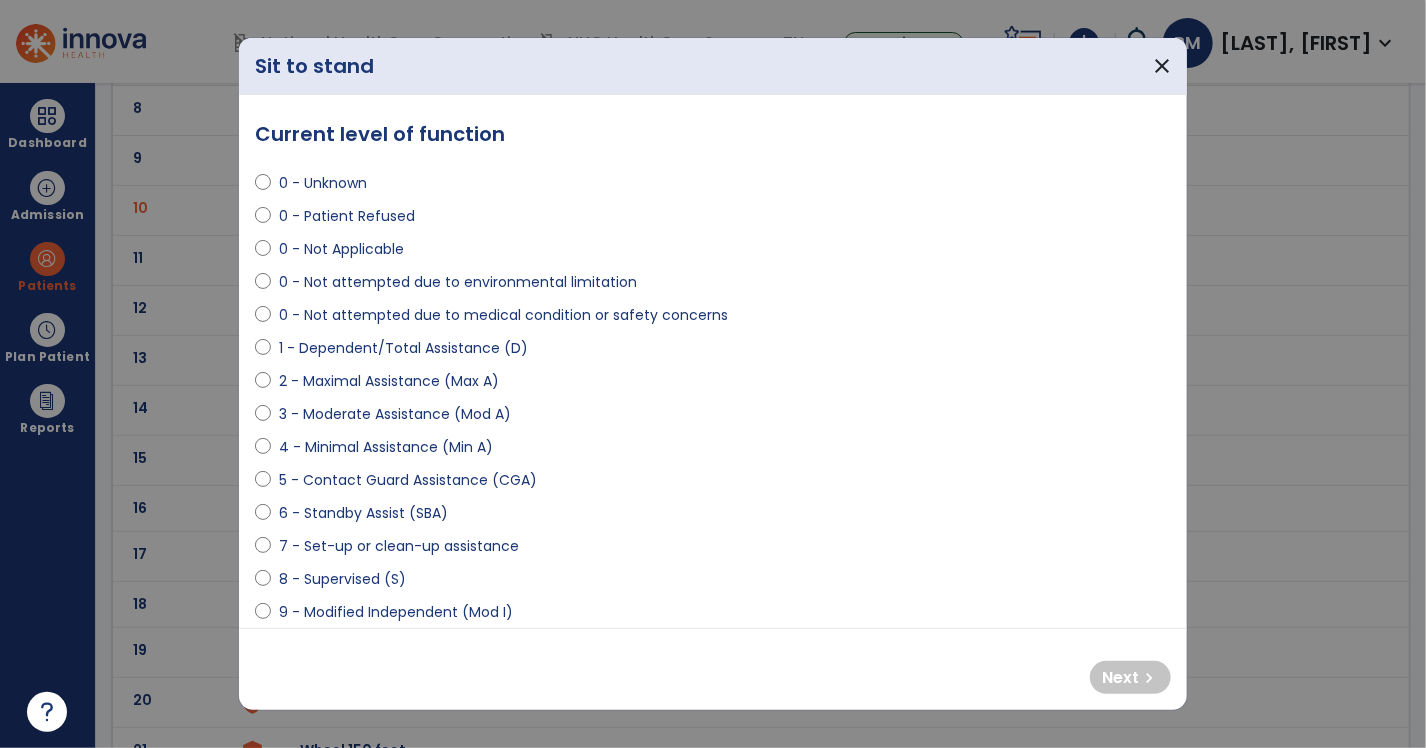 select on "**********" 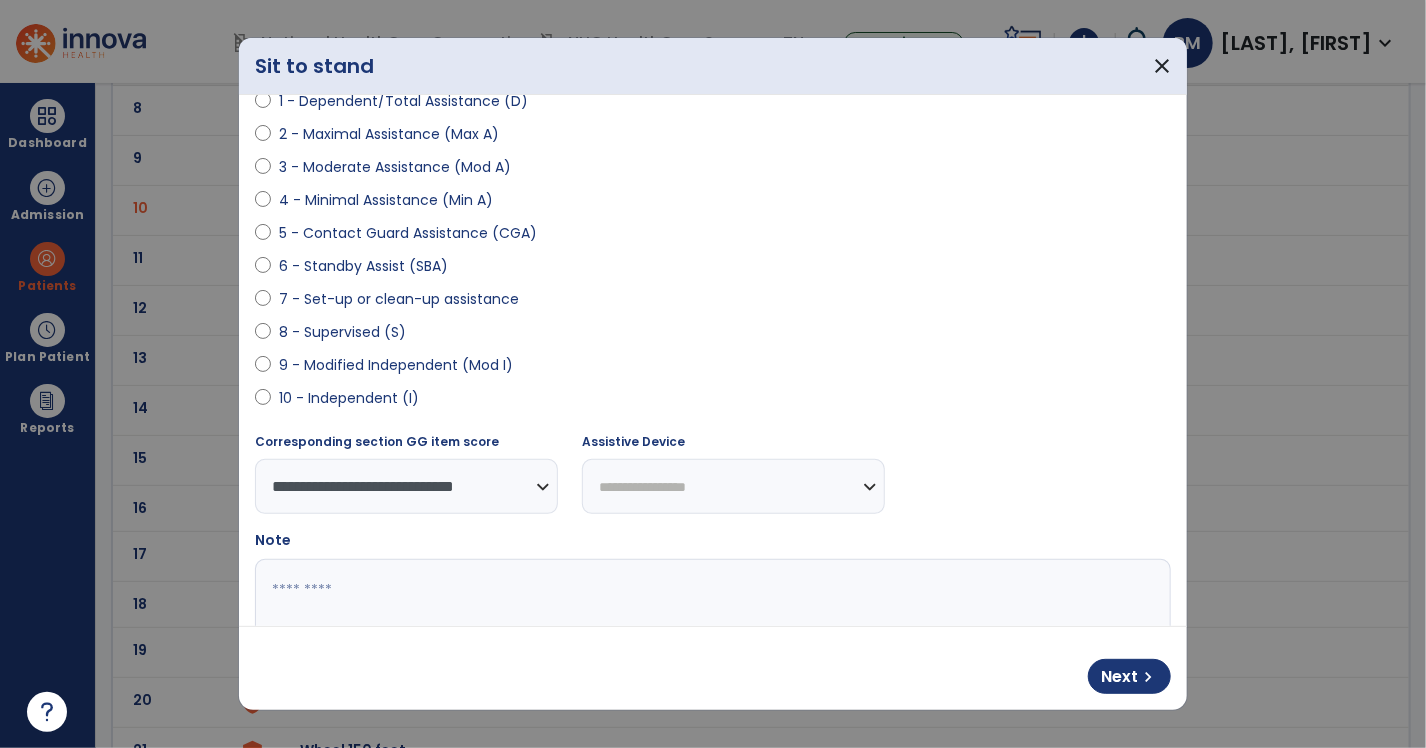 scroll, scrollTop: 300, scrollLeft: 0, axis: vertical 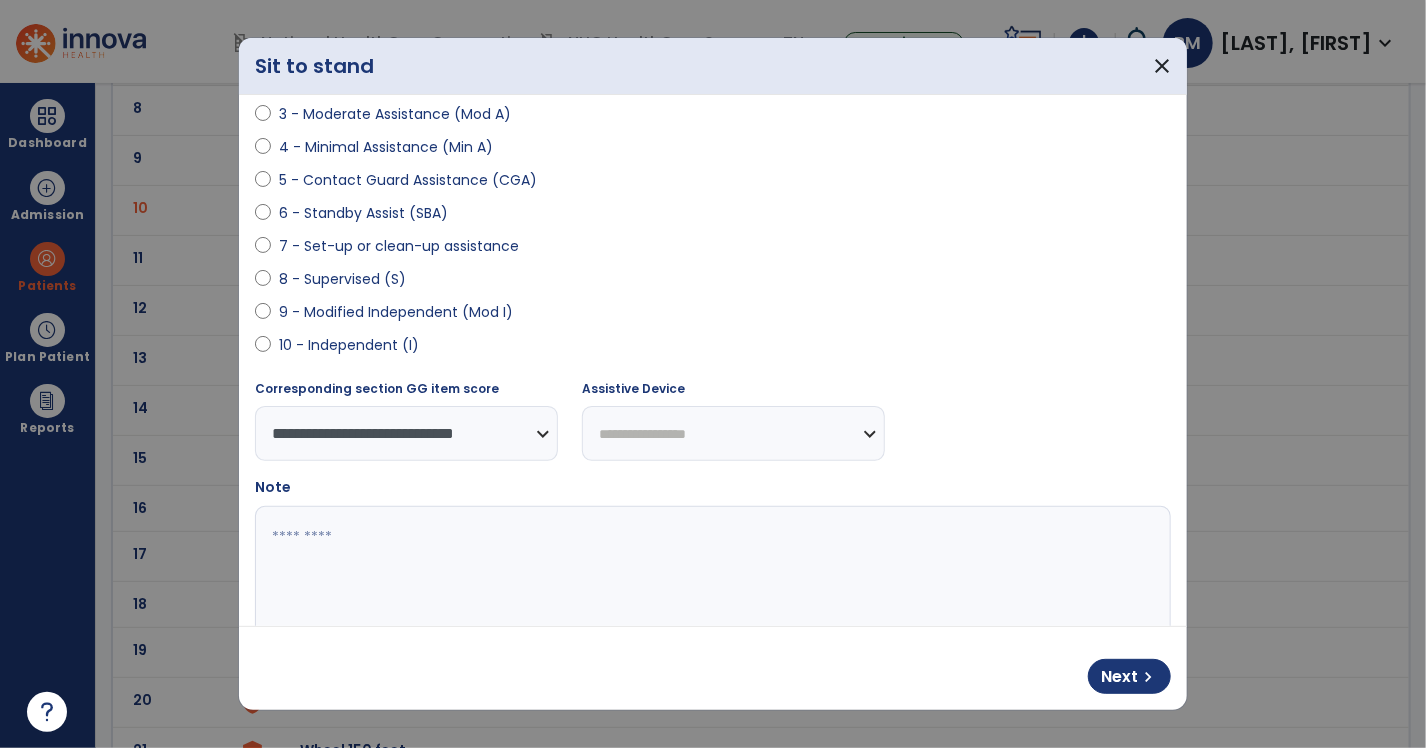 drag, startPoint x: 697, startPoint y: 431, endPoint x: 685, endPoint y: 433, distance: 12.165525 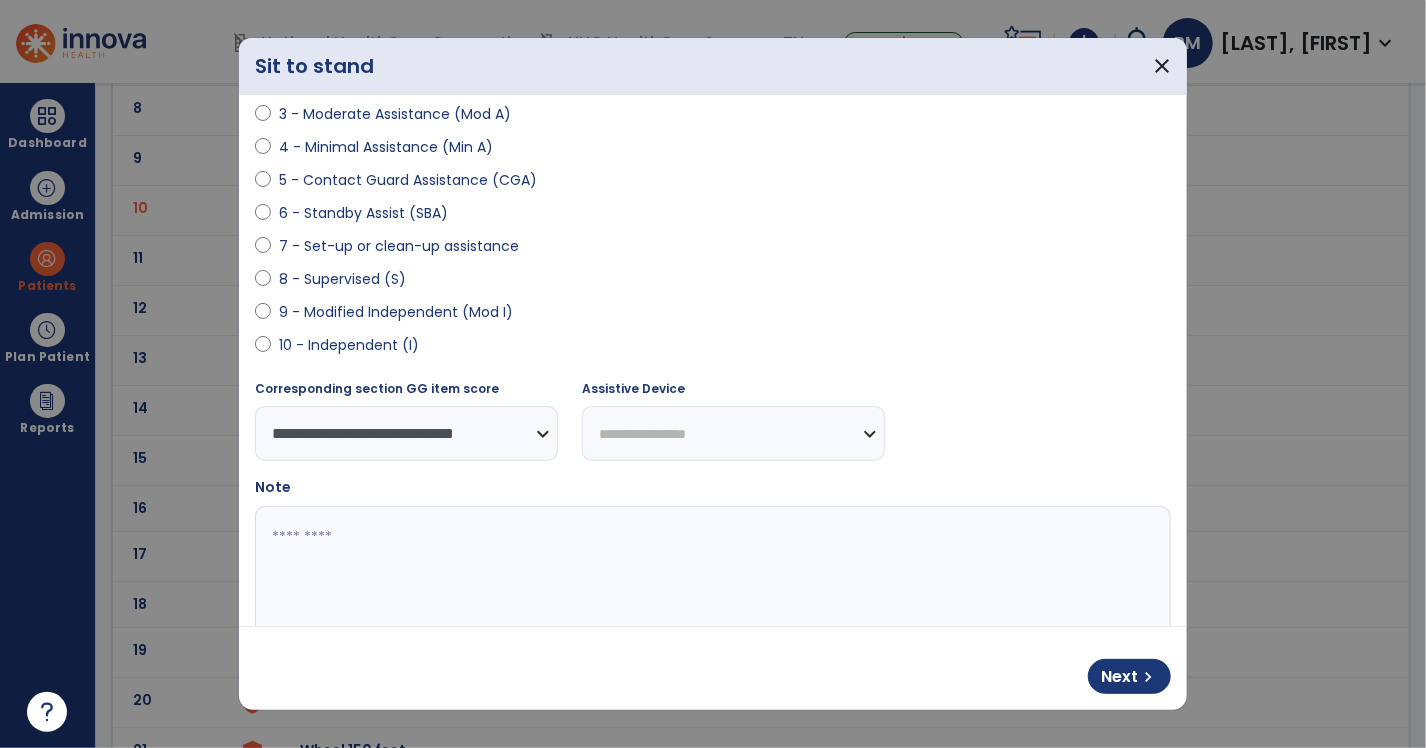 select on "**********" 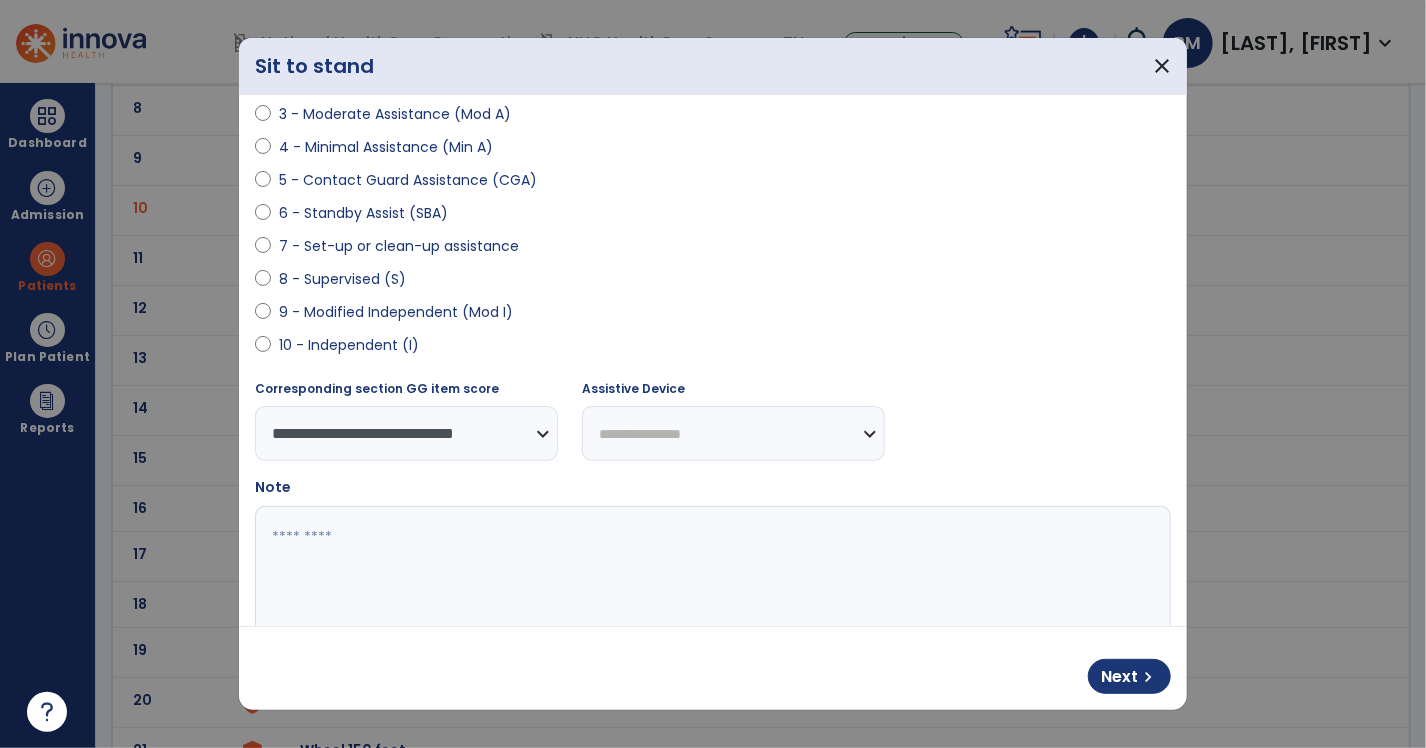 click on "**********" at bounding box center (733, 433) 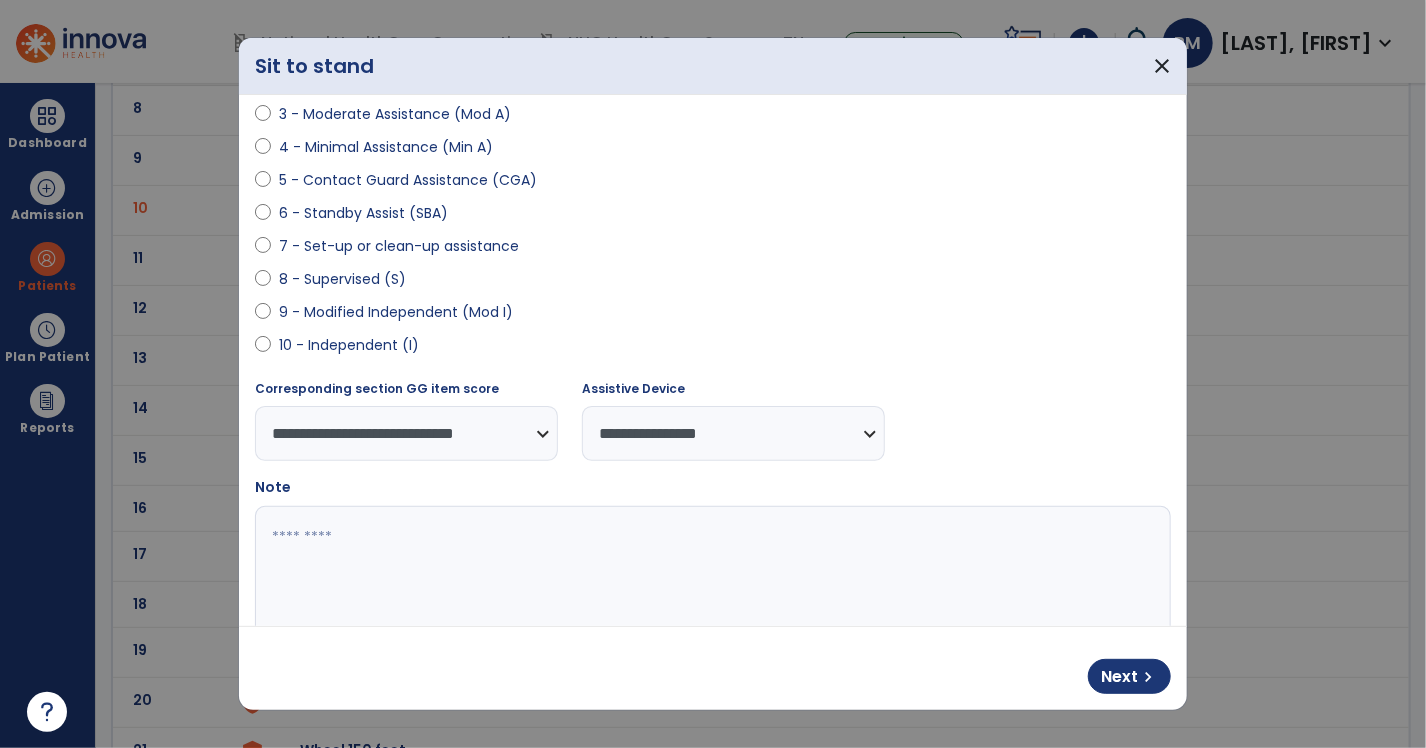 click at bounding box center [711, 581] 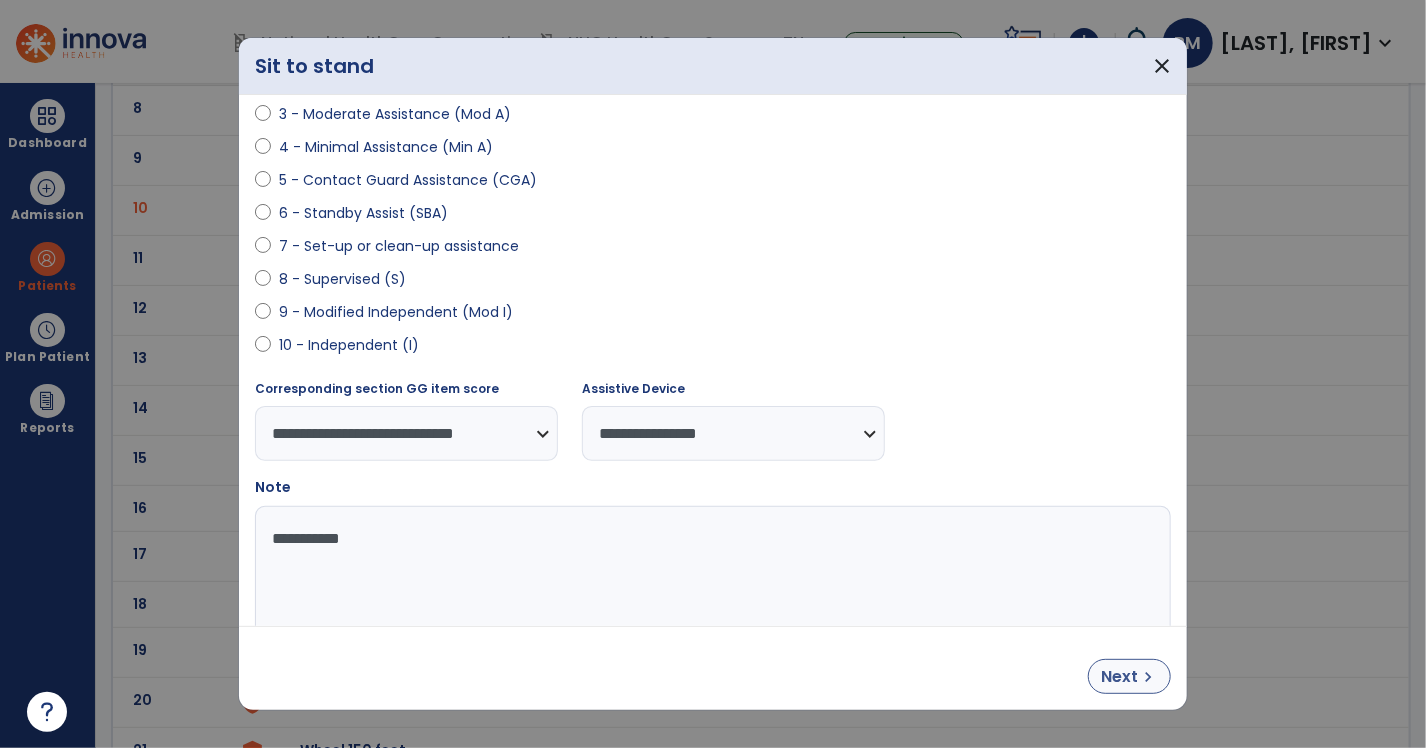 type on "**********" 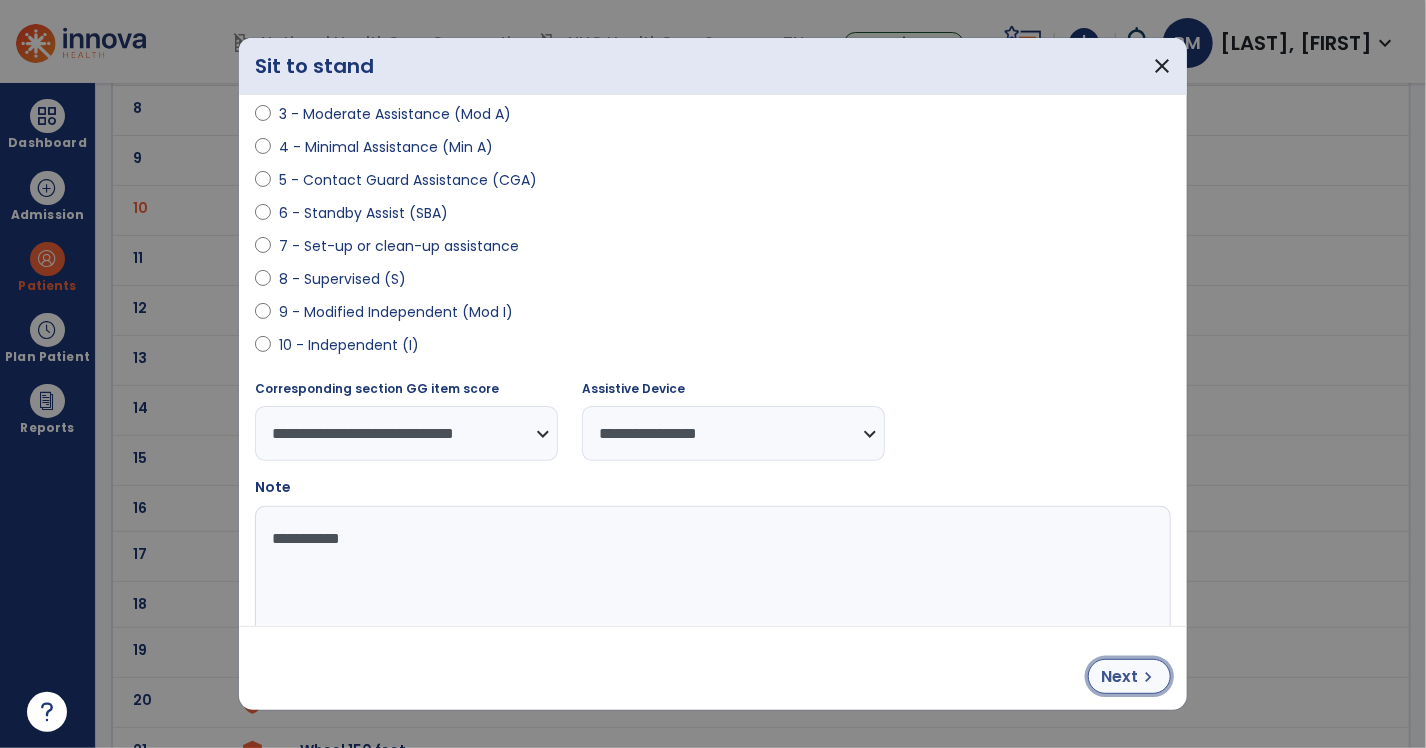 click on "Next" at bounding box center (1119, 677) 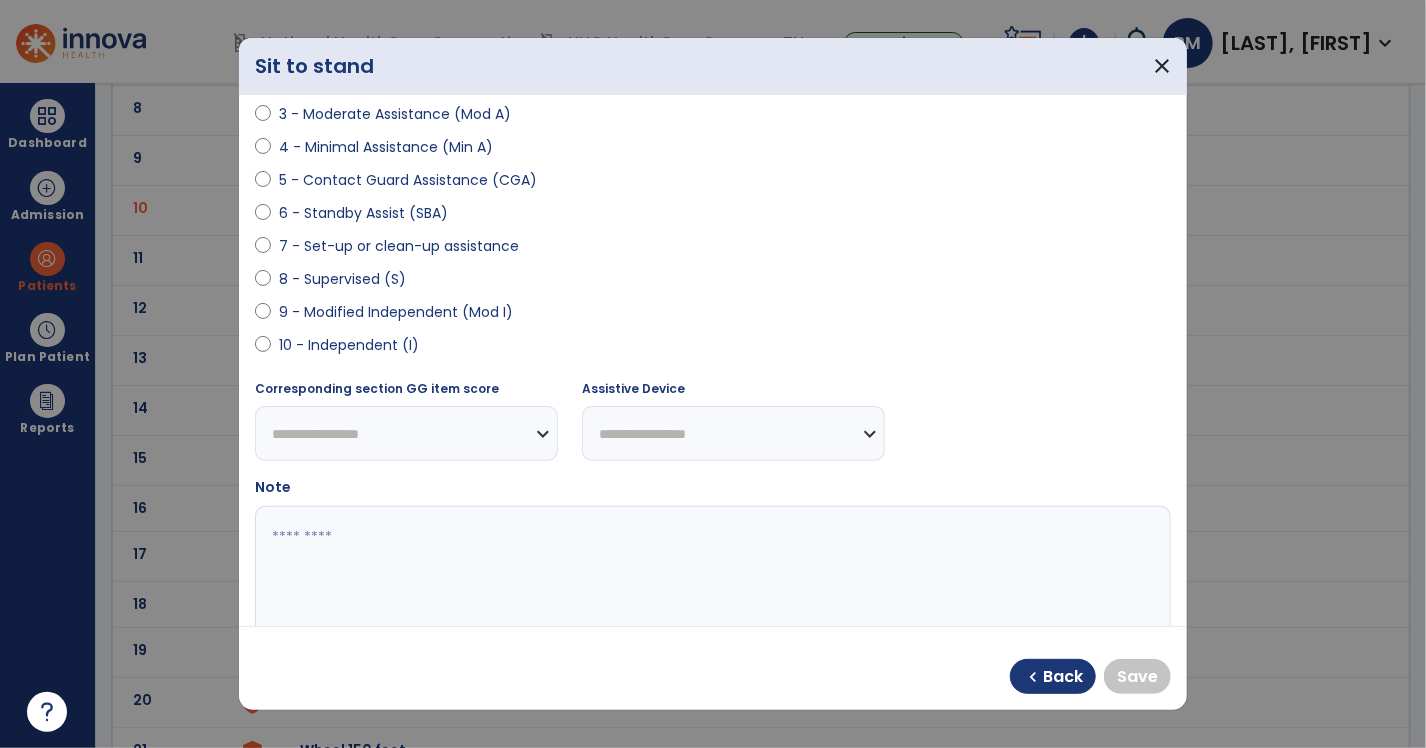 select on "**********" 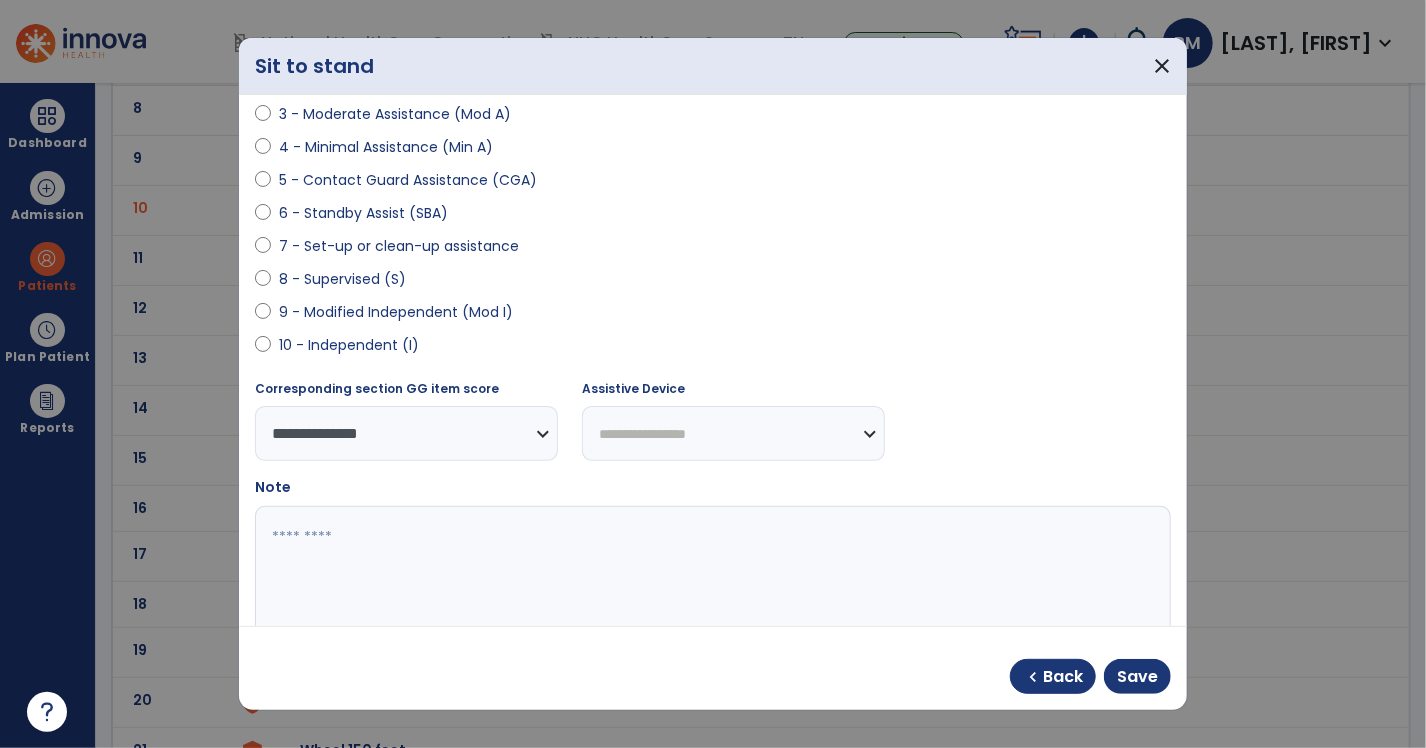 click on "**********" at bounding box center [733, 433] 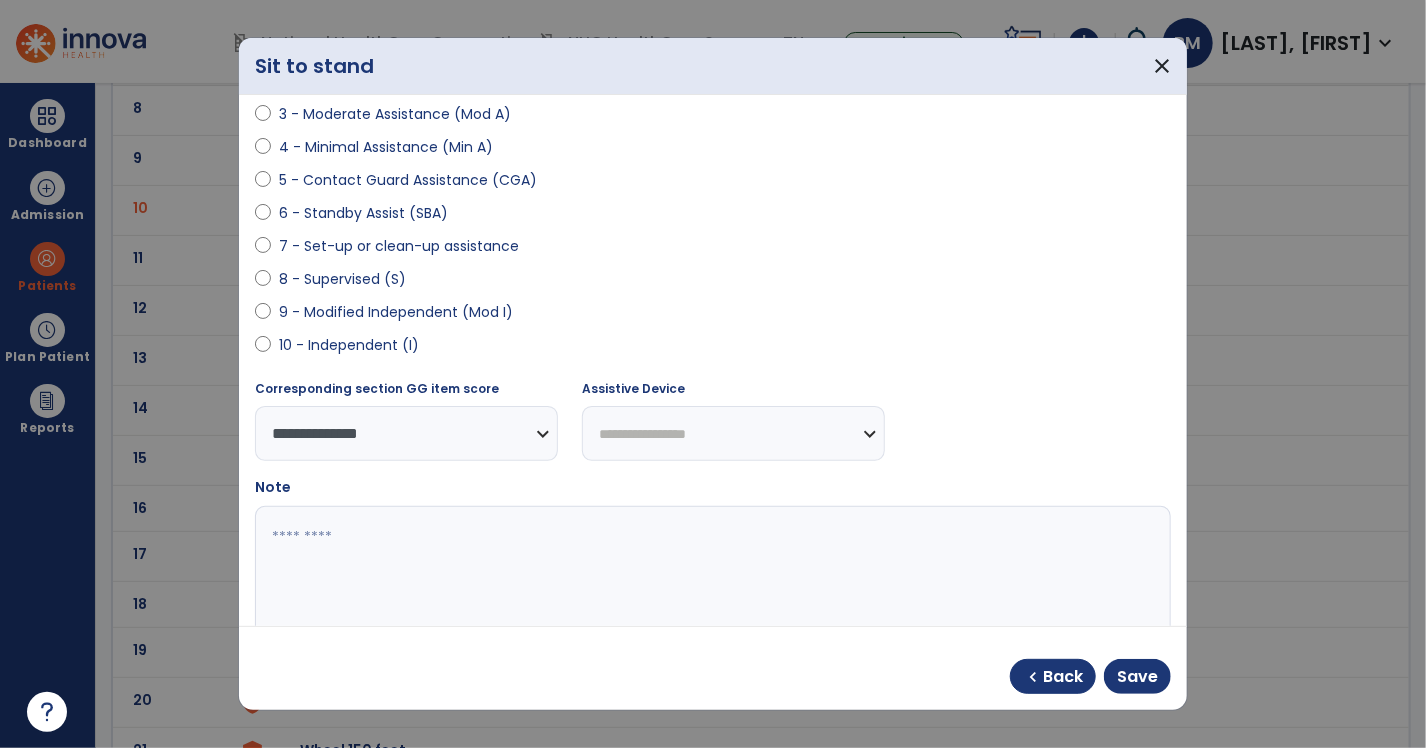 select on "**********" 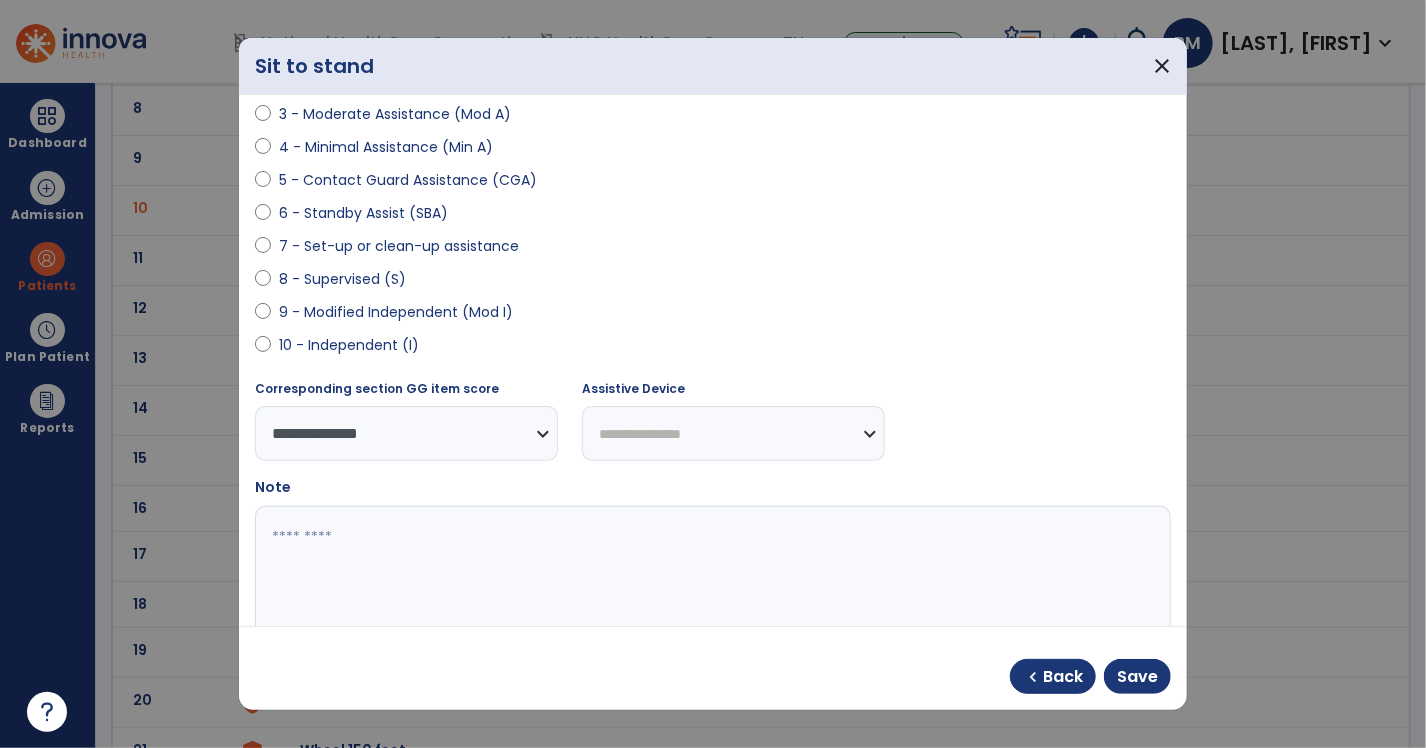 click on "**********" at bounding box center [733, 433] 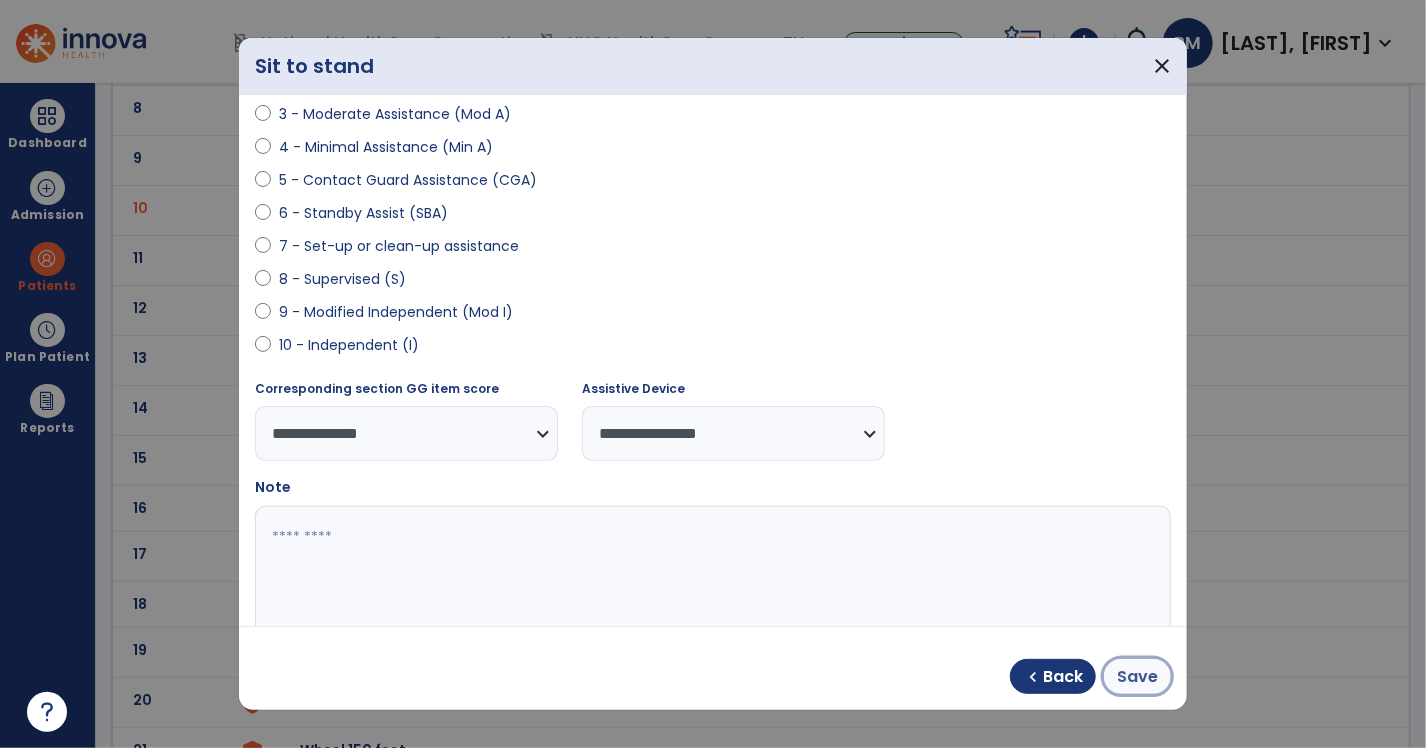 click on "Save" at bounding box center [1137, 676] 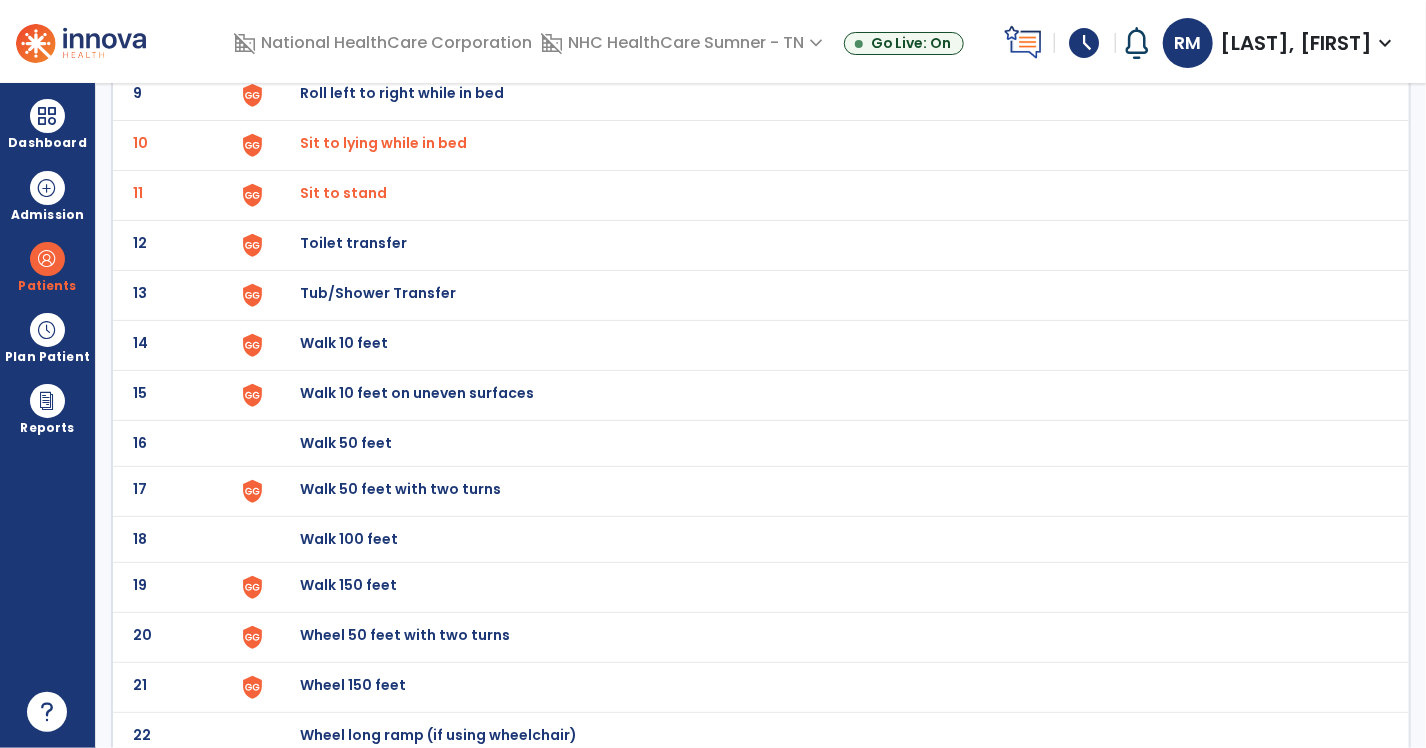 scroll, scrollTop: 600, scrollLeft: 0, axis: vertical 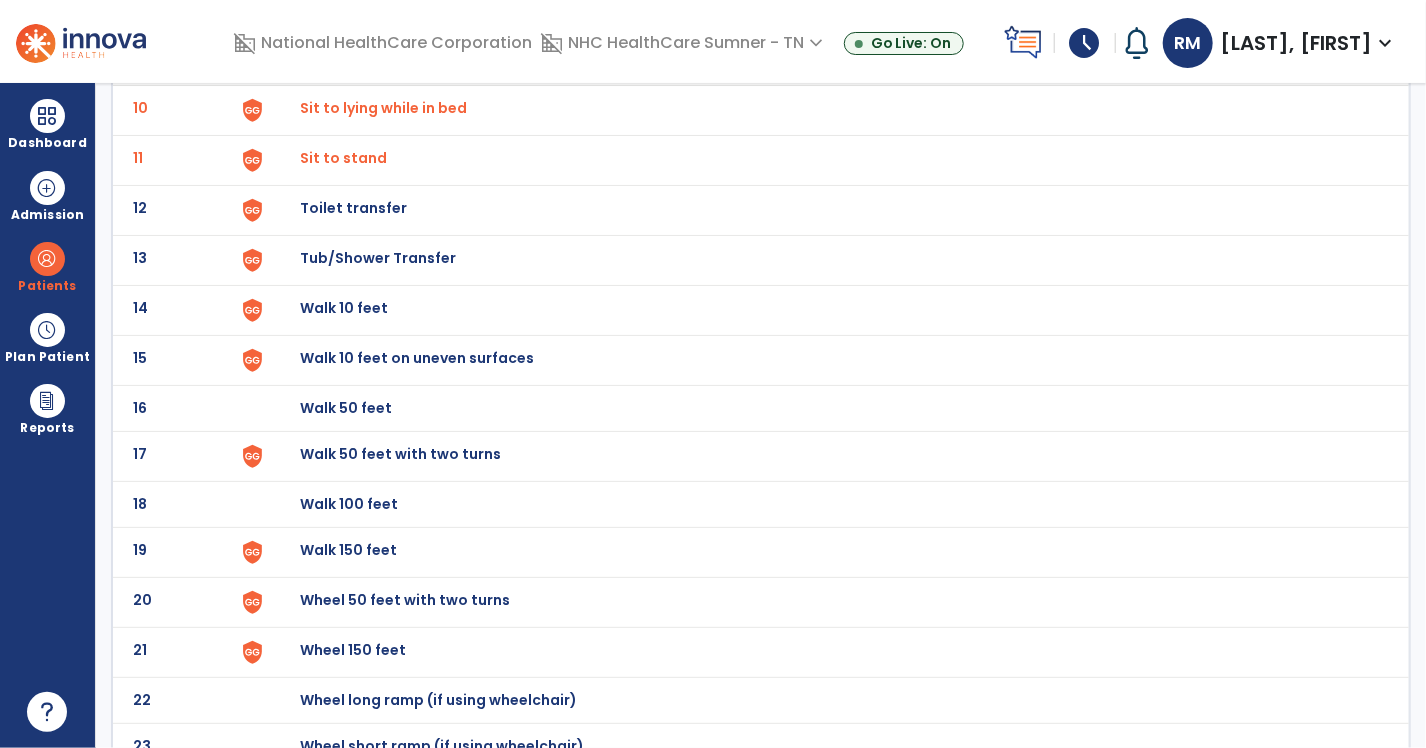 click on "Walk 10 feet" at bounding box center [346, -338] 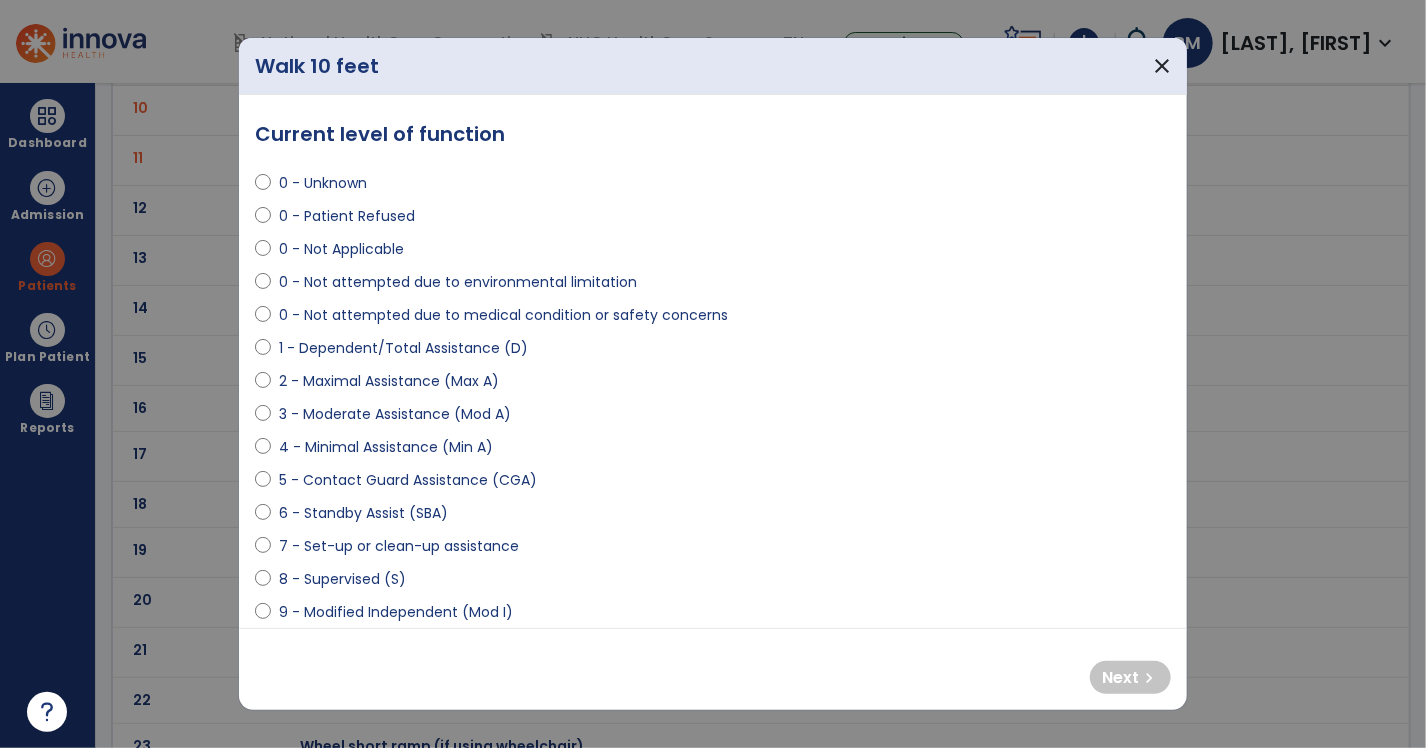 select on "**********" 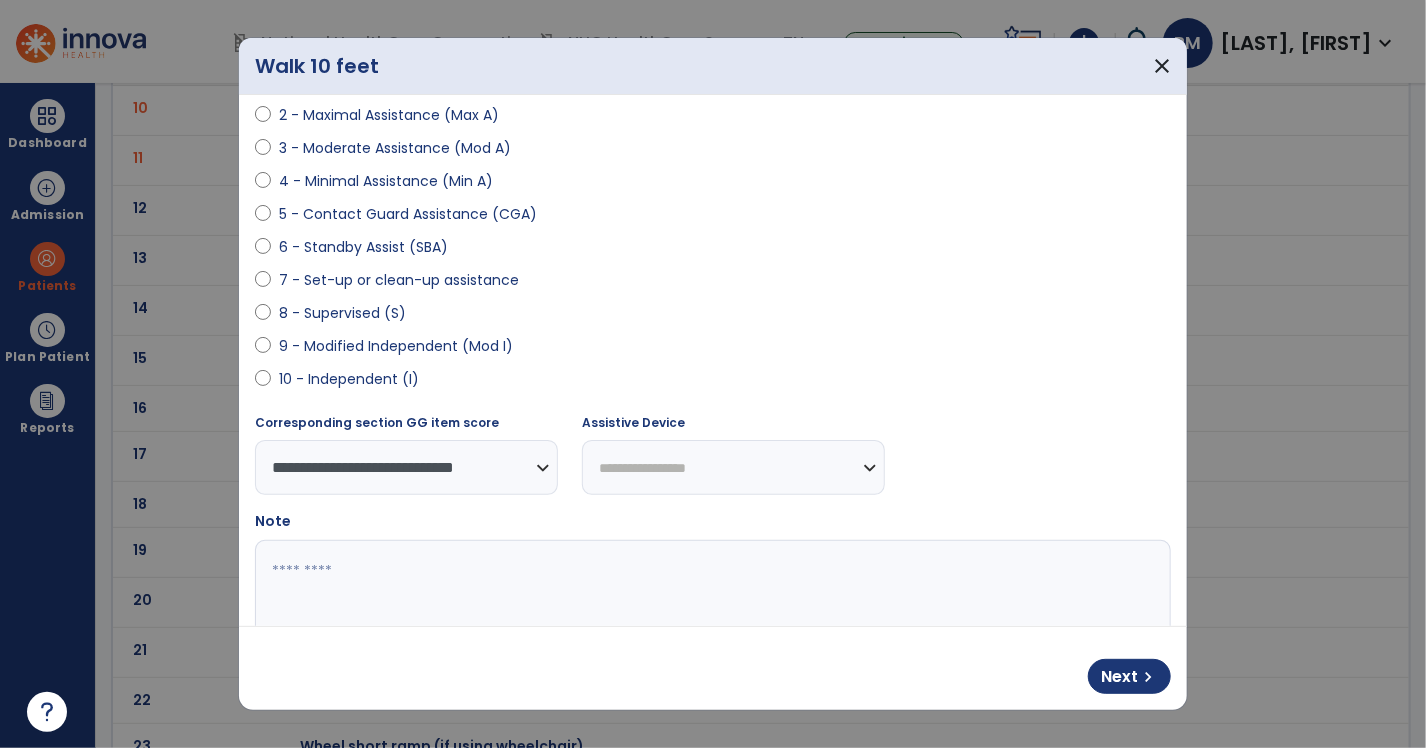 scroll, scrollTop: 261, scrollLeft: 0, axis: vertical 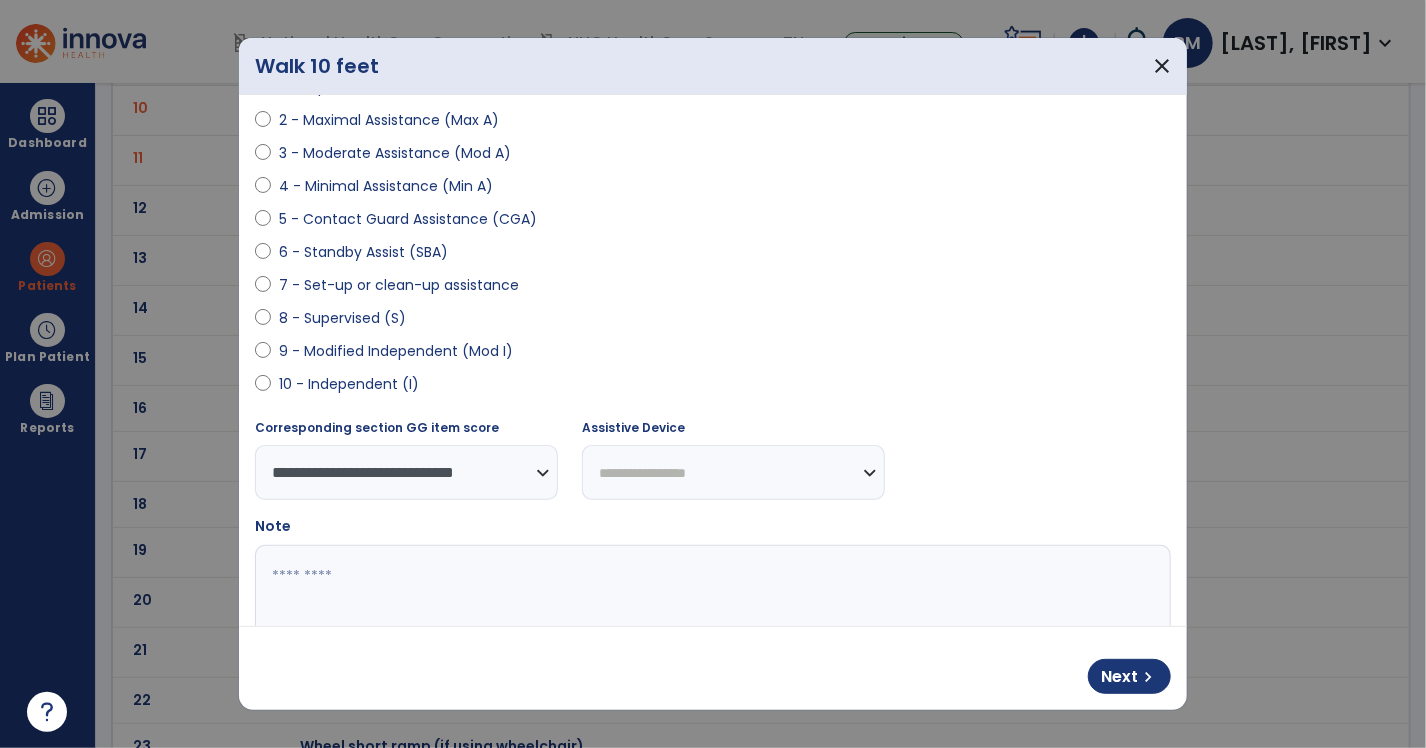 click on "**********" at bounding box center [733, 472] 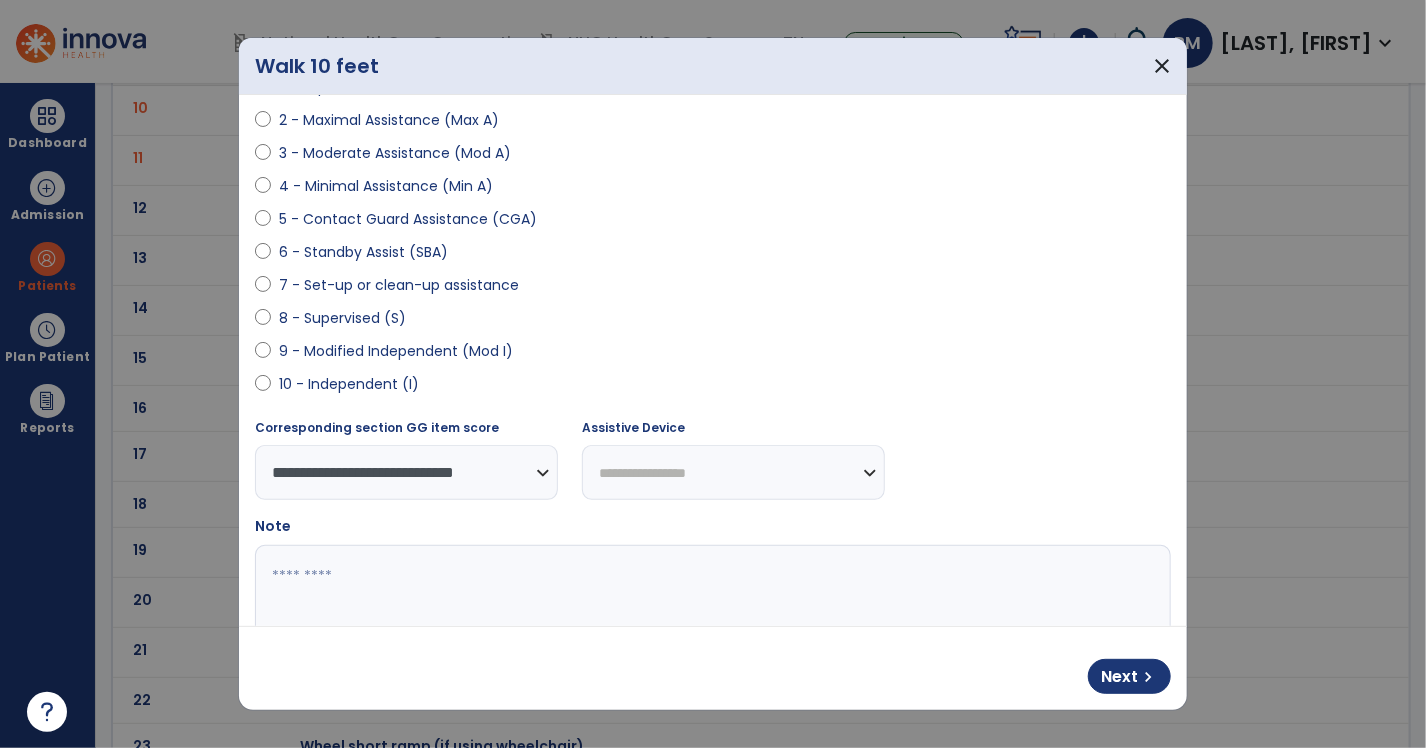 select on "**********" 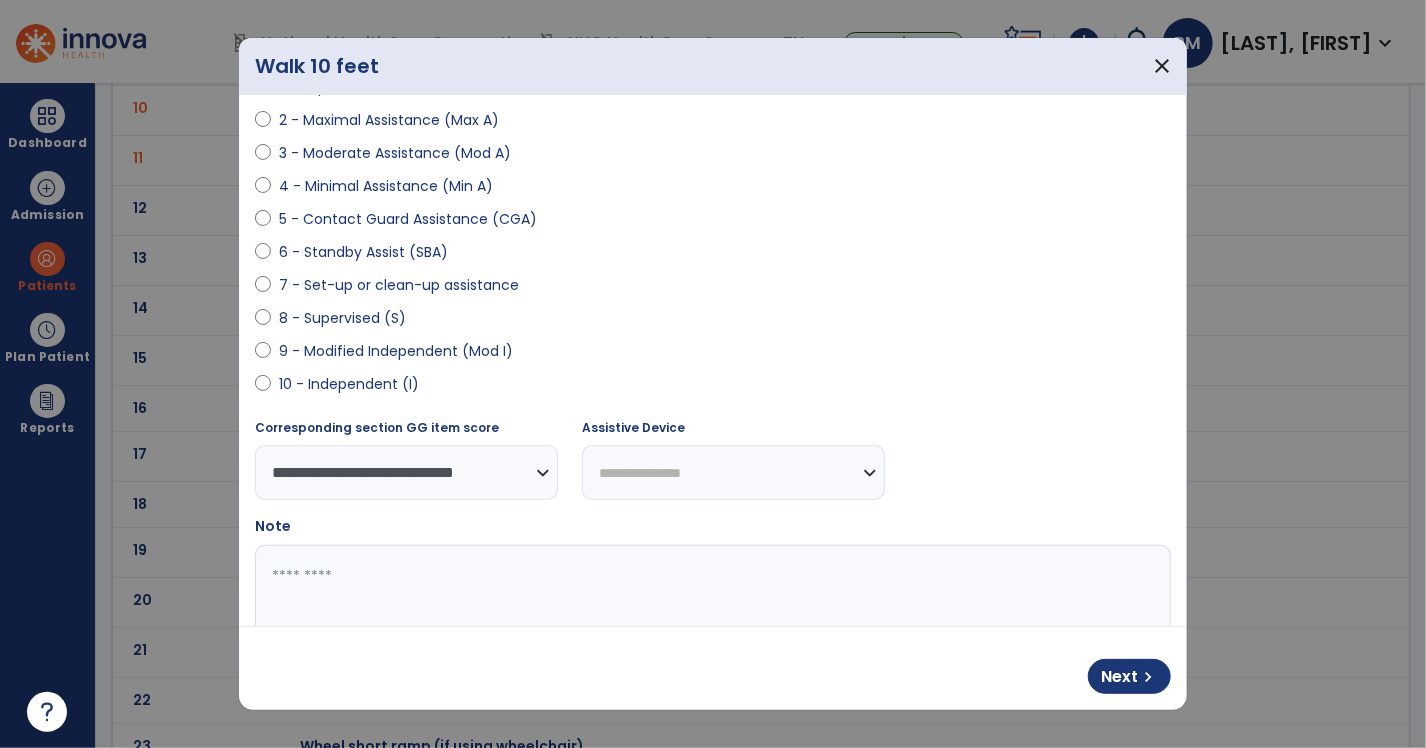 click on "**********" at bounding box center [733, 472] 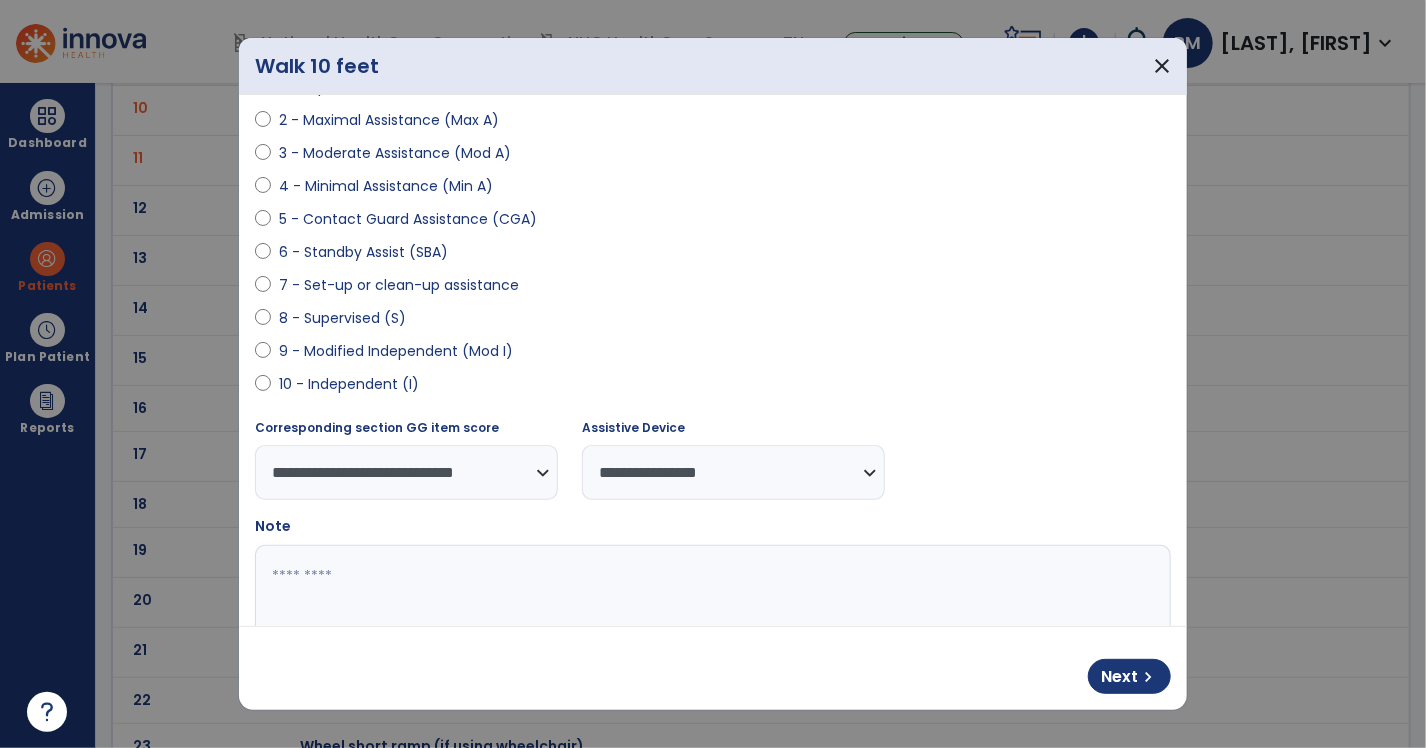 click at bounding box center [711, 620] 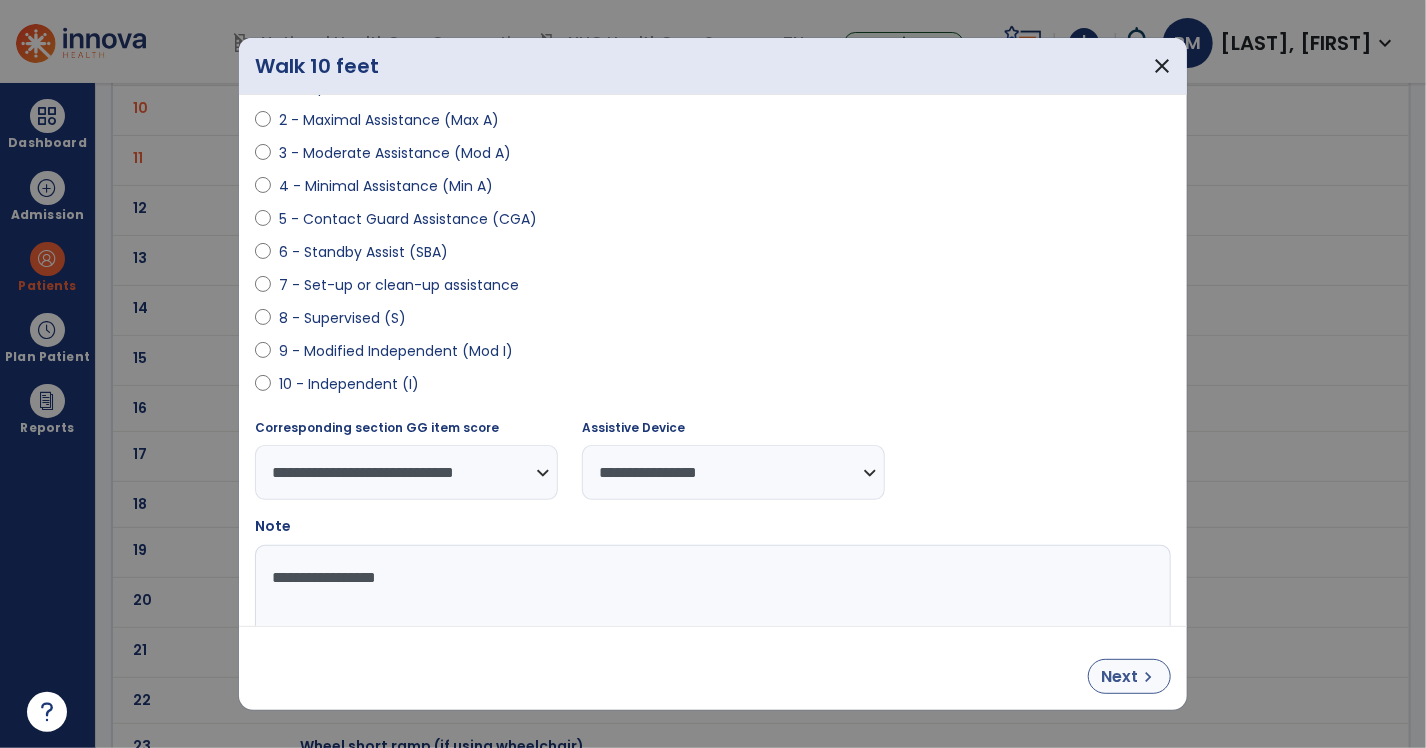 type on "**********" 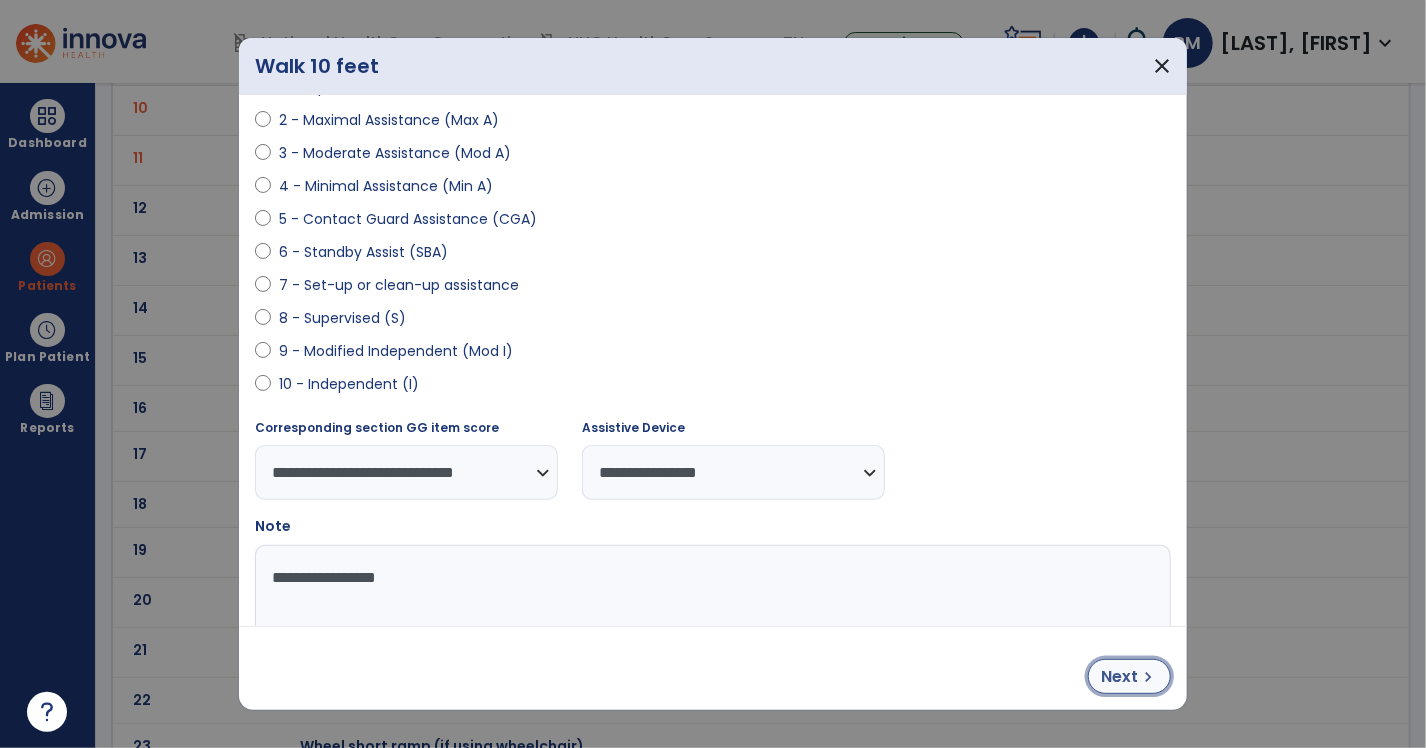 click on "Next" at bounding box center (1119, 677) 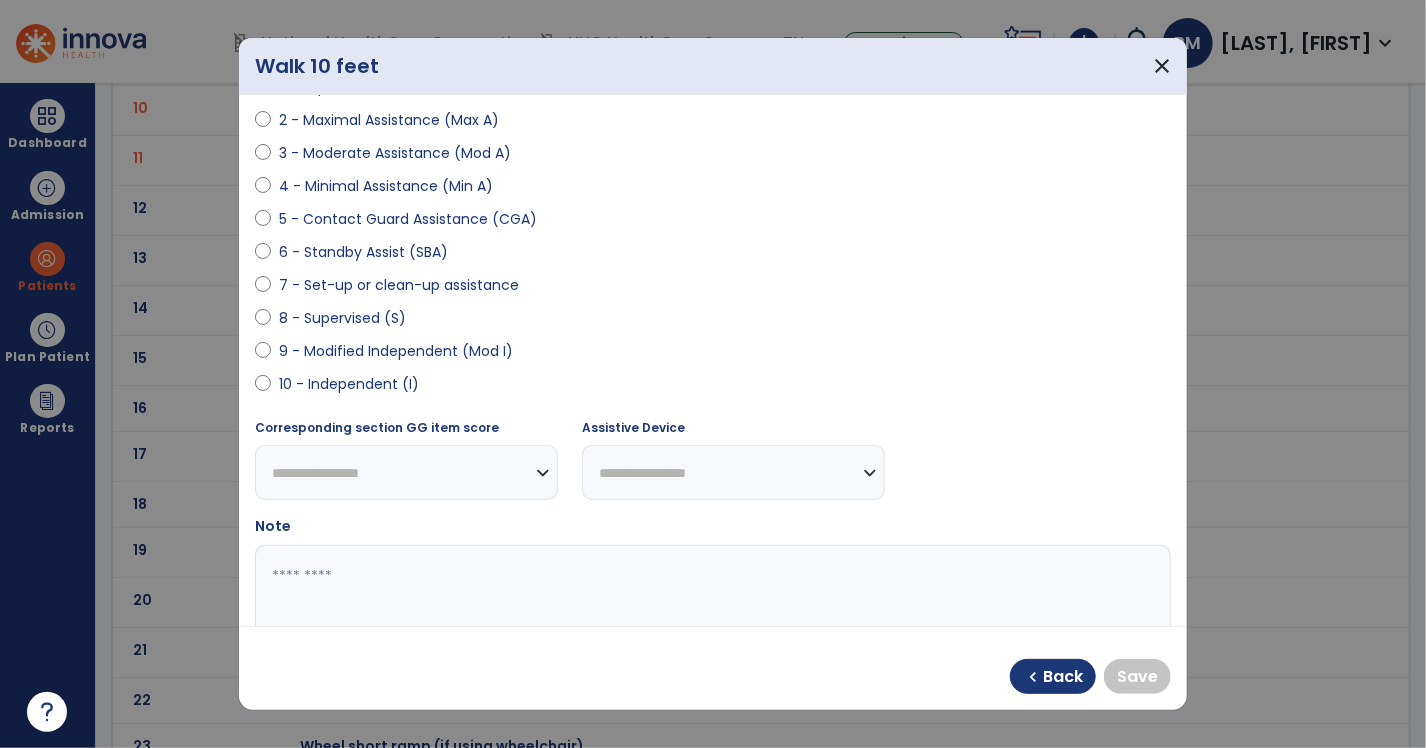 select on "**********" 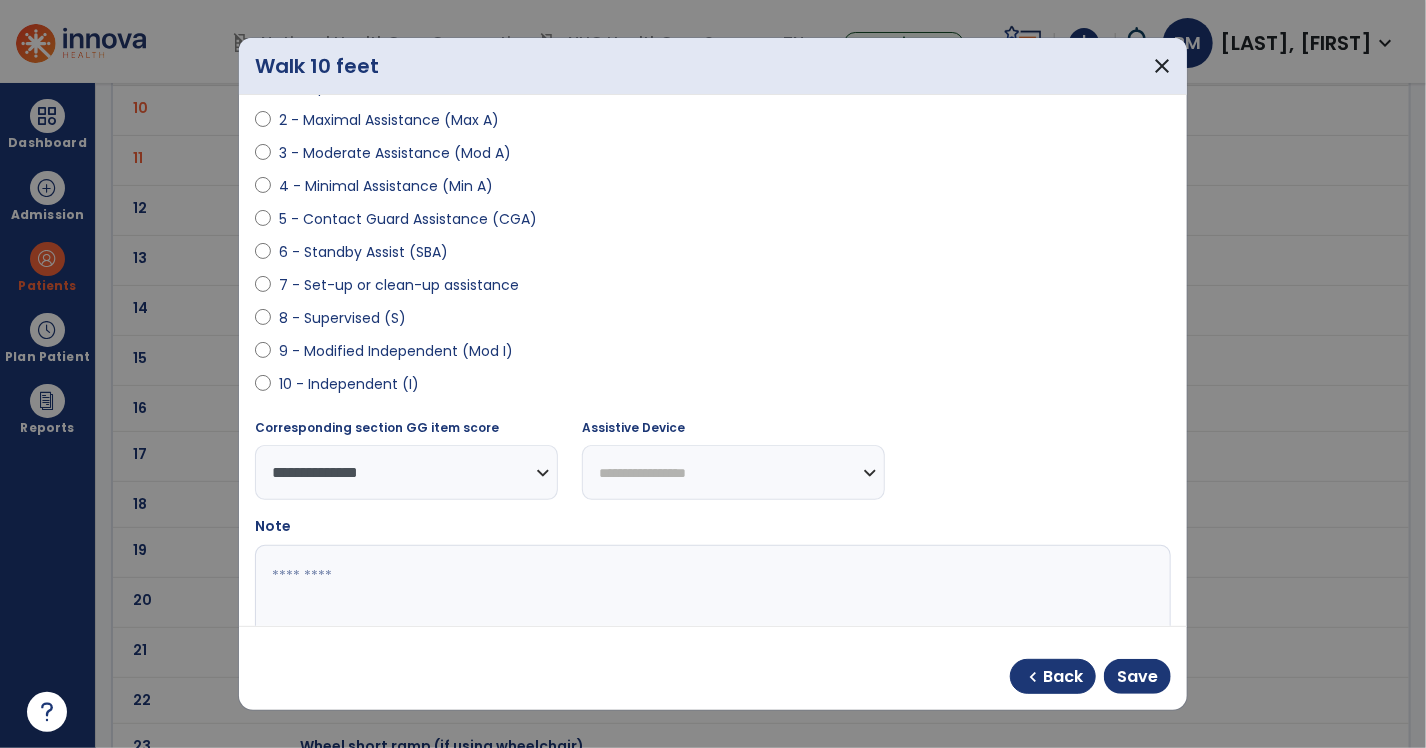click on "**********" at bounding box center [733, 472] 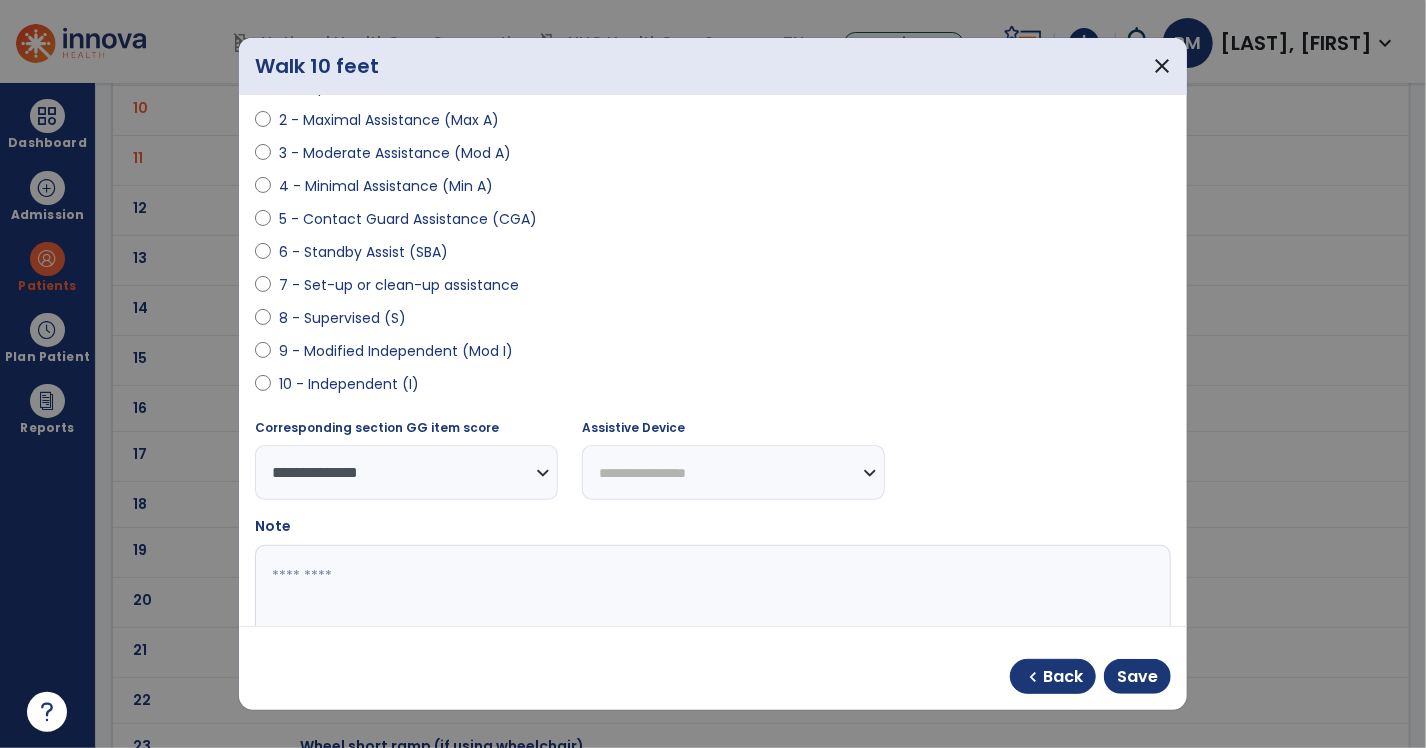 select on "**********" 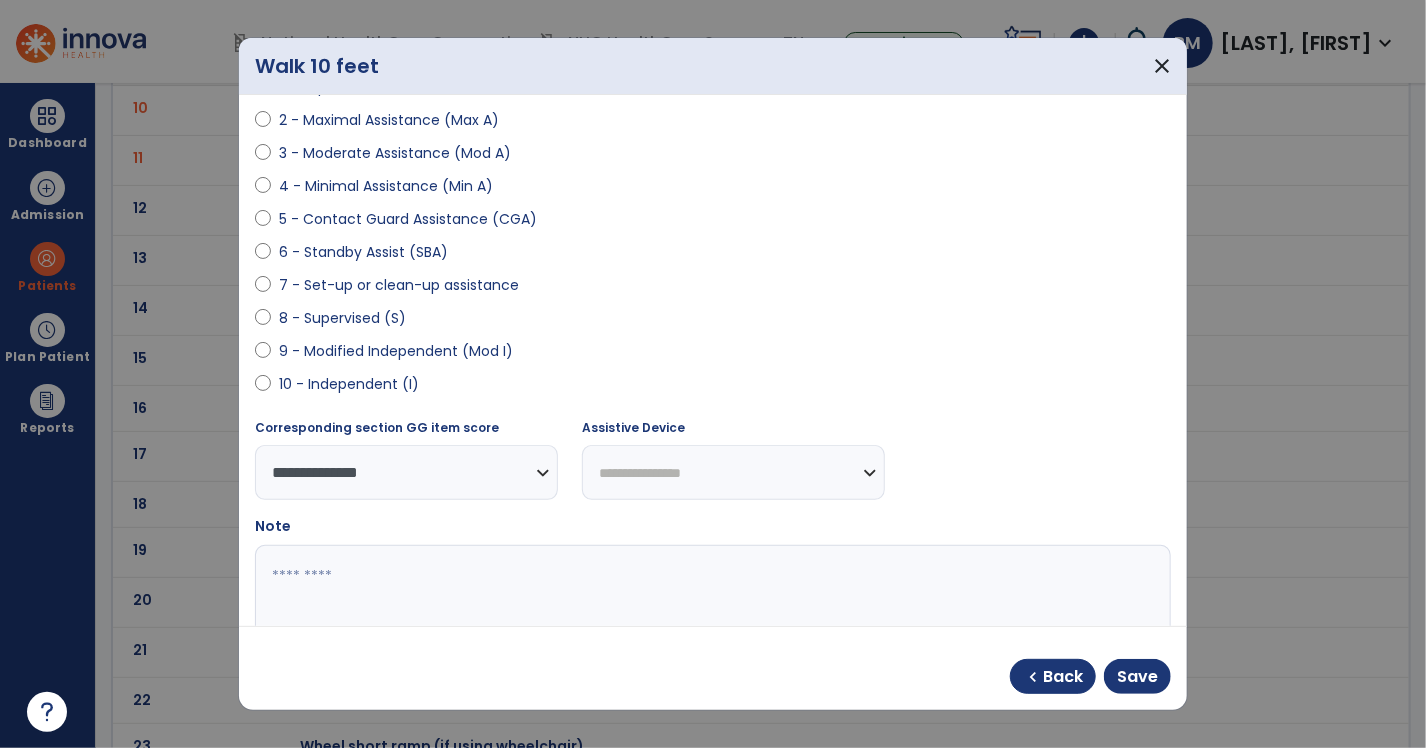 click on "**********" at bounding box center (733, 472) 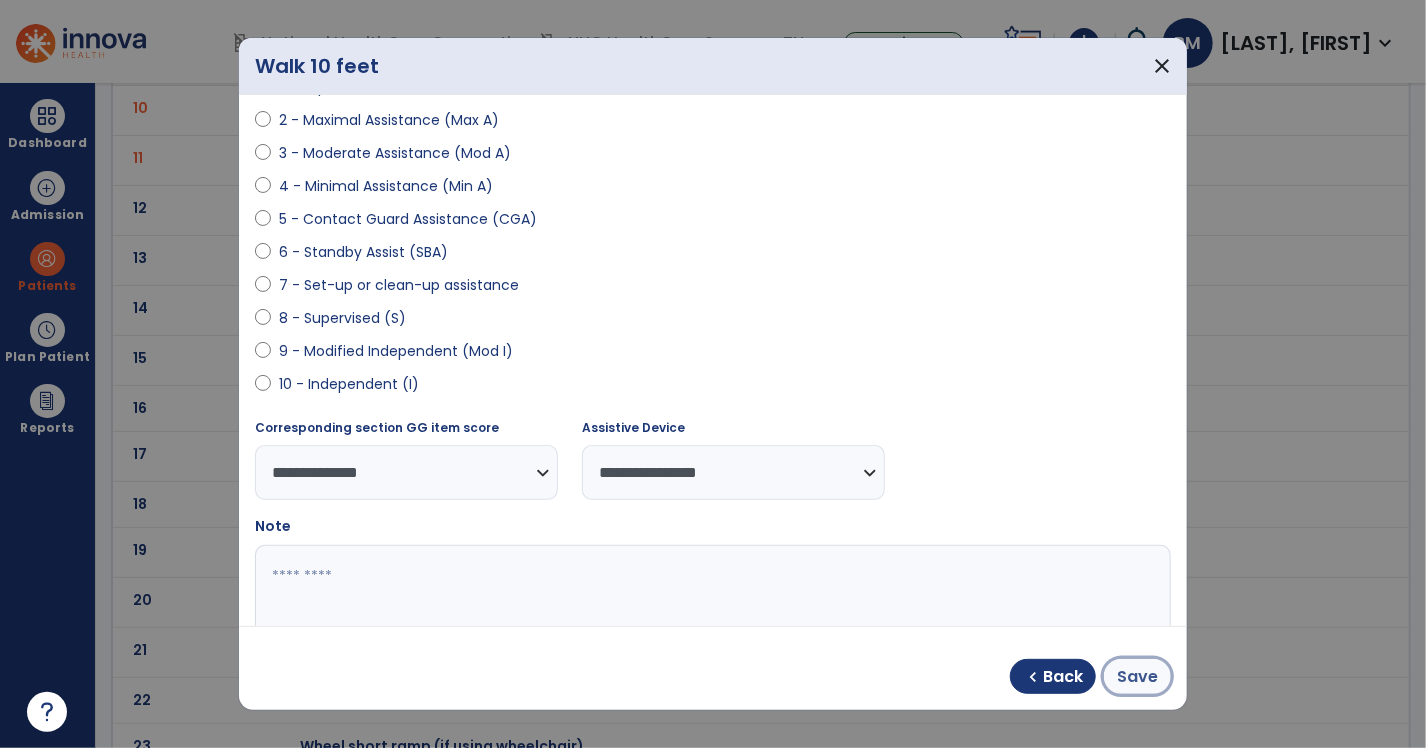 click on "Save" at bounding box center [1137, 677] 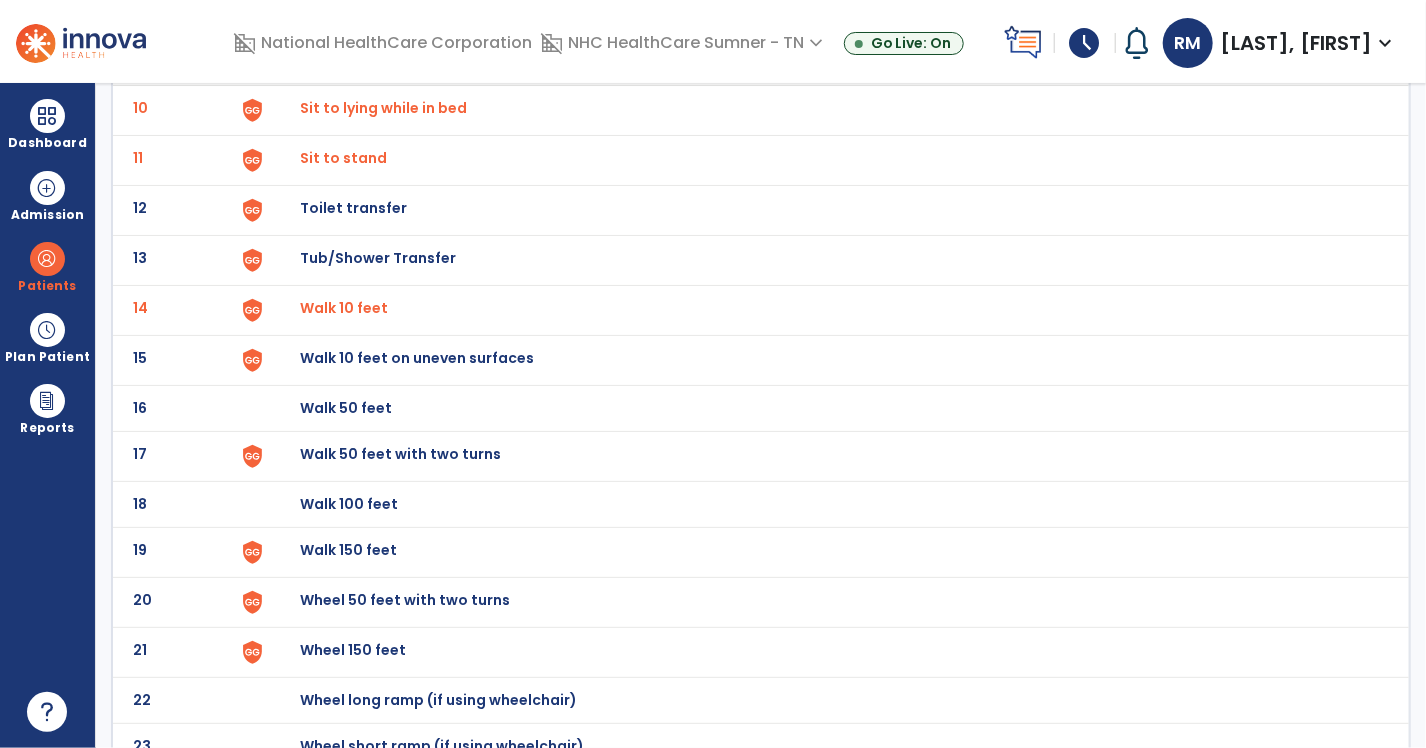 click on "Toilet transfer" at bounding box center (346, -338) 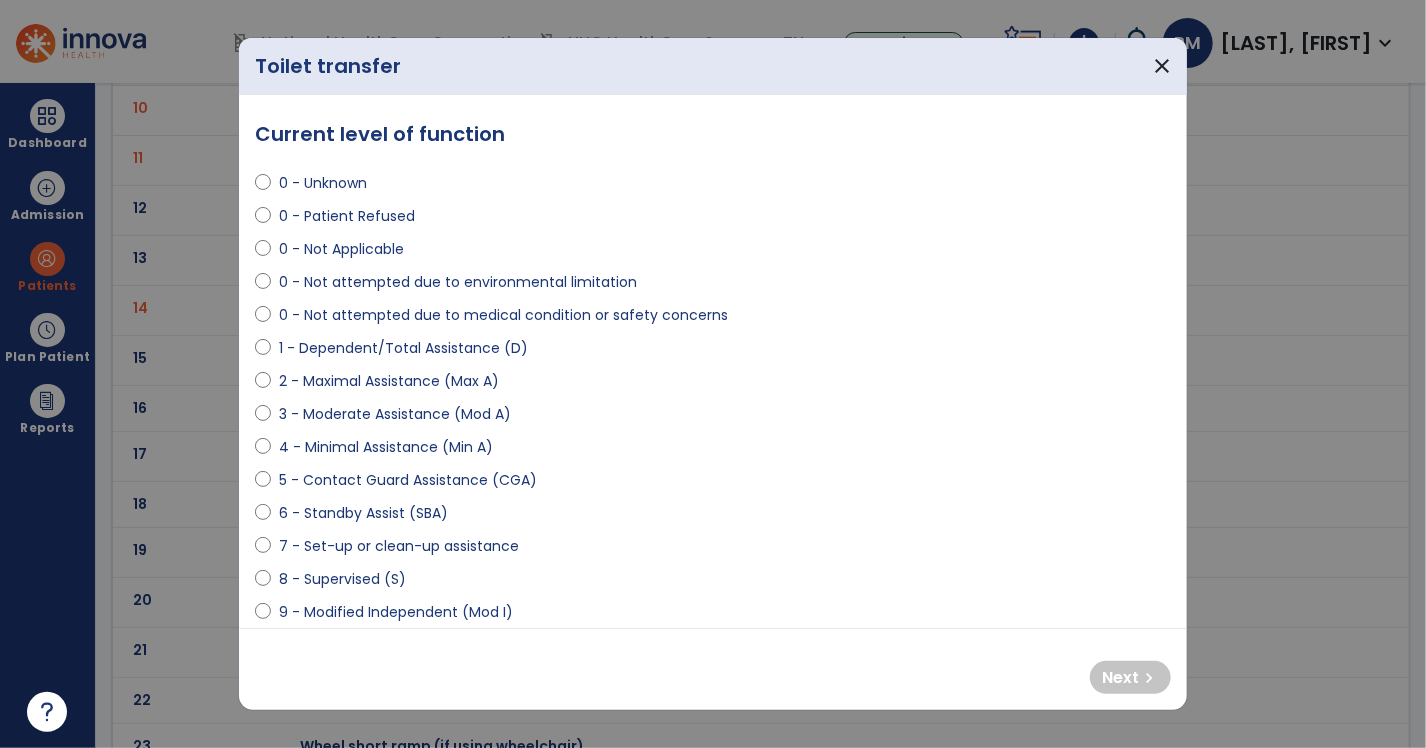 click on "4 - Minimal Assistance (Min A)" at bounding box center [713, 451] 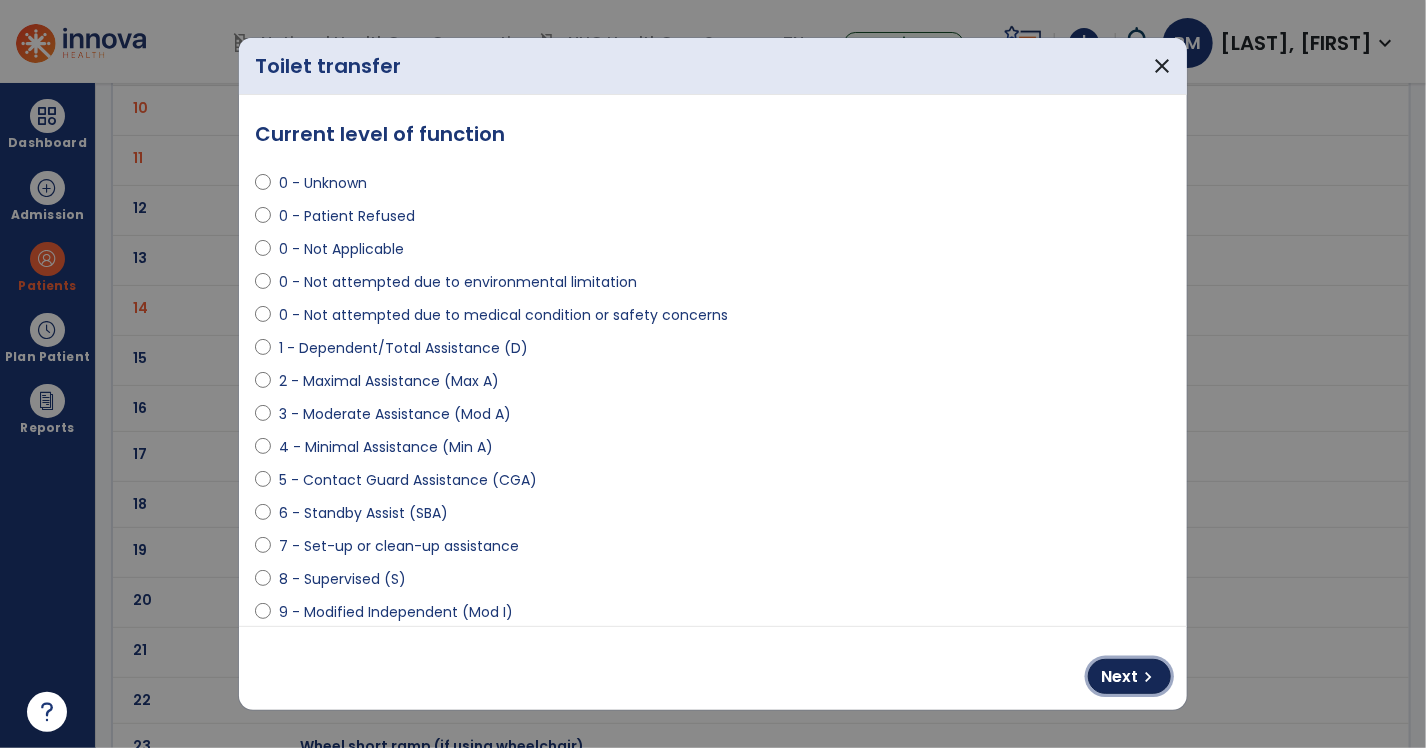 drag, startPoint x: 1129, startPoint y: 683, endPoint x: 788, endPoint y: 639, distance: 343.827 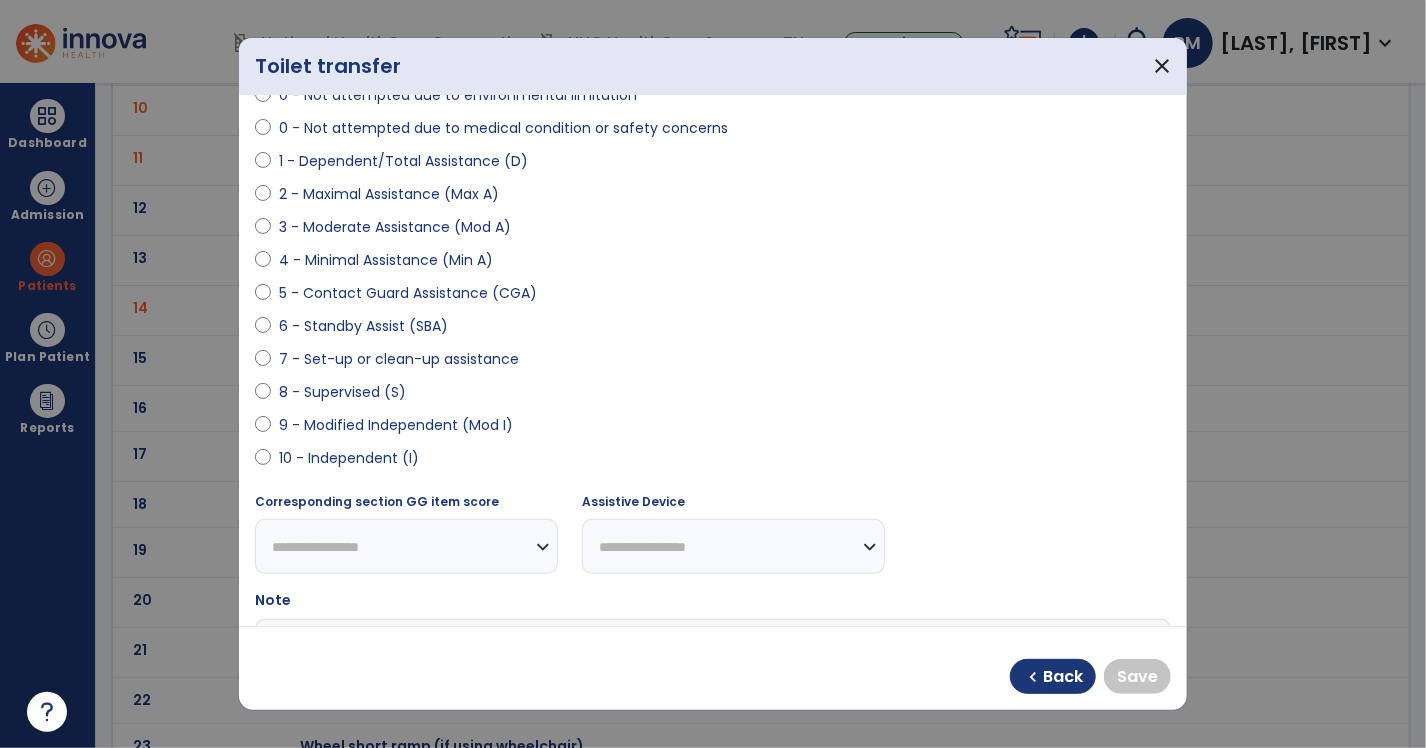 scroll, scrollTop: 200, scrollLeft: 0, axis: vertical 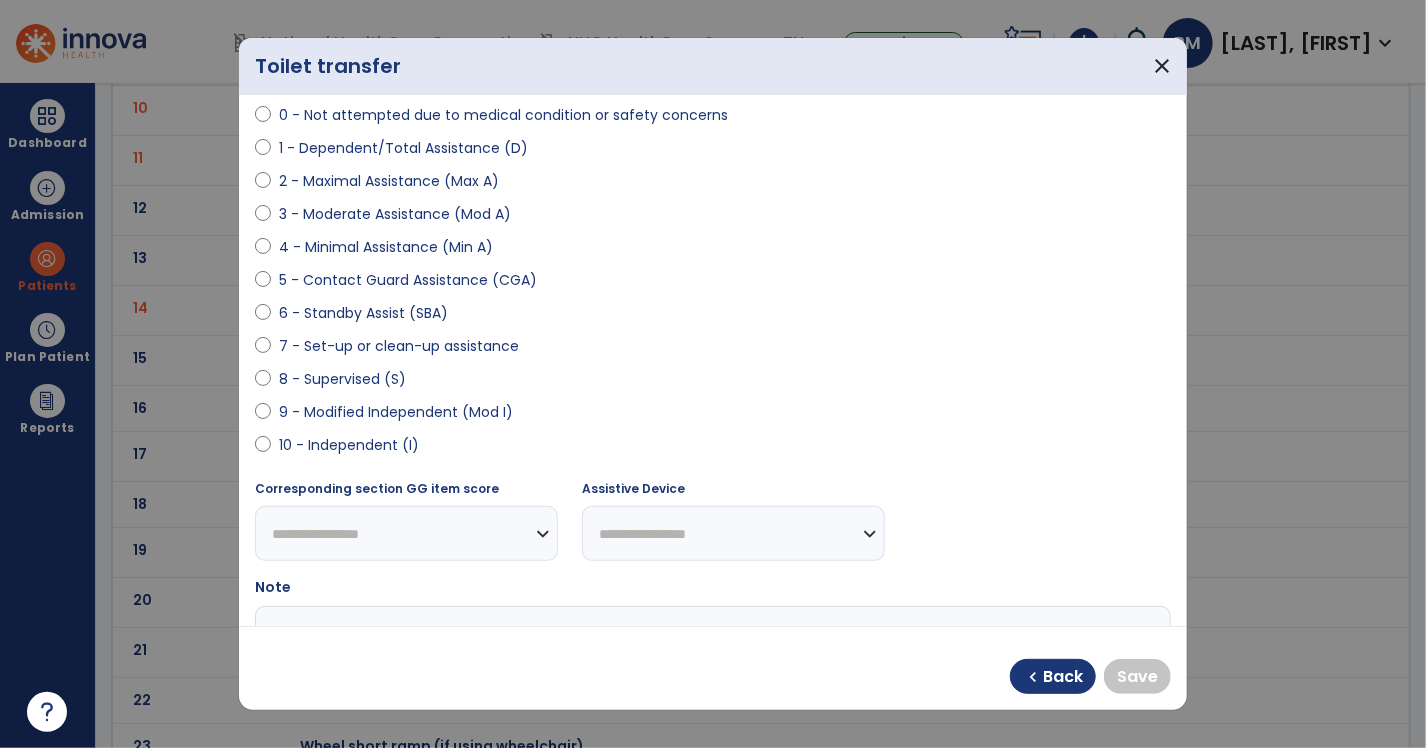select on "**********" 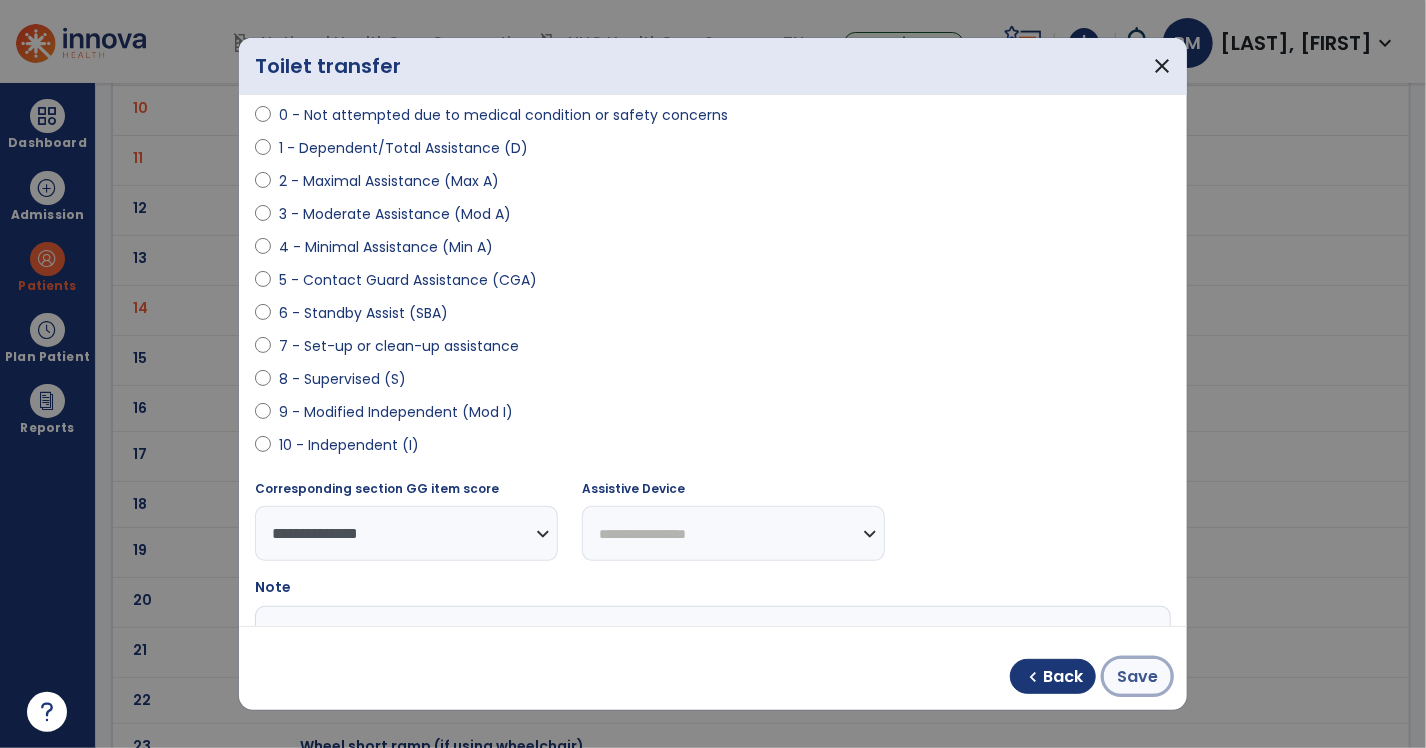 click on "Save" at bounding box center [1137, 677] 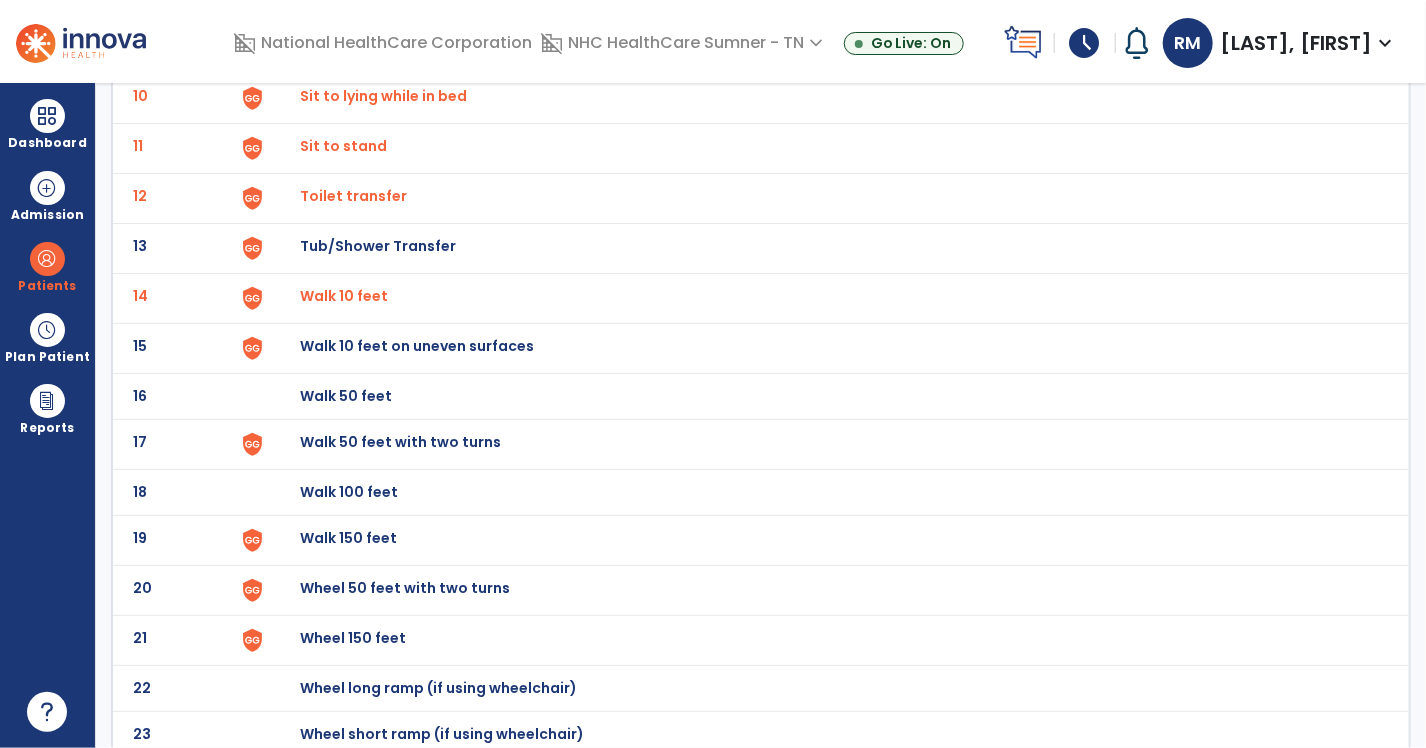 scroll, scrollTop: 617, scrollLeft: 0, axis: vertical 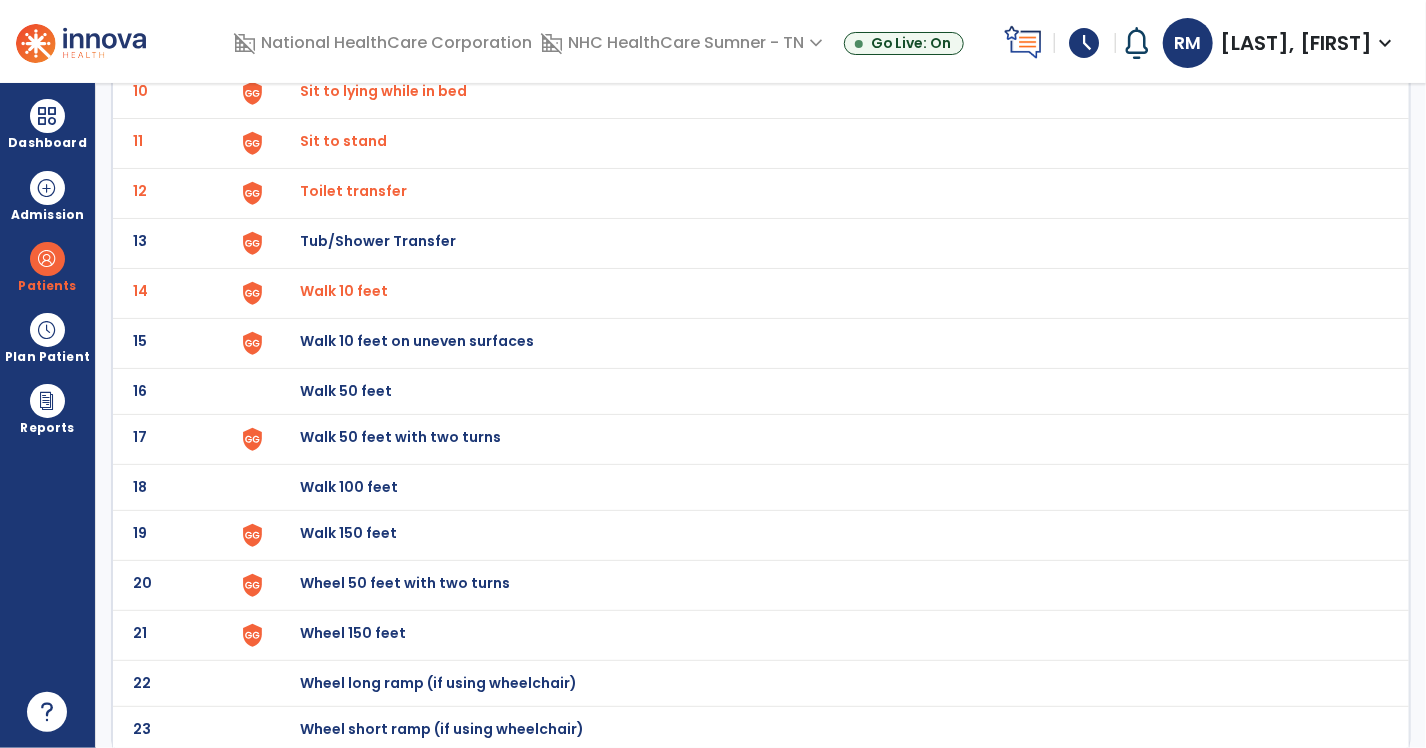 click on "Walk 50 feet with two turns" at bounding box center (346, -355) 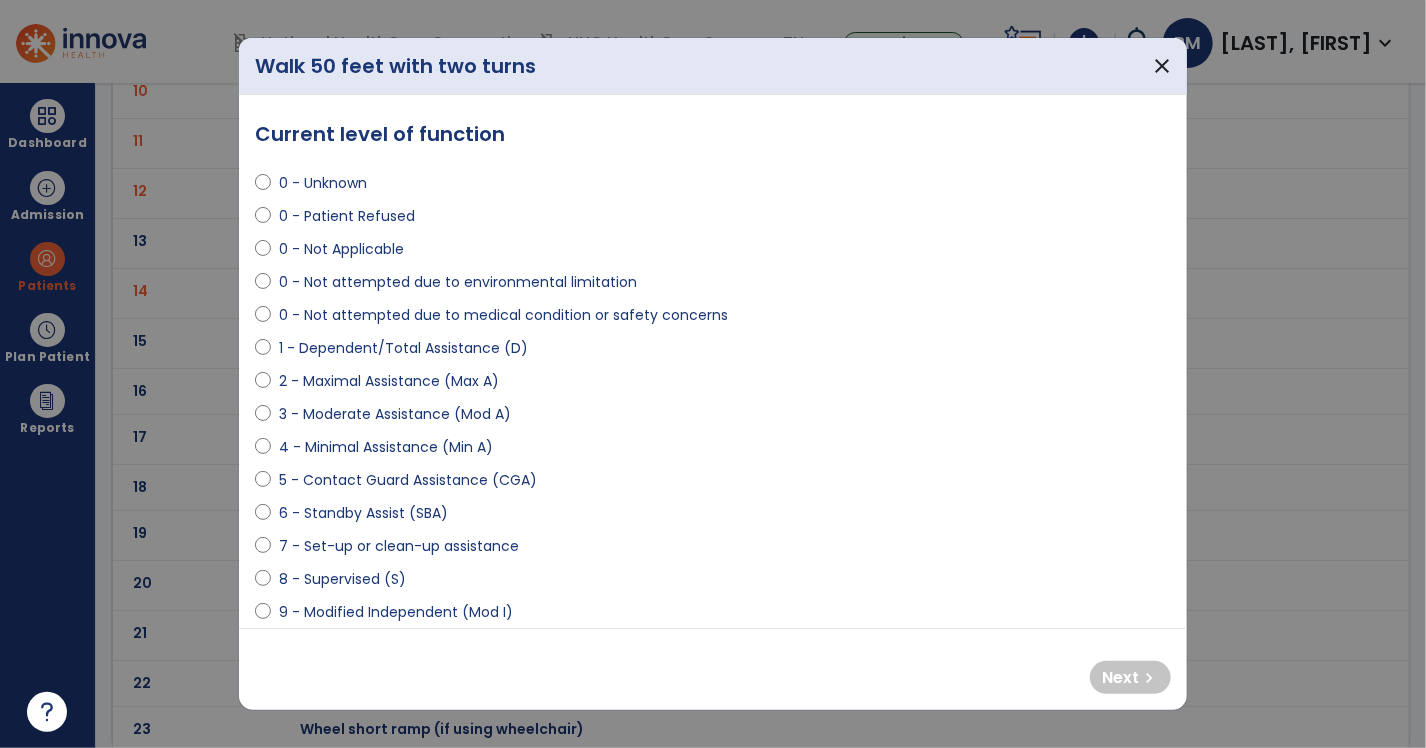 select on "**********" 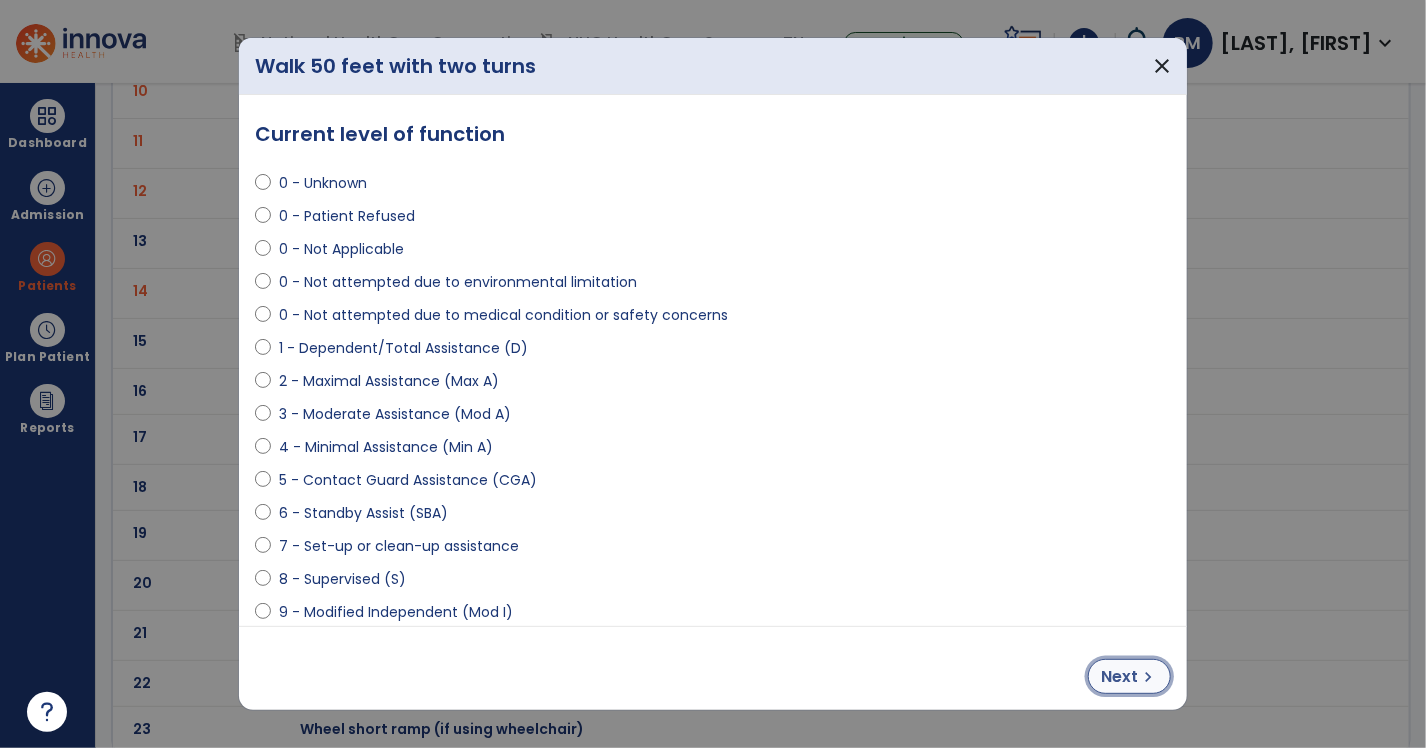 click on "chevron_right" at bounding box center [1148, 677] 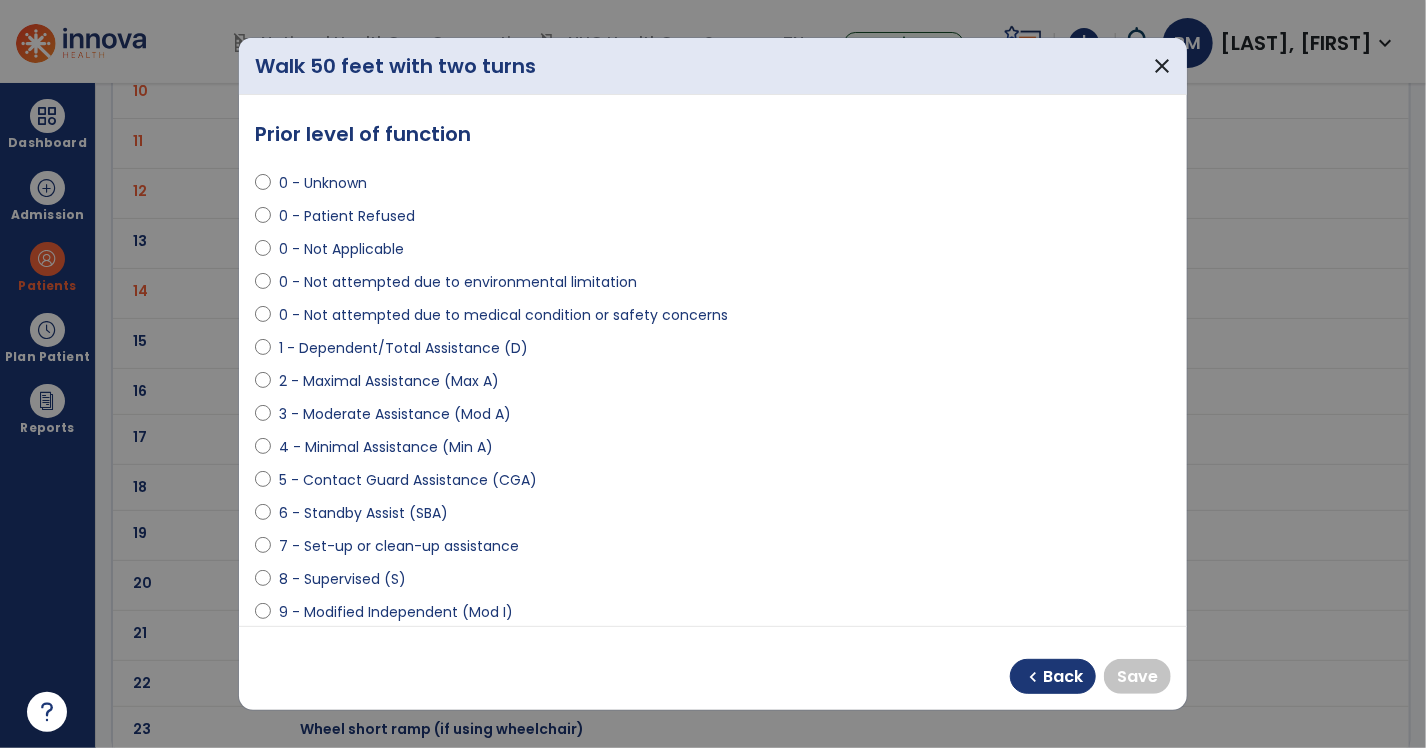 select on "**********" 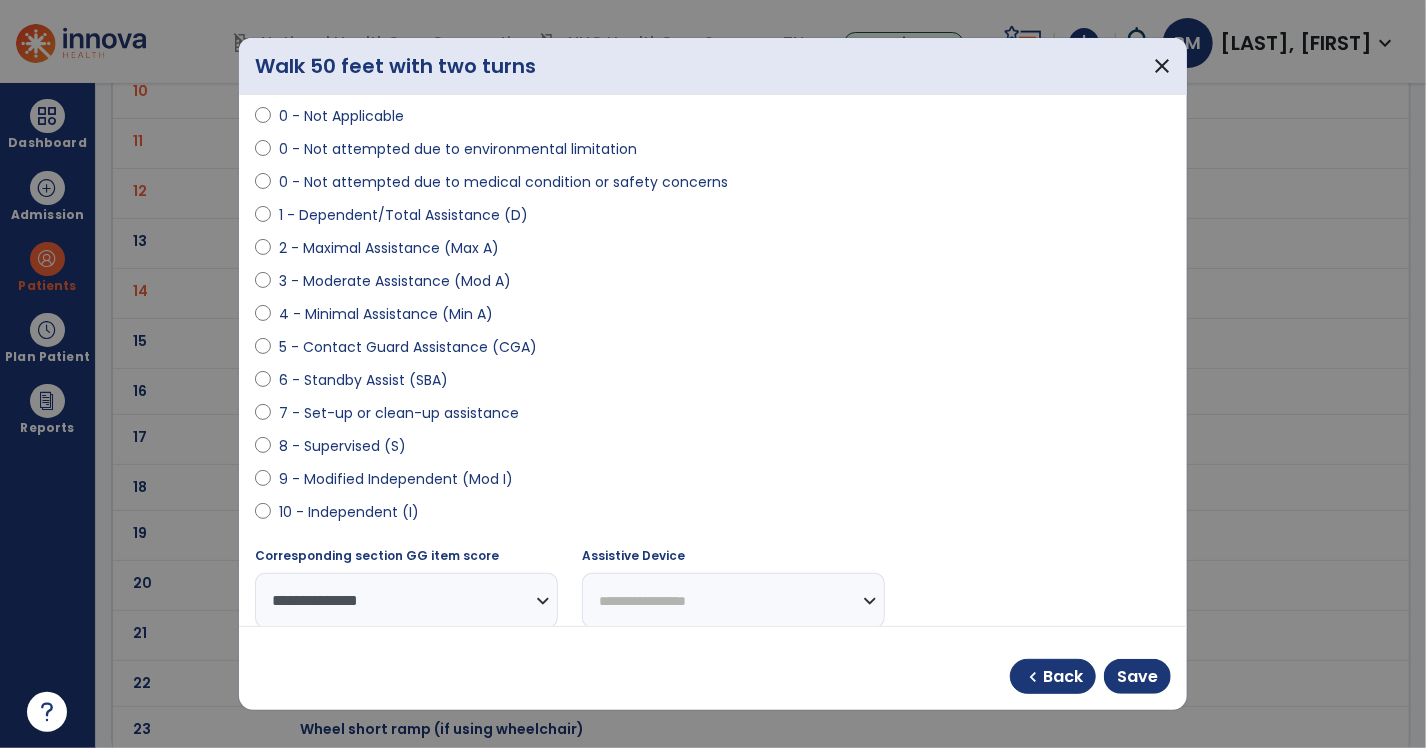 scroll, scrollTop: 300, scrollLeft: 0, axis: vertical 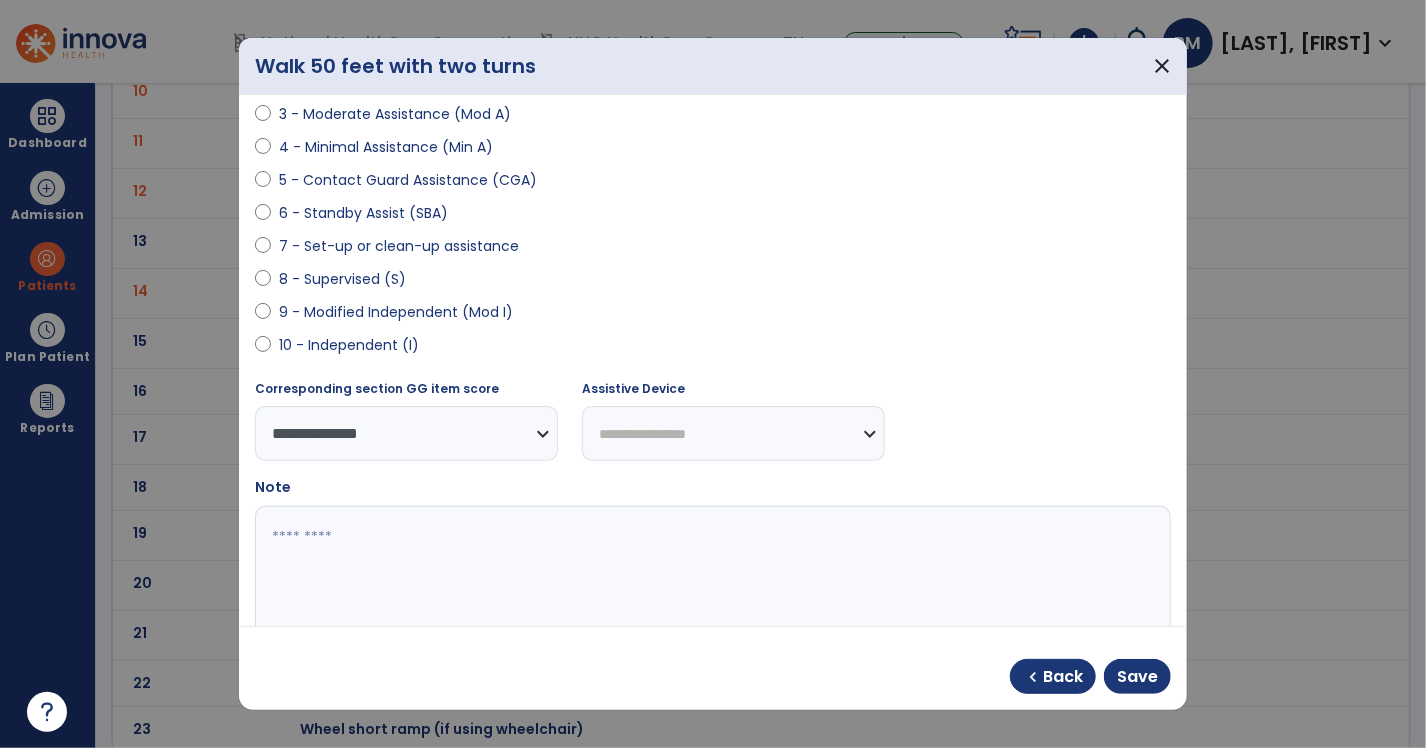 drag, startPoint x: 648, startPoint y: 440, endPoint x: 633, endPoint y: 447, distance: 16.552946 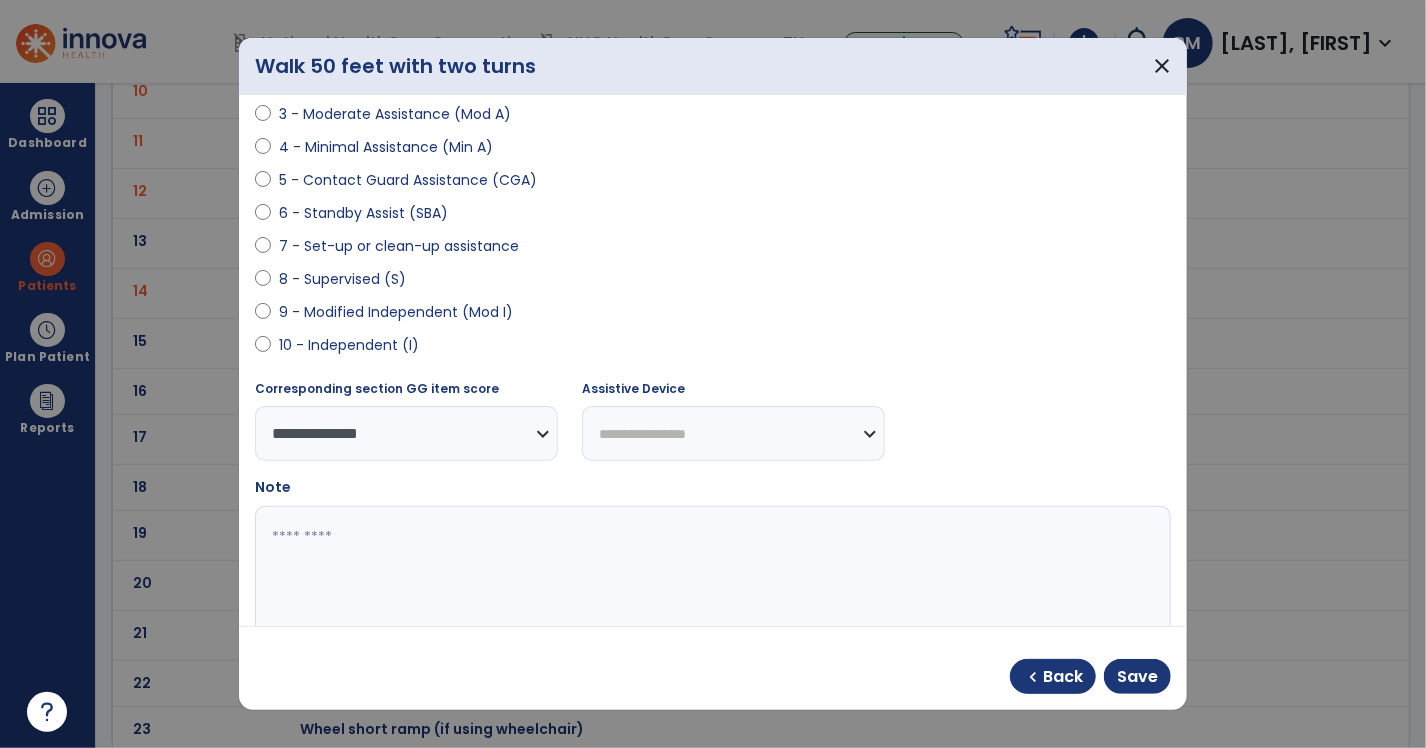 click on "**********" at bounding box center [733, 433] 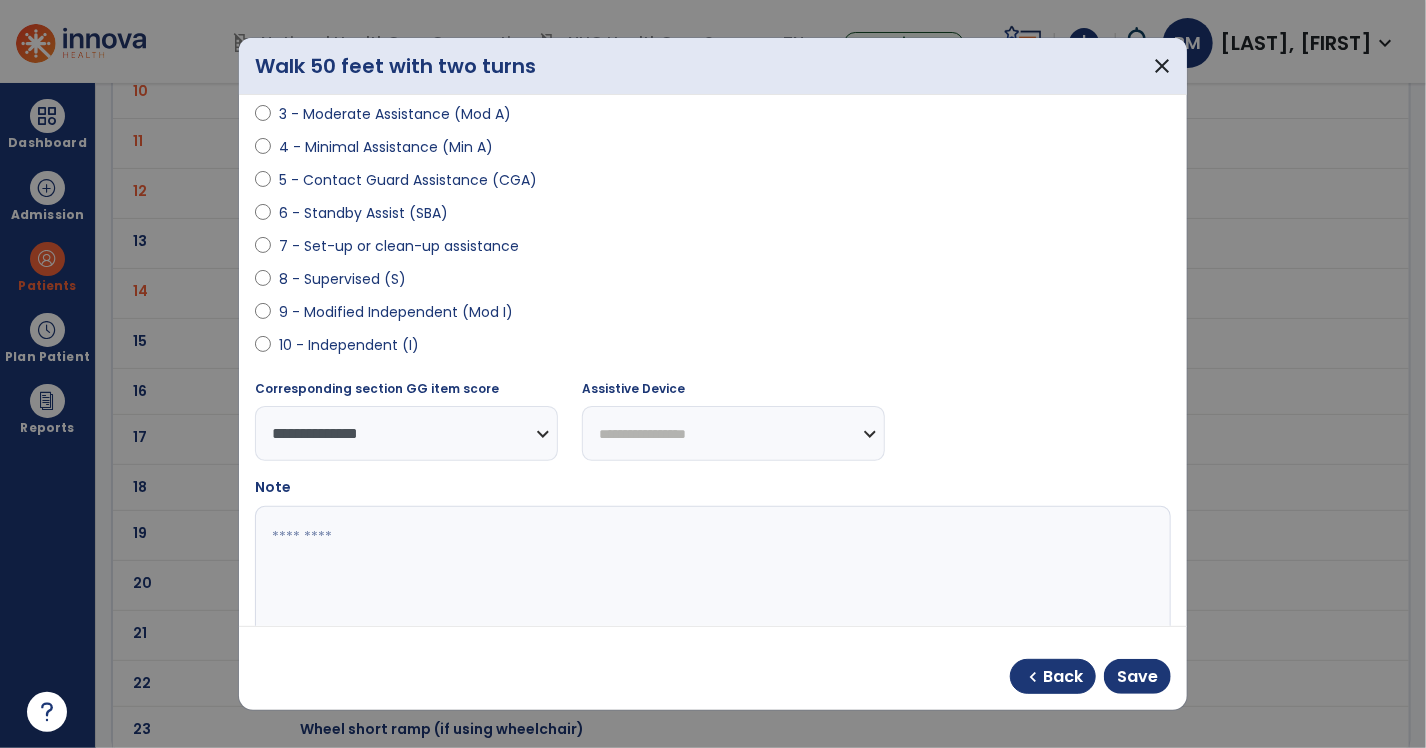 select on "**********" 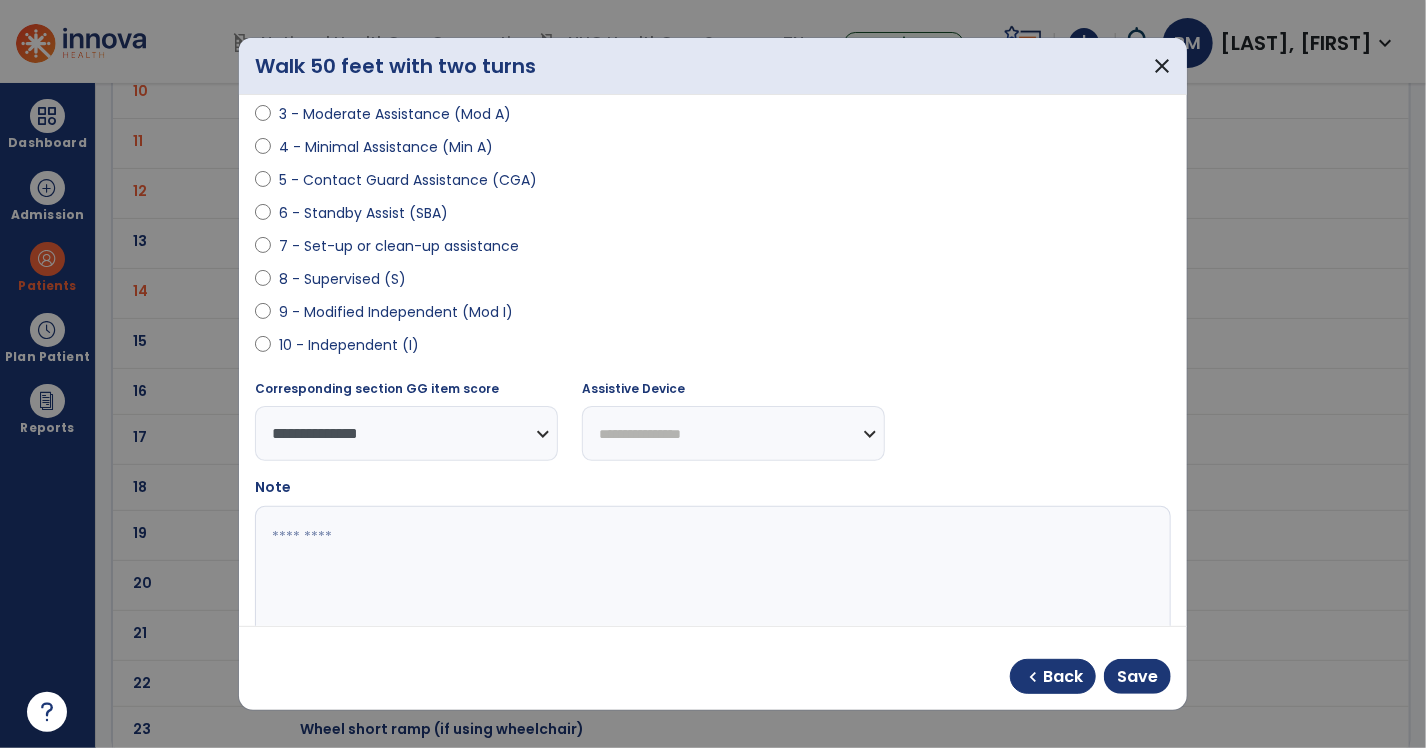 click on "**********" at bounding box center (733, 433) 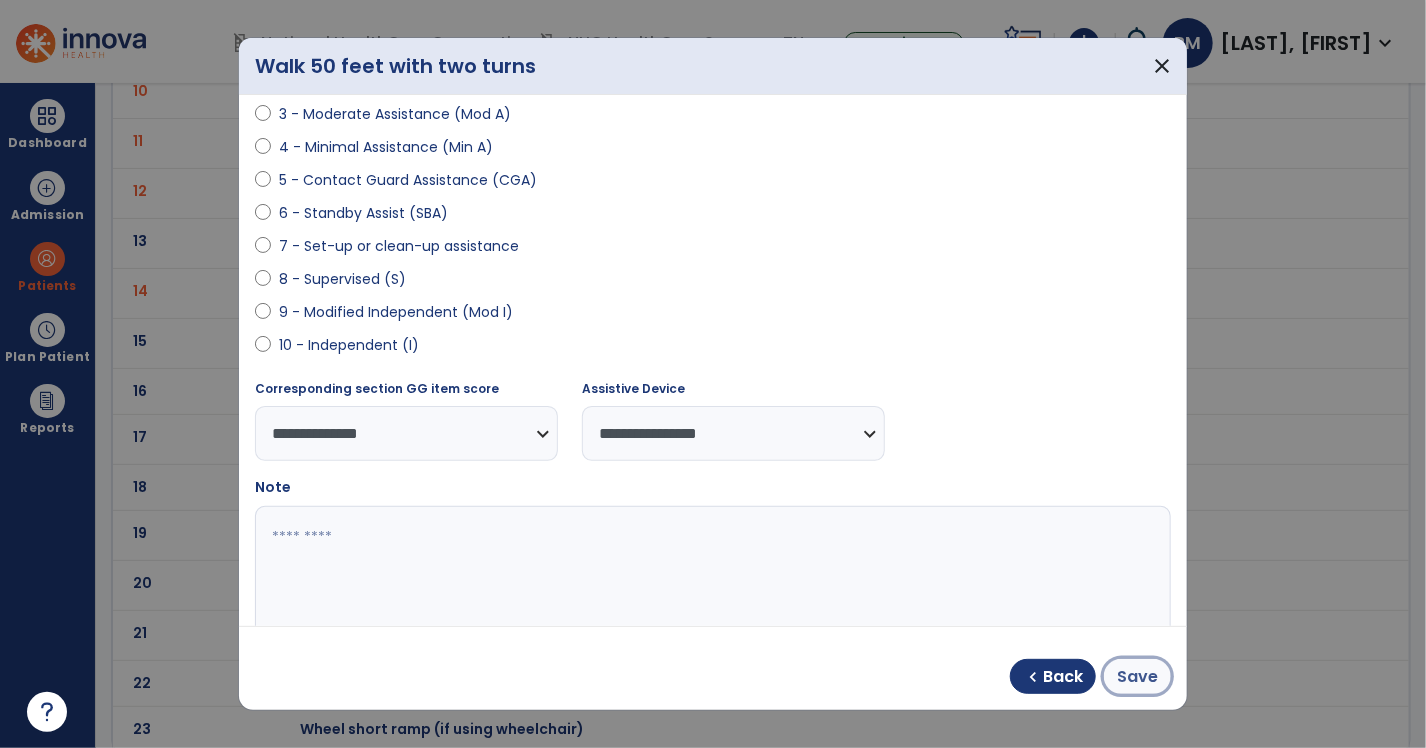 click on "Save" at bounding box center (1137, 677) 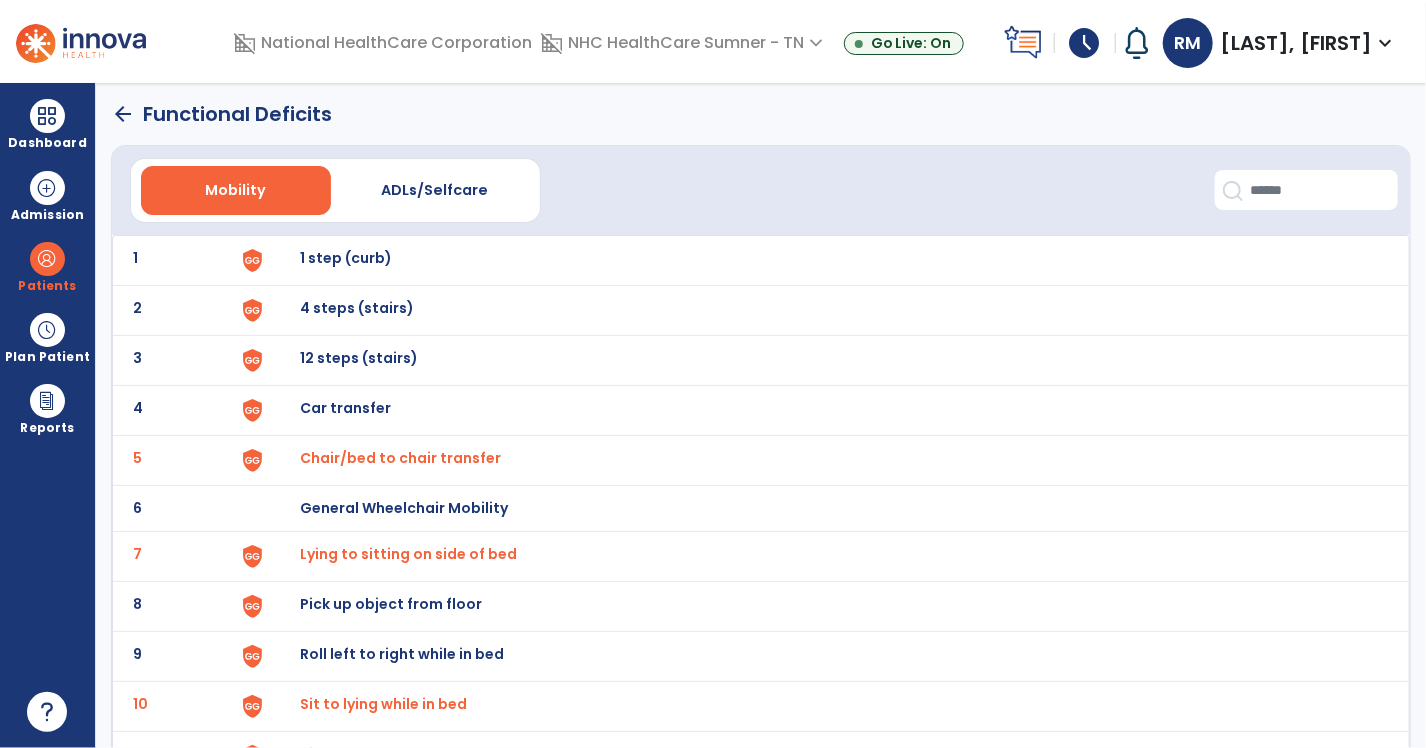scroll, scrollTop: 0, scrollLeft: 0, axis: both 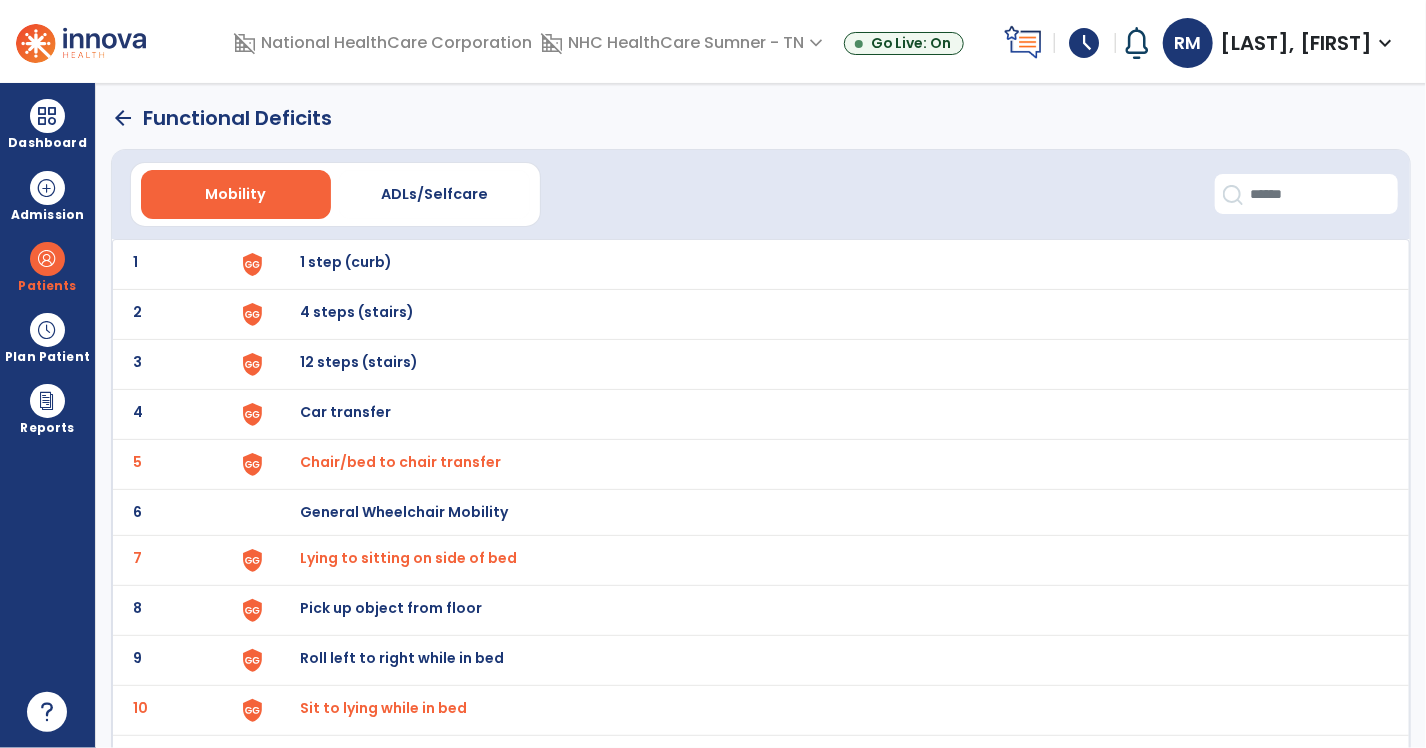 click on "arrow_back" 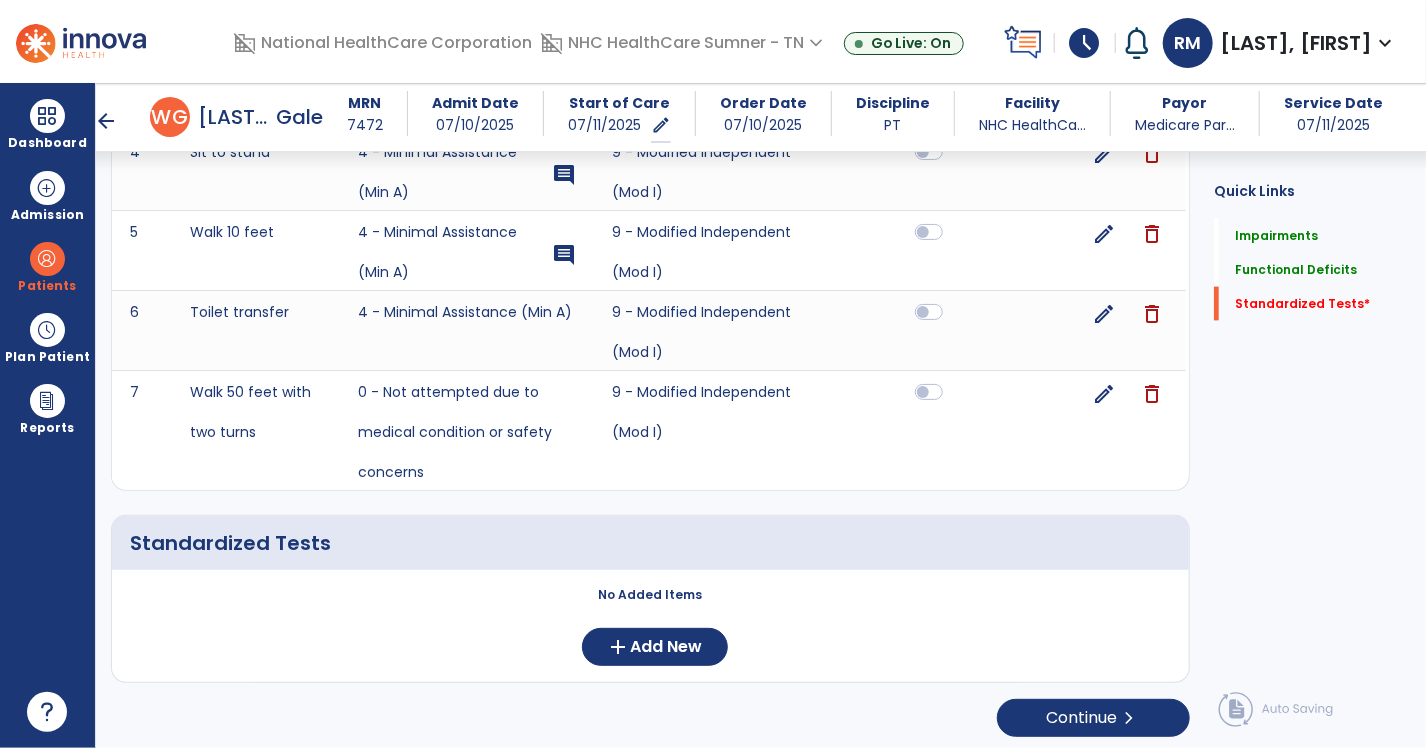 scroll, scrollTop: 4816, scrollLeft: 0, axis: vertical 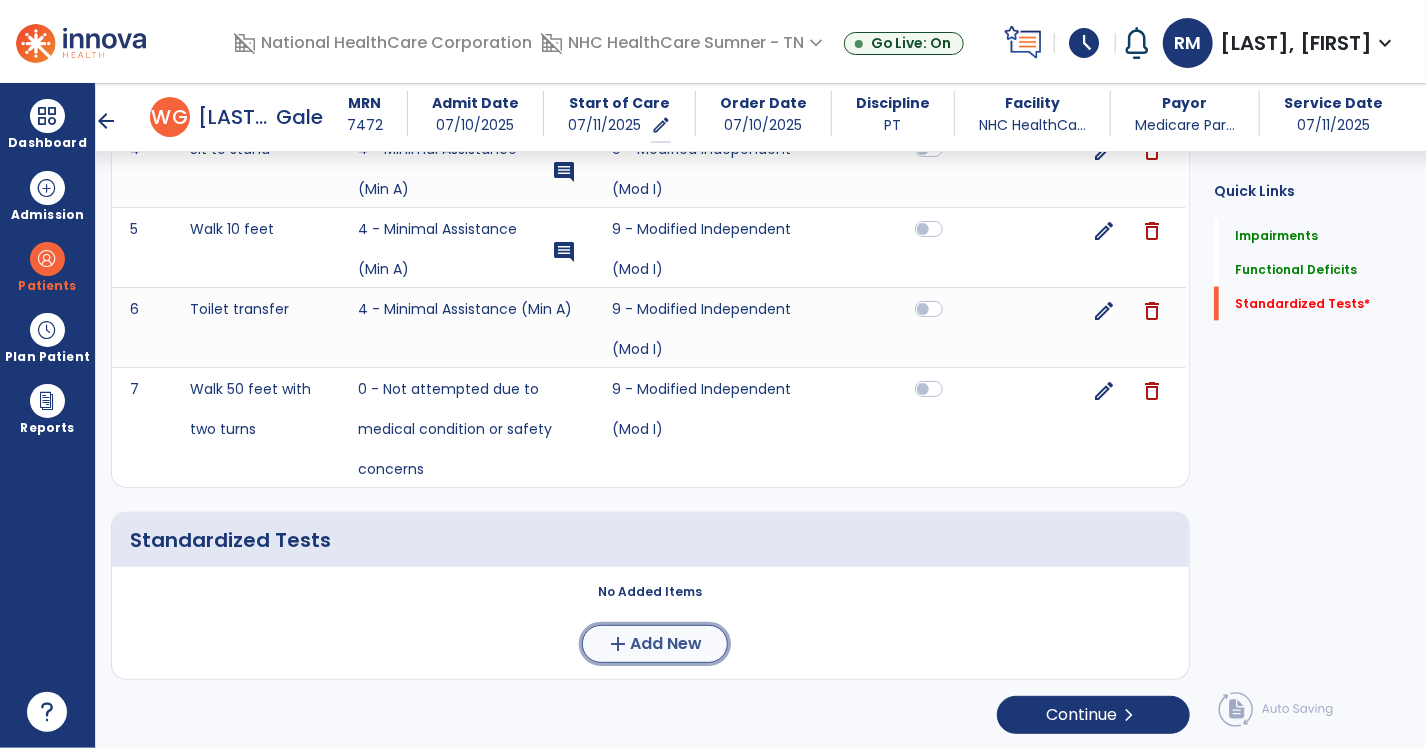 click on "Add New" 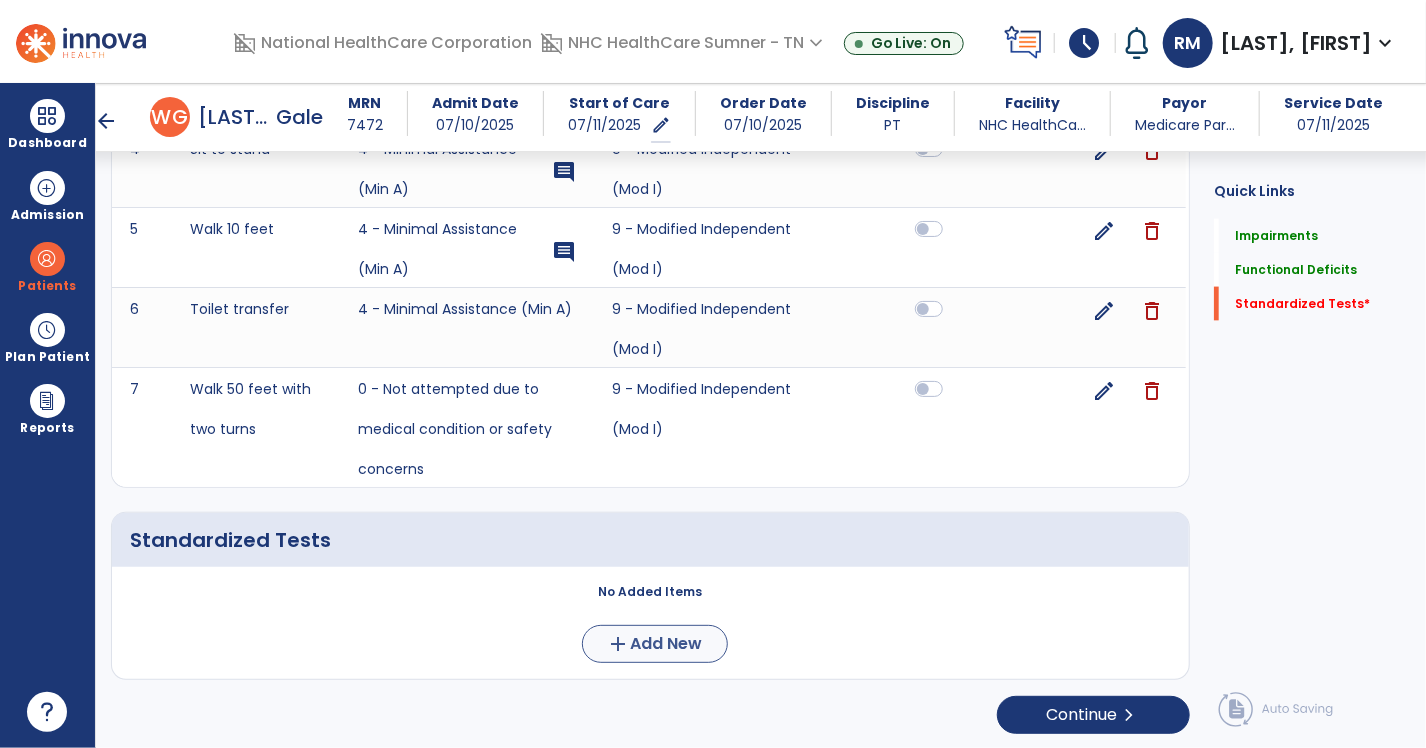 scroll, scrollTop: 0, scrollLeft: 0, axis: both 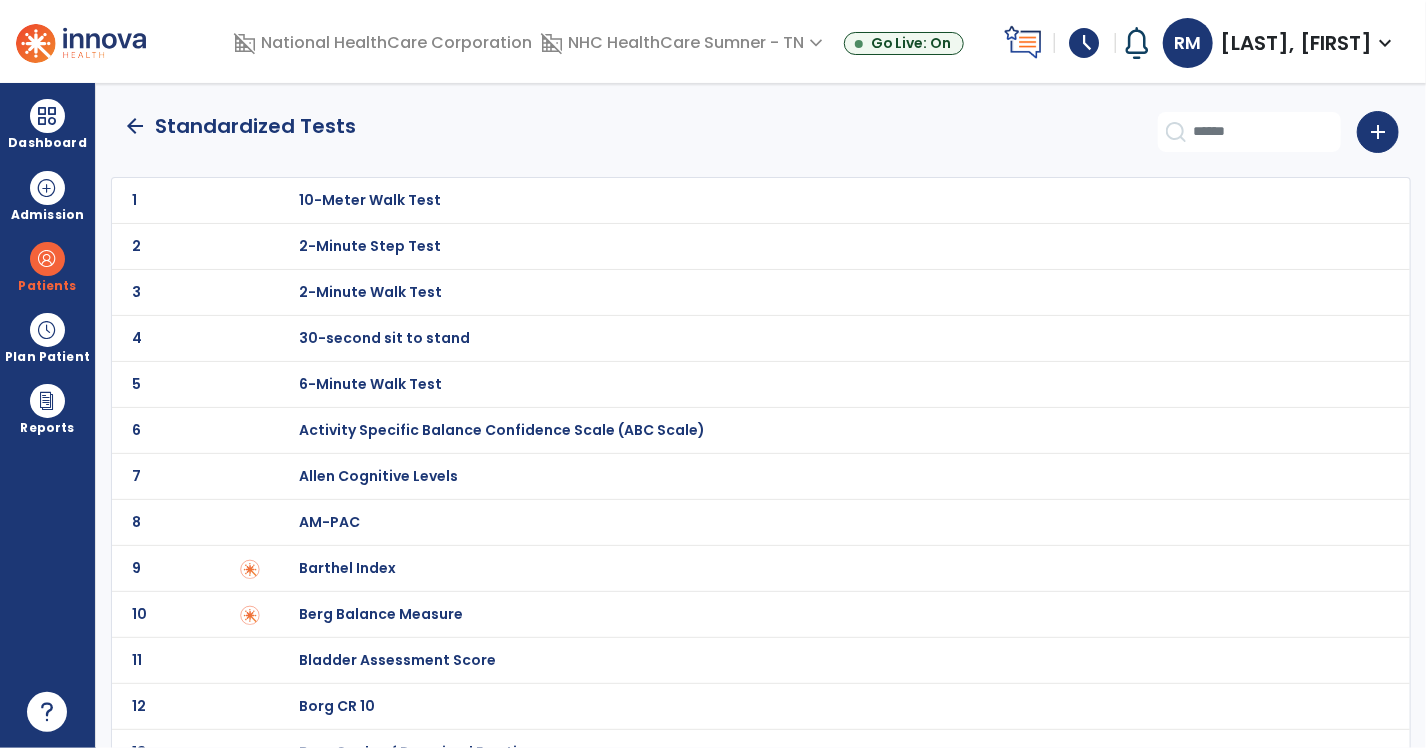 click on "30-second sit to stand" at bounding box center [370, 200] 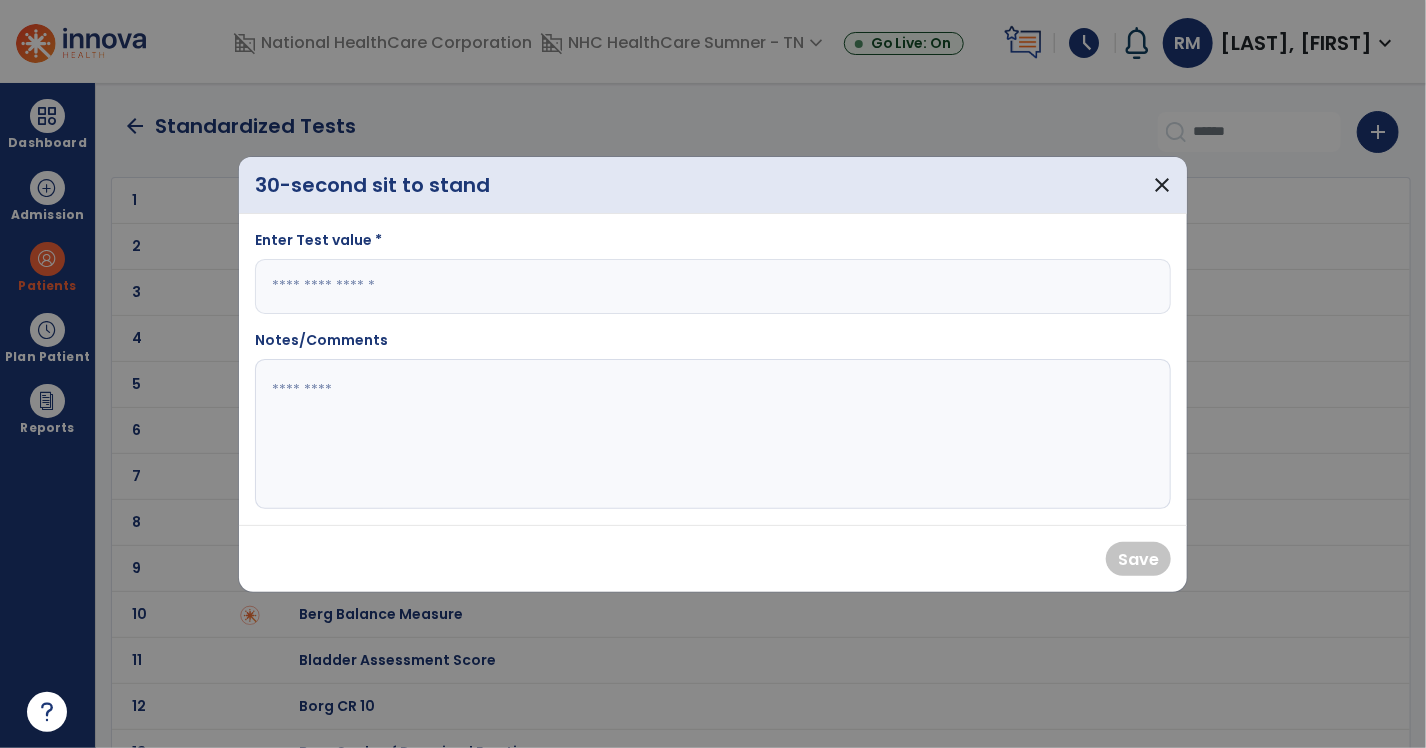 drag, startPoint x: 296, startPoint y: 279, endPoint x: 320, endPoint y: 292, distance: 27.294687 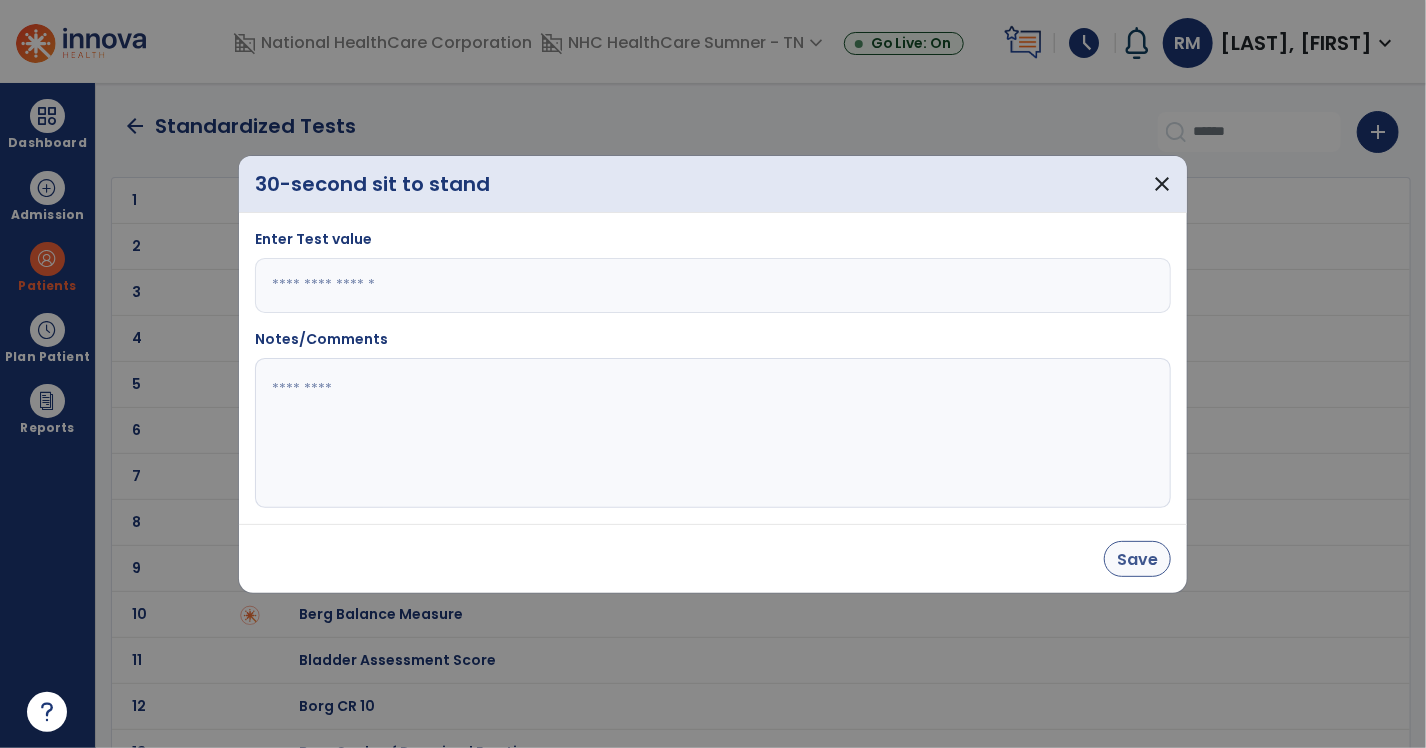 type on "*" 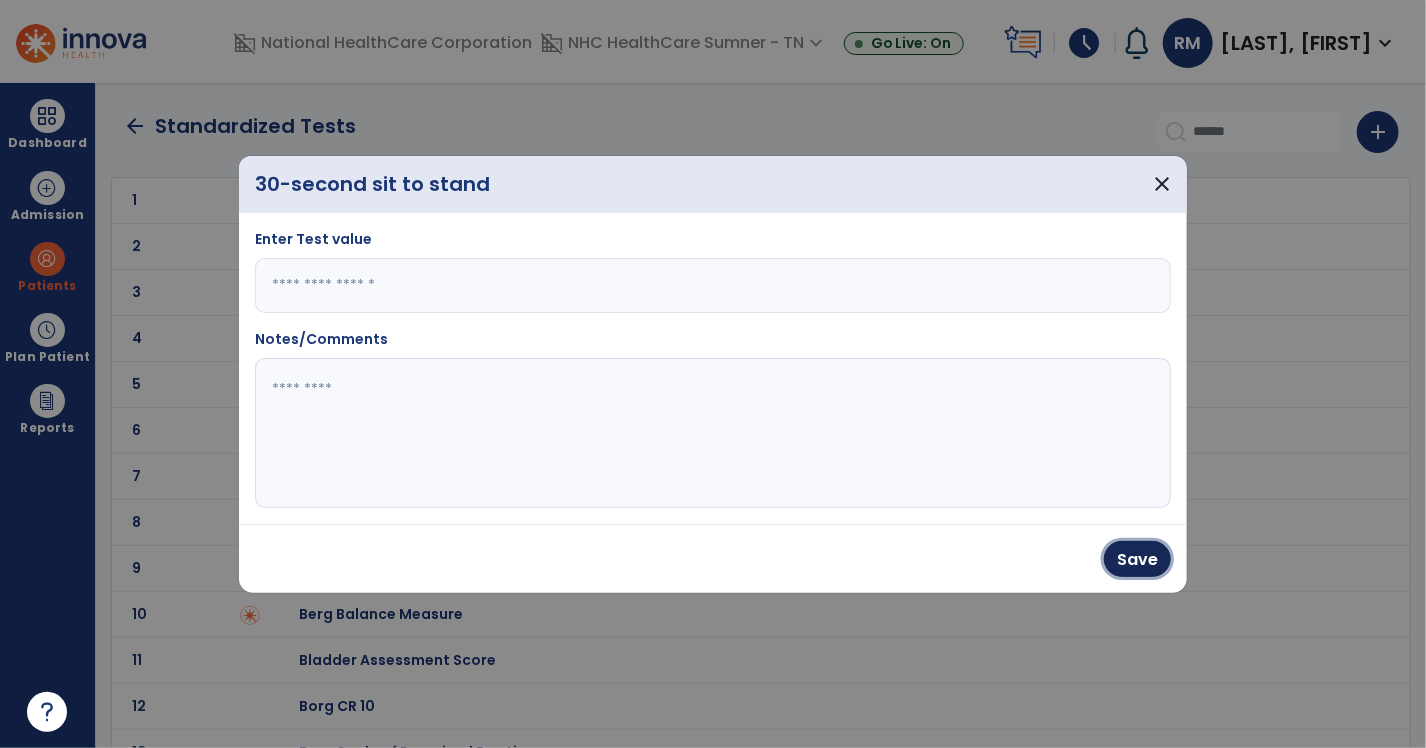 drag, startPoint x: 1135, startPoint y: 563, endPoint x: 1122, endPoint y: 558, distance: 13.928389 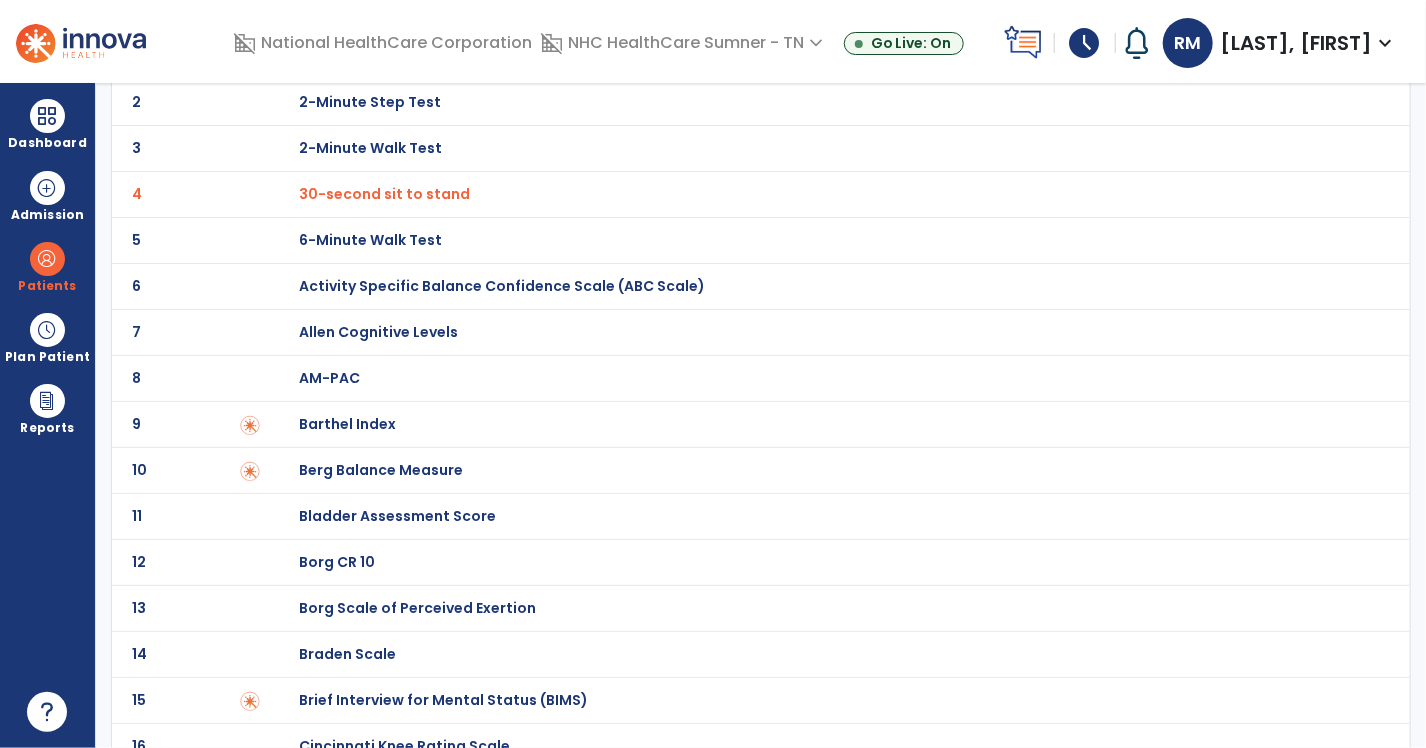 scroll, scrollTop: 0, scrollLeft: 0, axis: both 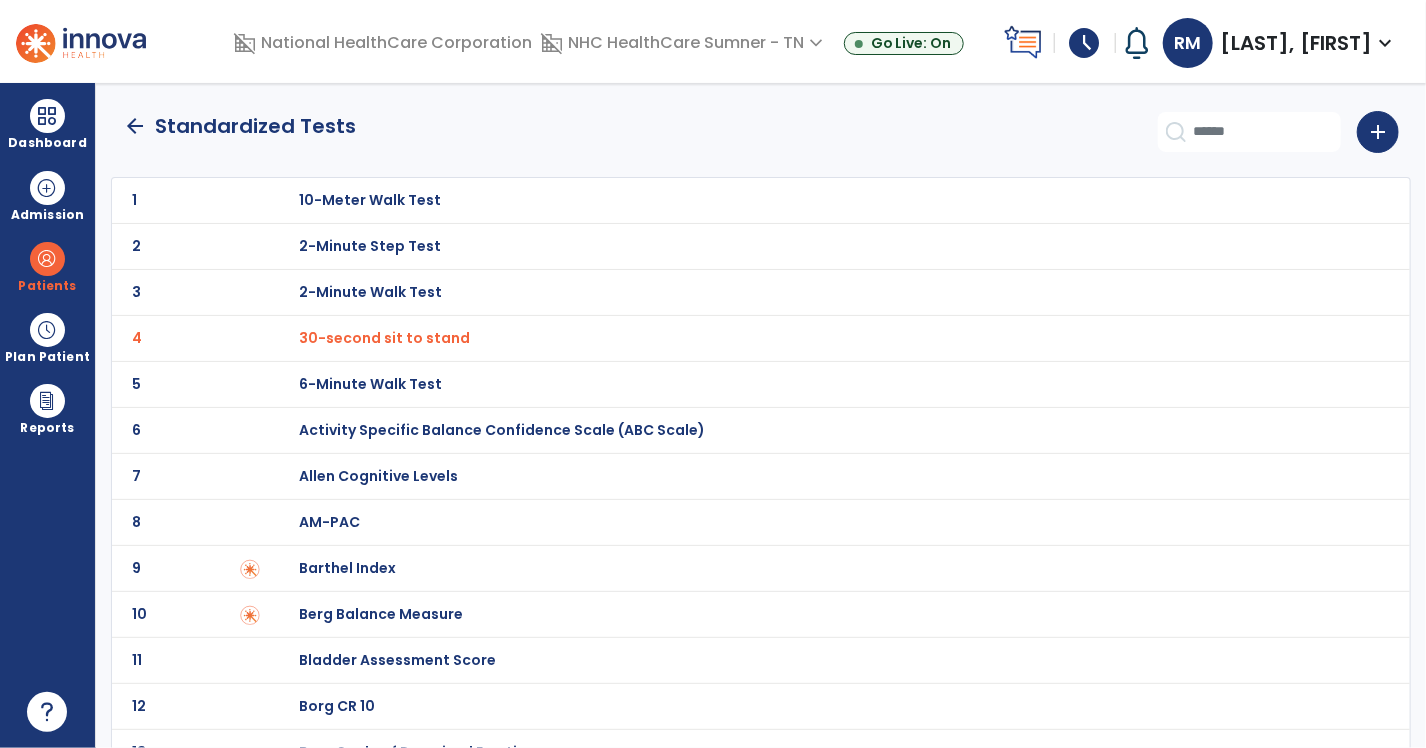 click on "arrow_back   Standardized Tests   add" 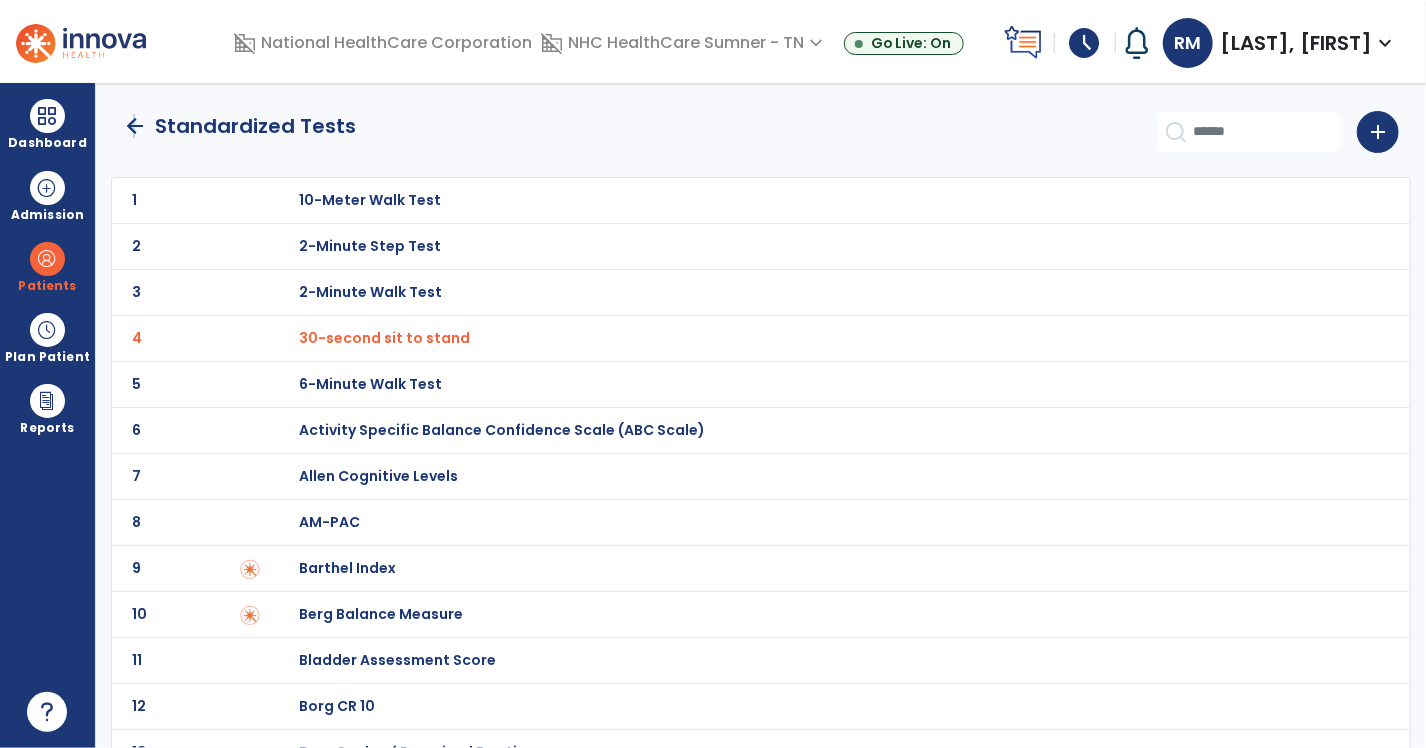 click on "arrow_back" 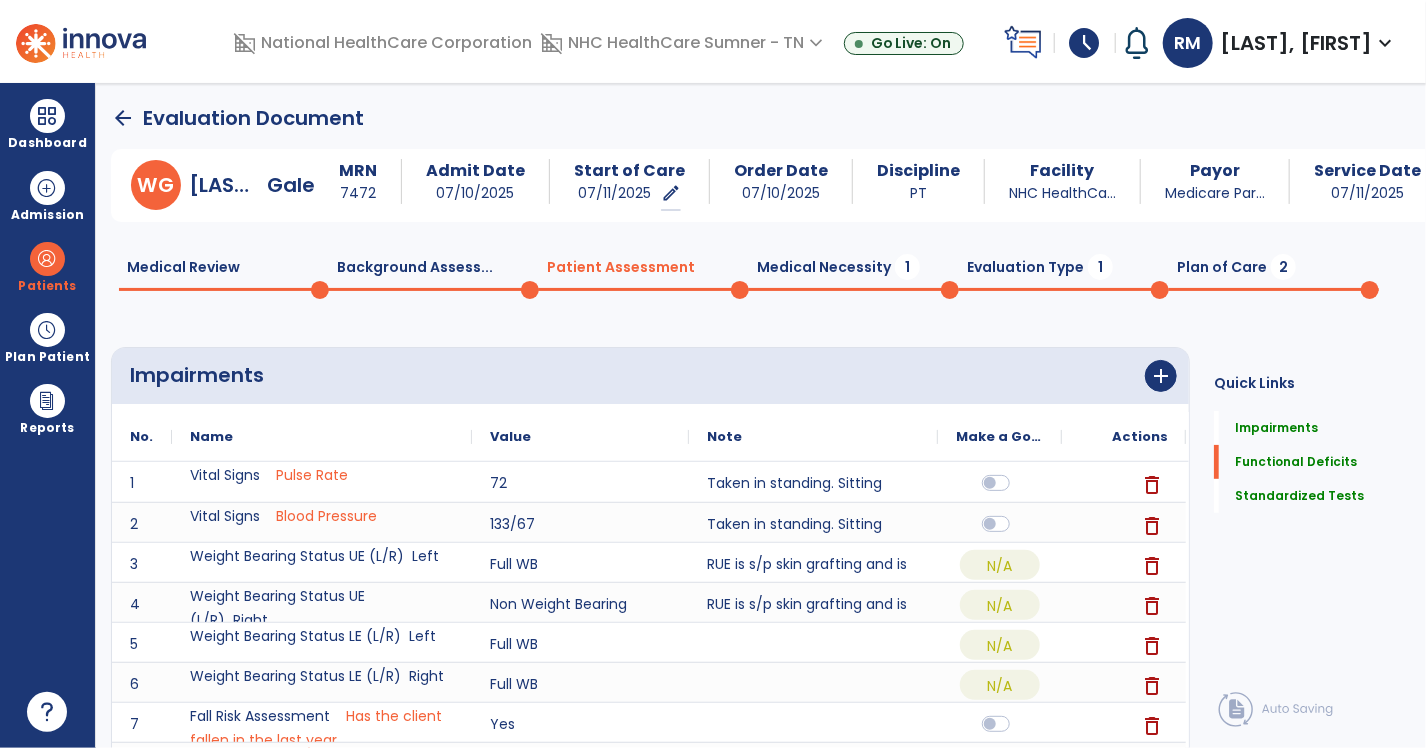 scroll, scrollTop: 0, scrollLeft: 0, axis: both 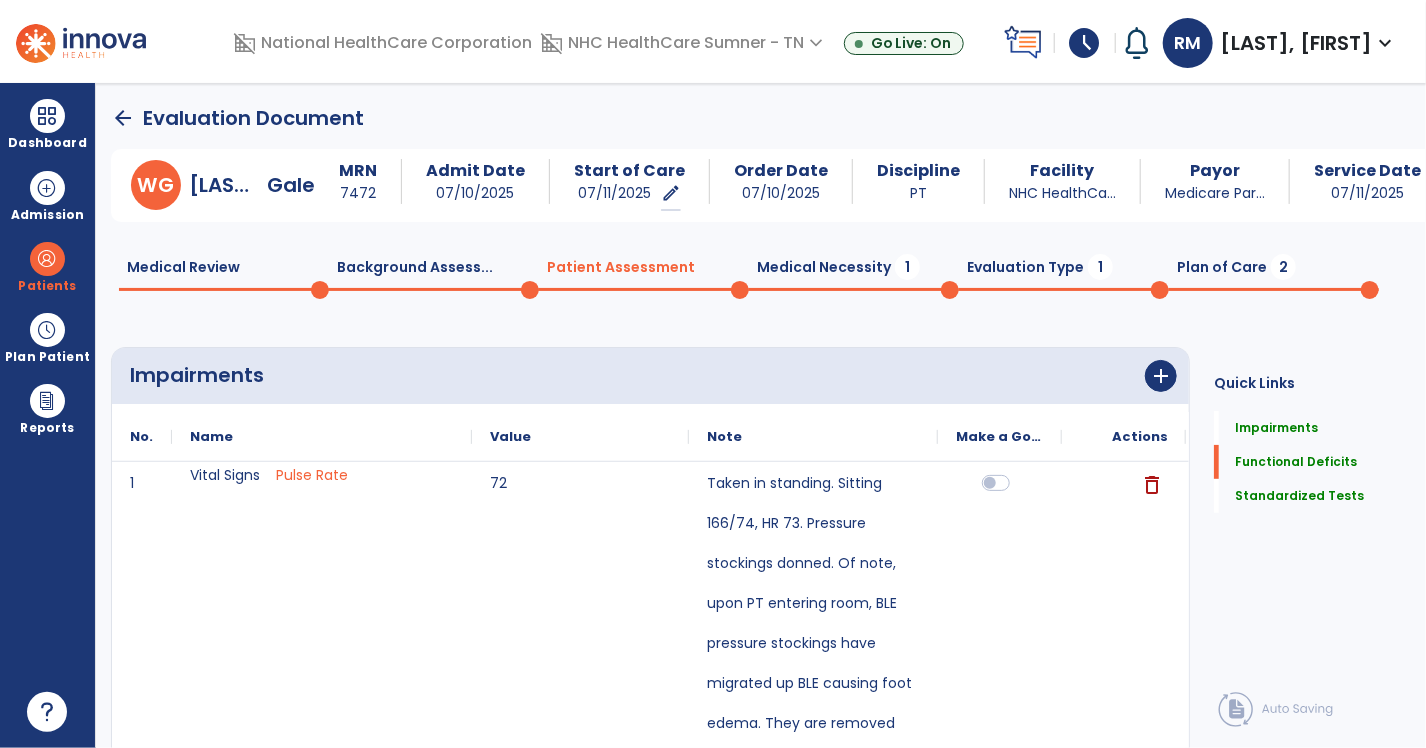 click on "Medical Necessity  1" 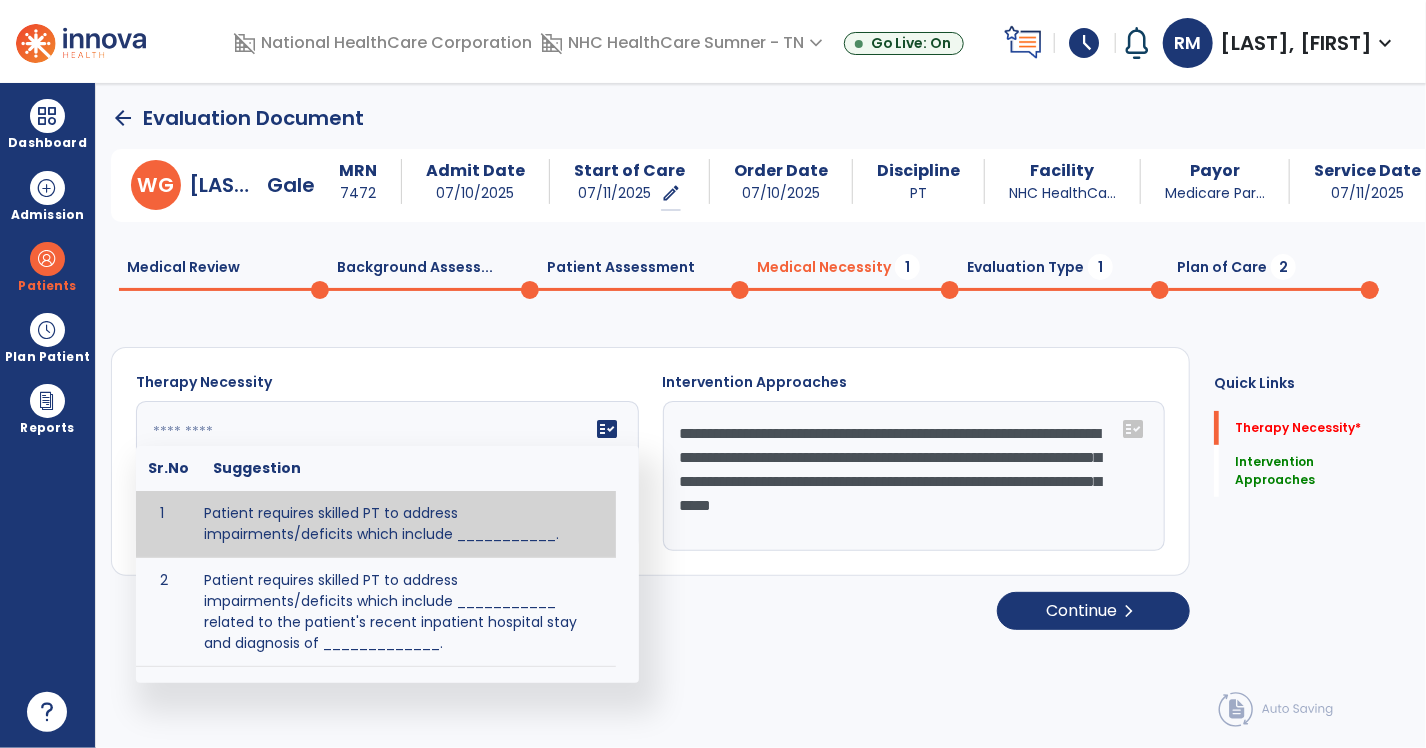 click on "fact_check  Sr.No Suggestion 1 Patient requires skilled PT to address impairments/deficits which include ___________. 2 Patient requires skilled PT to address impairments/deficits which include ___________ related to the patient's recent inpatient hospital stay and diagnosis of _____________." 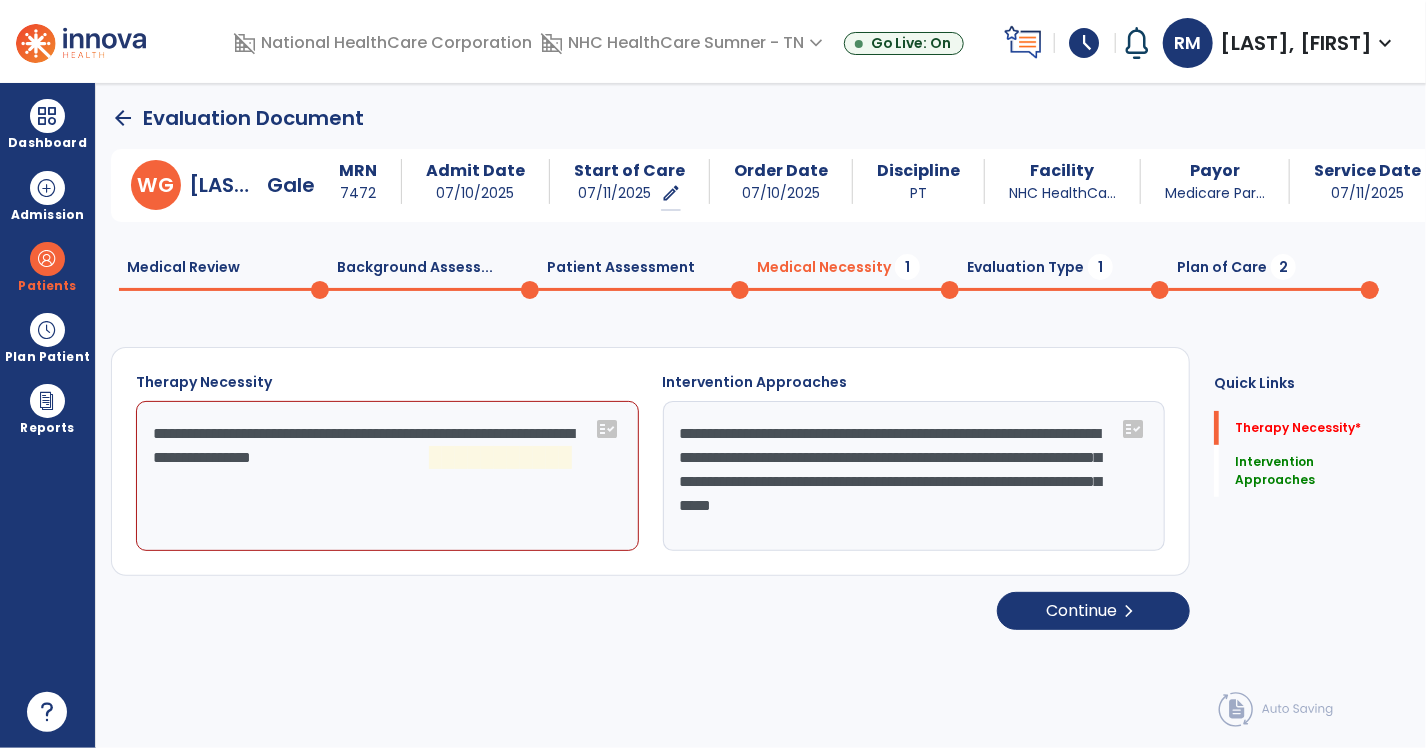 click on "**********" 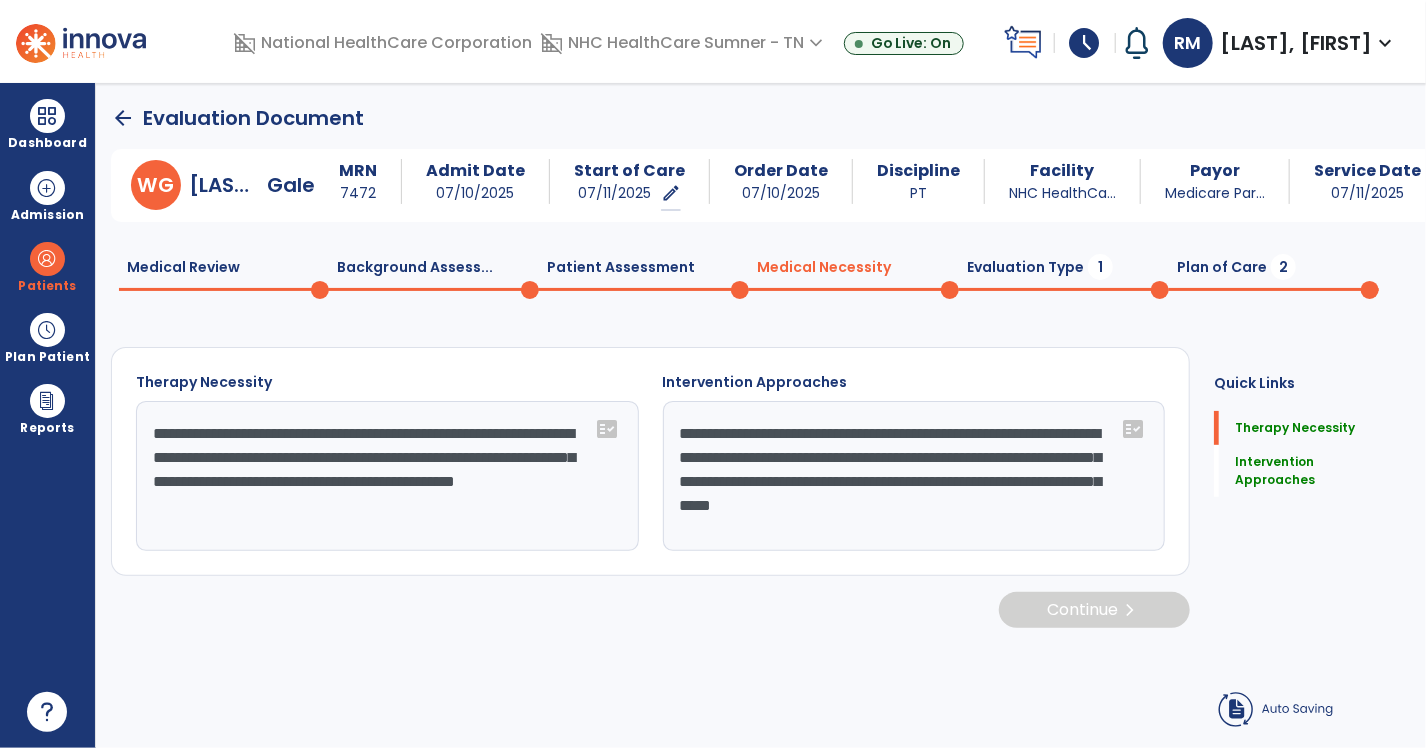 type on "**********" 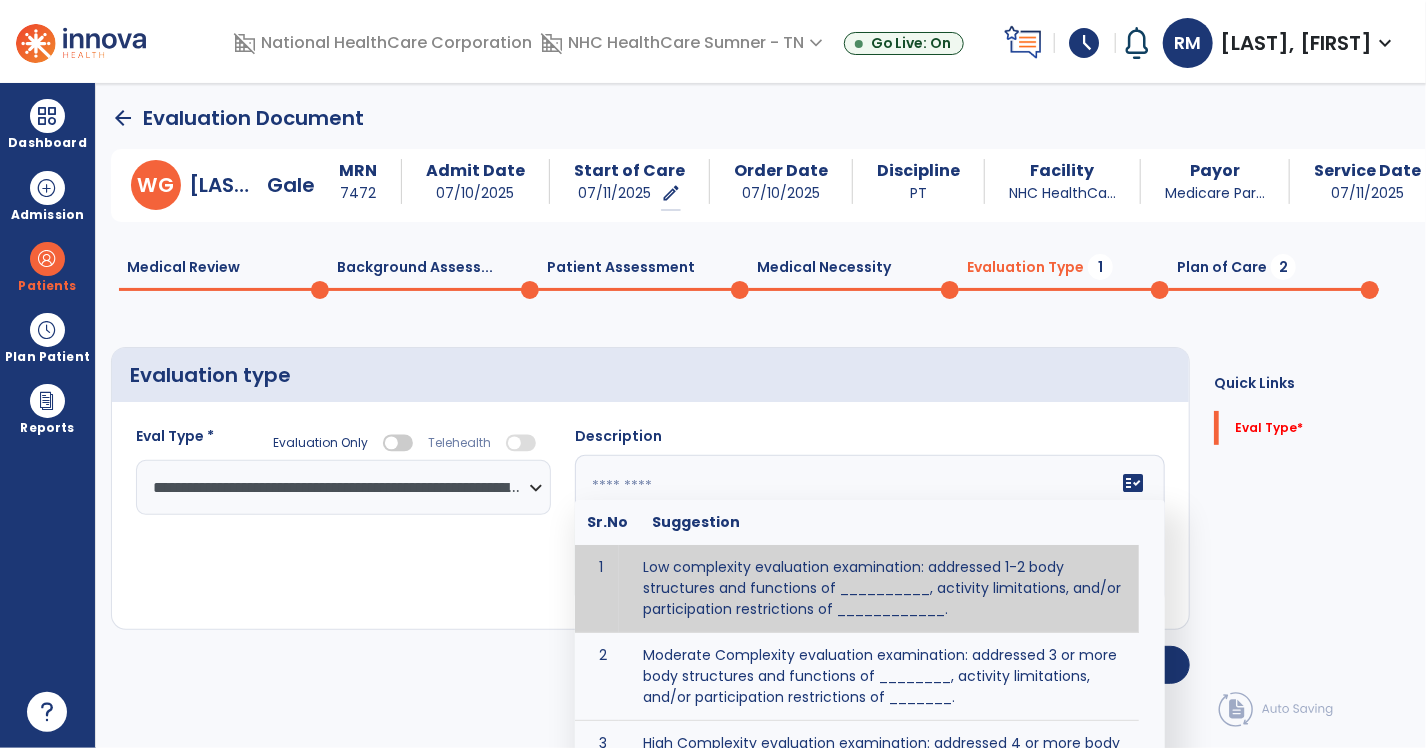 click on "fact_check  Sr.No Suggestion 1 Low complexity evaluation examination: addressed 1-2 body structures and functions of __________, activity limitations, and/or participation restrictions of ____________. 2 Moderate Complexity evaluation examination: addressed 3 or more body structures and functions of ________, activity limitations, and/or participation restrictions of _______. 3 High Complexity evaluation examination: addressed 4 or more body structures and functions of _______, activity limitations, and/or participation restrictions of _________" 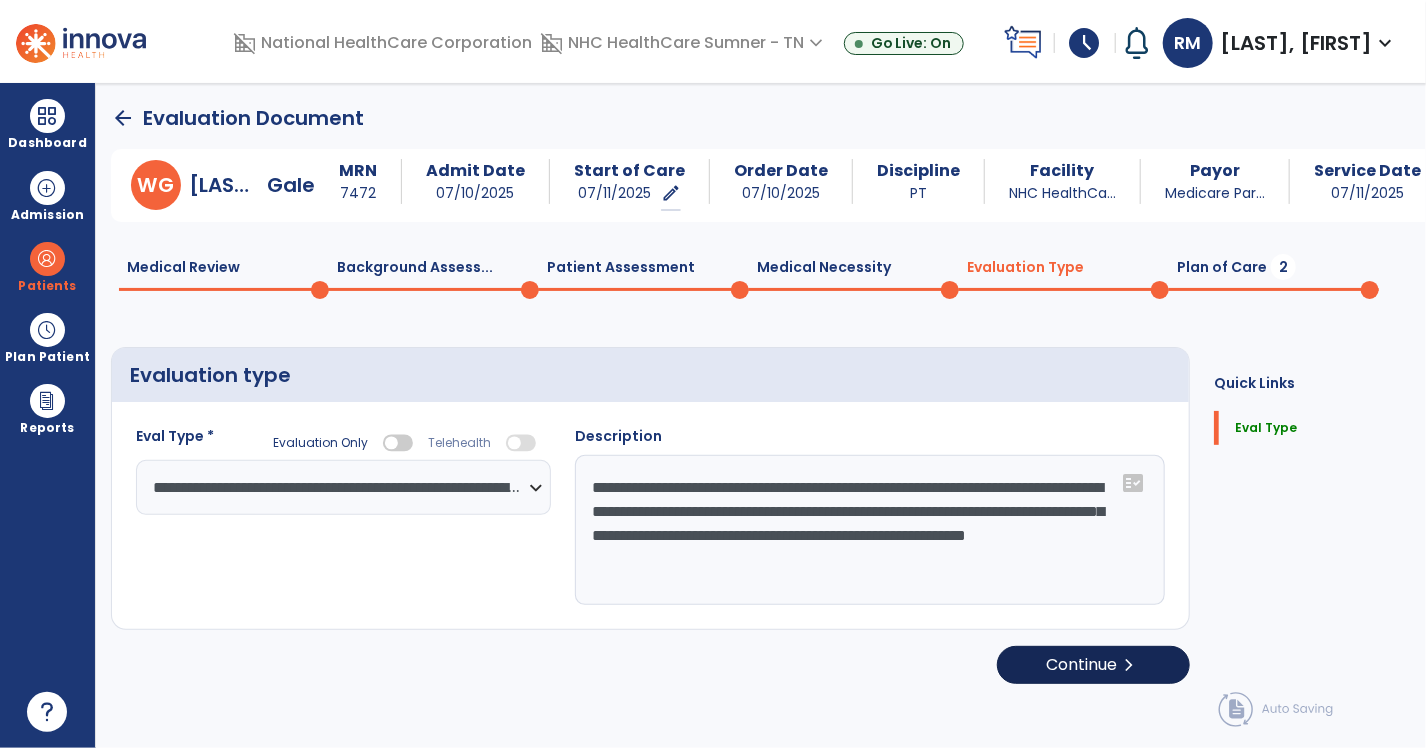 type on "**********" 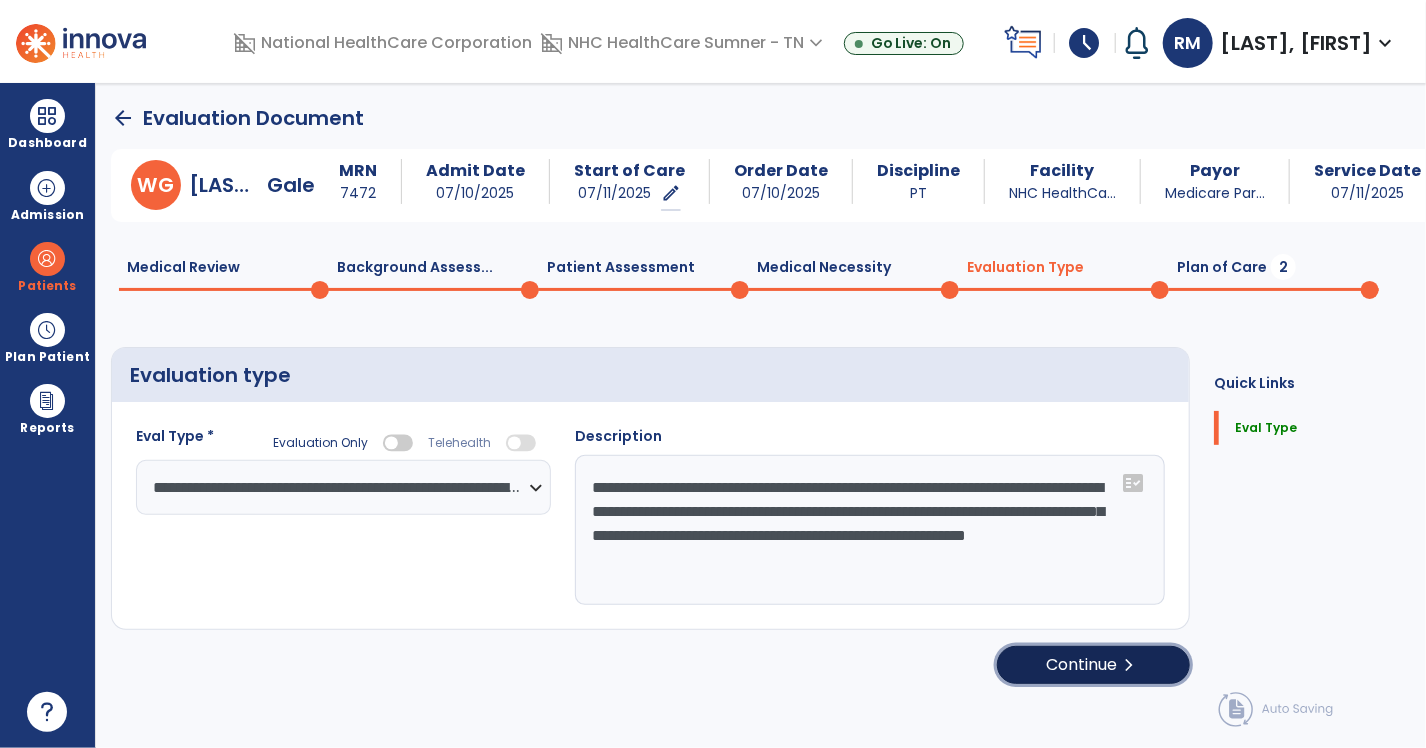 click on "Continue  chevron_right" 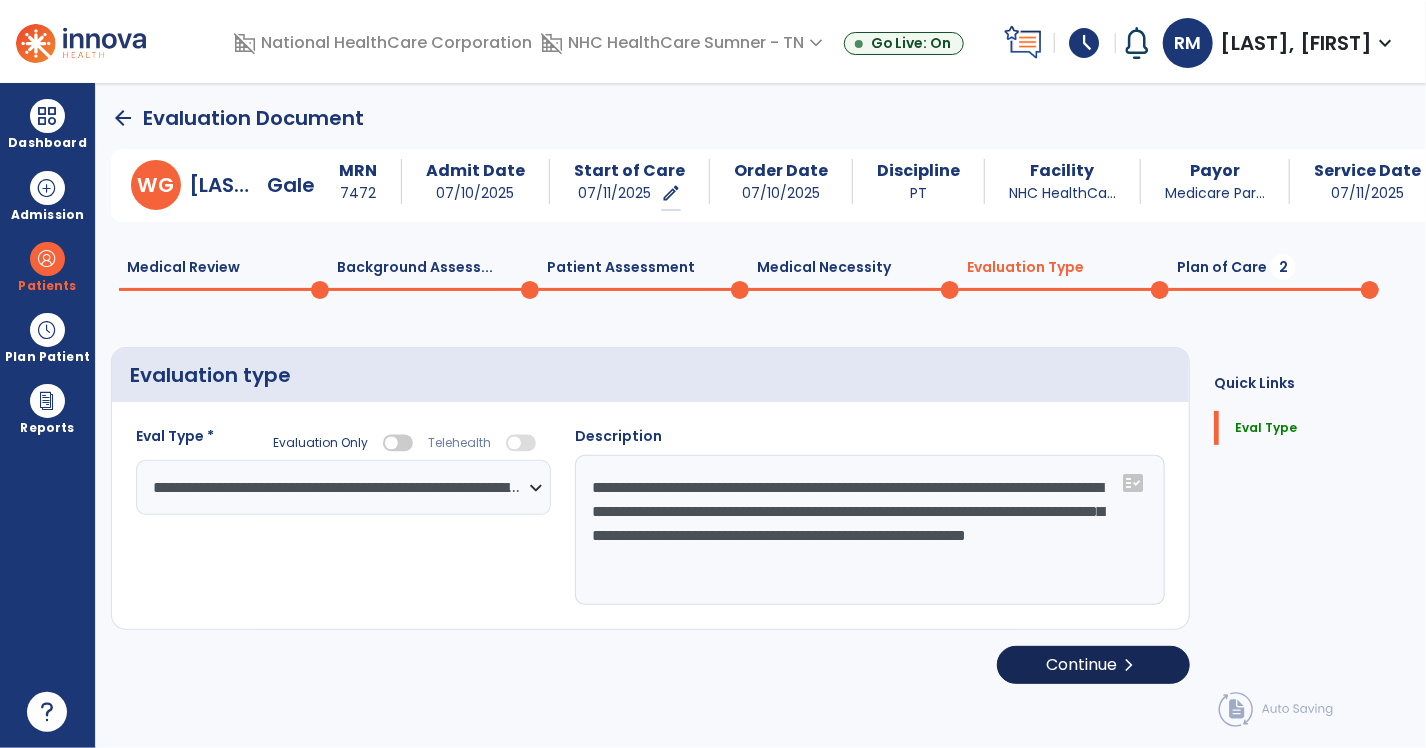select on "**" 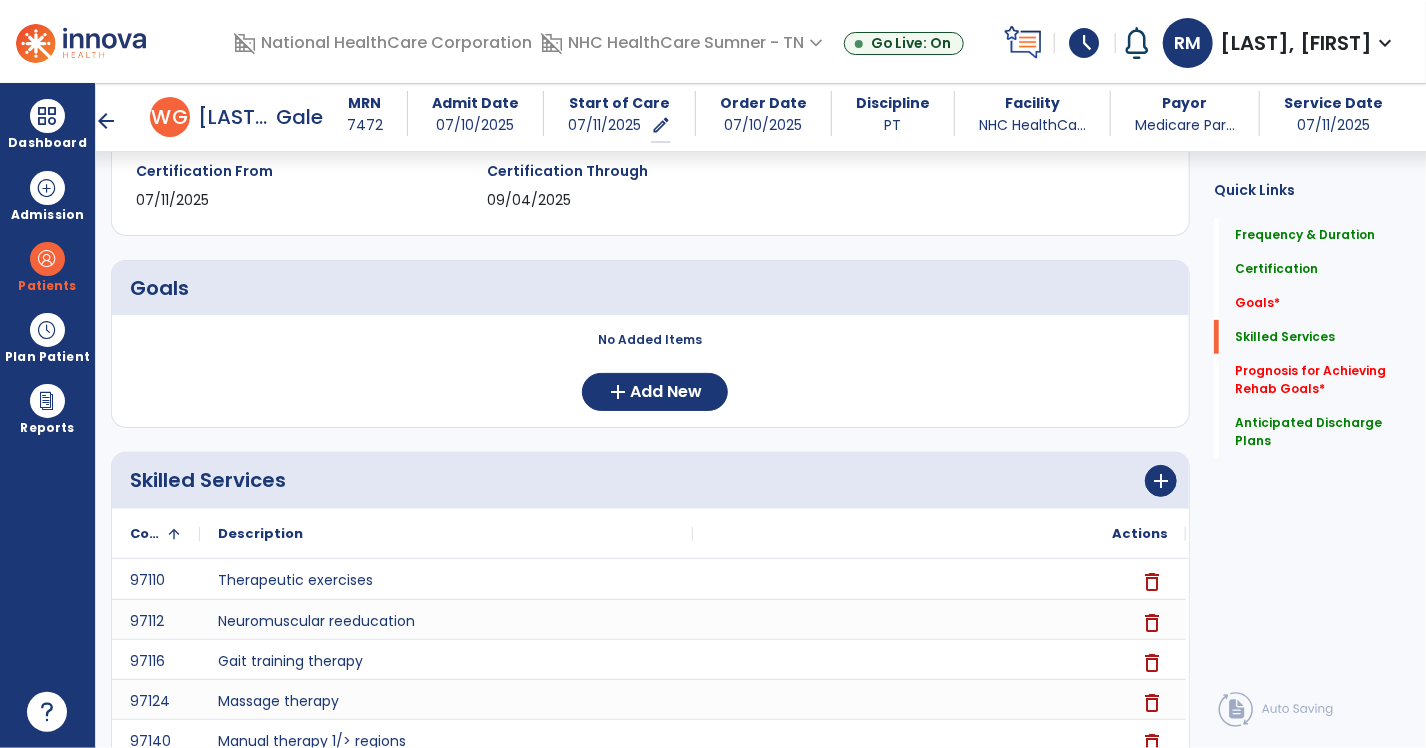 scroll, scrollTop: 500, scrollLeft: 0, axis: vertical 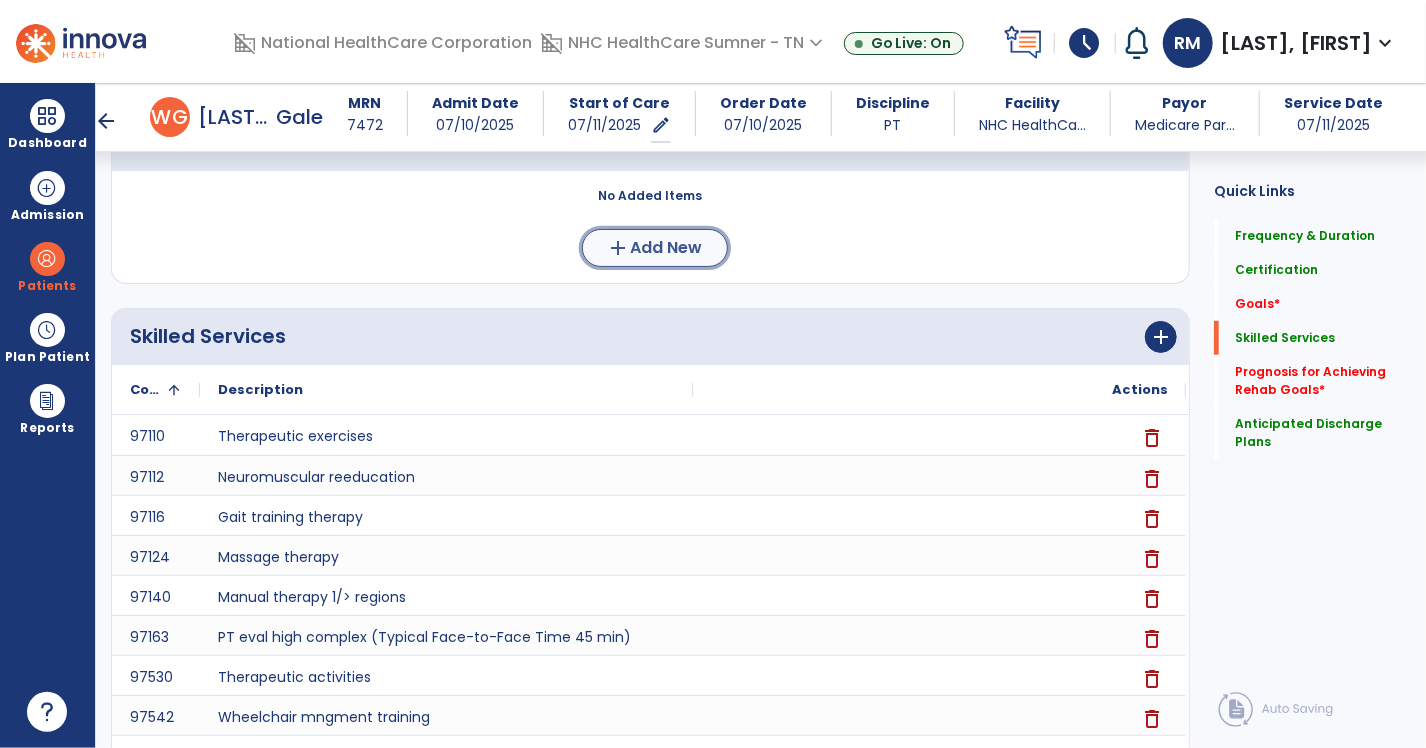 click on "Add New" at bounding box center [667, 248] 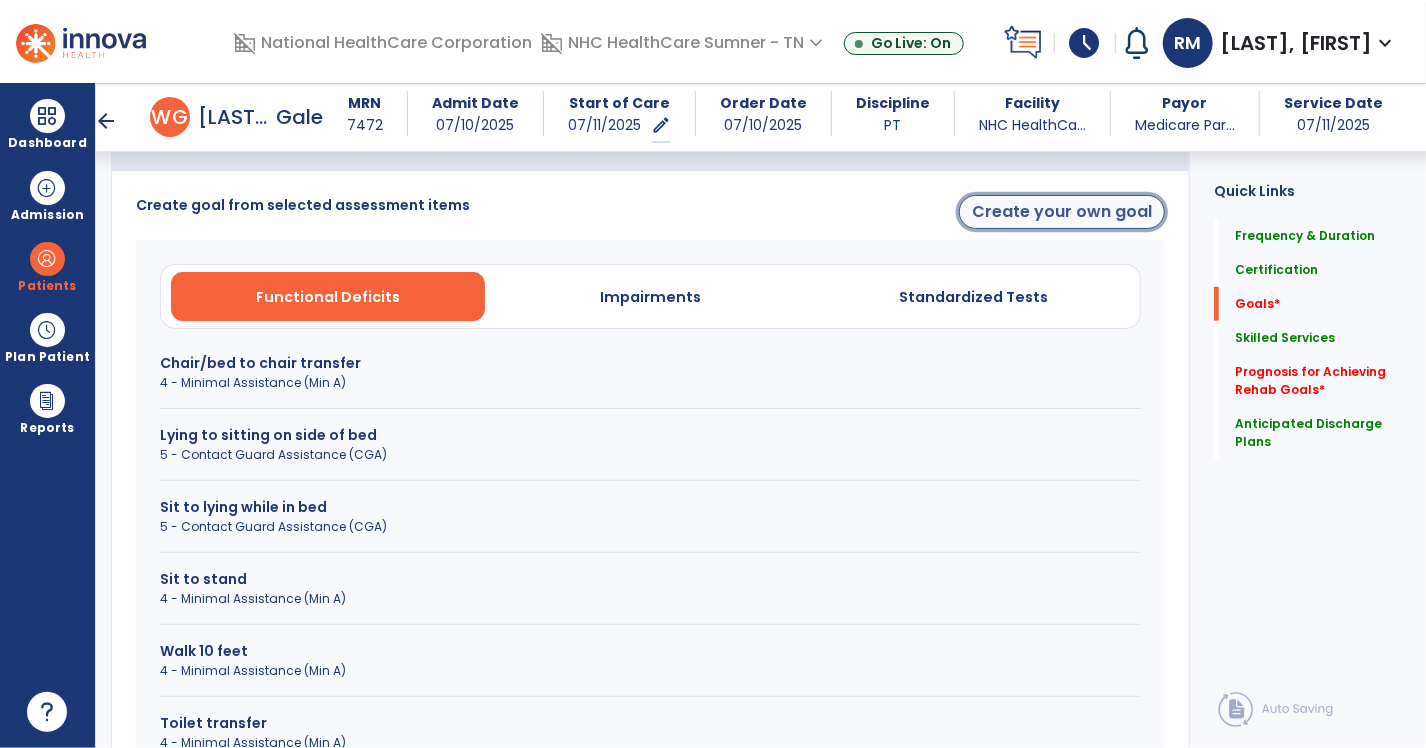 click on "Create your own goal" at bounding box center [1062, 212] 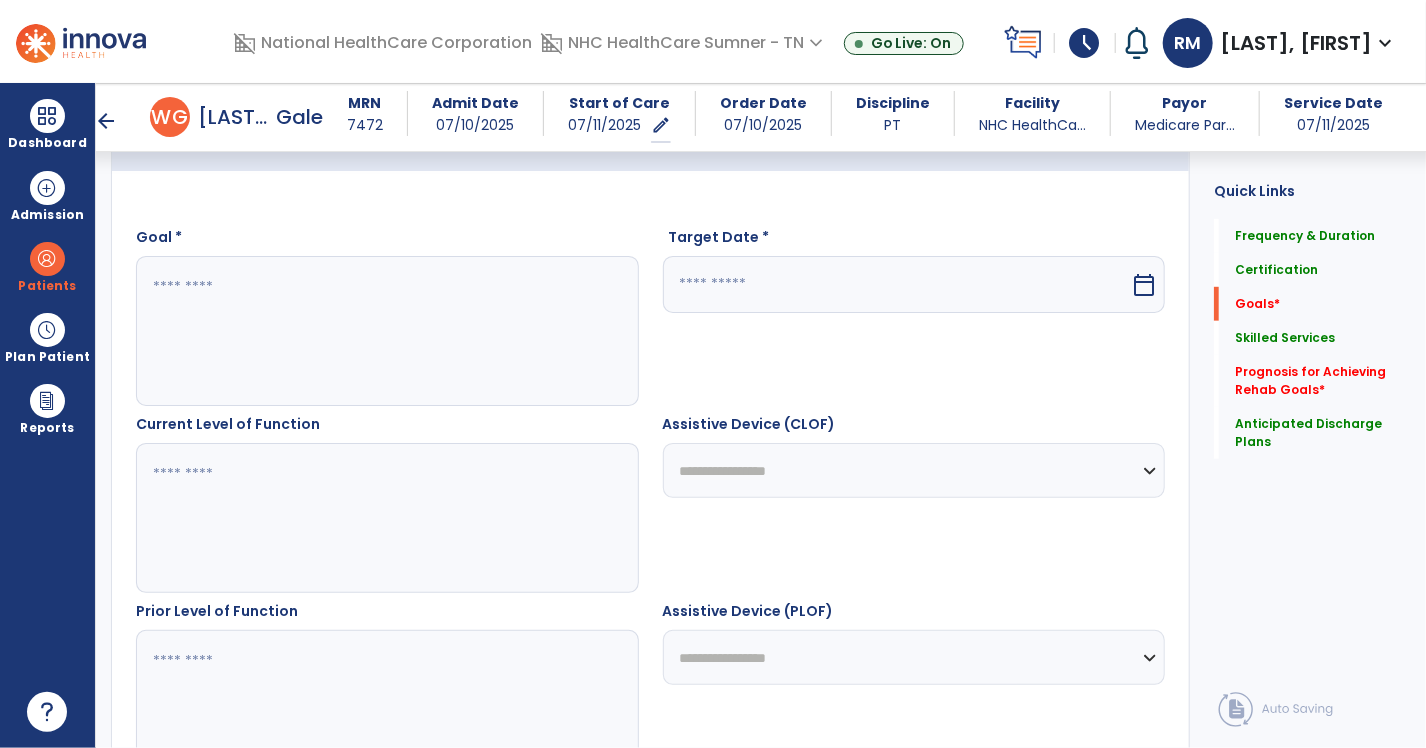 click at bounding box center [386, 331] 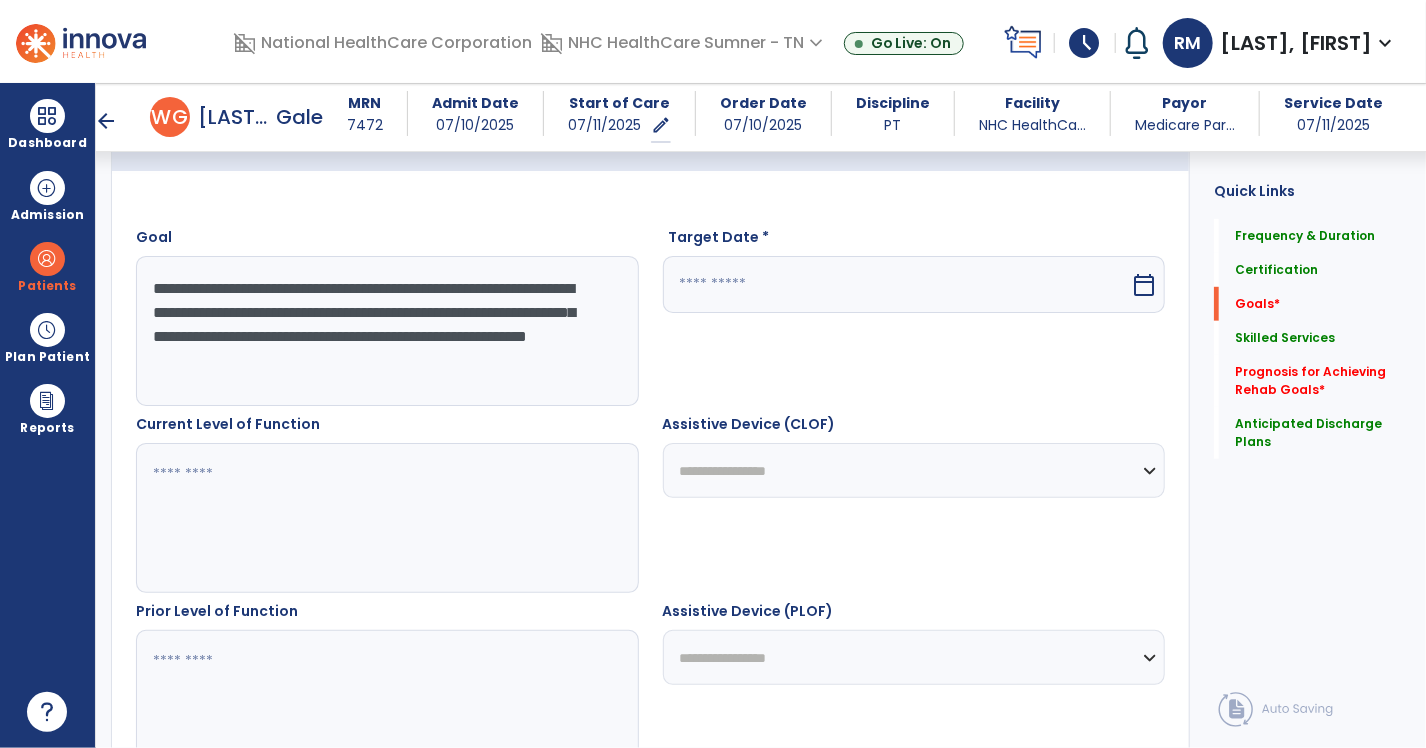 type on "**********" 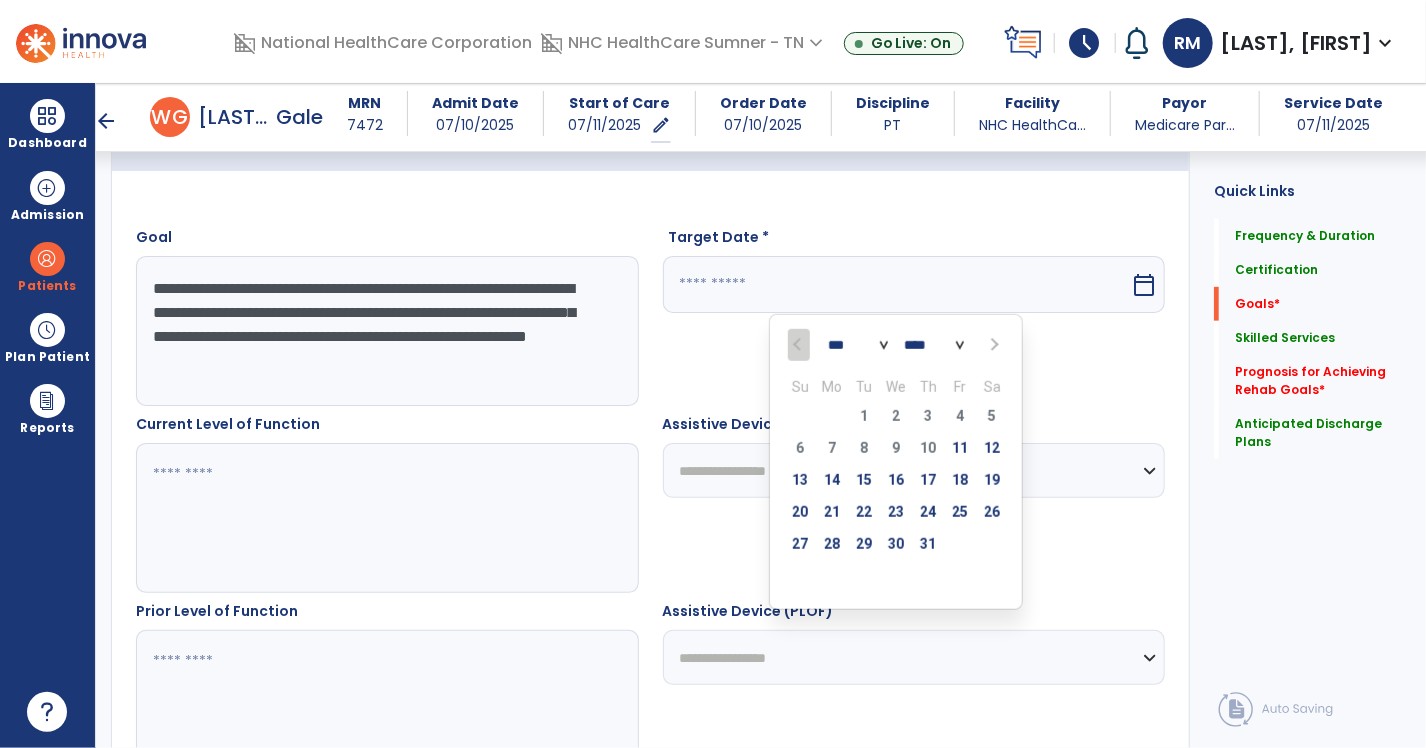drag, startPoint x: 520, startPoint y: 364, endPoint x: 129, endPoint y: 276, distance: 400.7805 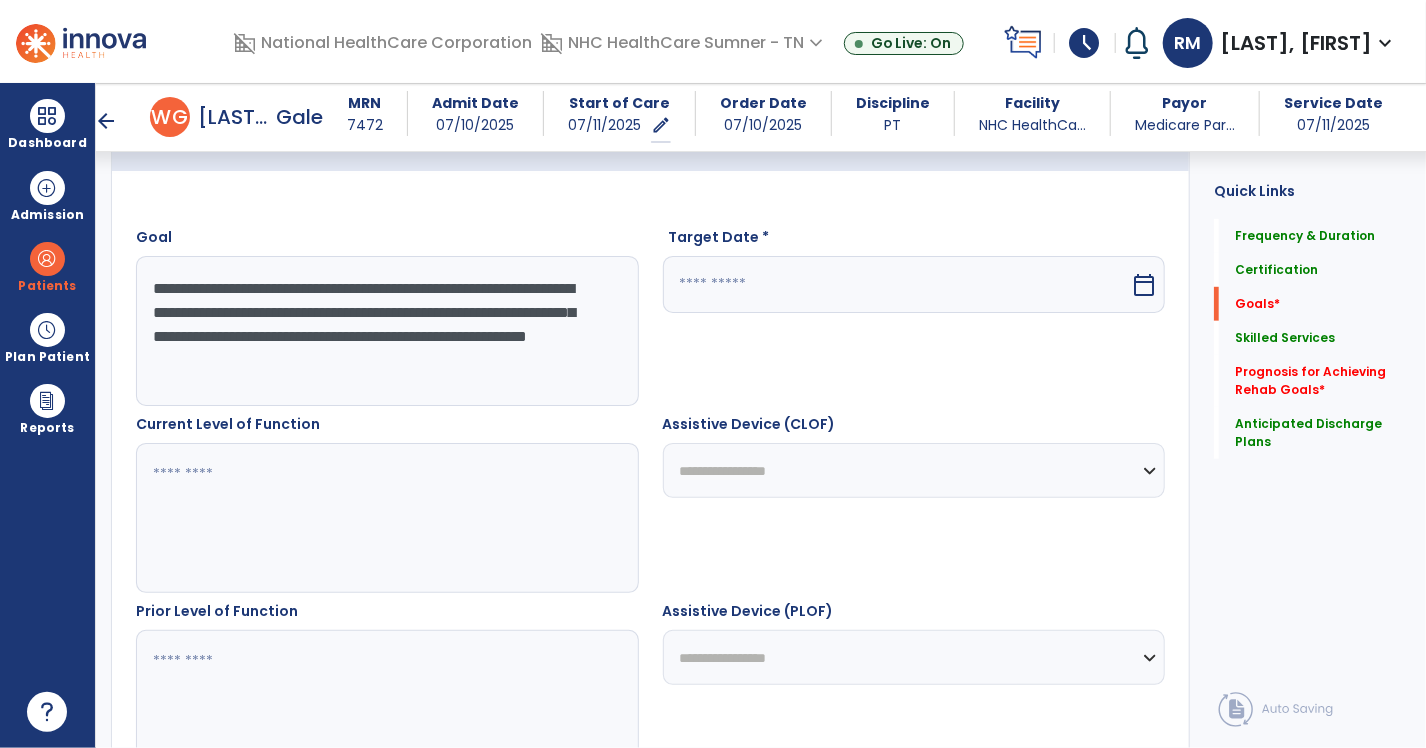 drag, startPoint x: 829, startPoint y: 279, endPoint x: 823, endPoint y: 292, distance: 14.3178215 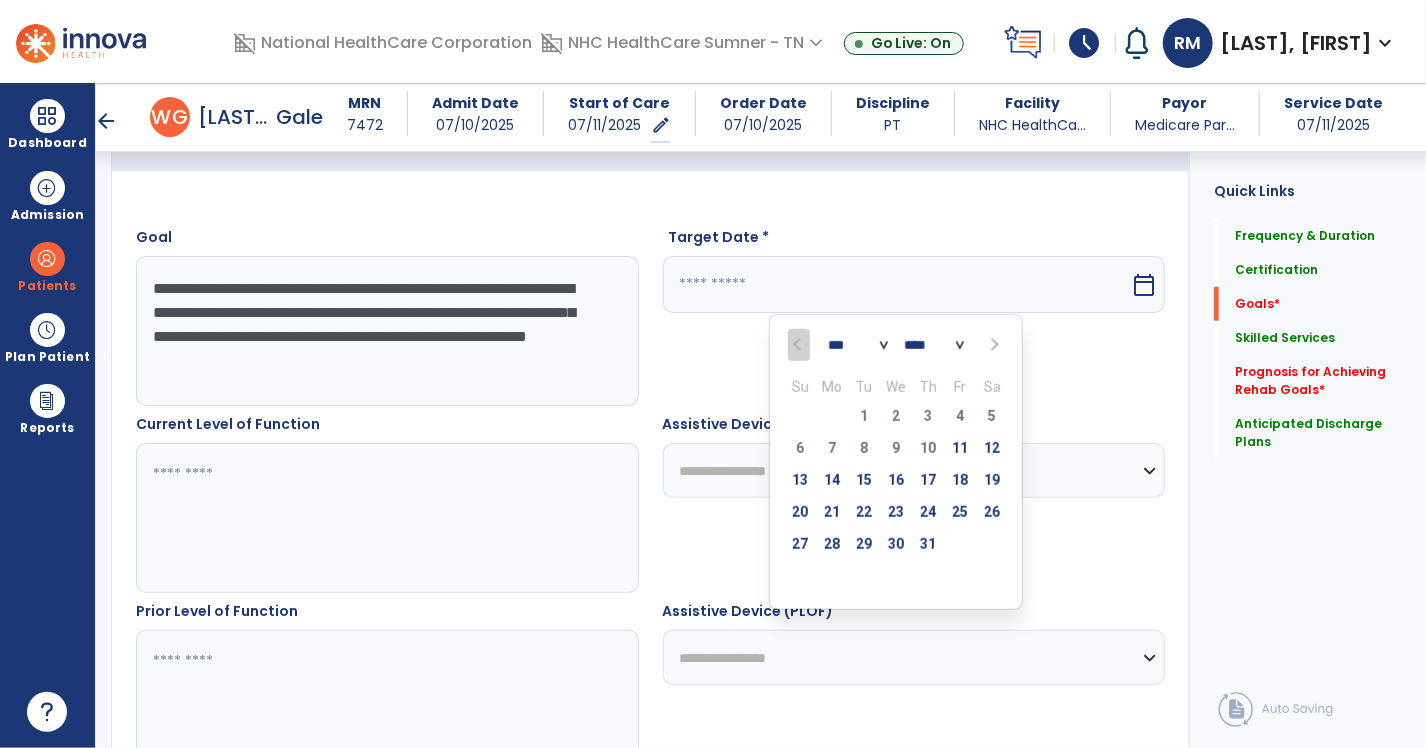 click at bounding box center [992, 345] 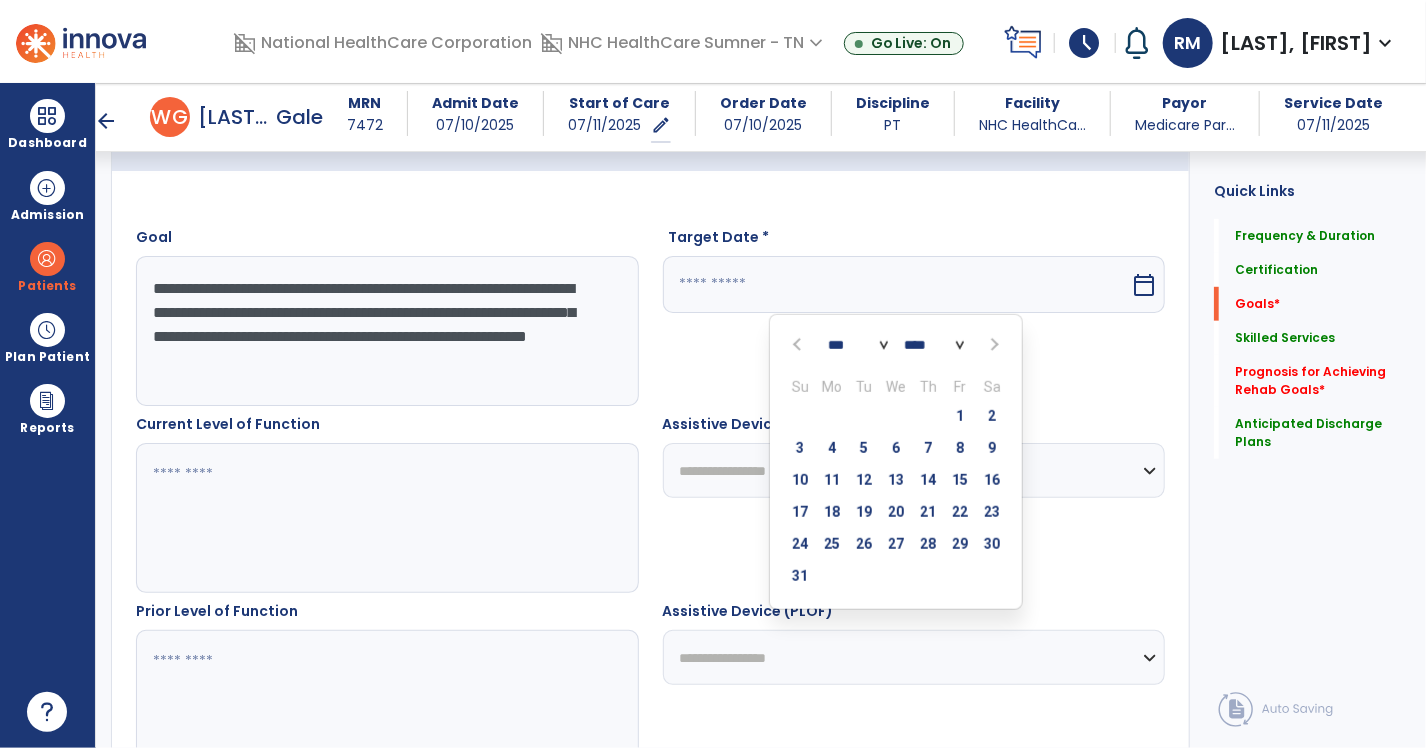 click at bounding box center [992, 345] 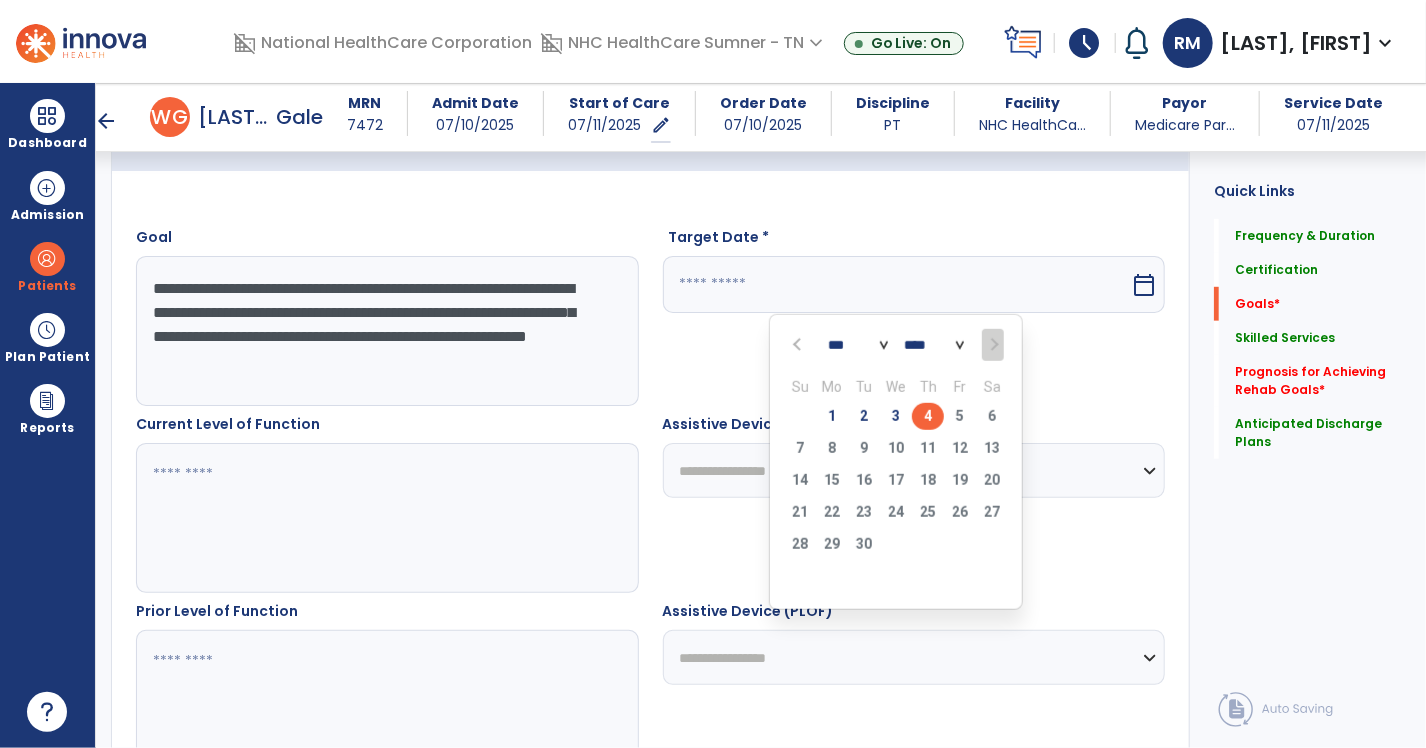 click on "4" at bounding box center [928, 416] 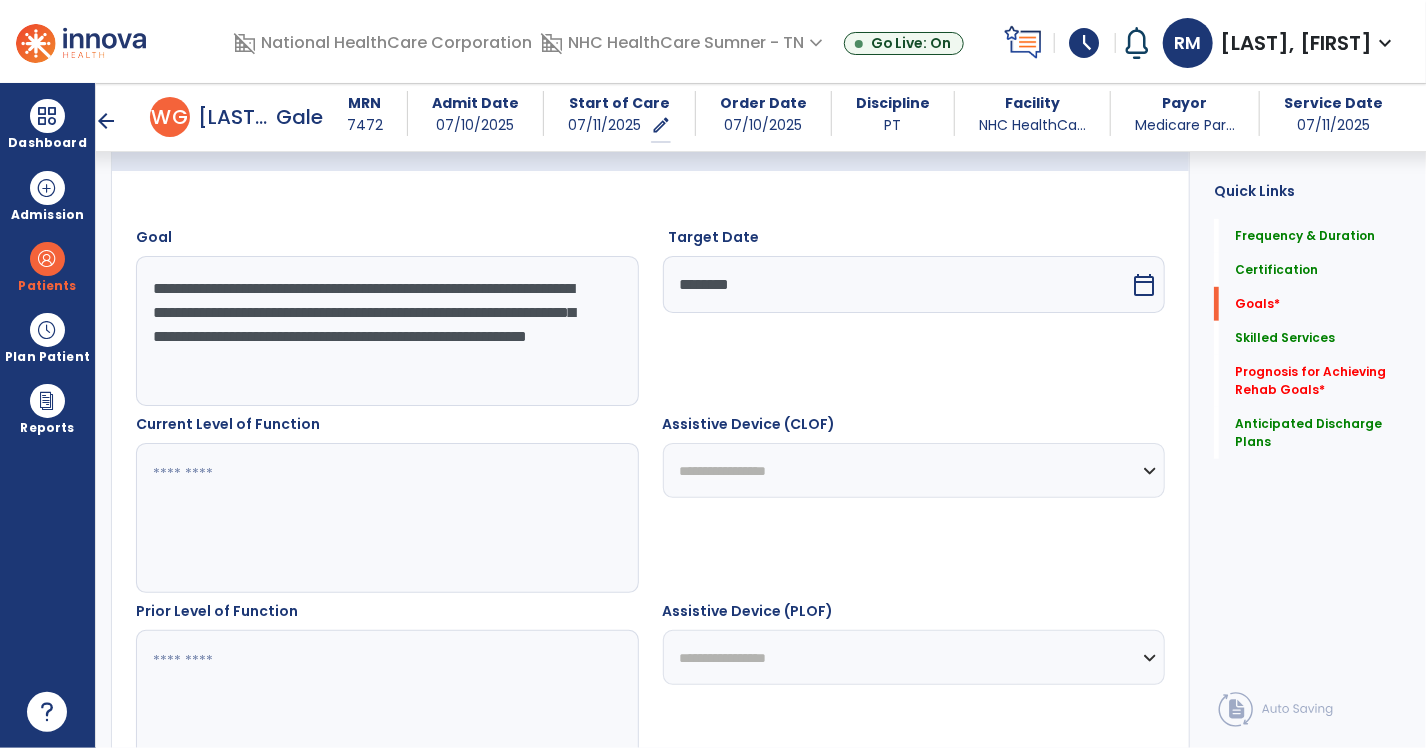 drag, startPoint x: 326, startPoint y: 512, endPoint x: 339, endPoint y: 523, distance: 17.029387 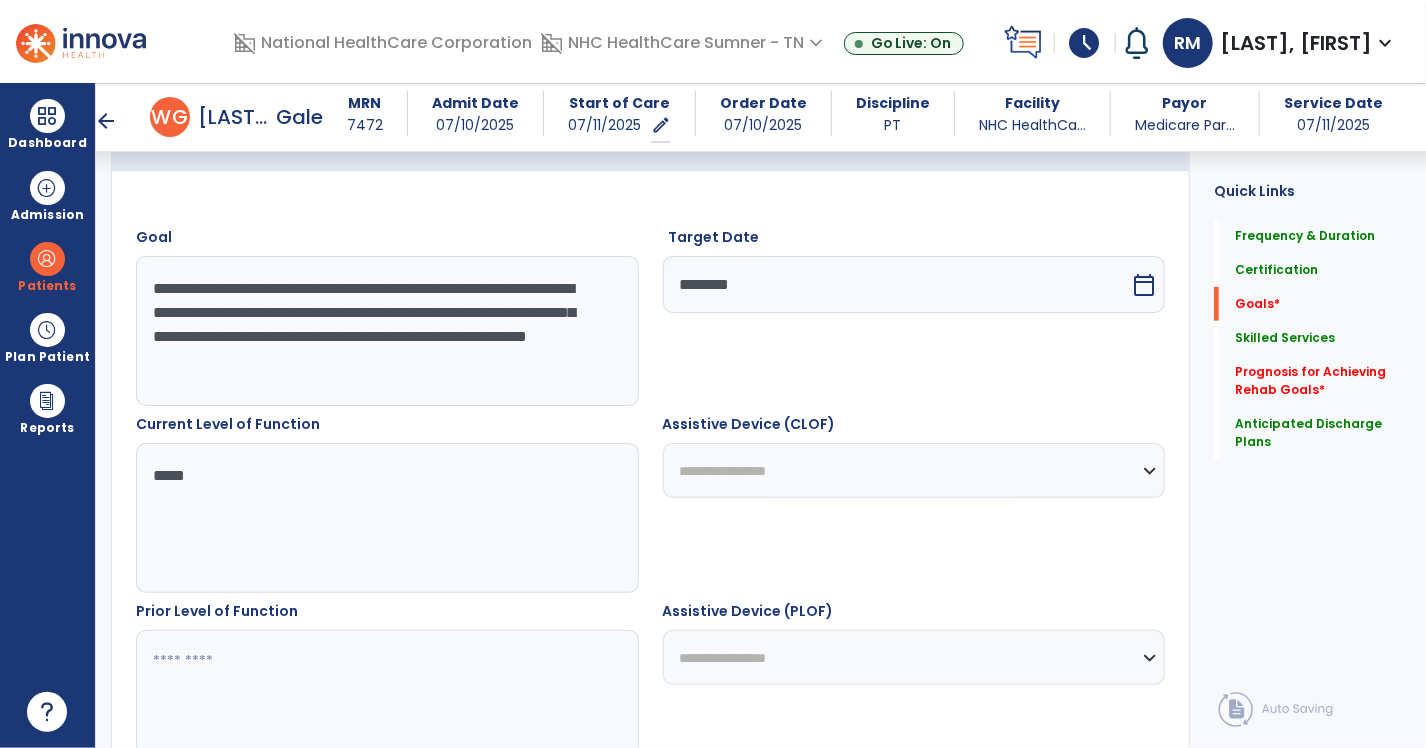 type on "*****" 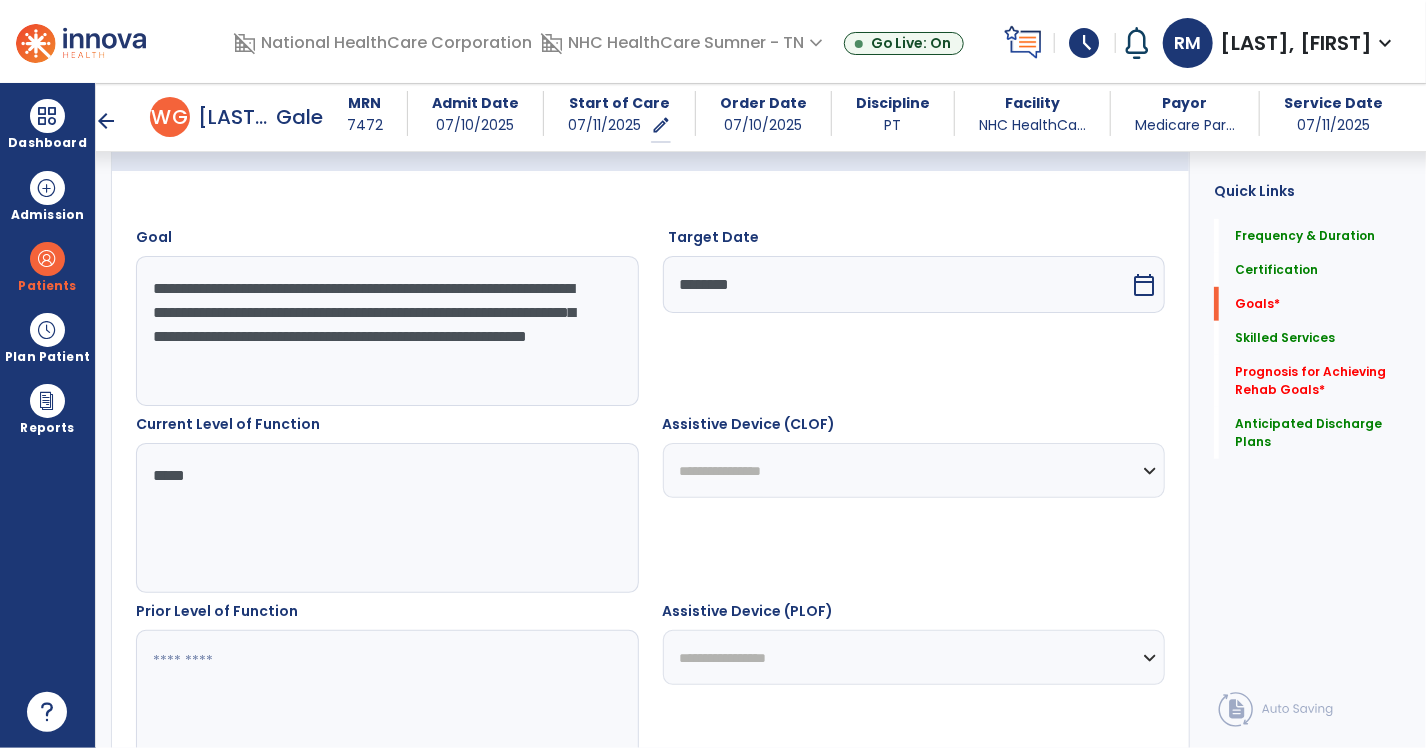 click on "**********" at bounding box center (914, 470) 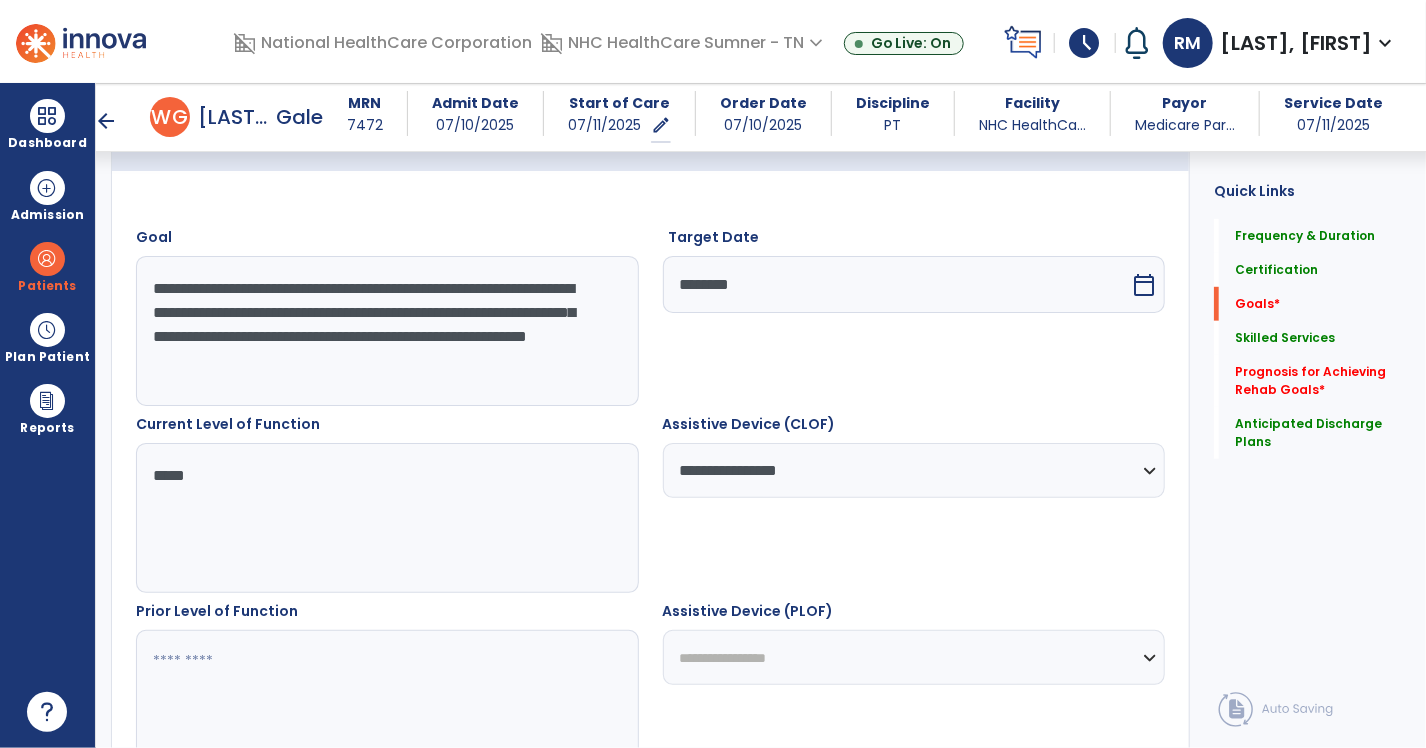 click on "**********" at bounding box center [914, 470] 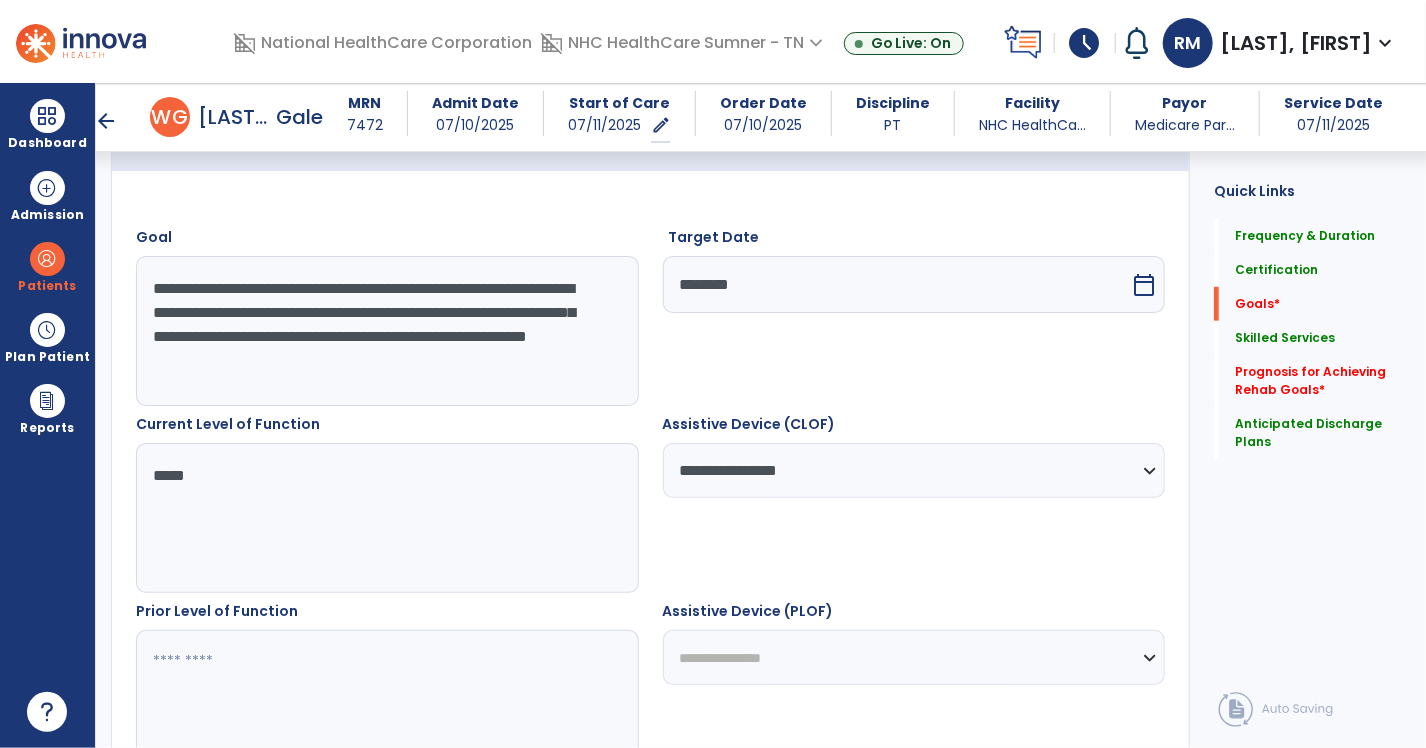 click on "**********" at bounding box center (914, 657) 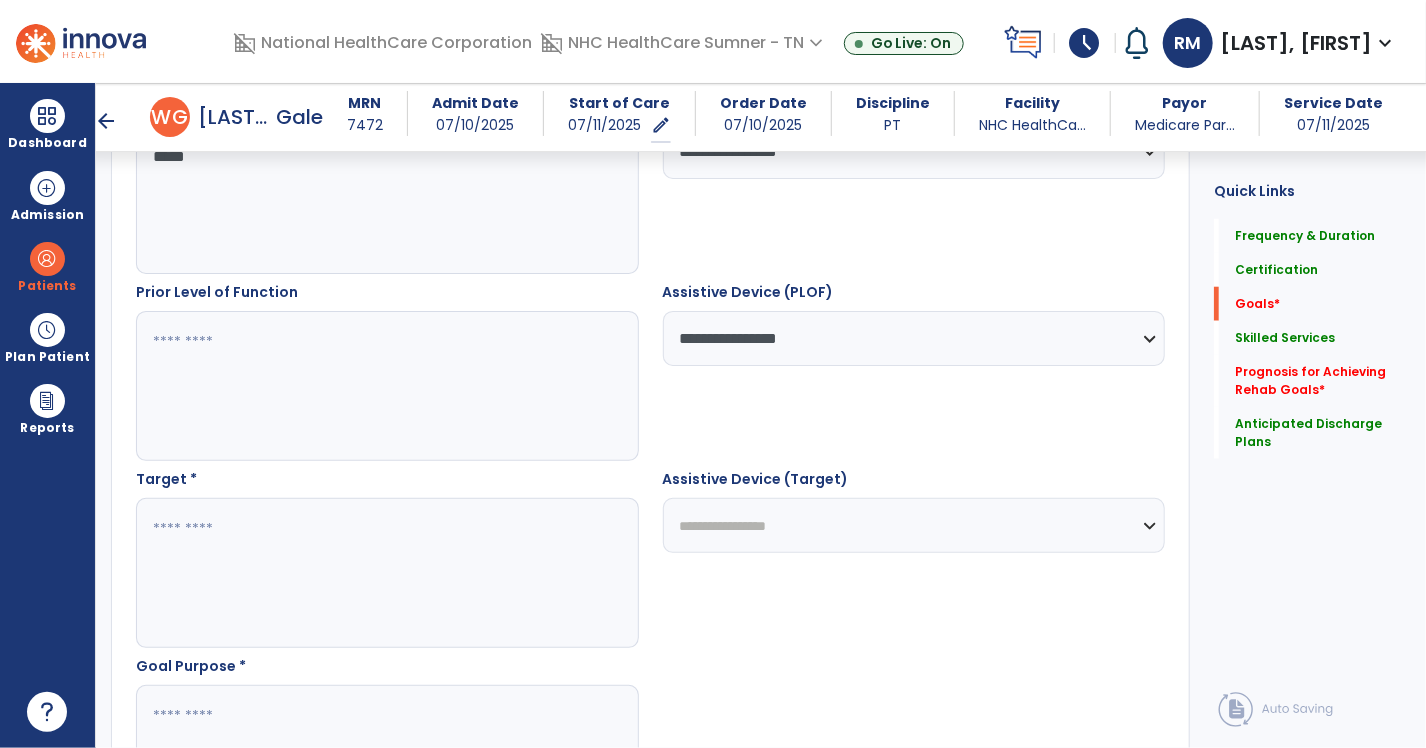 scroll, scrollTop: 900, scrollLeft: 0, axis: vertical 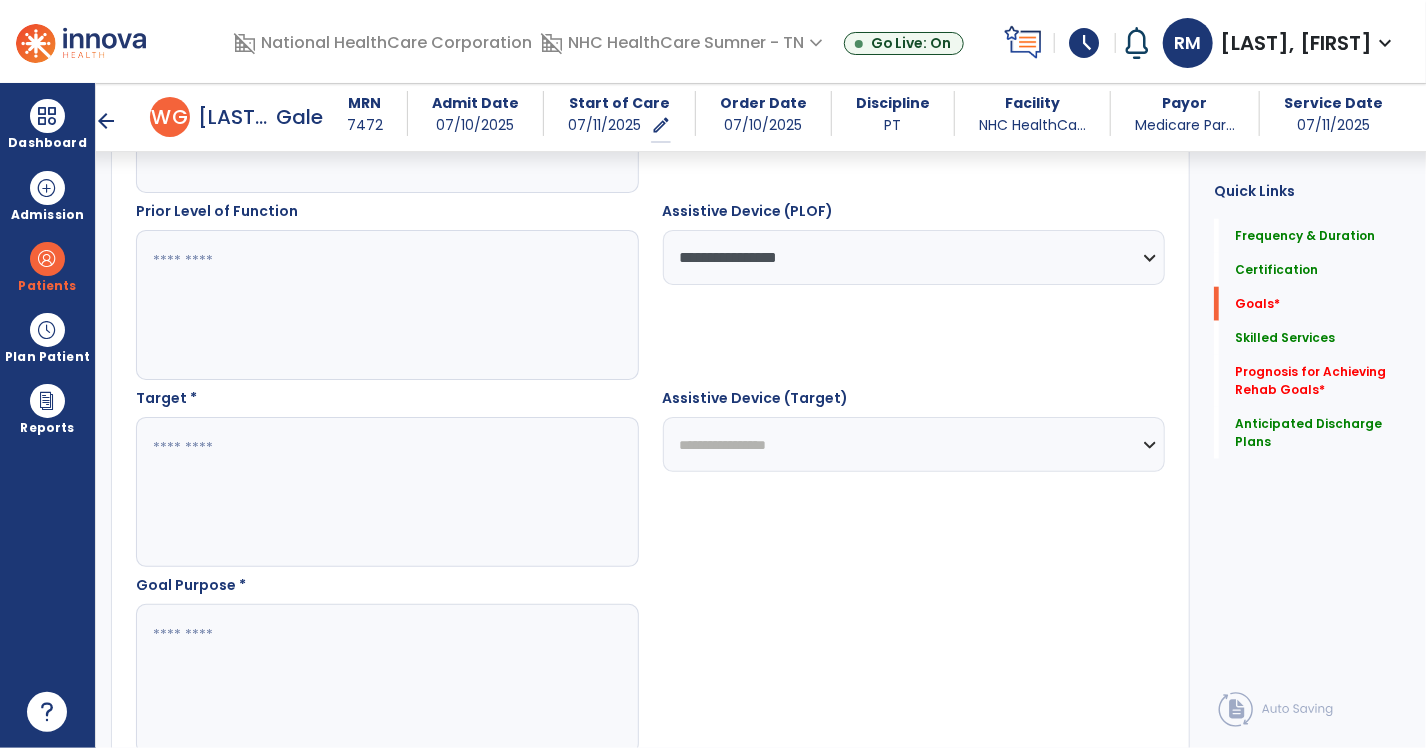 click at bounding box center (386, 305) 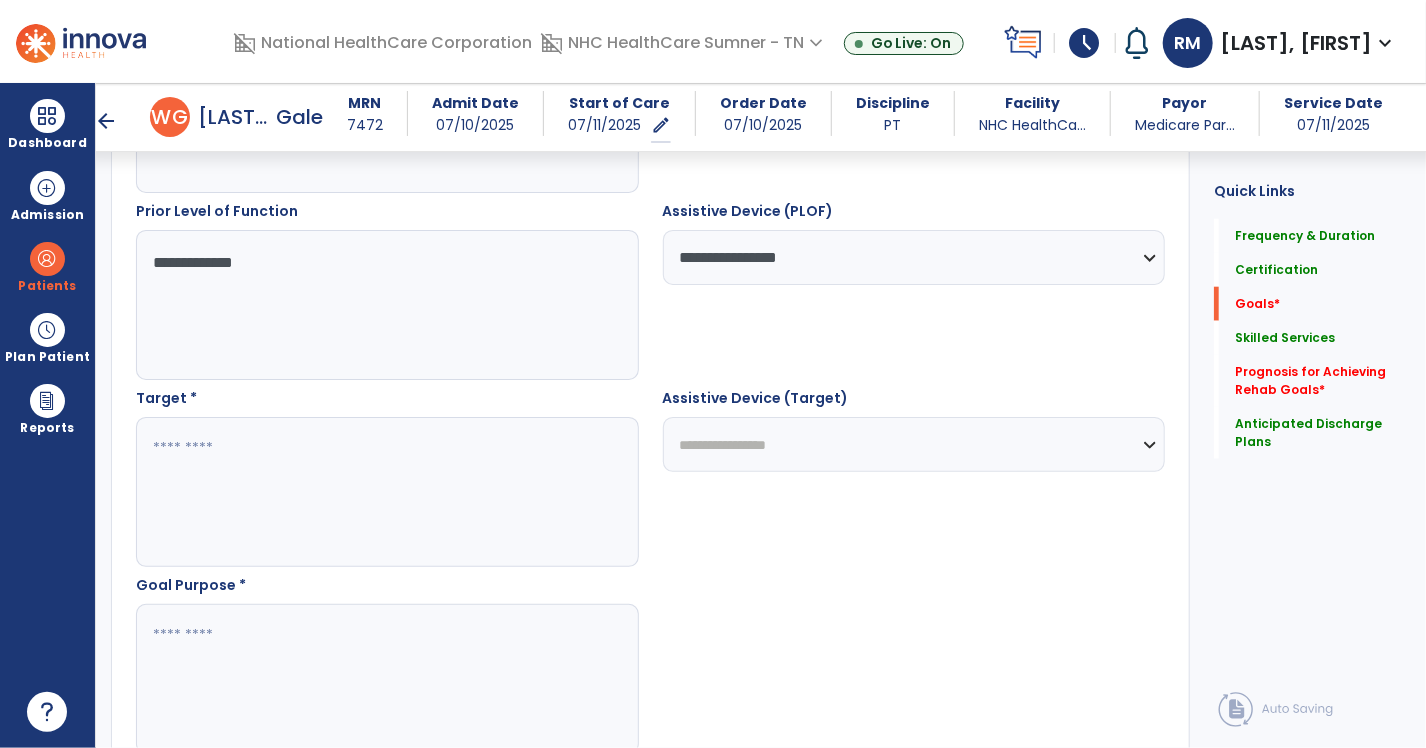 type on "**********" 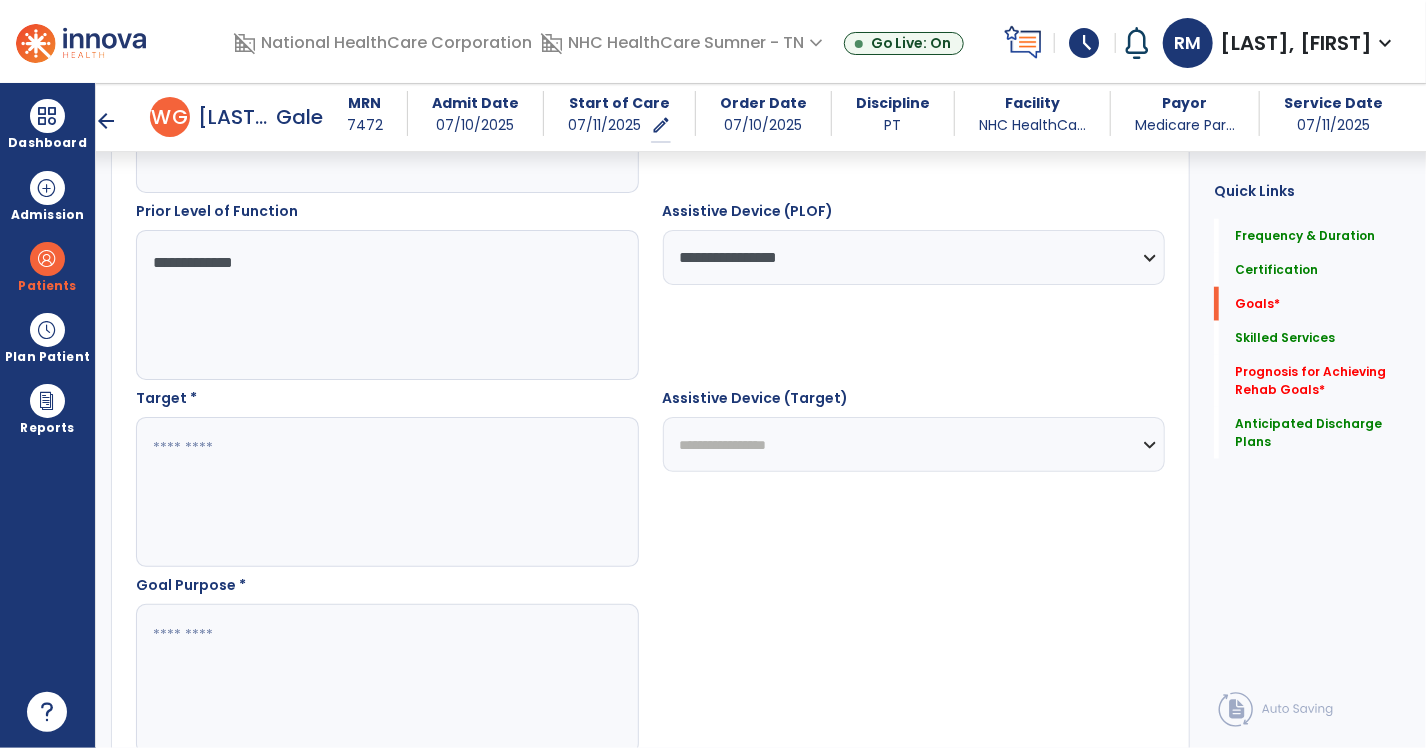 select on "**********" 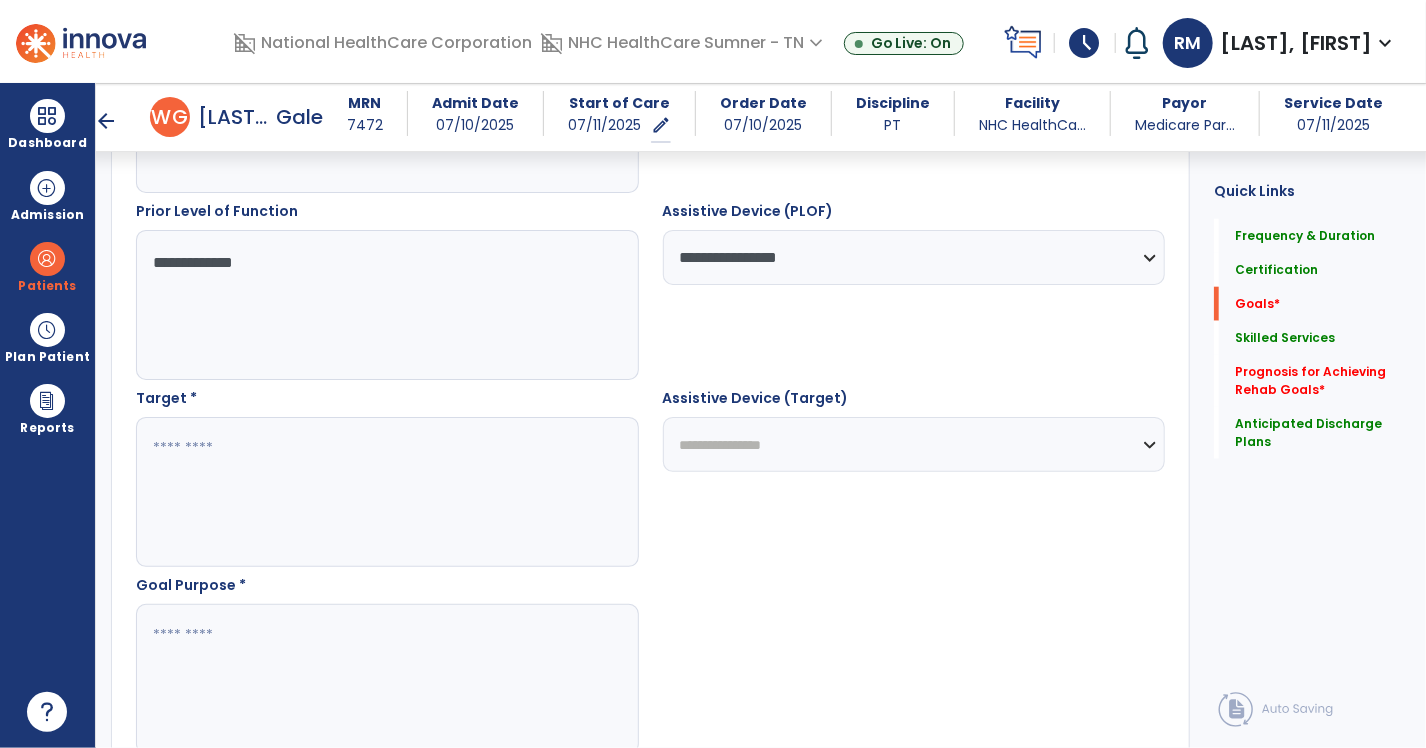 click on "**********" at bounding box center [914, 444] 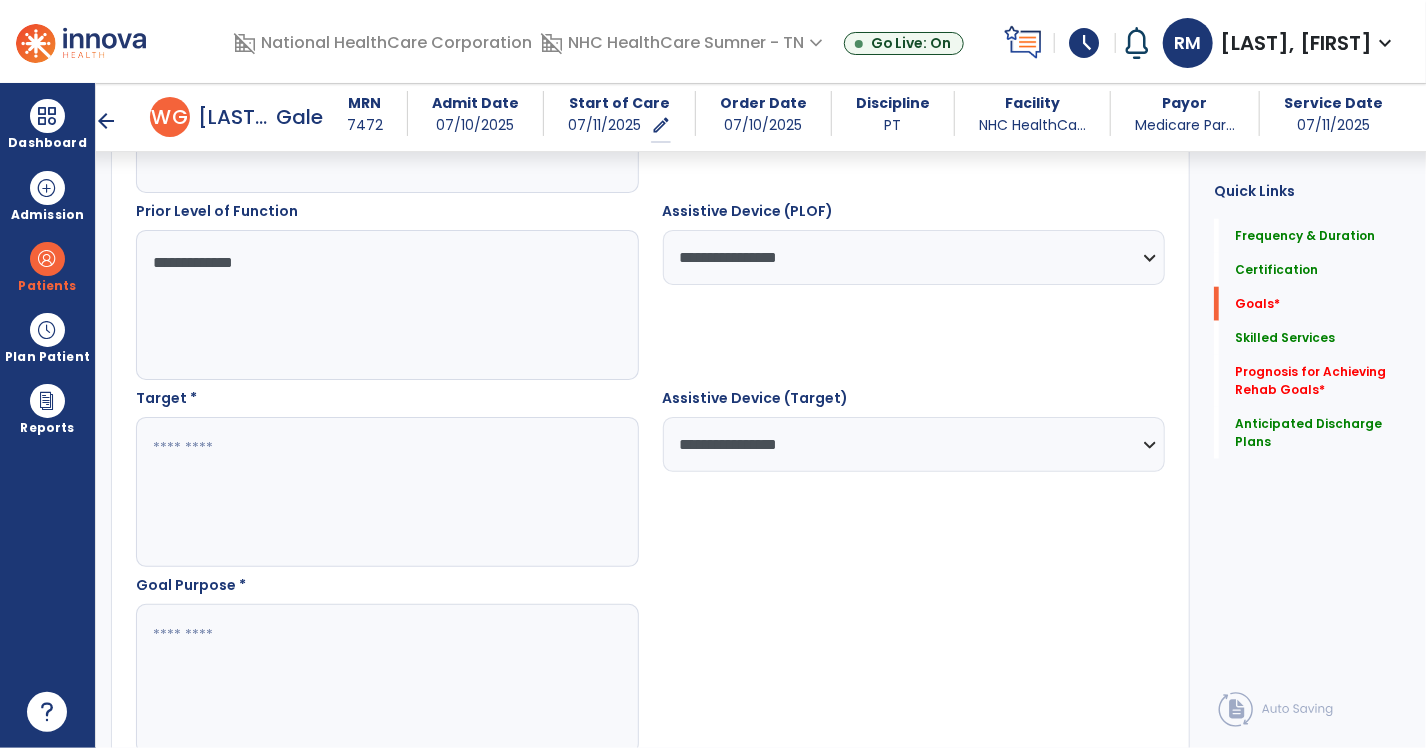 click at bounding box center [386, 492] 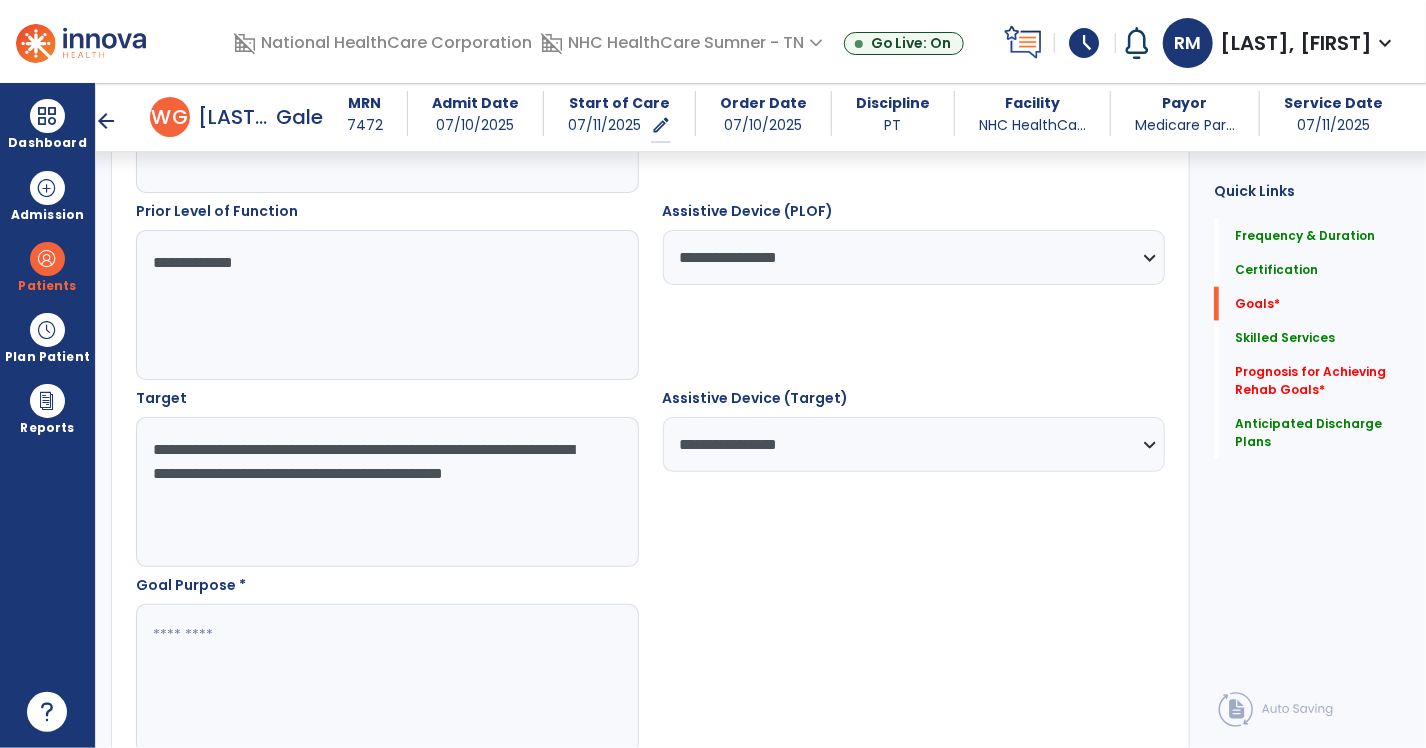 drag, startPoint x: 259, startPoint y: 512, endPoint x: 133, endPoint y: 462, distance: 135.5581 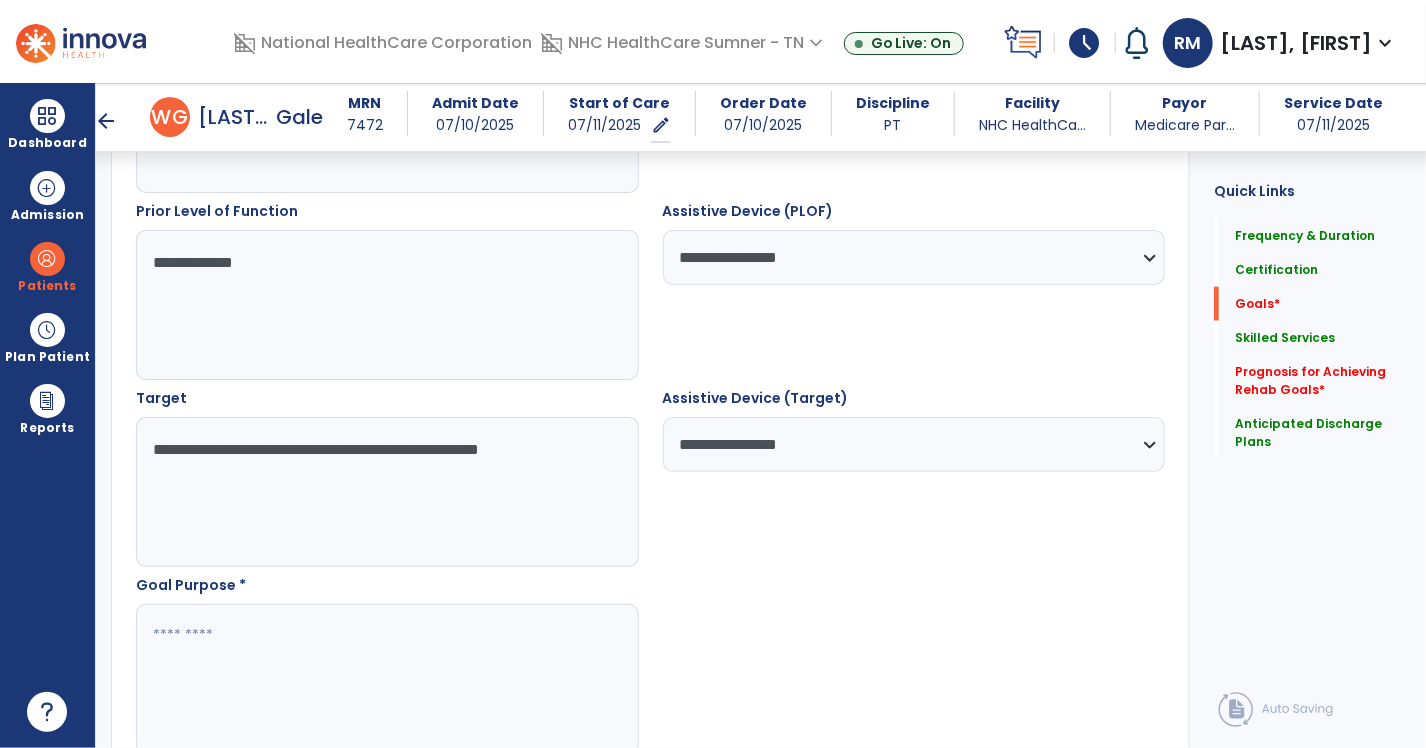 drag, startPoint x: 571, startPoint y: 451, endPoint x: 59, endPoint y: 451, distance: 512 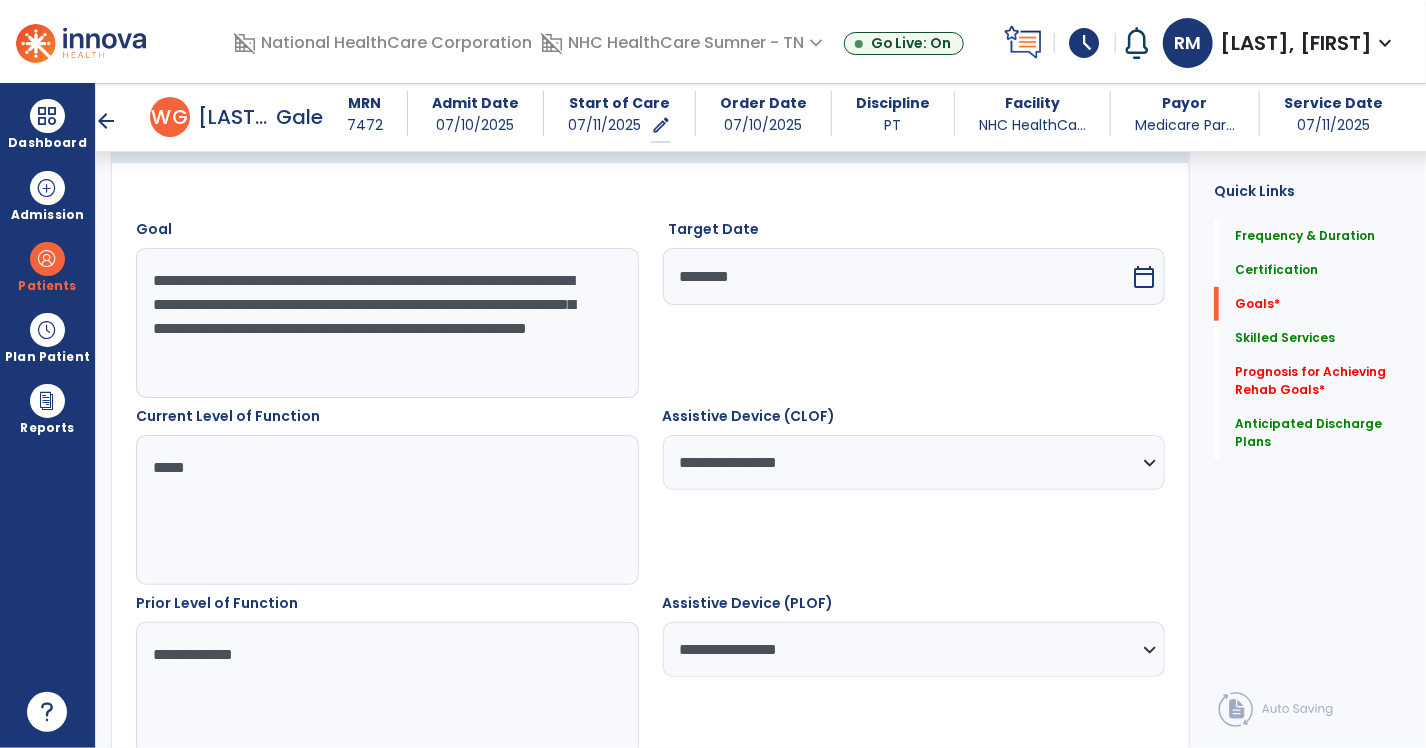 scroll, scrollTop: 500, scrollLeft: 0, axis: vertical 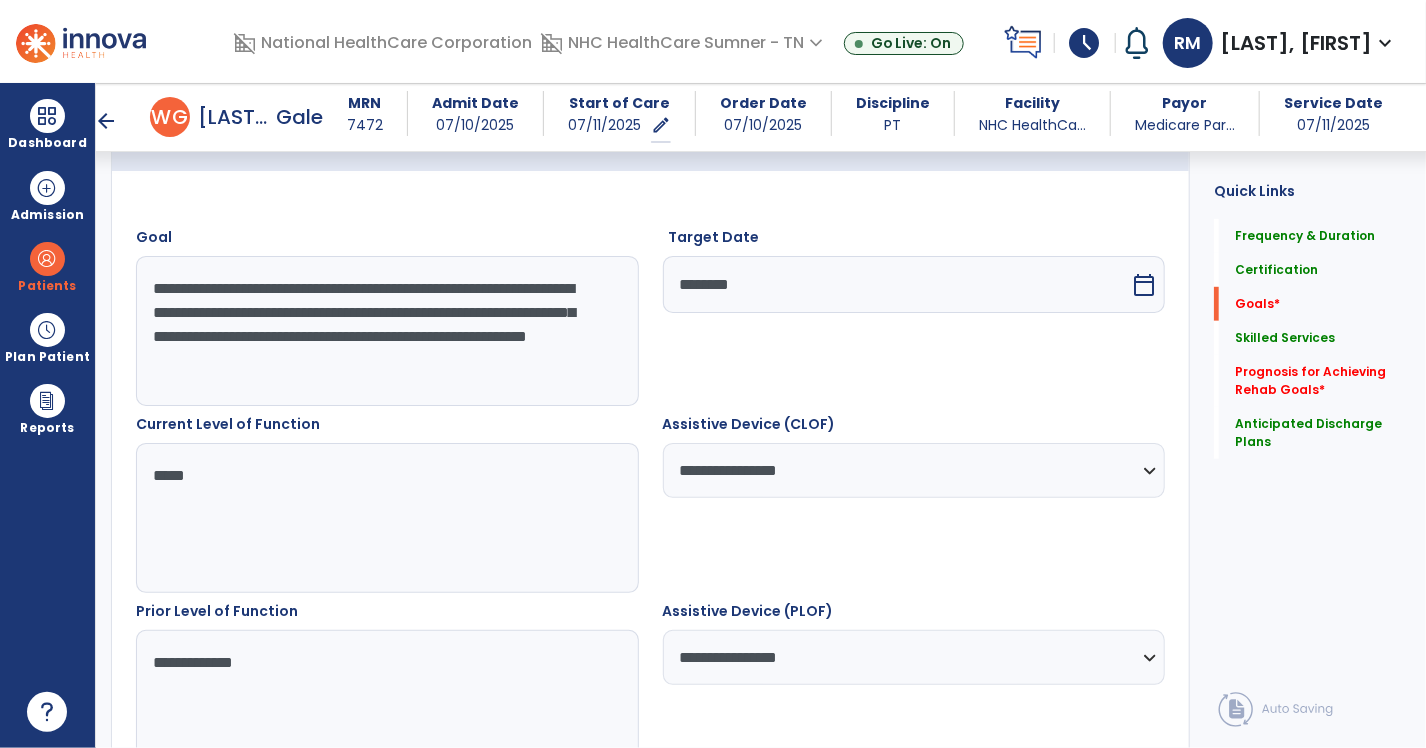drag, startPoint x: 518, startPoint y: 370, endPoint x: 151, endPoint y: 285, distance: 376.71475 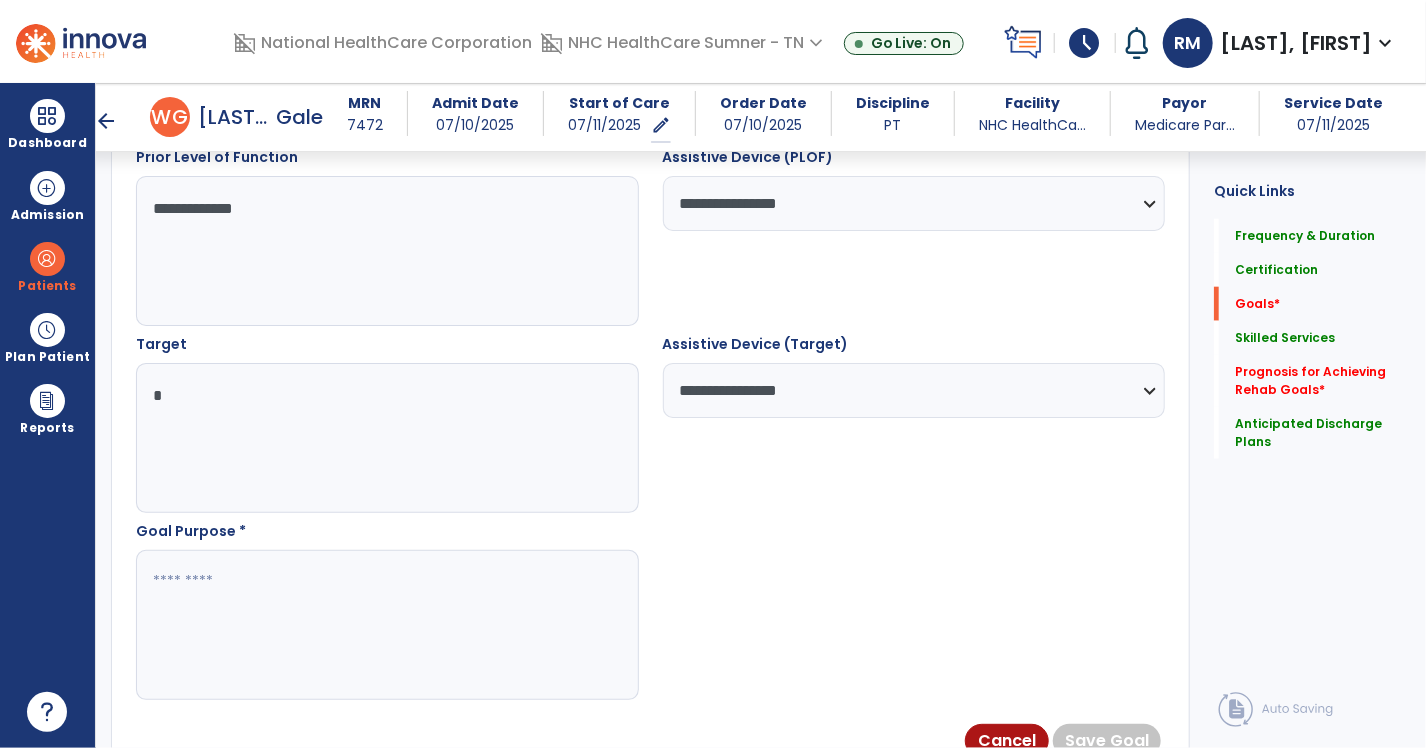 scroll, scrollTop: 1000, scrollLeft: 0, axis: vertical 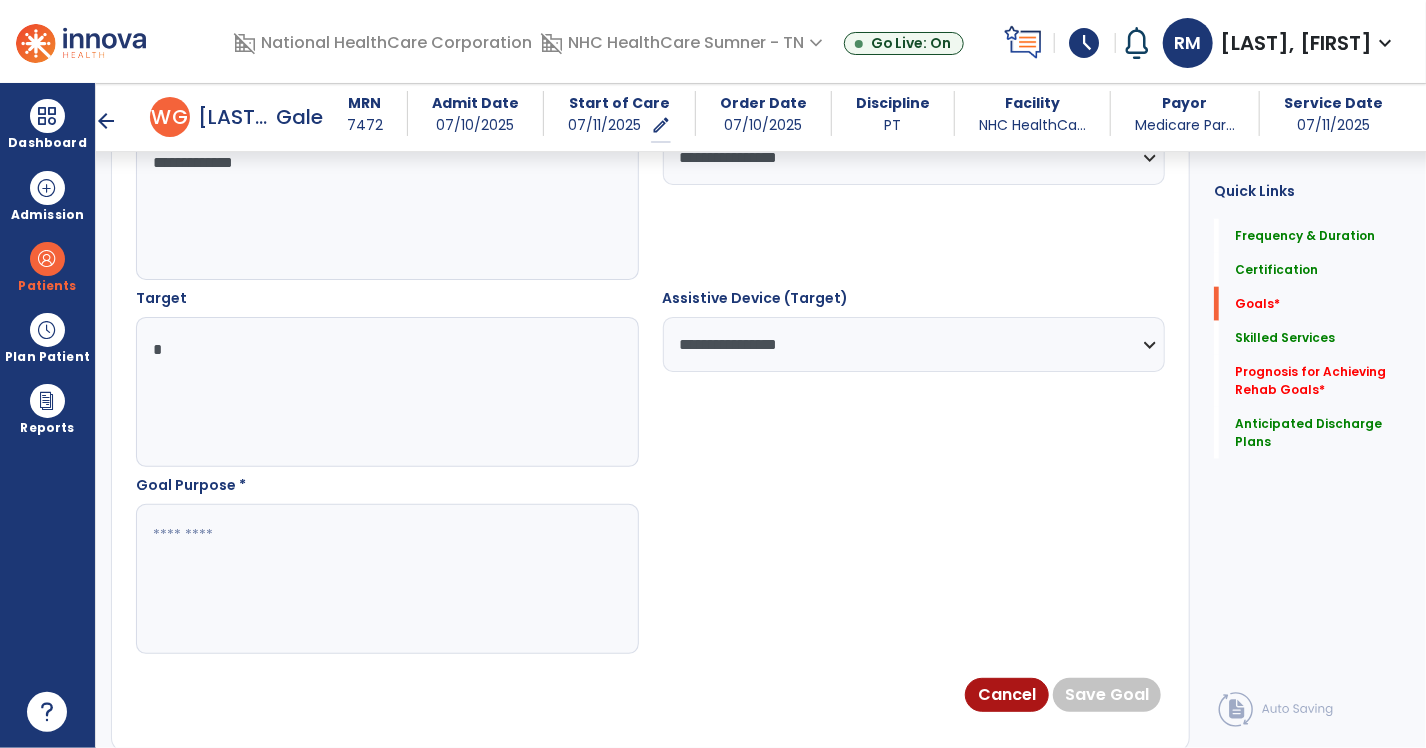click at bounding box center (386, 392) 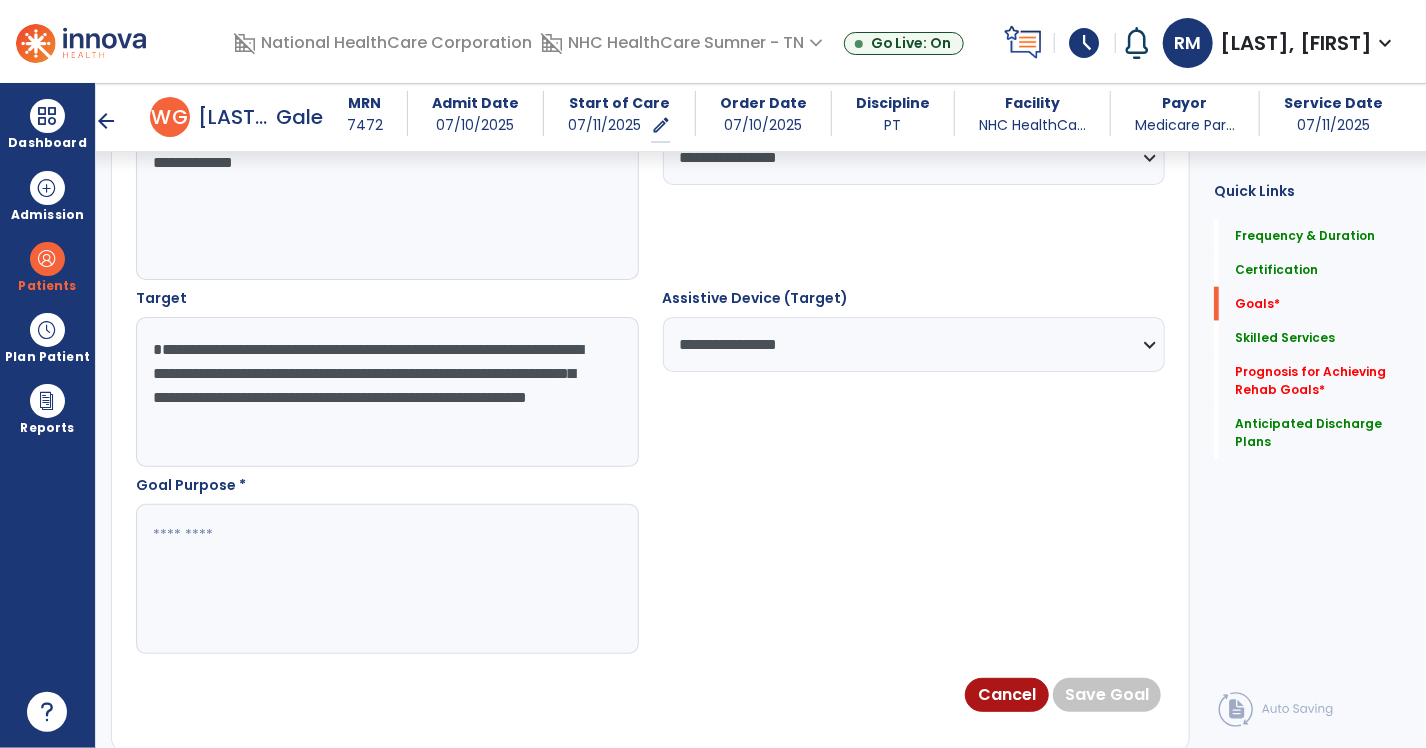 type on "**********" 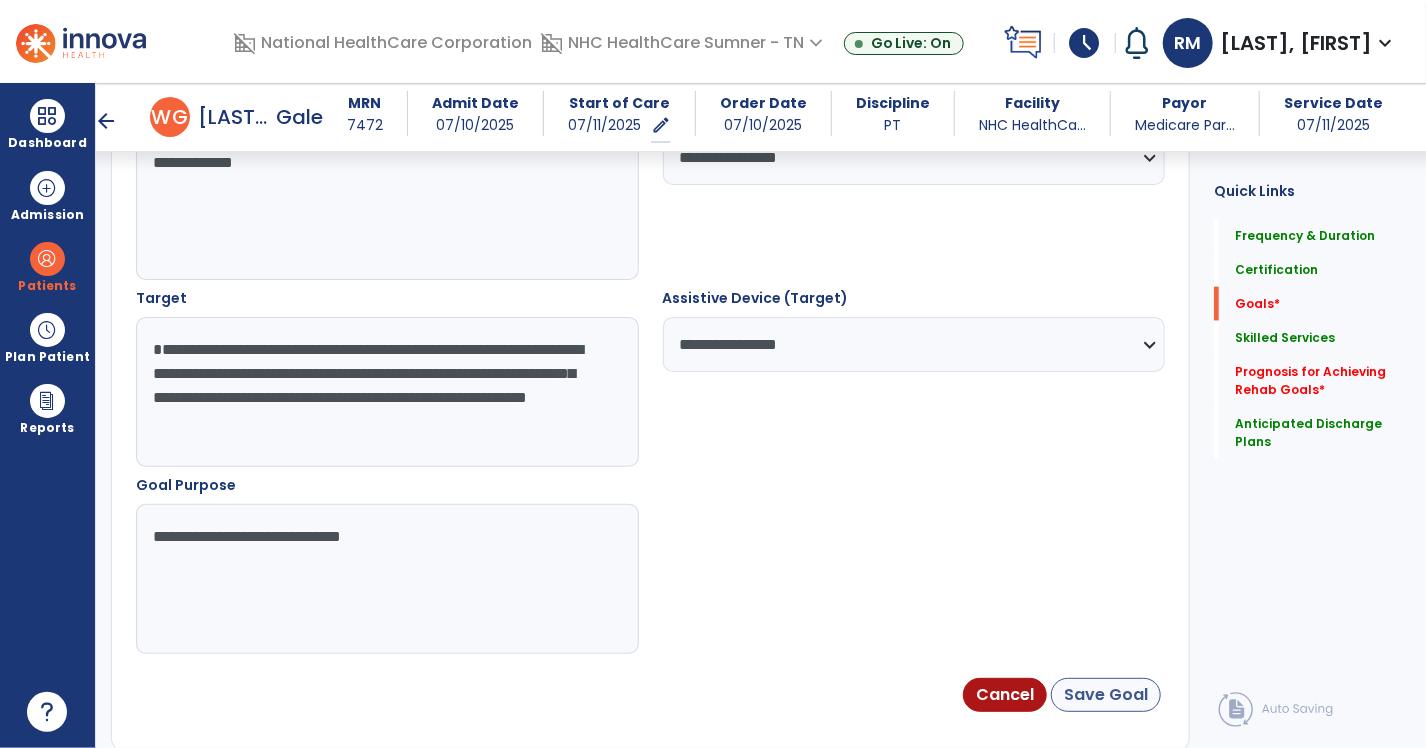 type on "**********" 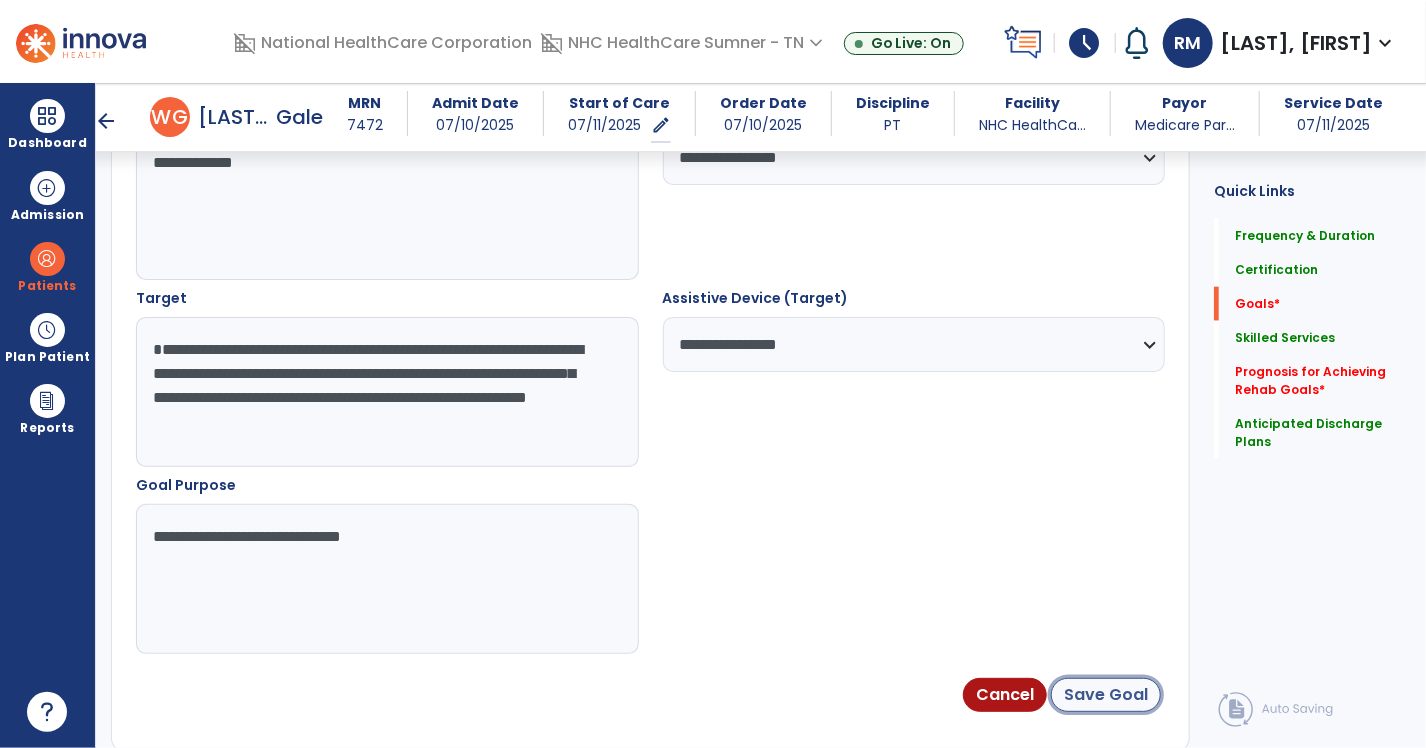 click on "Save Goal" at bounding box center [1106, 695] 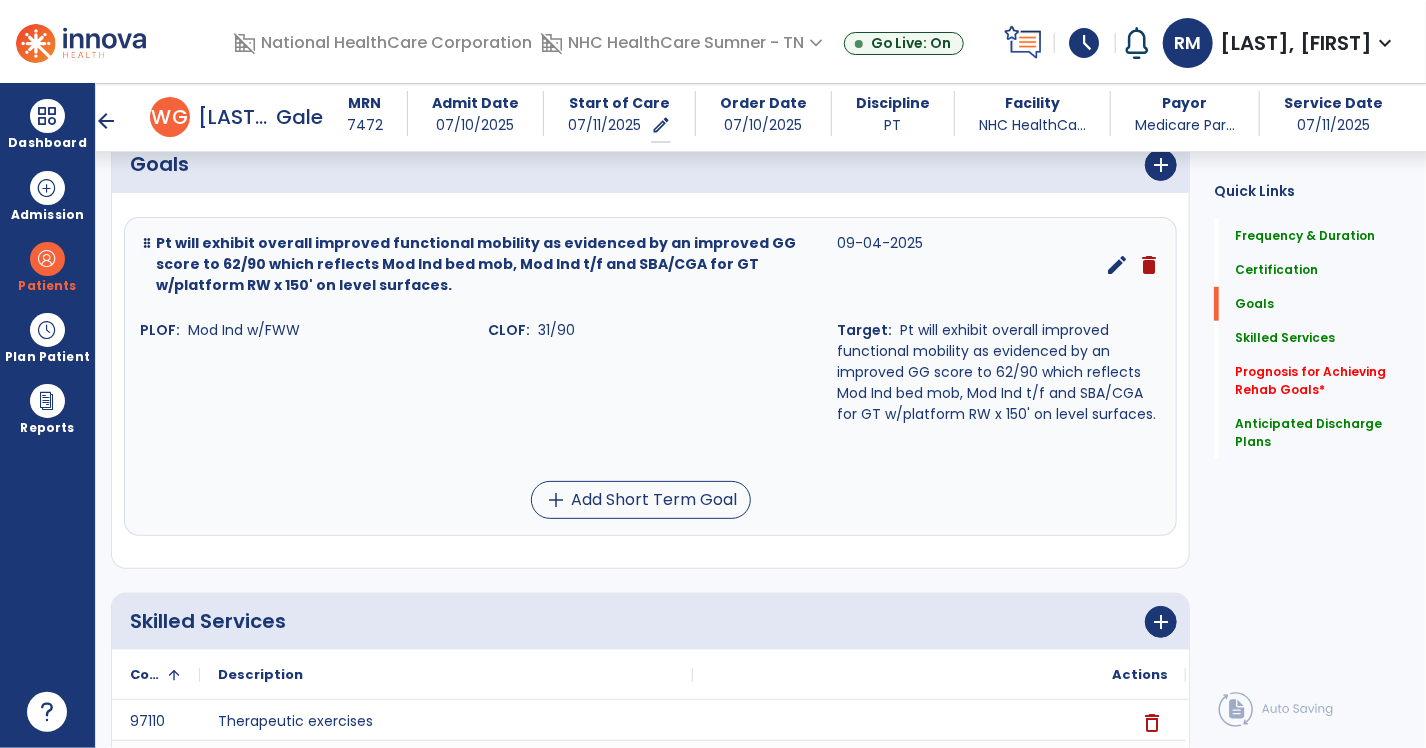 scroll, scrollTop: 303, scrollLeft: 0, axis: vertical 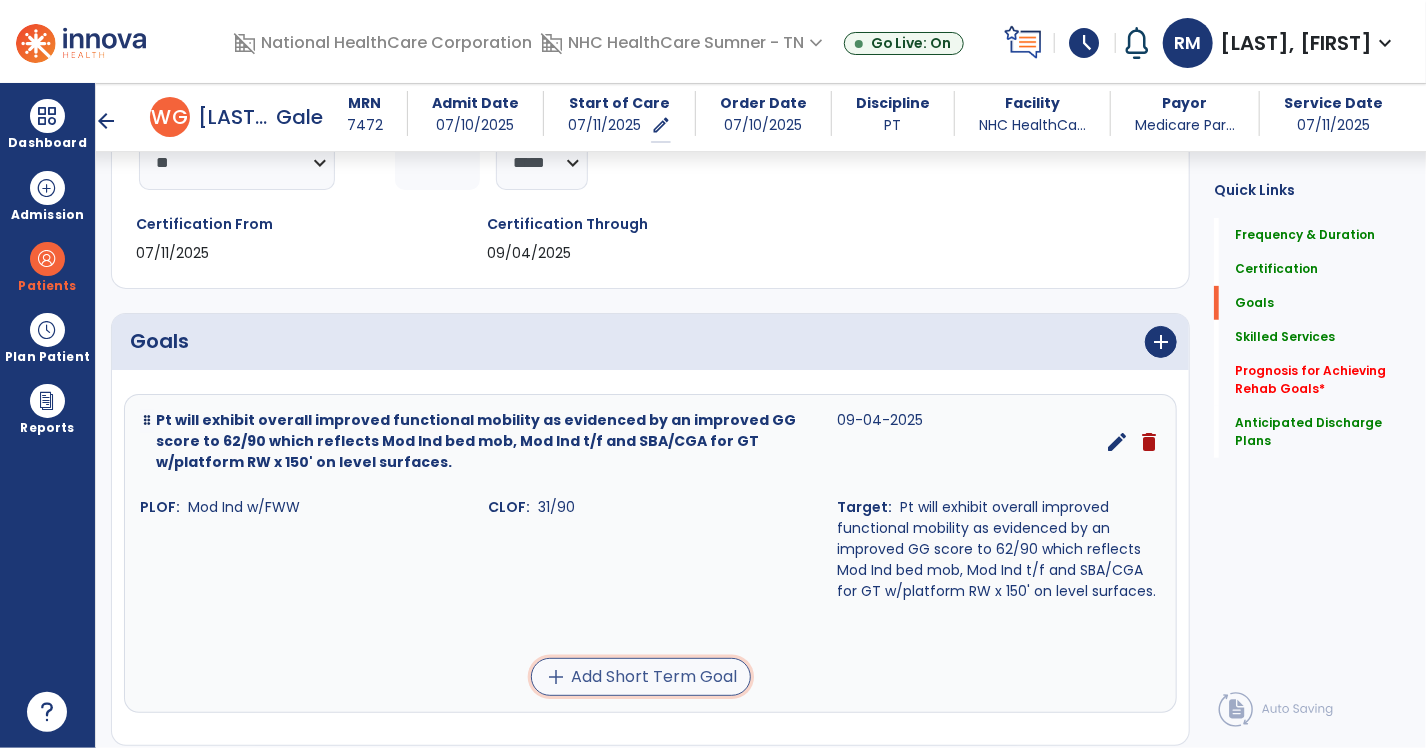 click on "add  Add Short Term Goal" at bounding box center [641, 677] 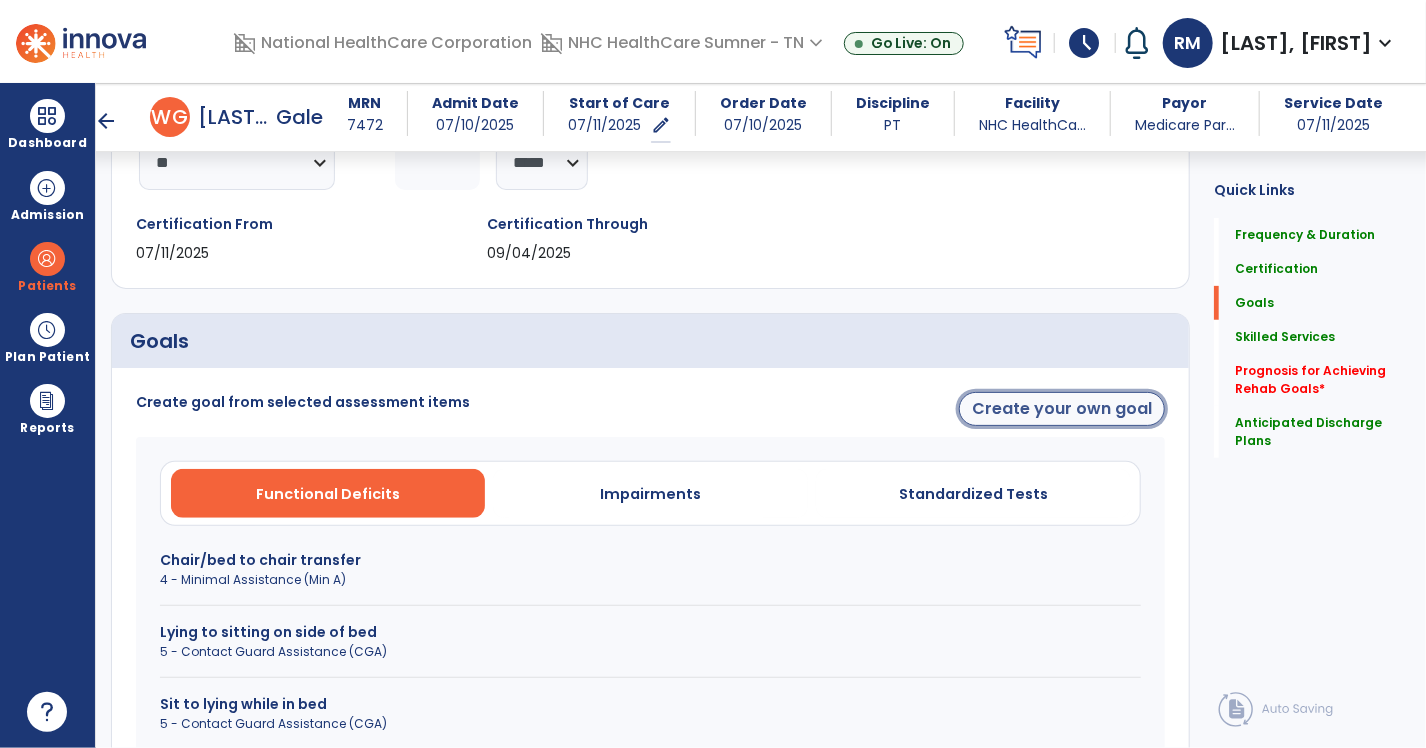 click on "Create your own goal" at bounding box center (1062, 409) 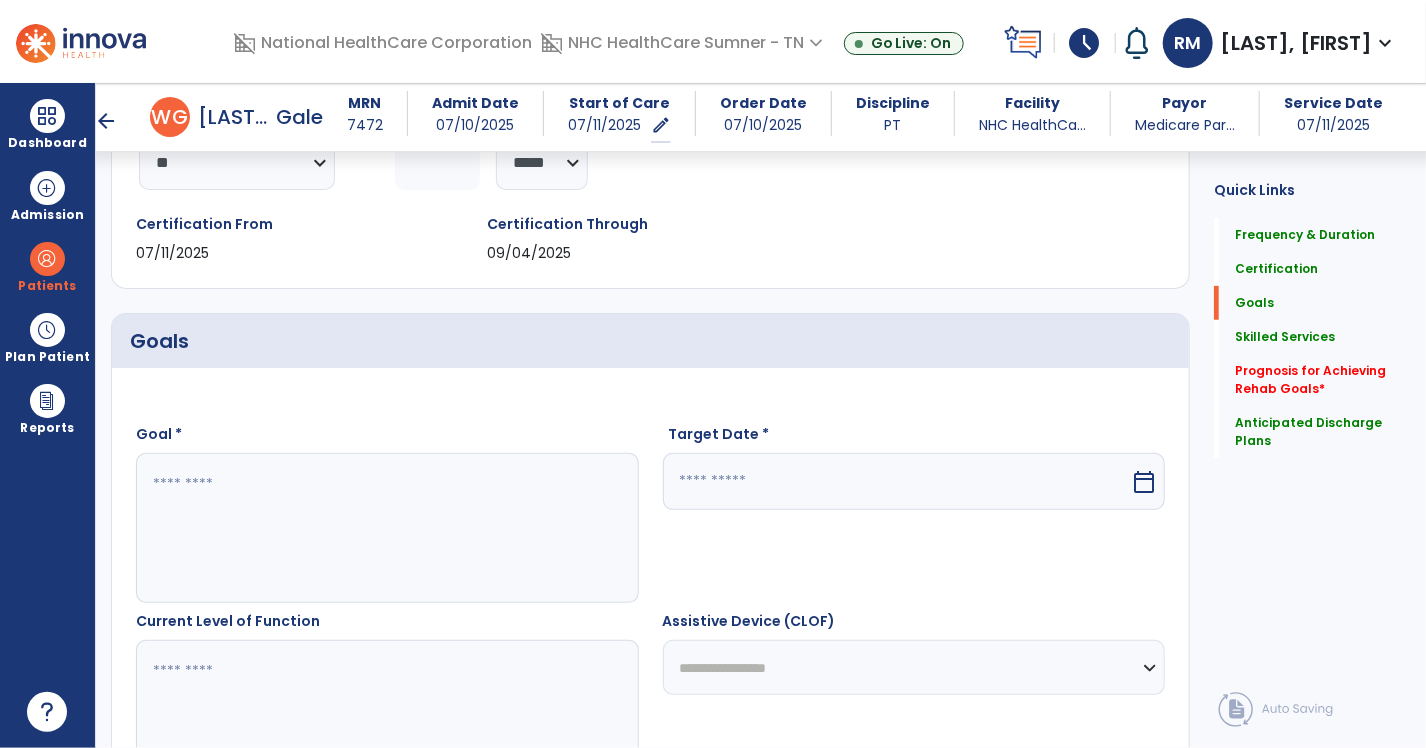 click at bounding box center [386, 528] 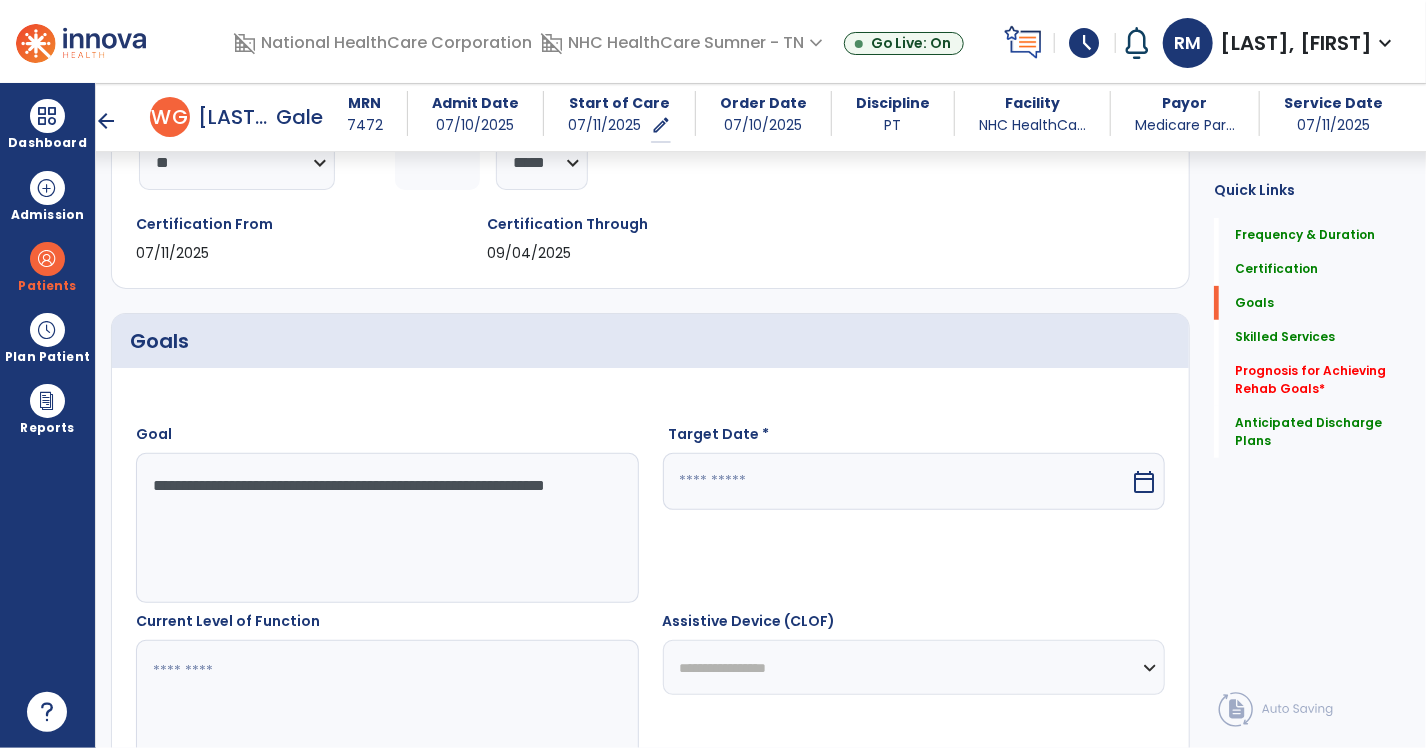 click on "**********" at bounding box center (386, 528) 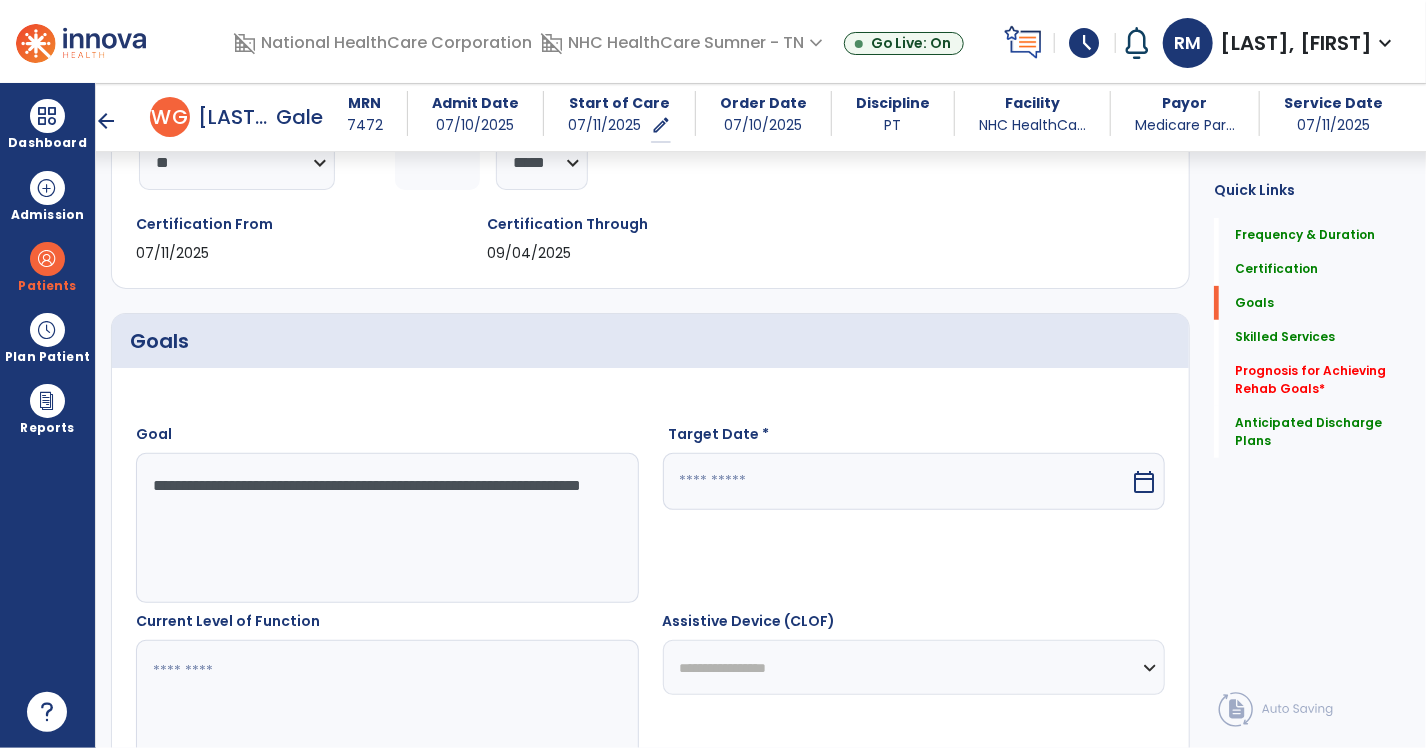 click on "**********" at bounding box center [386, 528] 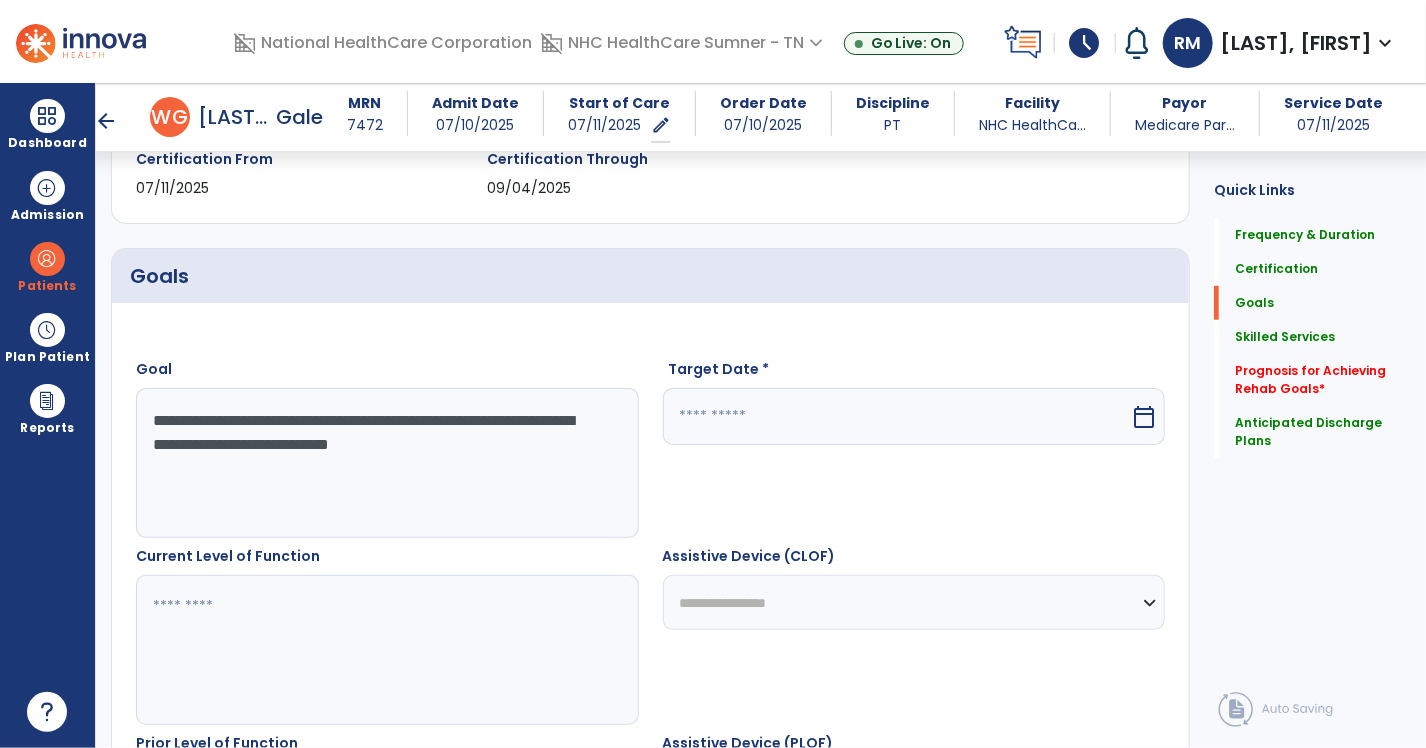 scroll, scrollTop: 403, scrollLeft: 0, axis: vertical 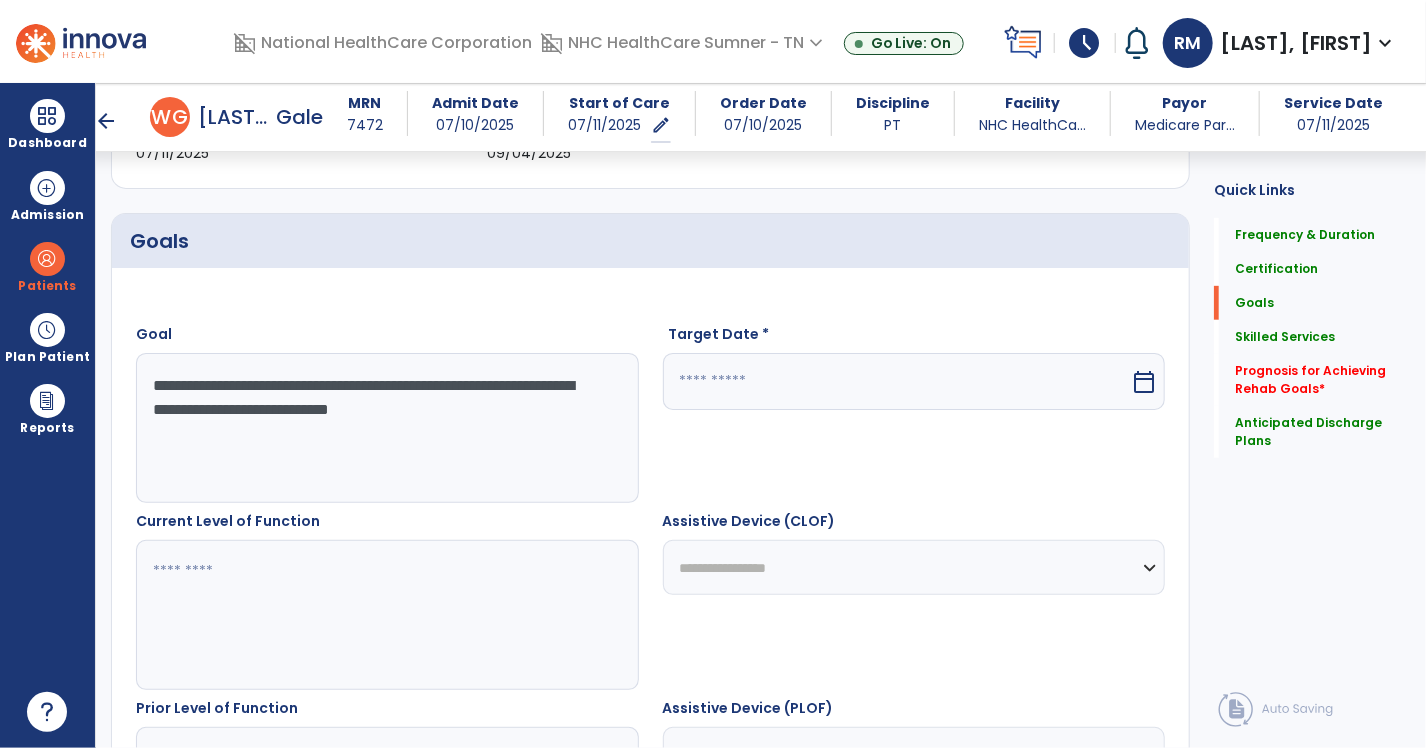 drag, startPoint x: 511, startPoint y: 465, endPoint x: 18, endPoint y: 374, distance: 501.32825 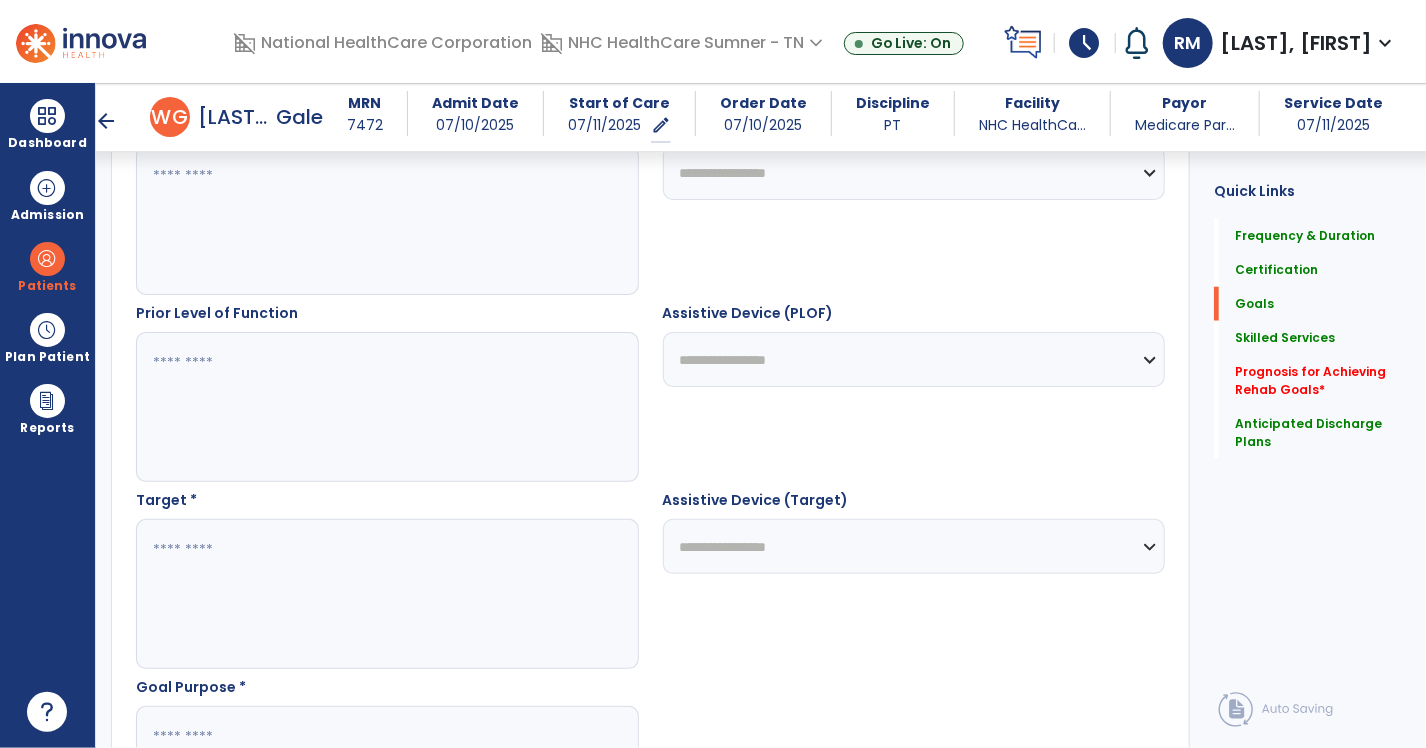 scroll, scrollTop: 803, scrollLeft: 0, axis: vertical 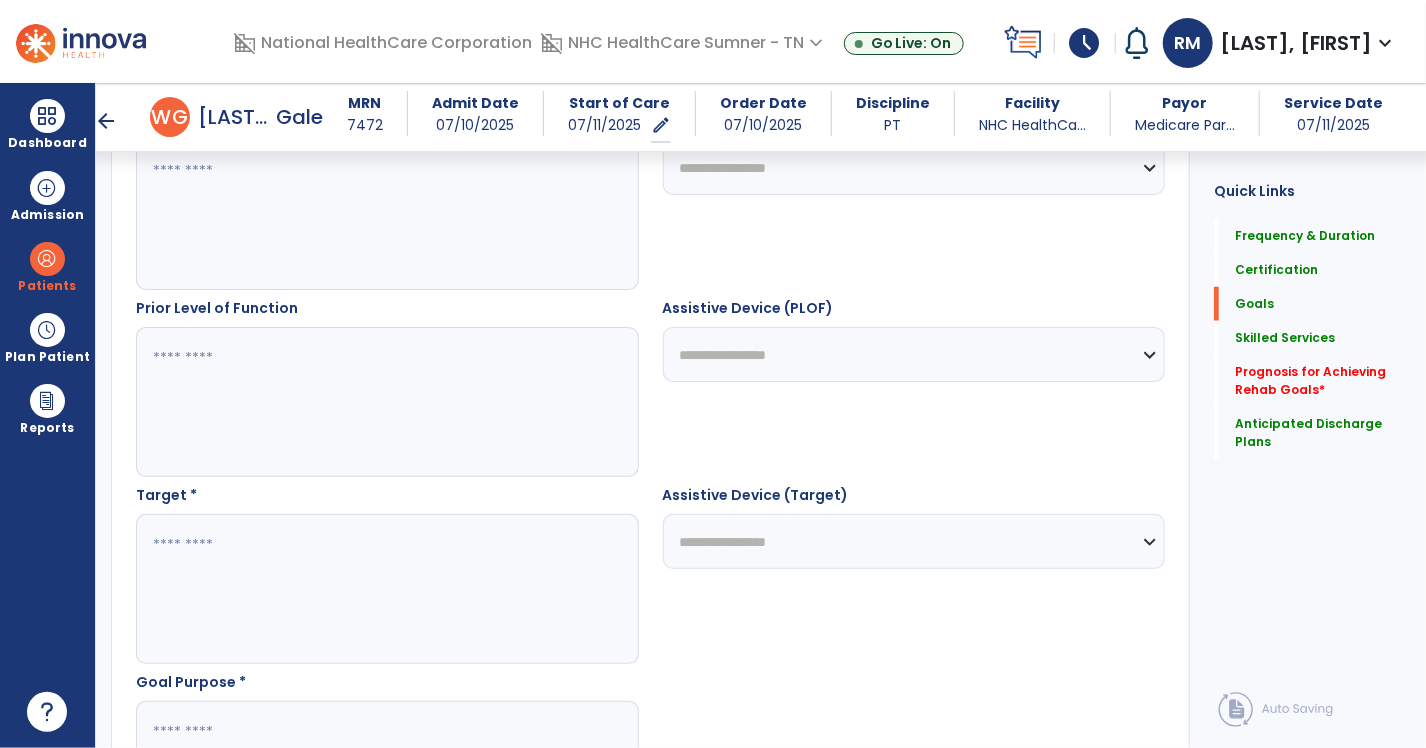 type on "**********" 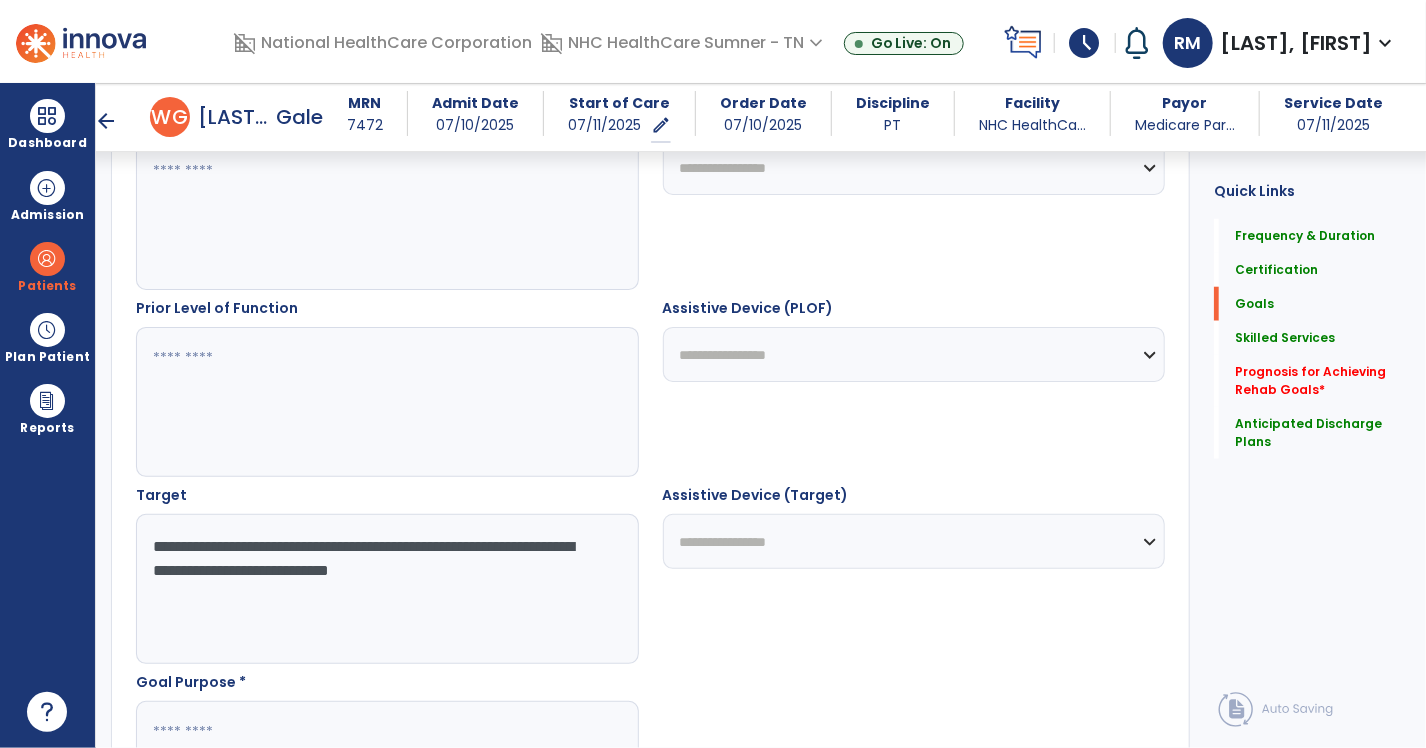 type on "**********" 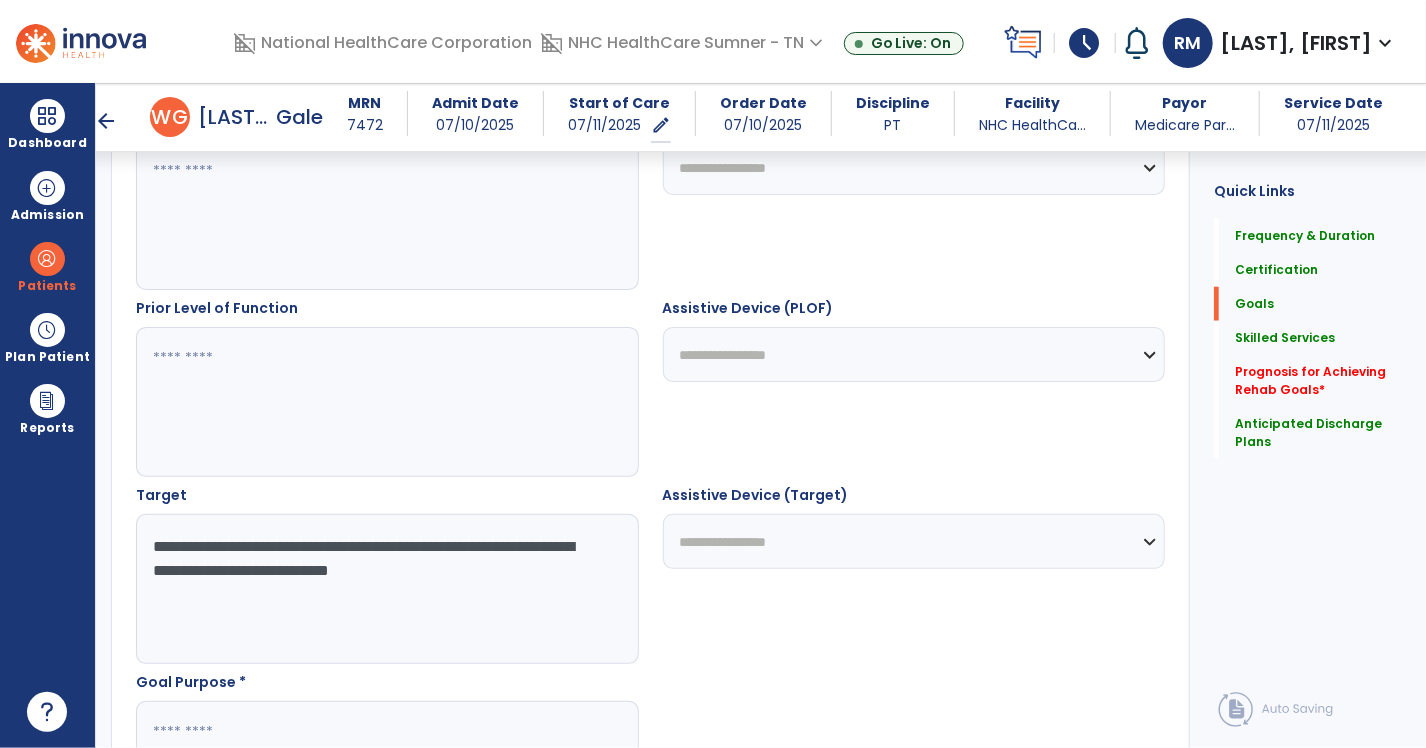 select on "**********" 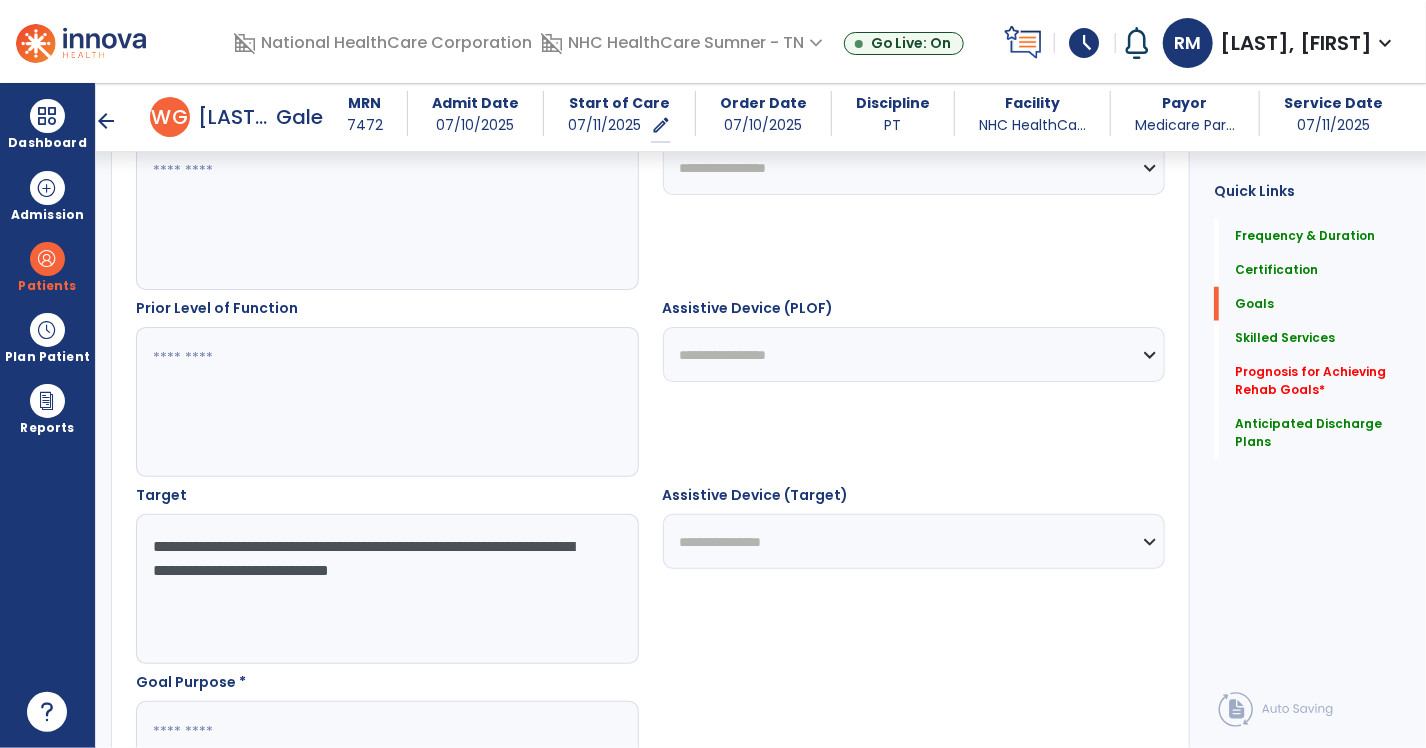 click on "**********" at bounding box center (914, 541) 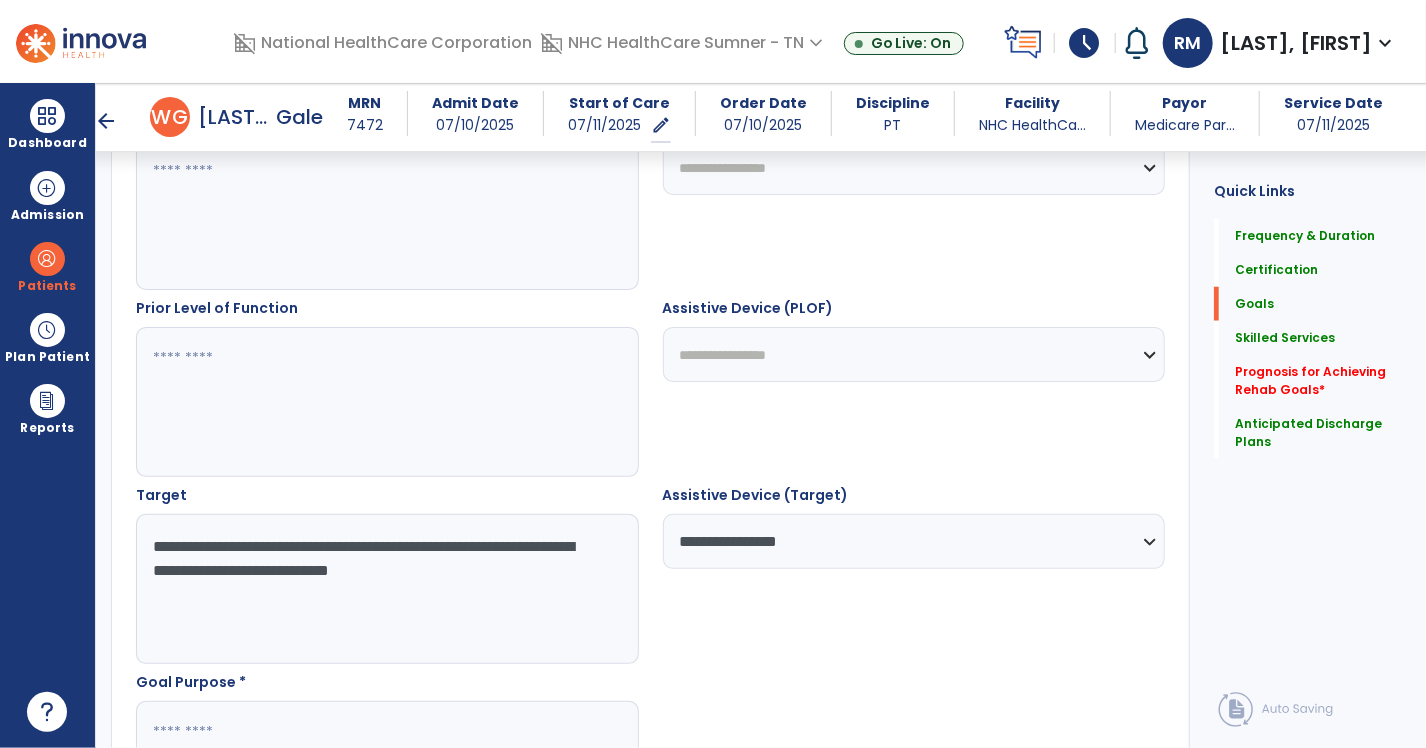 drag, startPoint x: 776, startPoint y: 358, endPoint x: 756, endPoint y: 328, distance: 36.05551 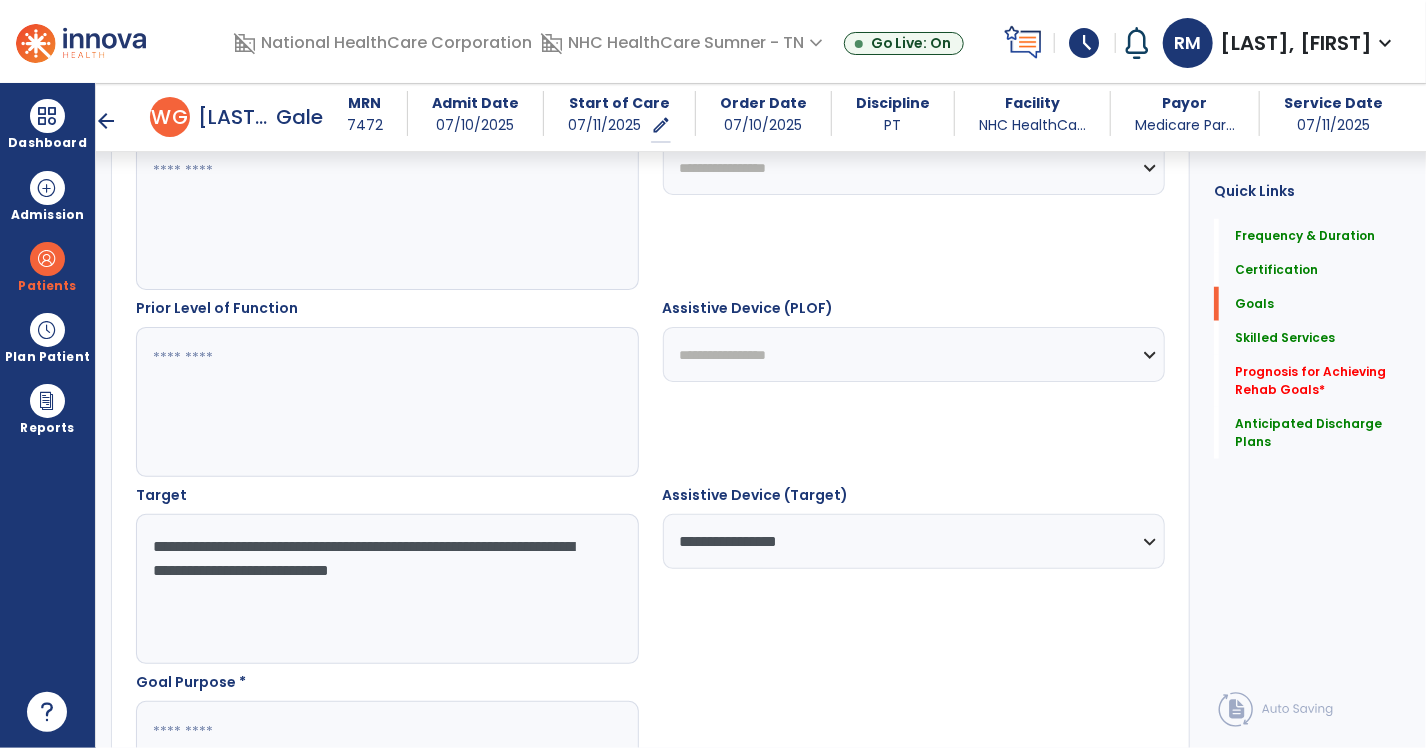 select on "**********" 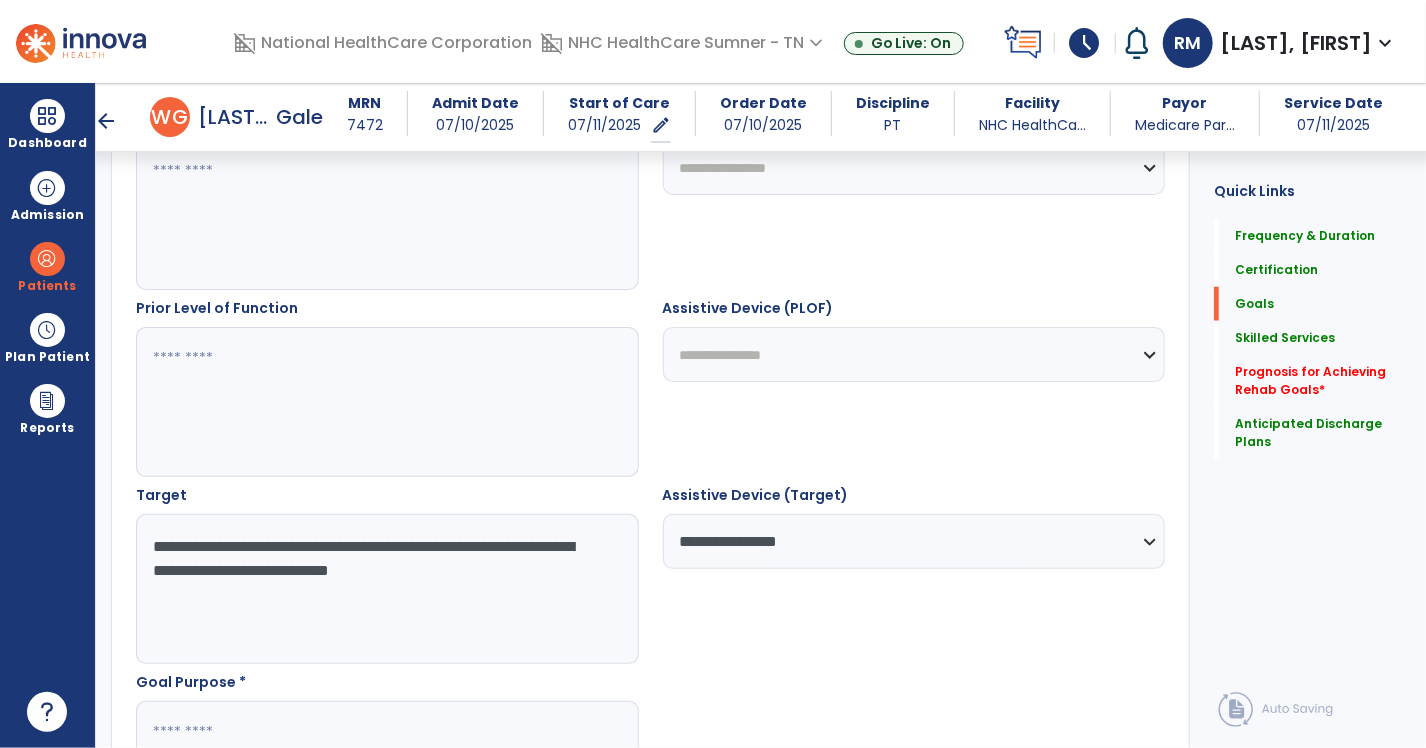 click on "**********" at bounding box center [914, 354] 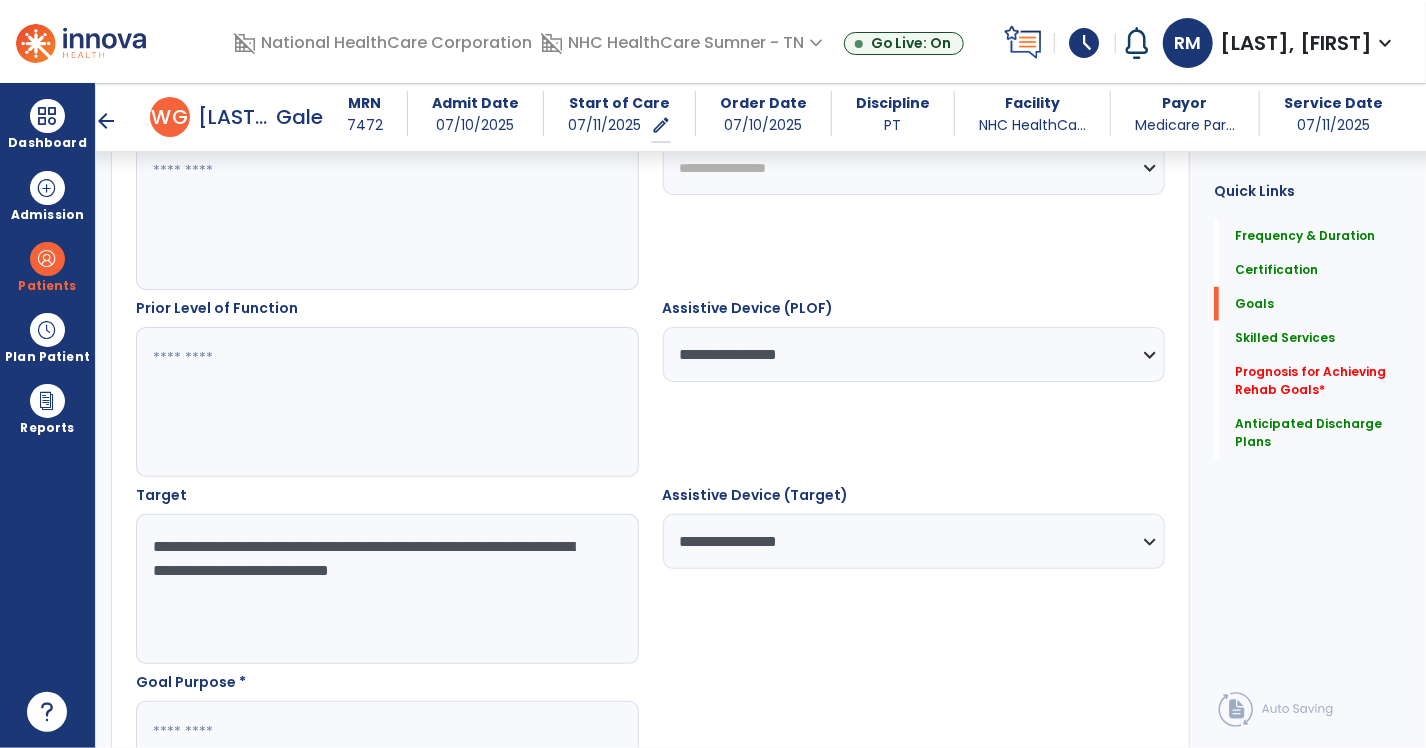 click on "**********" at bounding box center (914, 167) 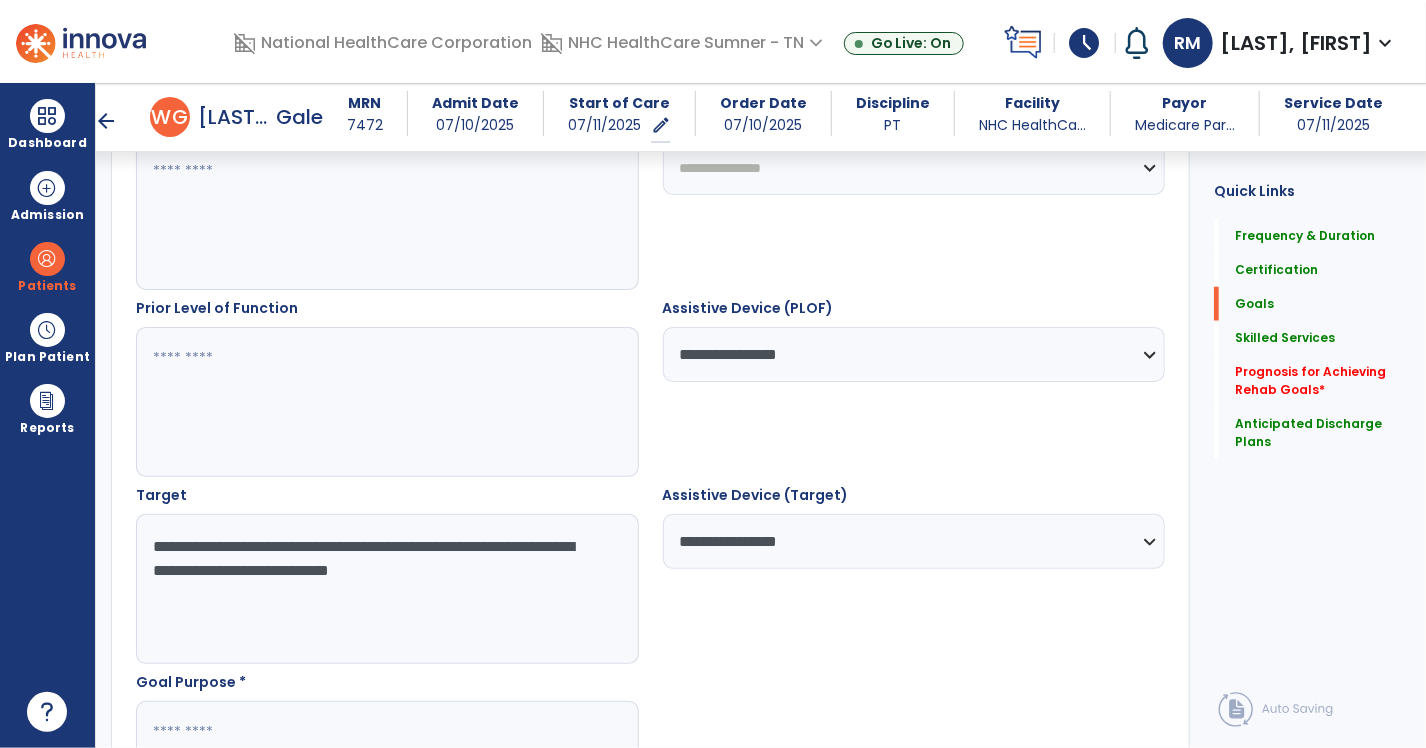 click on "**********" at bounding box center [914, 167] 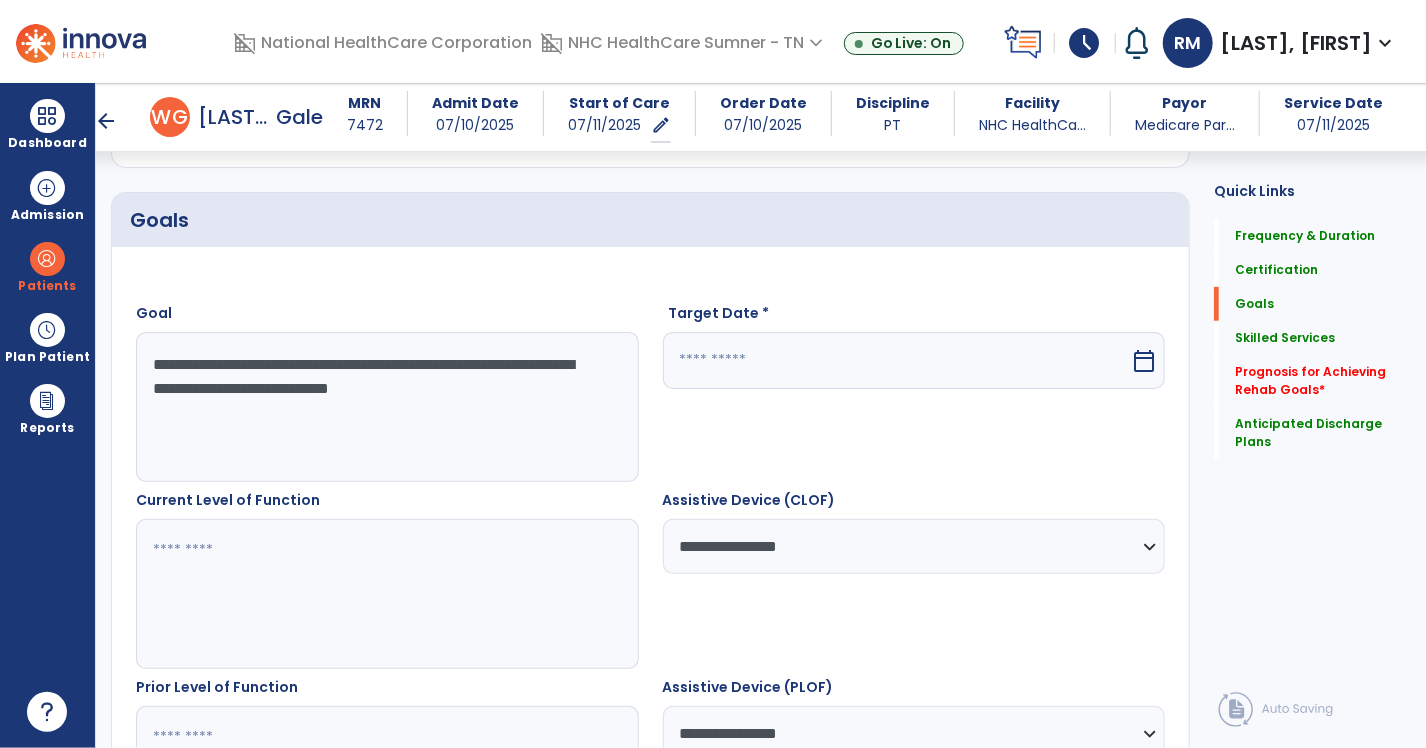 scroll, scrollTop: 403, scrollLeft: 0, axis: vertical 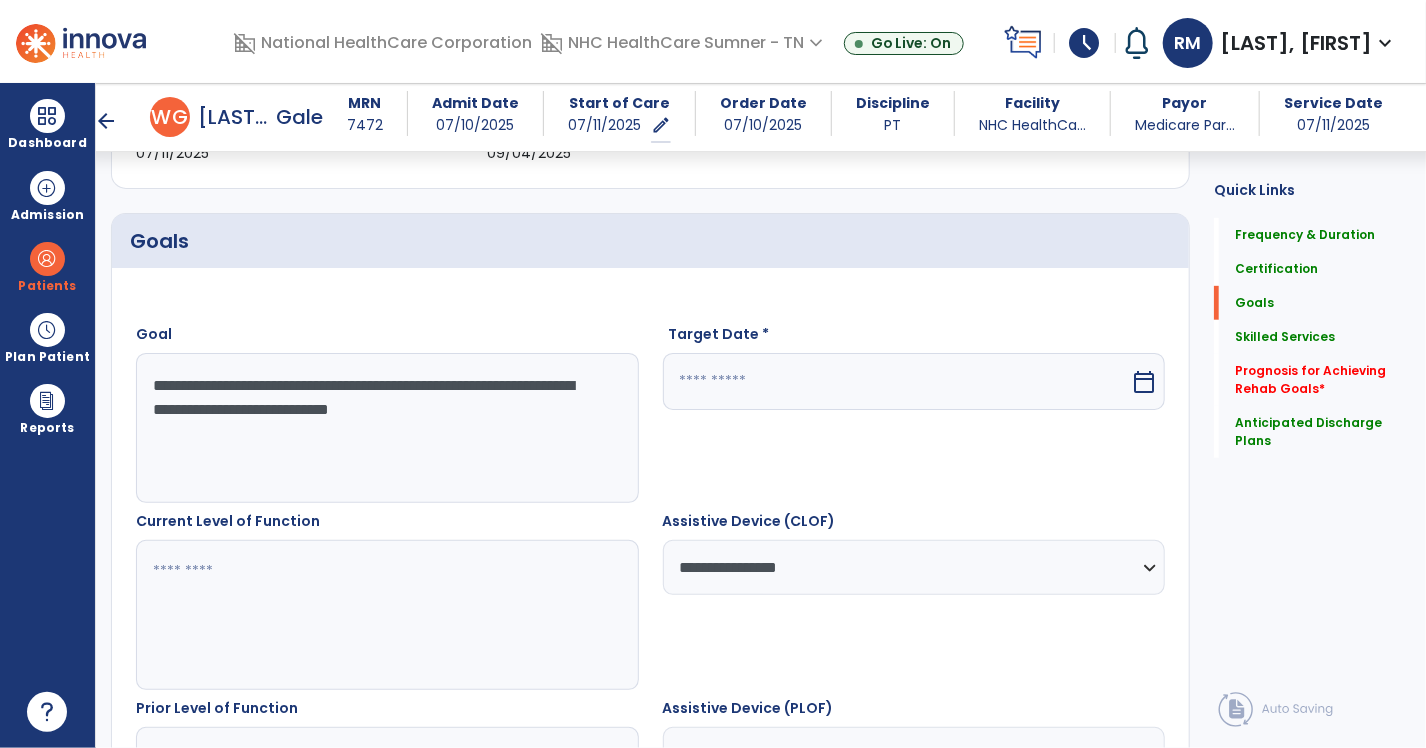click at bounding box center (897, 381) 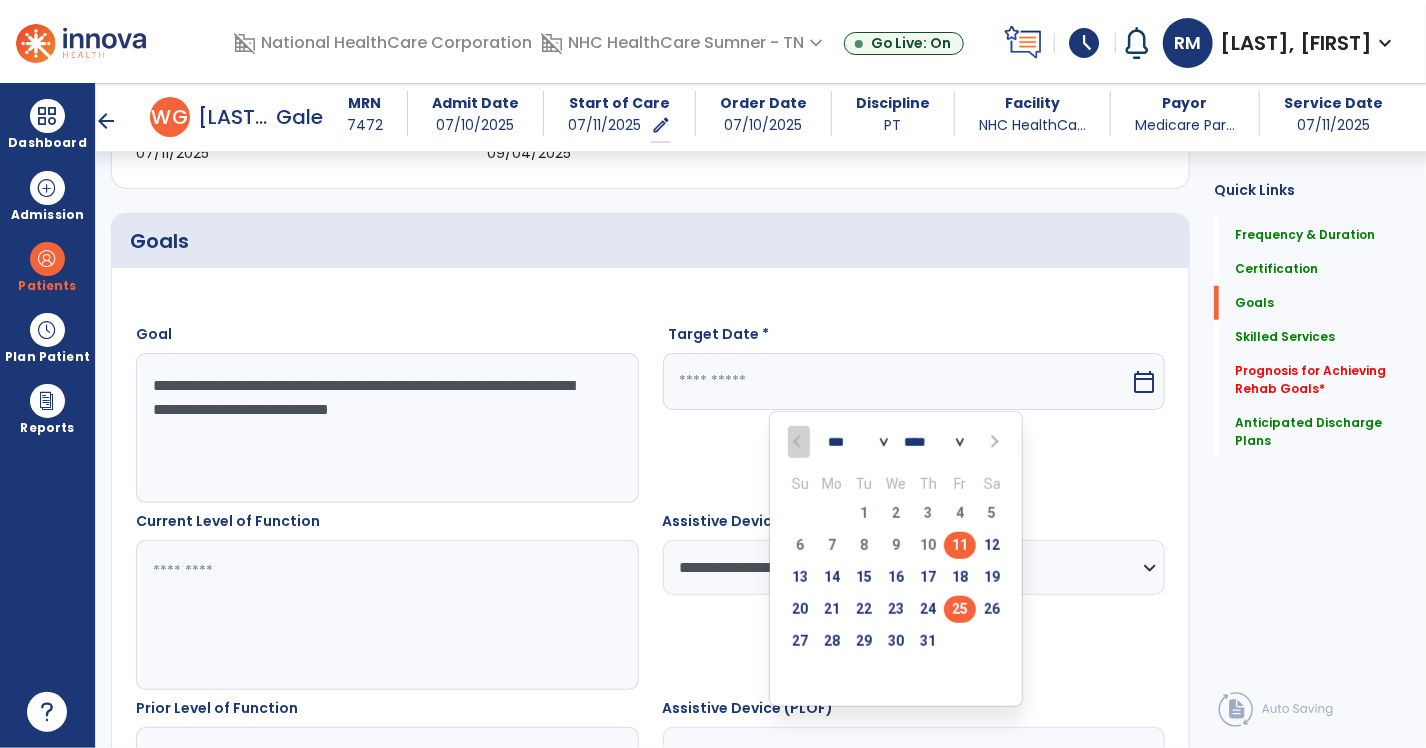 click on "25" at bounding box center (960, 609) 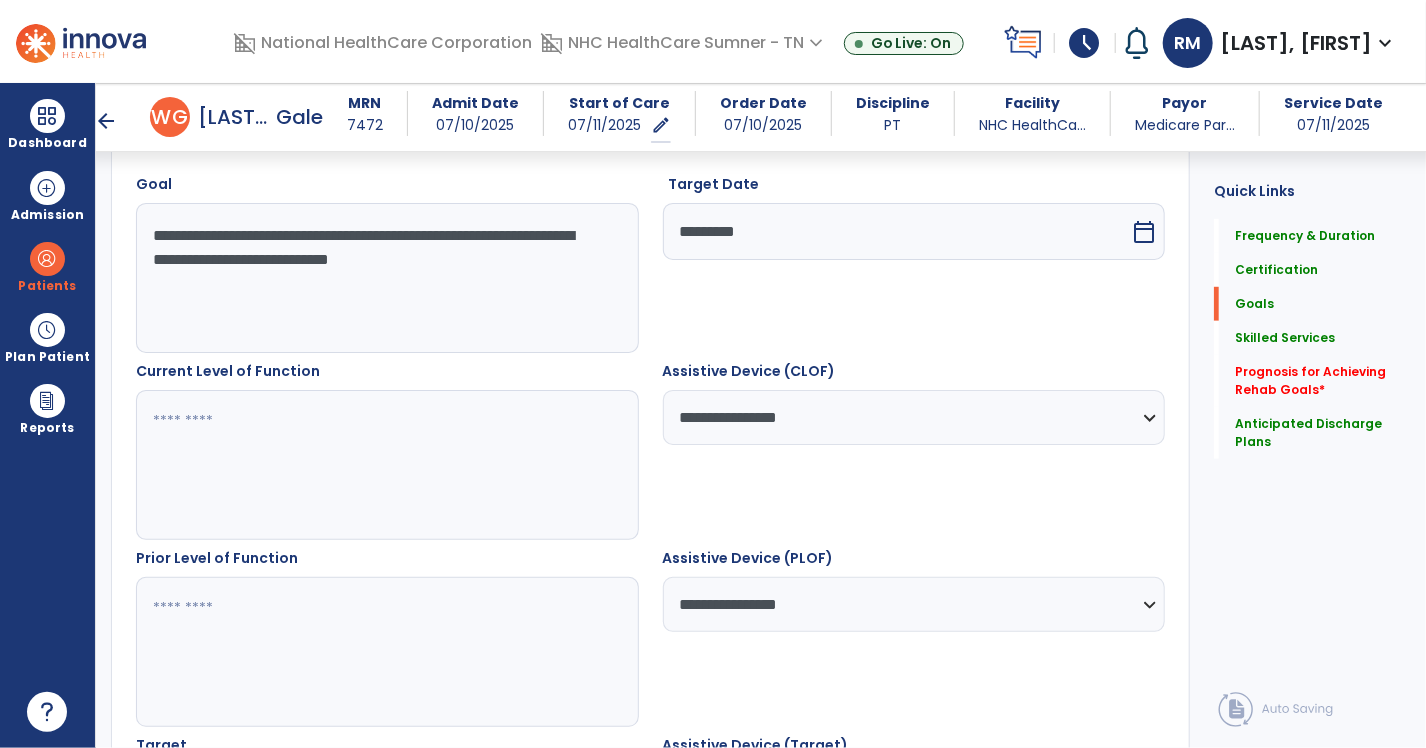 scroll, scrollTop: 603, scrollLeft: 0, axis: vertical 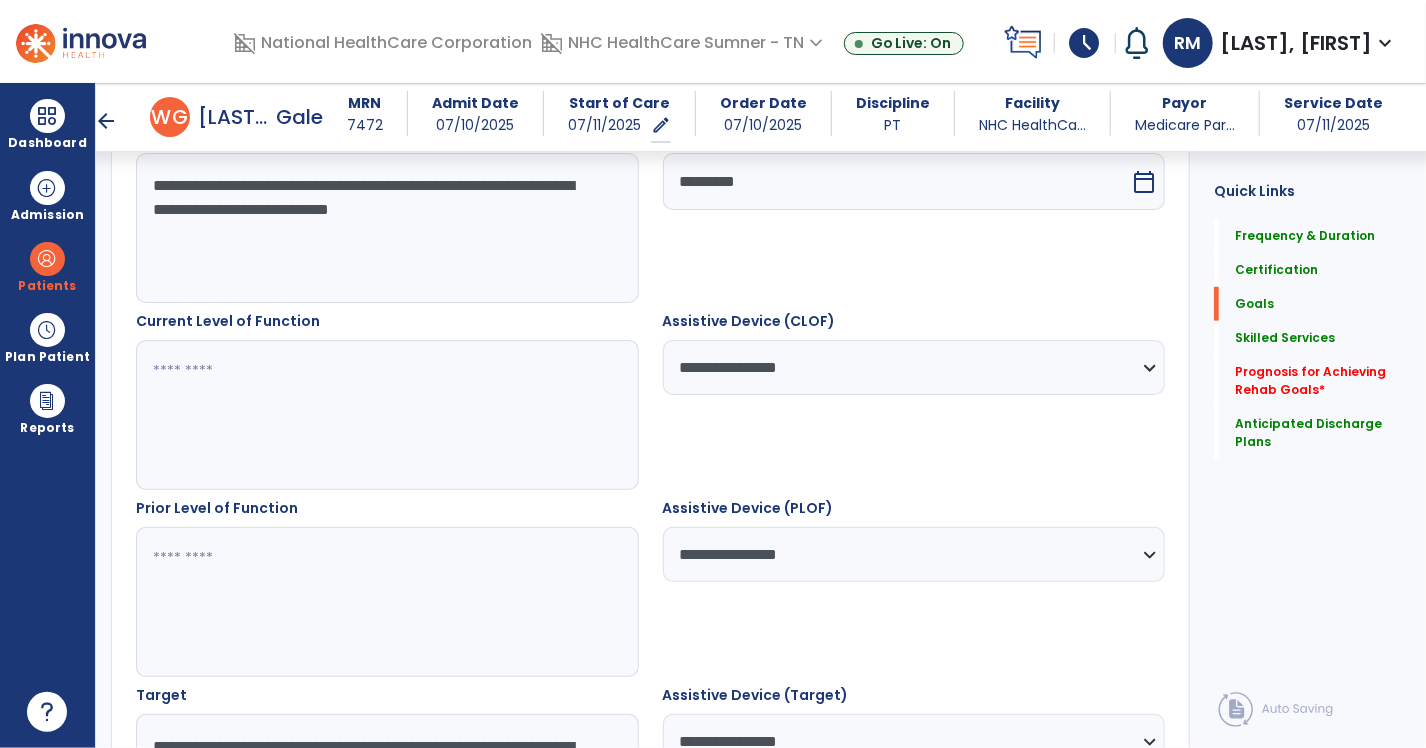 click at bounding box center [386, 415] 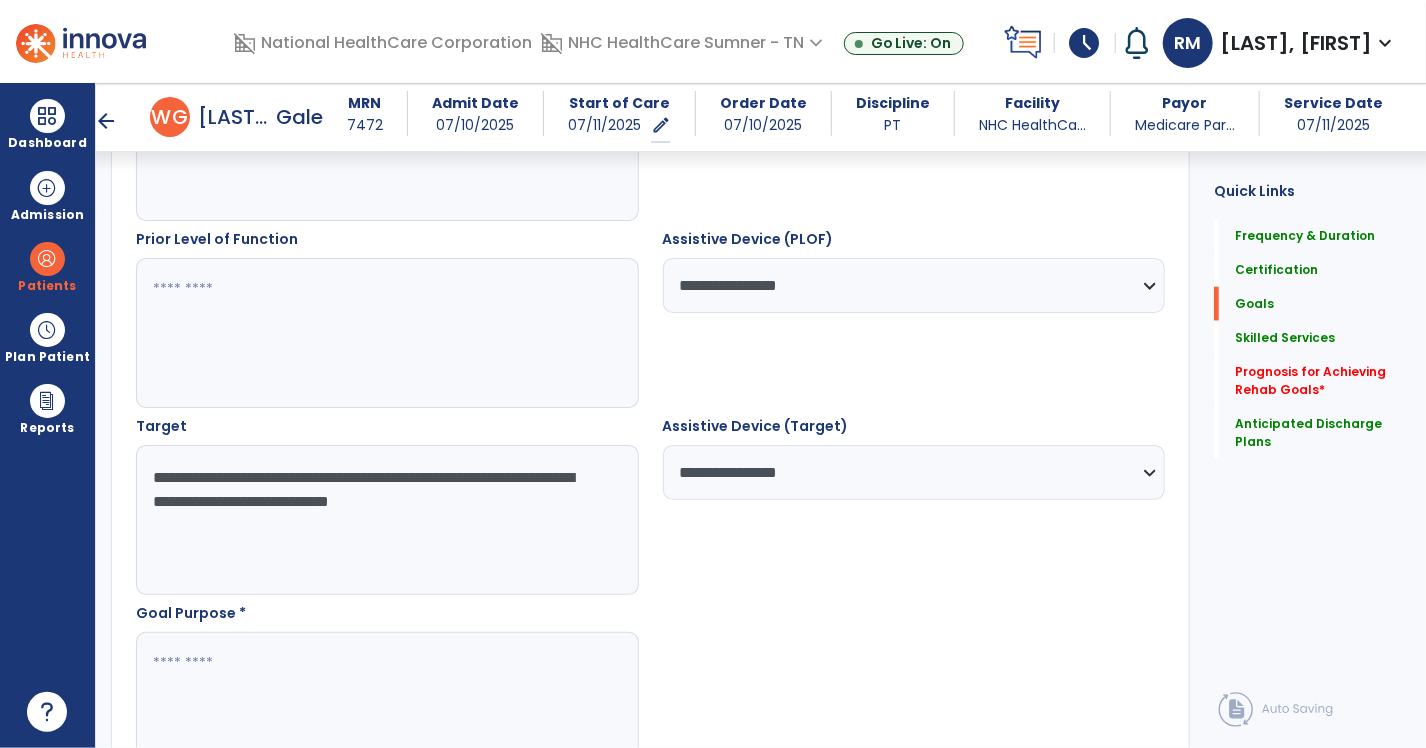 scroll, scrollTop: 903, scrollLeft: 0, axis: vertical 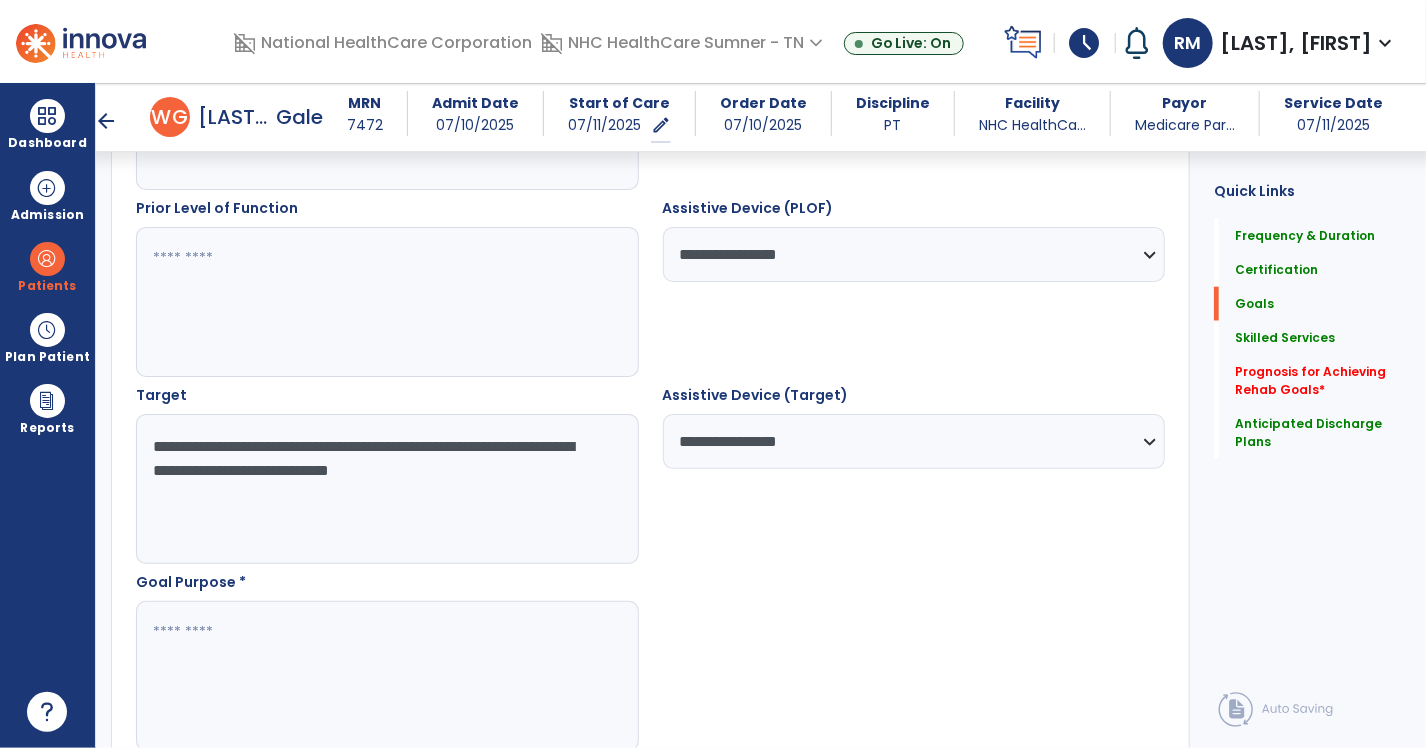 type on "********" 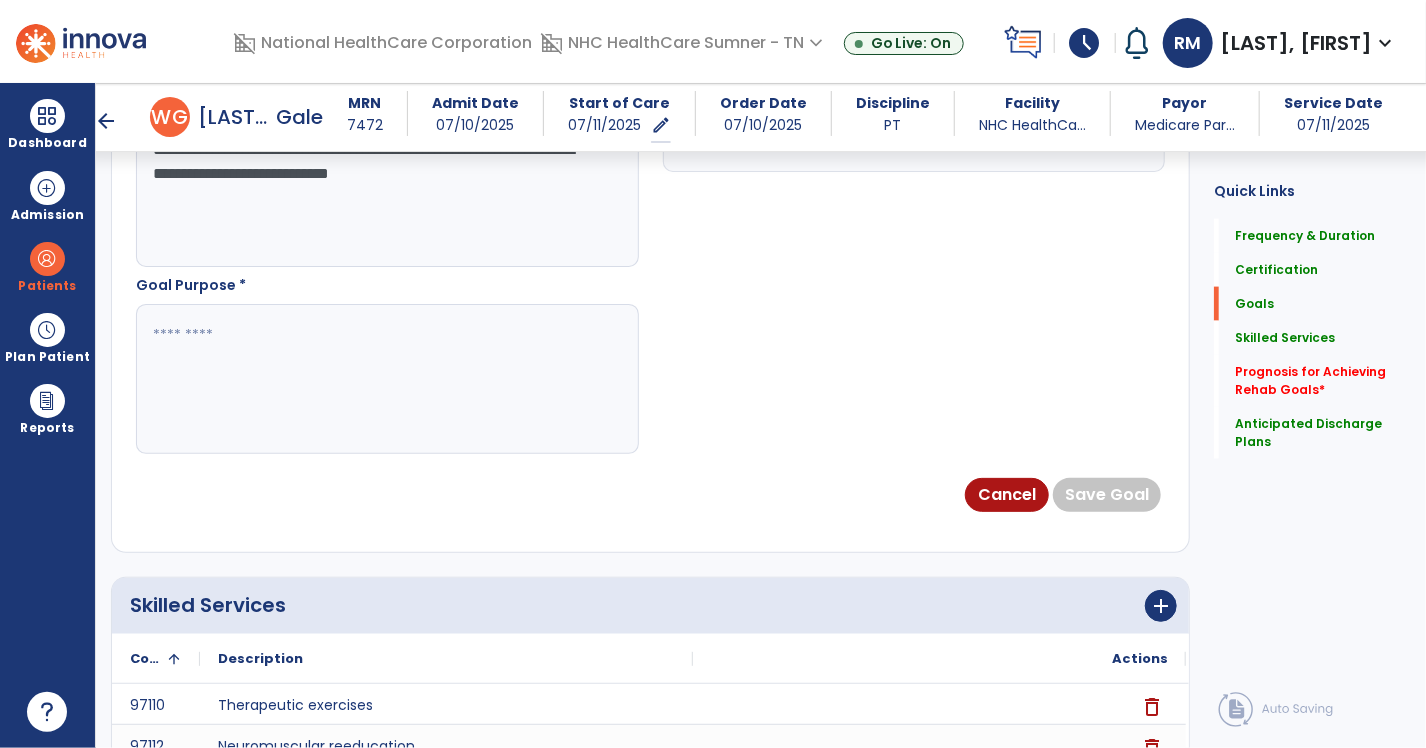 scroll, scrollTop: 1203, scrollLeft: 0, axis: vertical 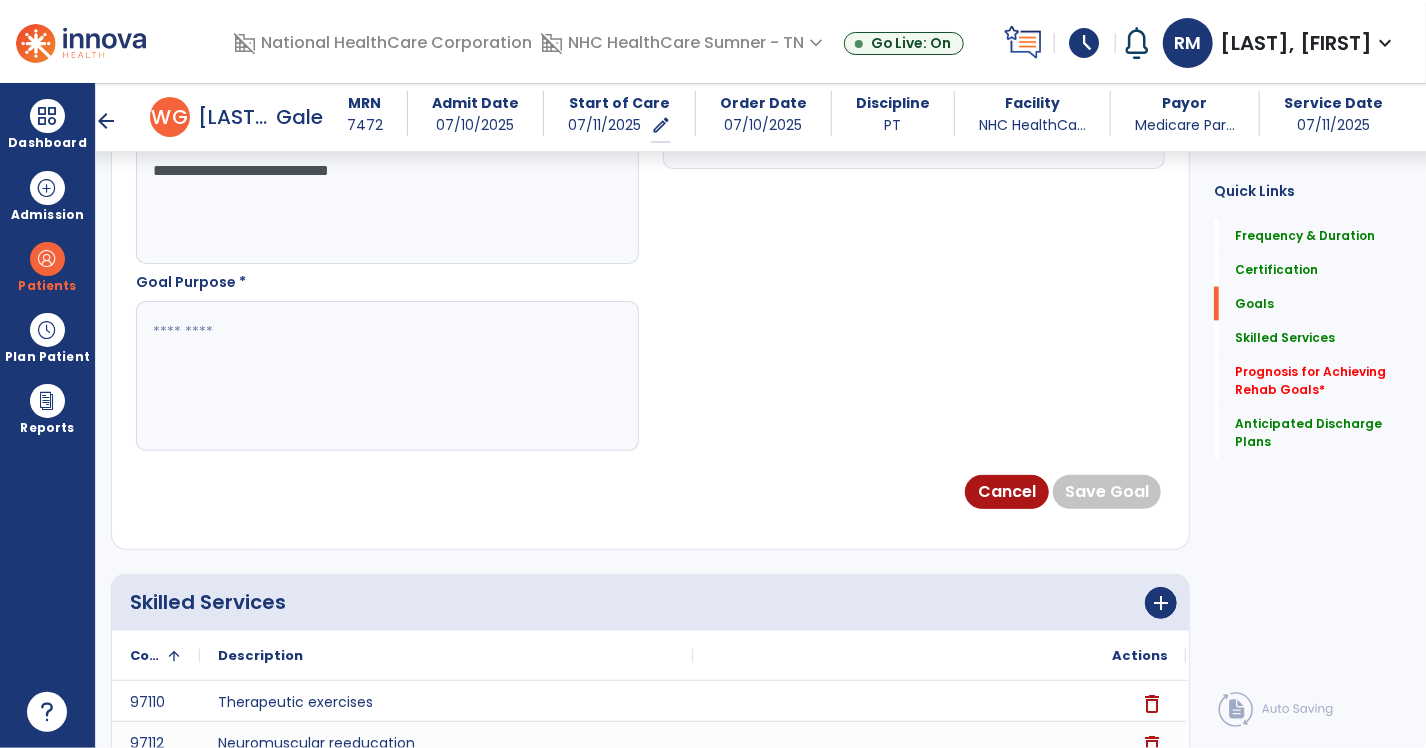 type on "*******" 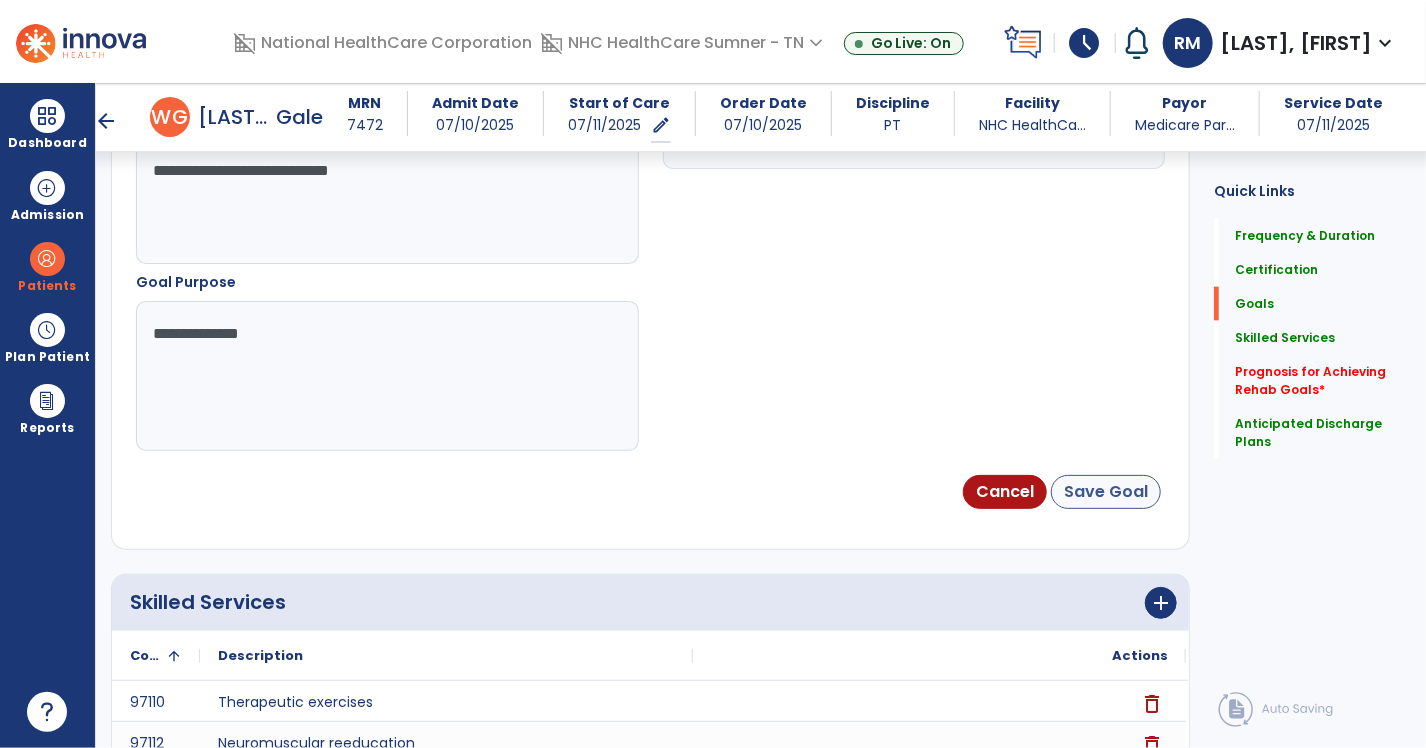 type on "**********" 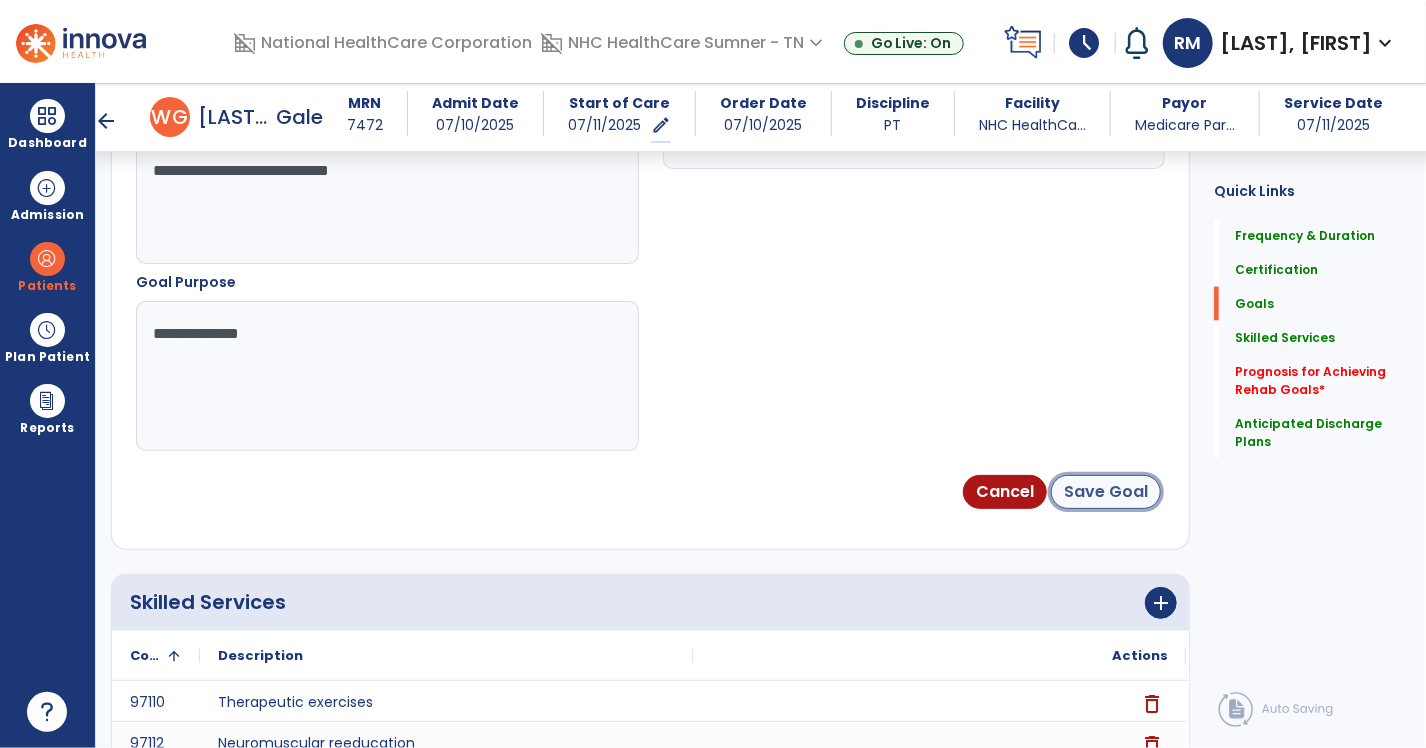 click on "Save Goal" at bounding box center [1106, 492] 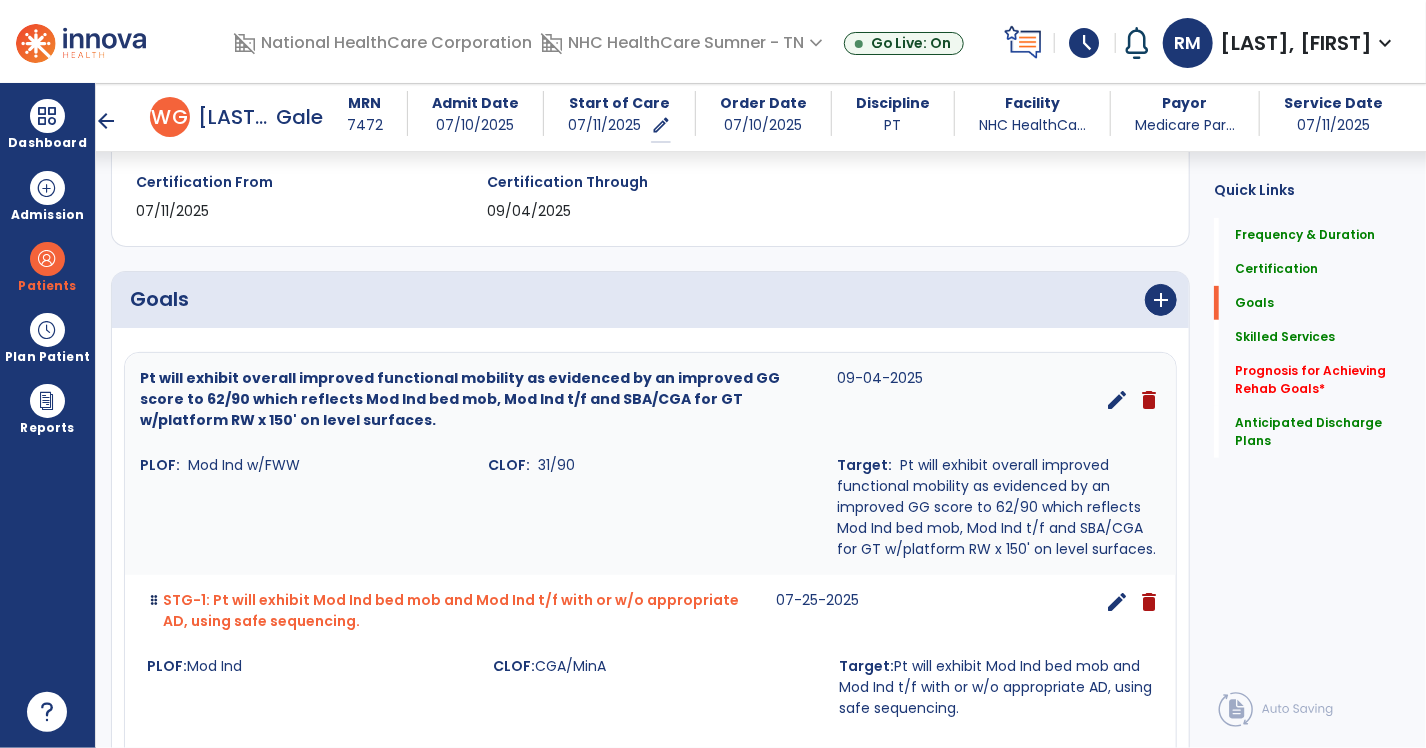 scroll, scrollTop: 327, scrollLeft: 0, axis: vertical 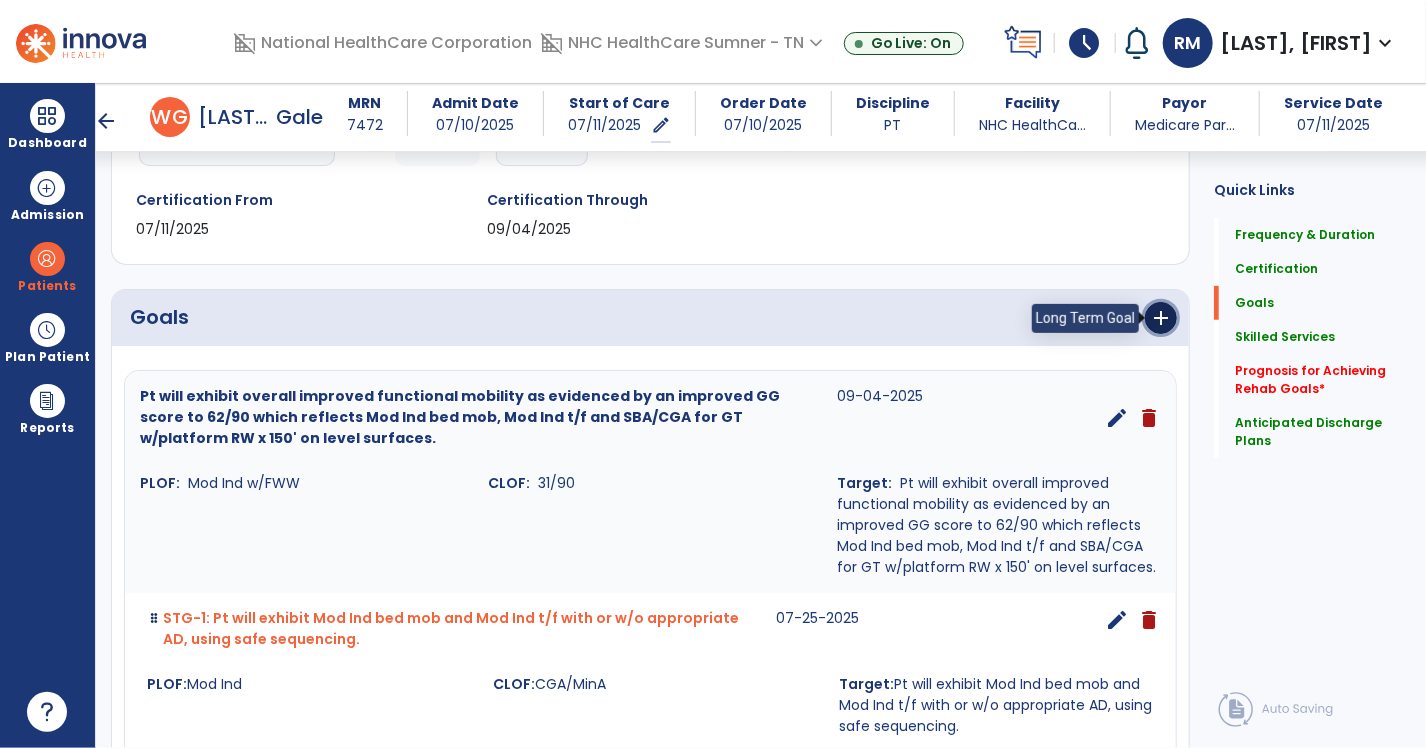 click on "add" at bounding box center (1161, 318) 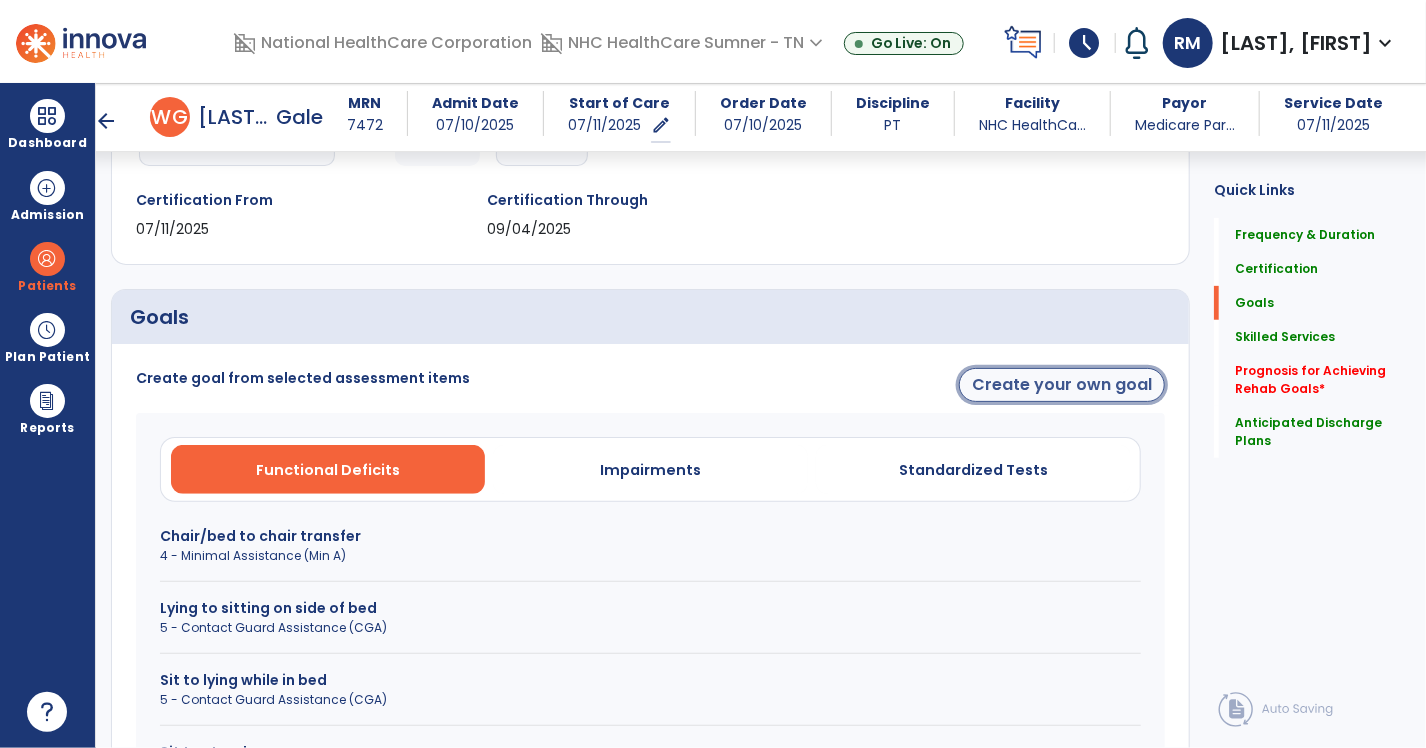 click on "Create your own goal" at bounding box center [1062, 385] 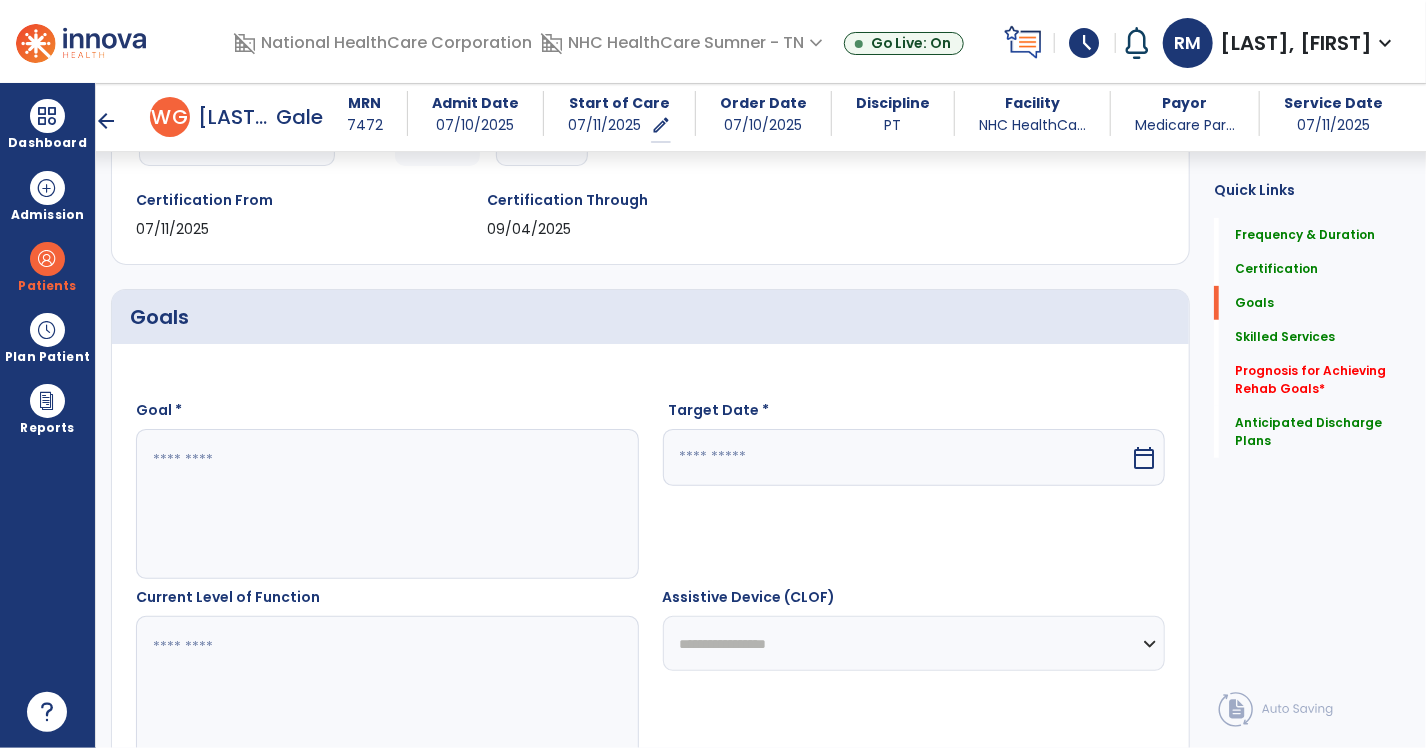click at bounding box center (386, 504) 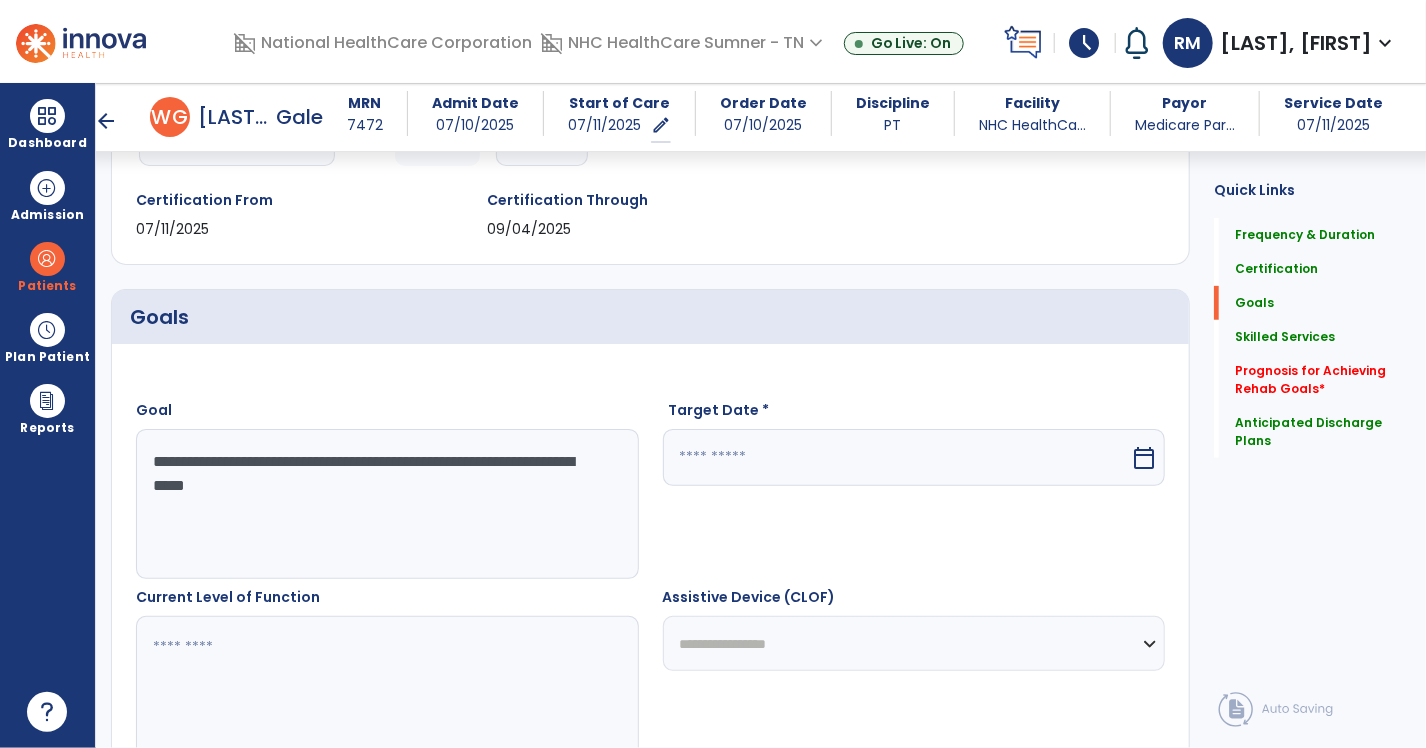 drag, startPoint x: 314, startPoint y: 502, endPoint x: 105, endPoint y: 471, distance: 211.28653 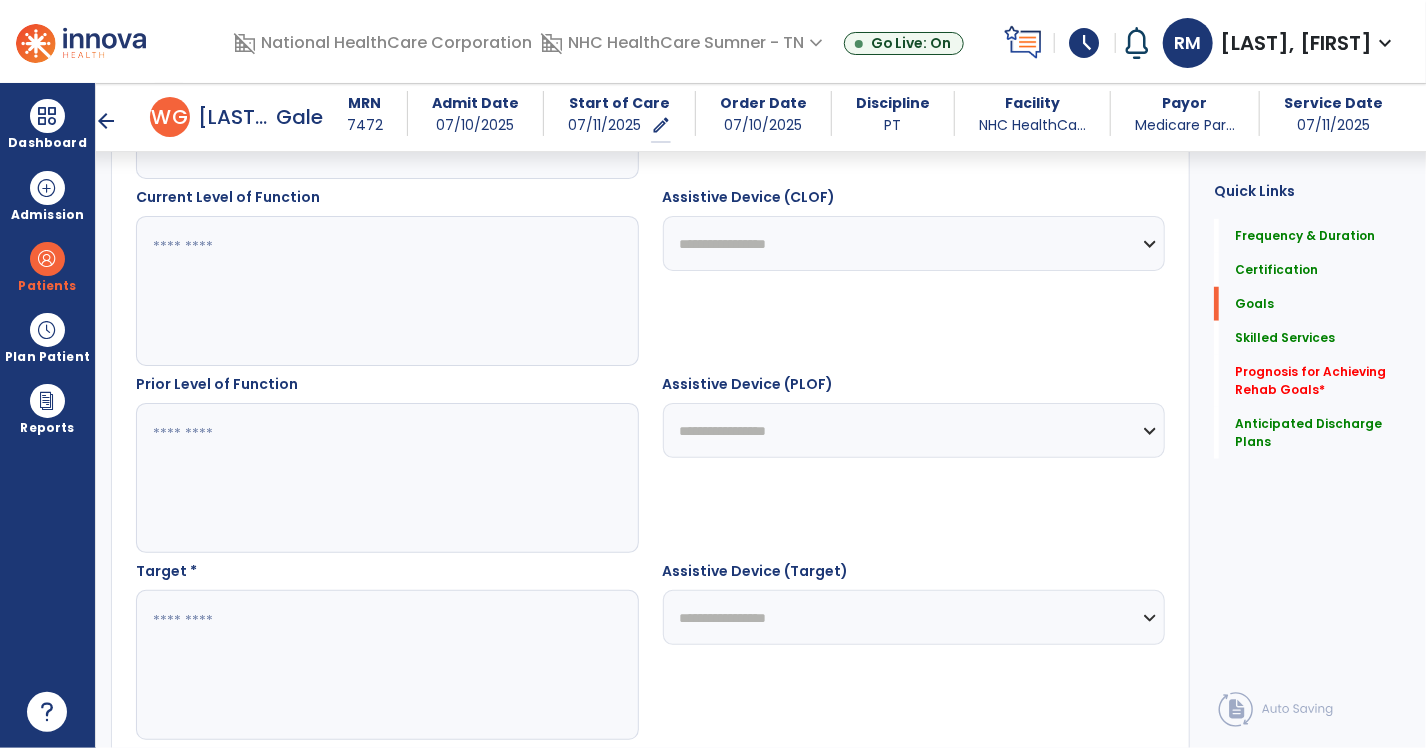 scroll, scrollTop: 827, scrollLeft: 0, axis: vertical 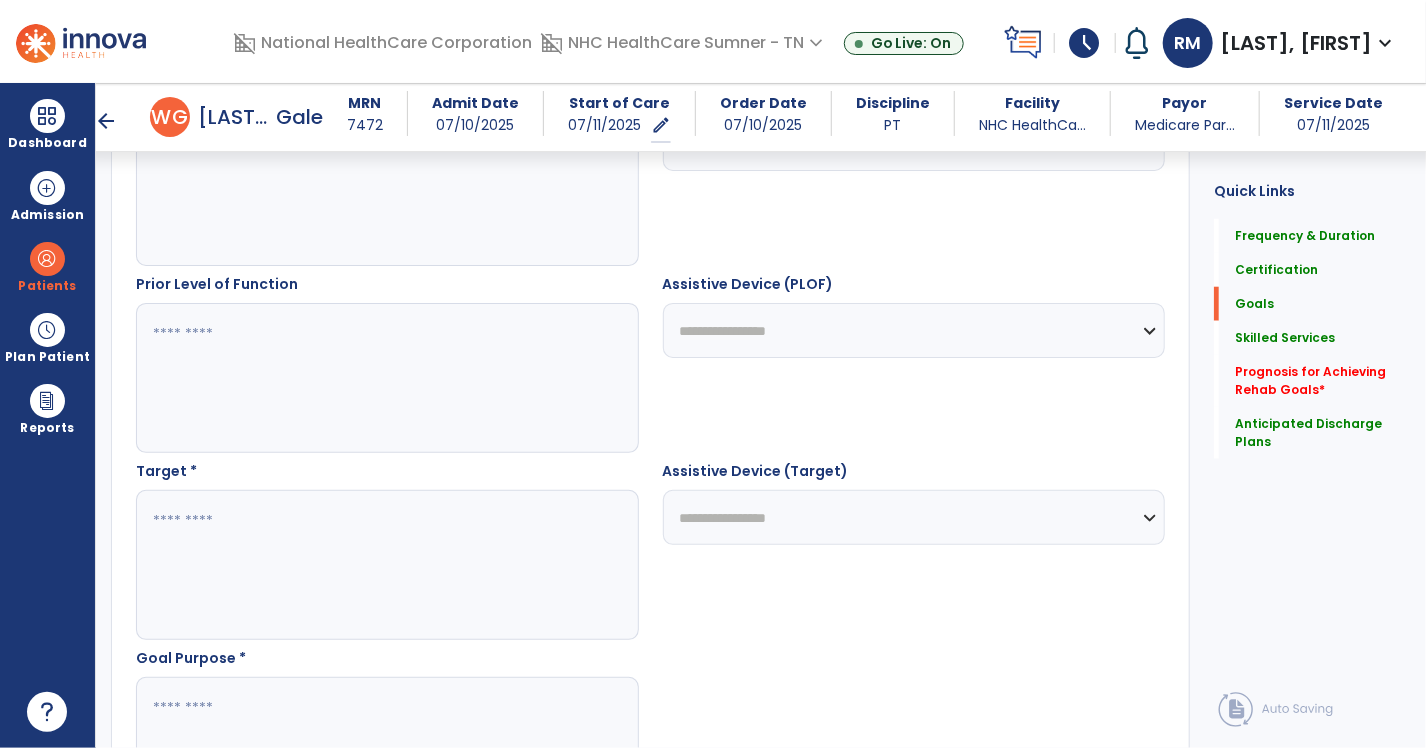 type on "**********" 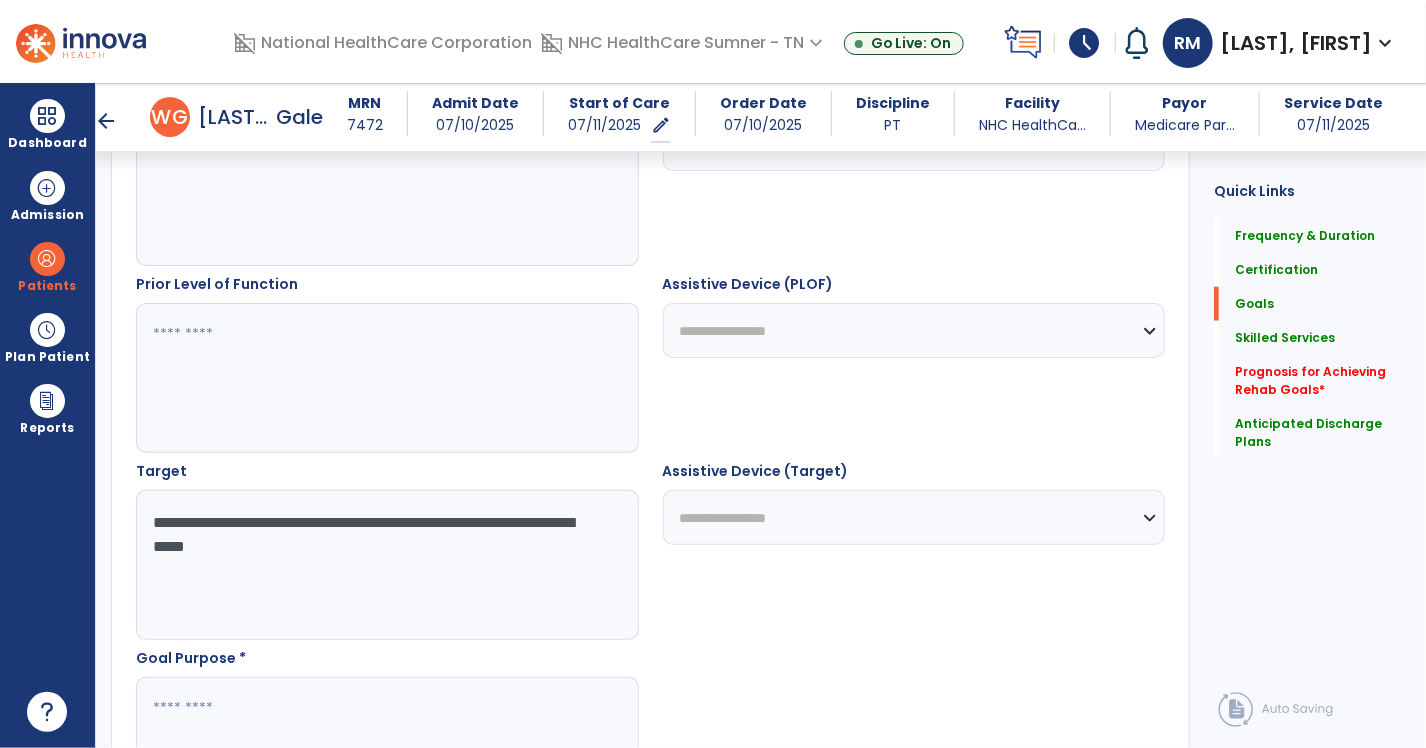 type on "**********" 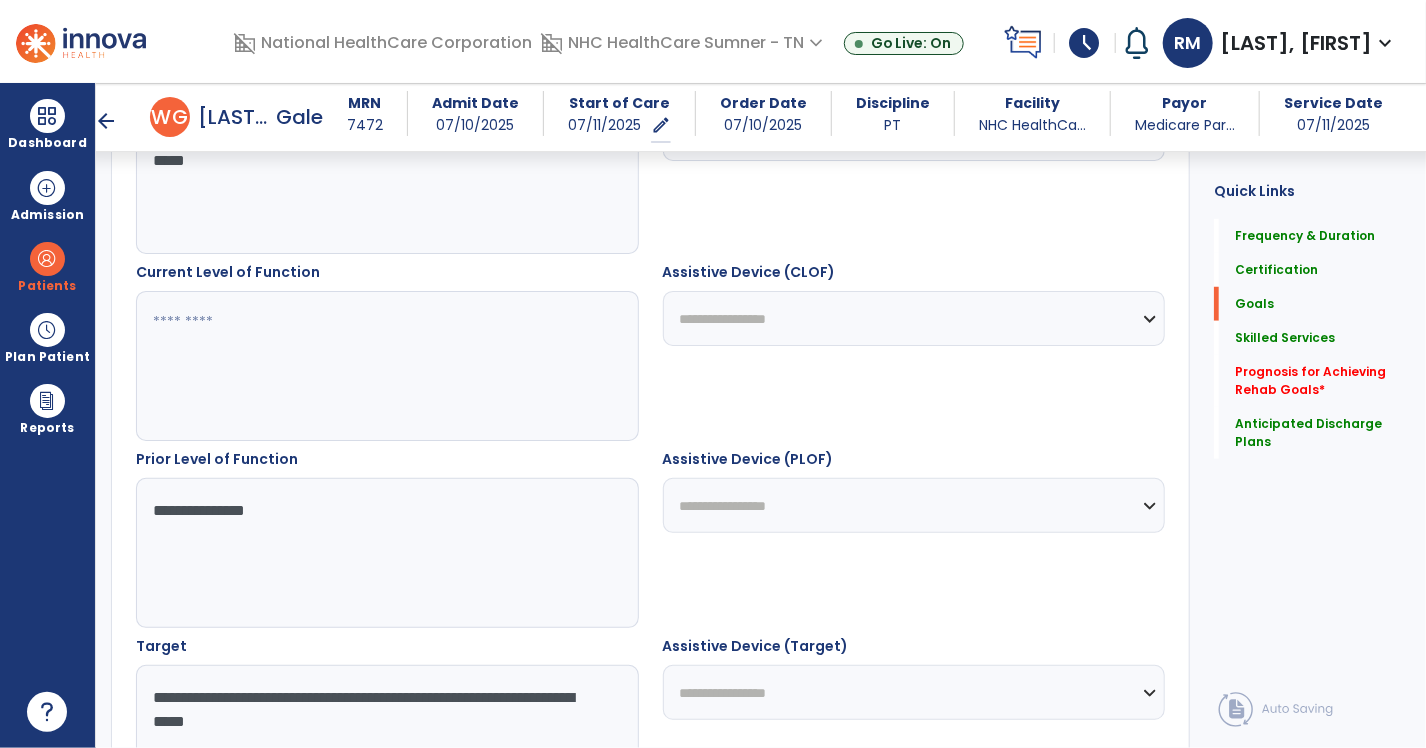 scroll, scrollTop: 627, scrollLeft: 0, axis: vertical 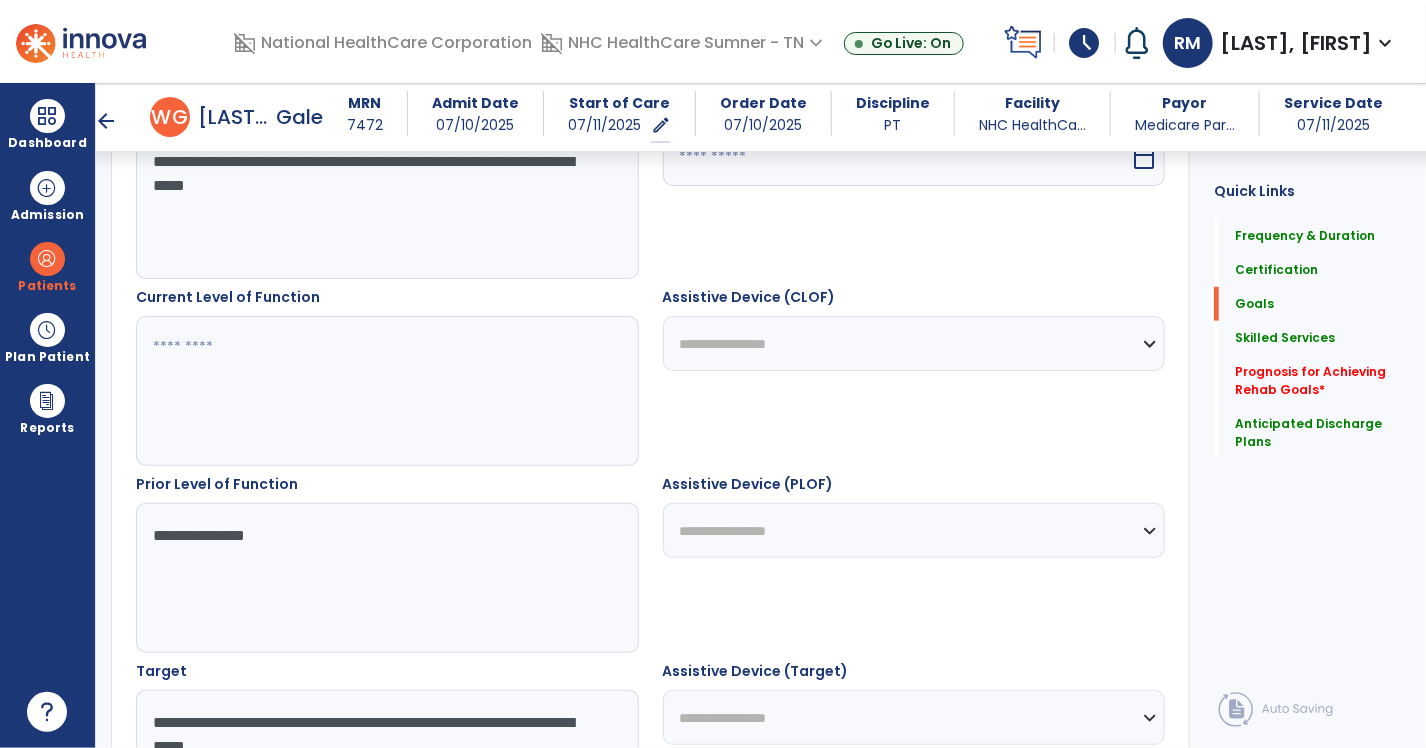 type on "**********" 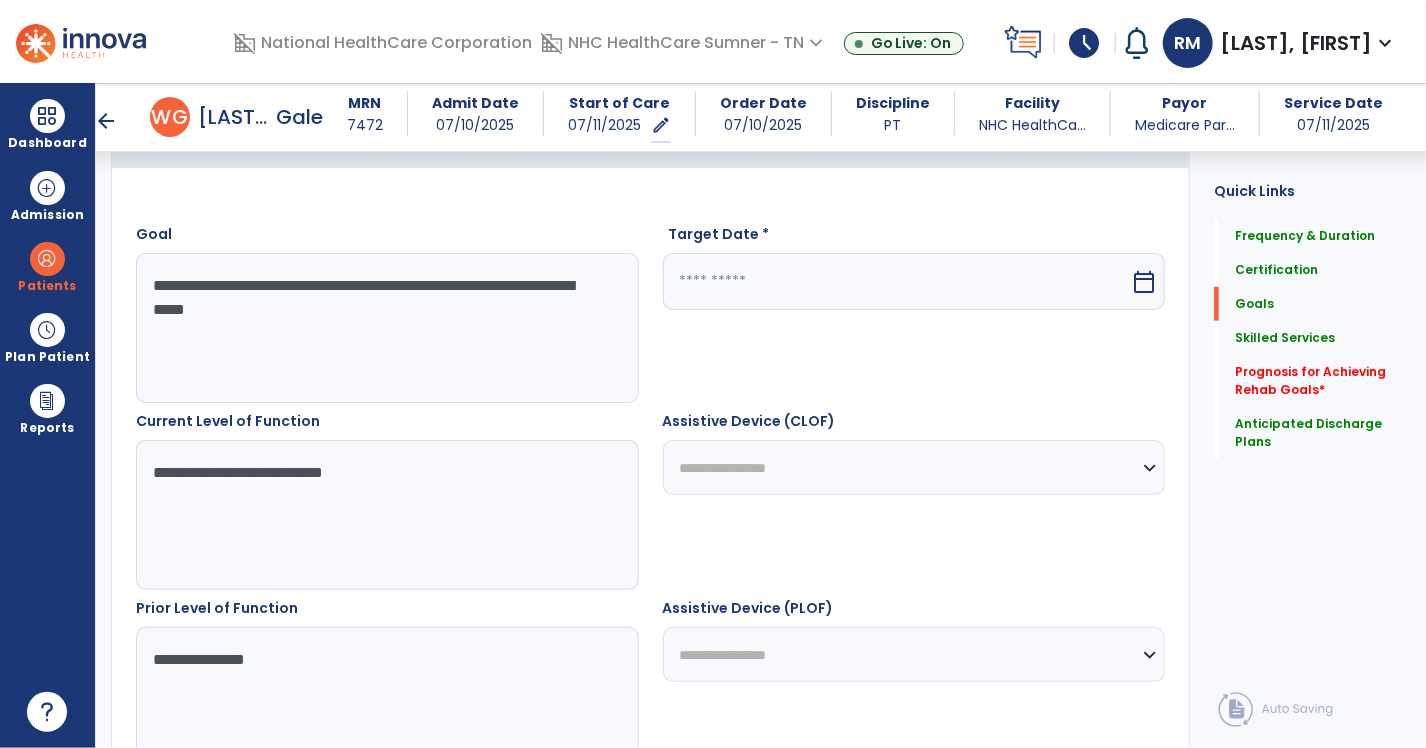 scroll, scrollTop: 327, scrollLeft: 0, axis: vertical 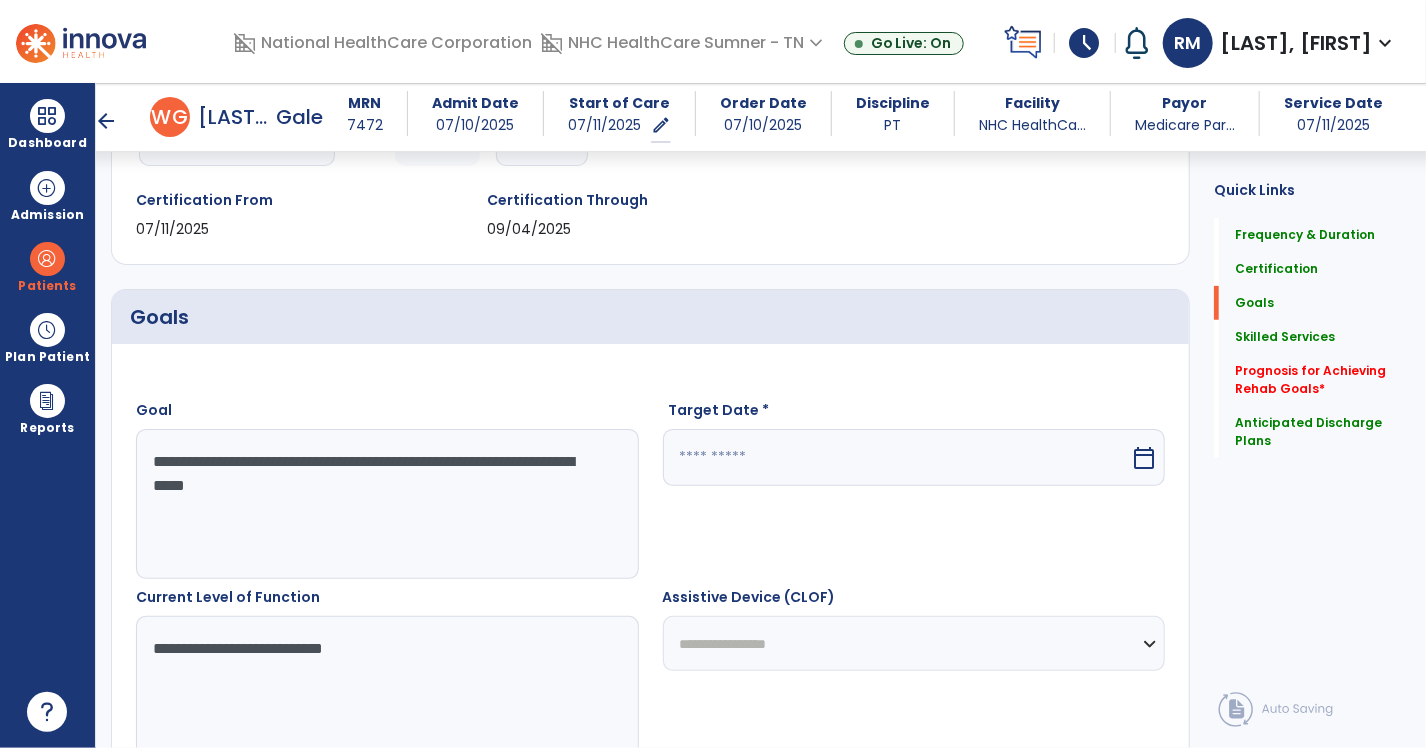 type on "**********" 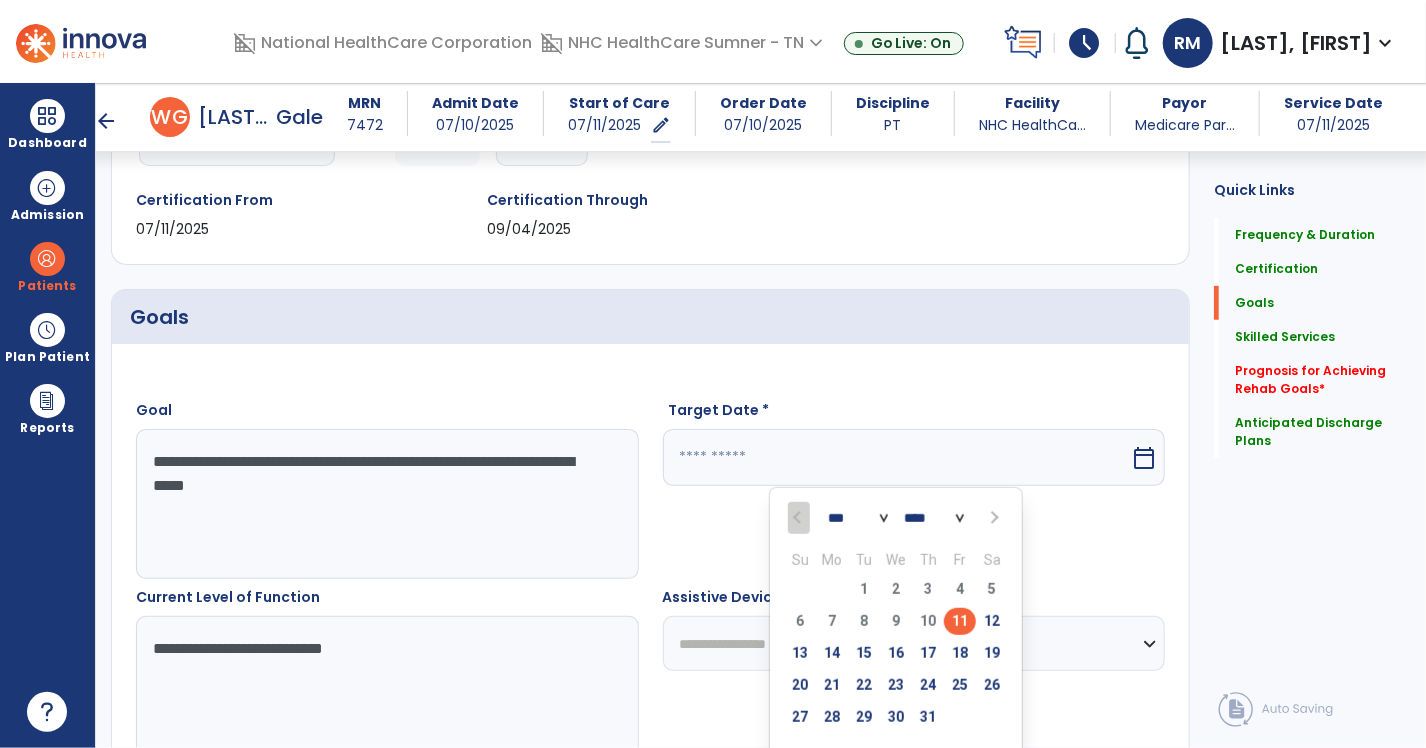 click at bounding box center (992, 518) 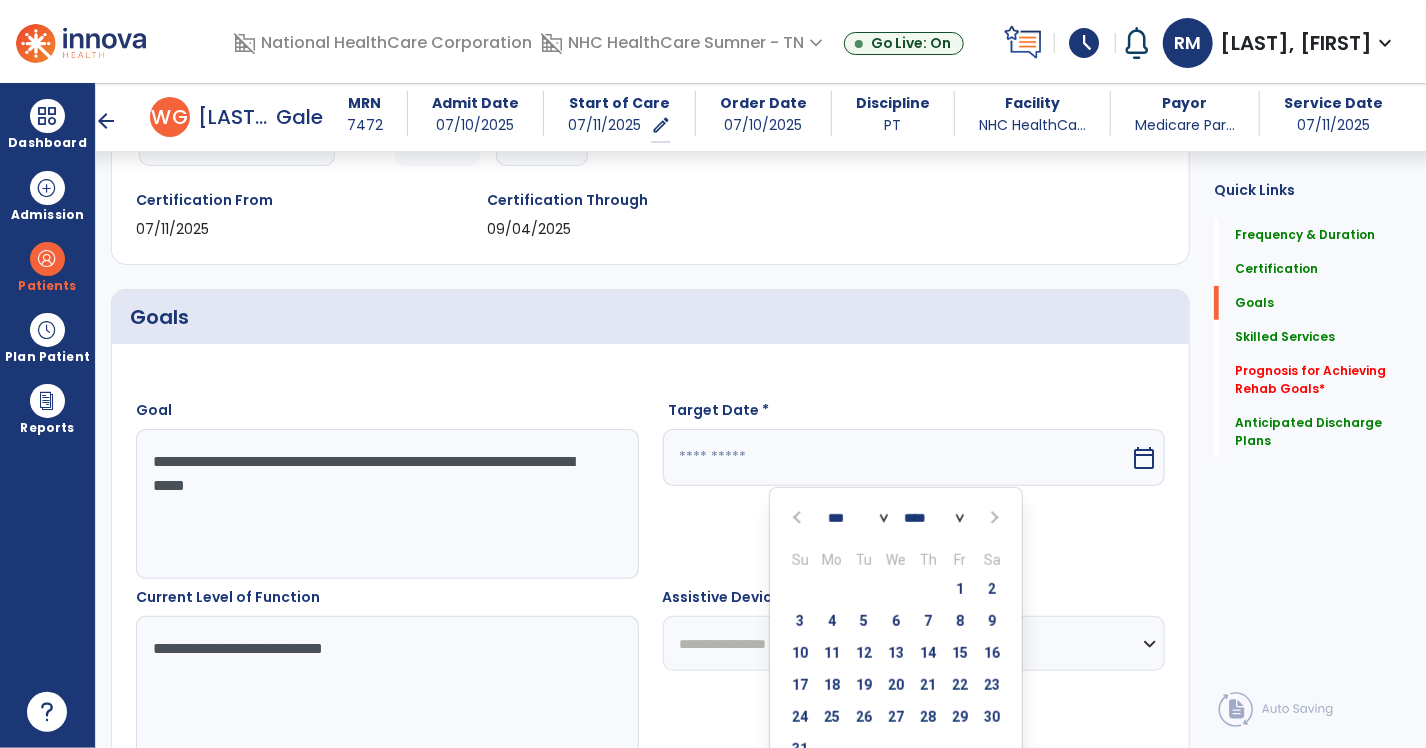 click at bounding box center (992, 518) 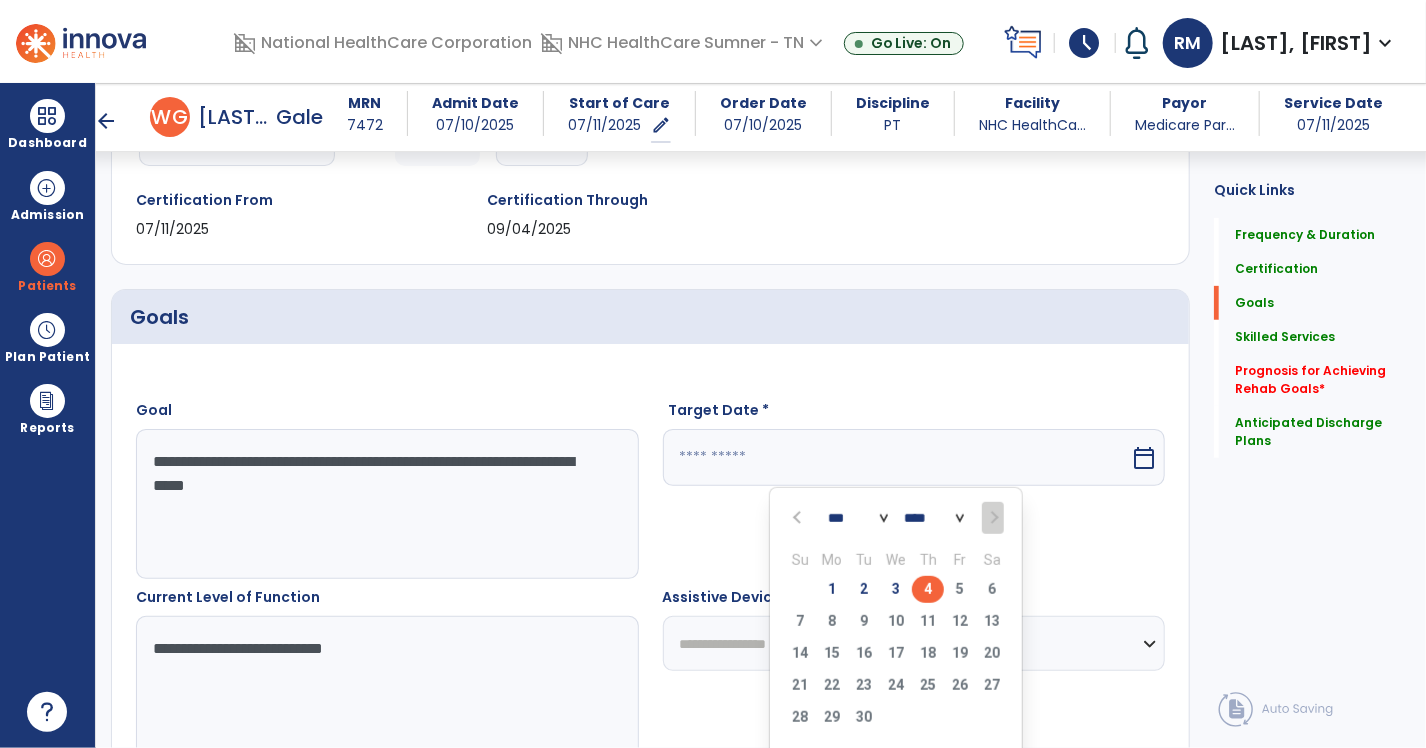 click on "4" at bounding box center [928, 589] 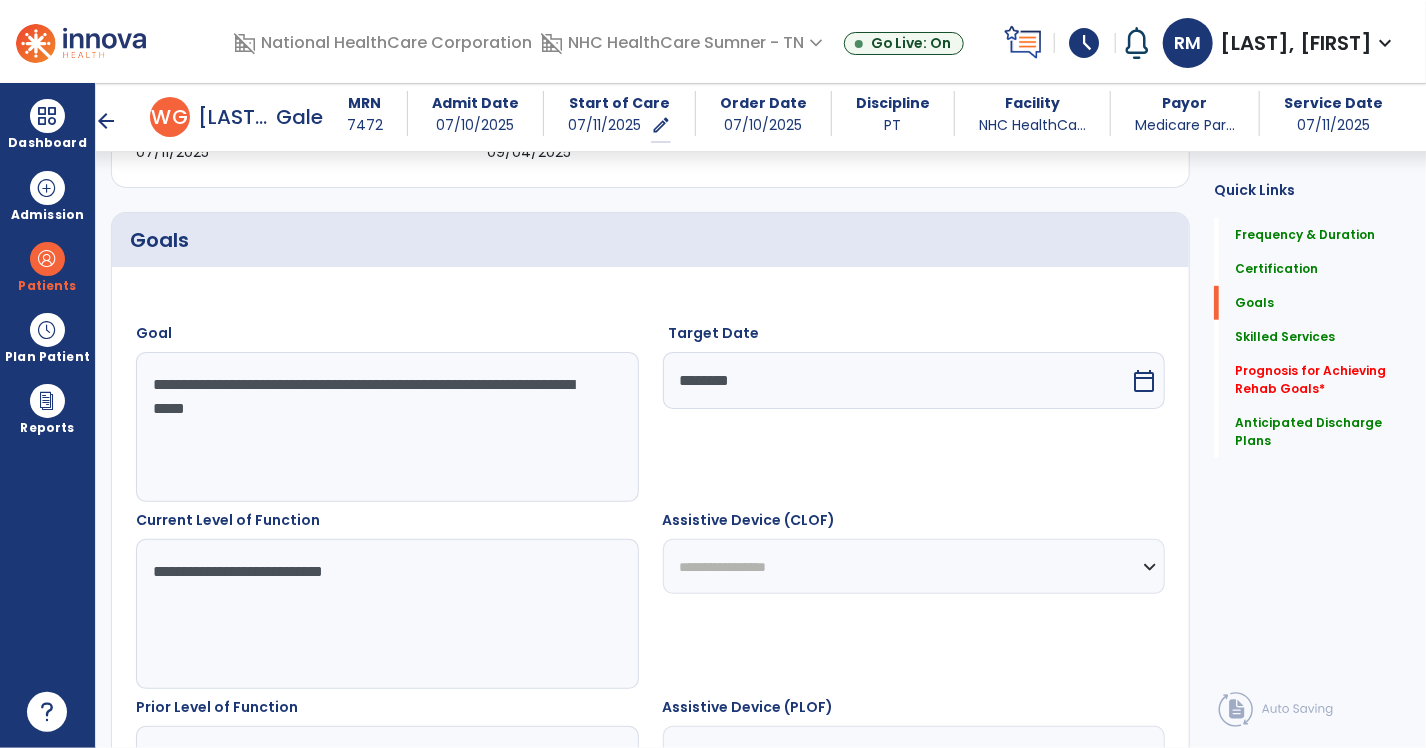 scroll, scrollTop: 627, scrollLeft: 0, axis: vertical 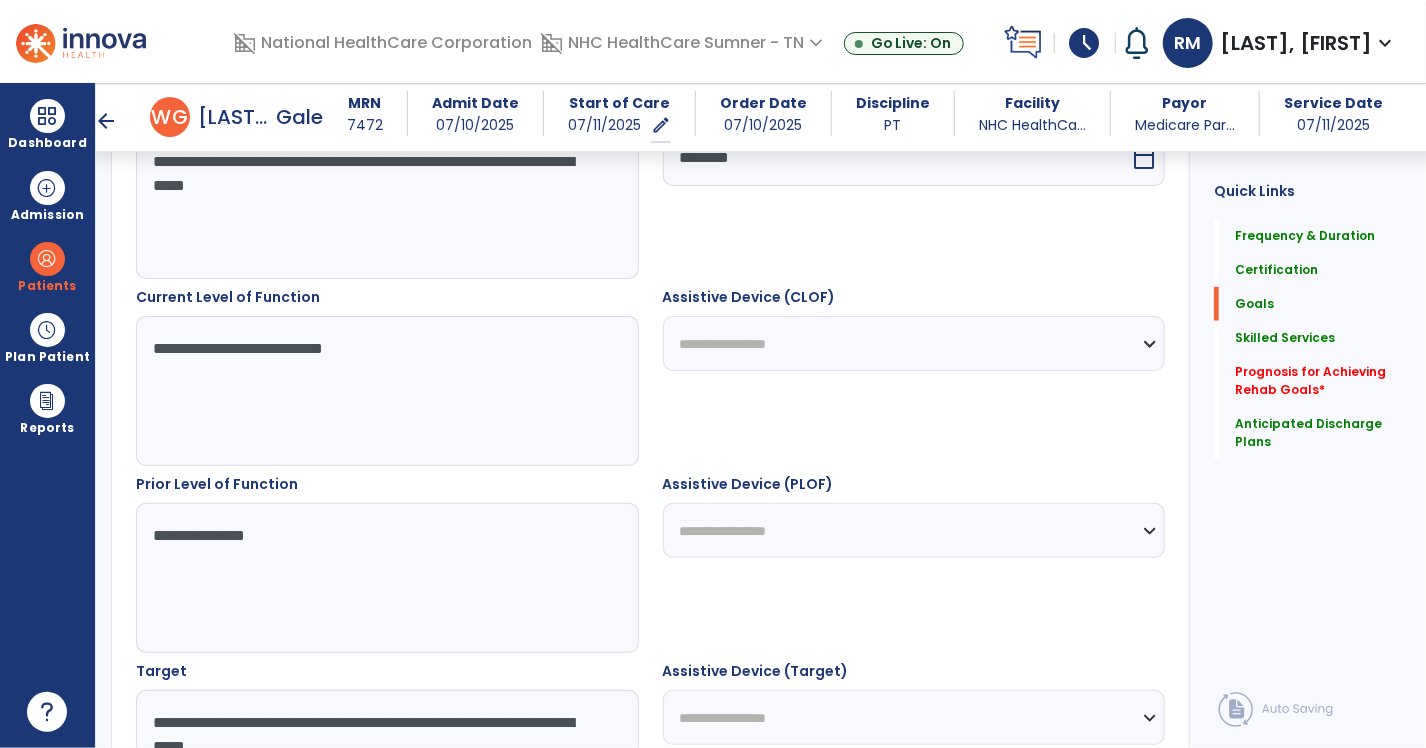 click on "**********" at bounding box center [914, 343] 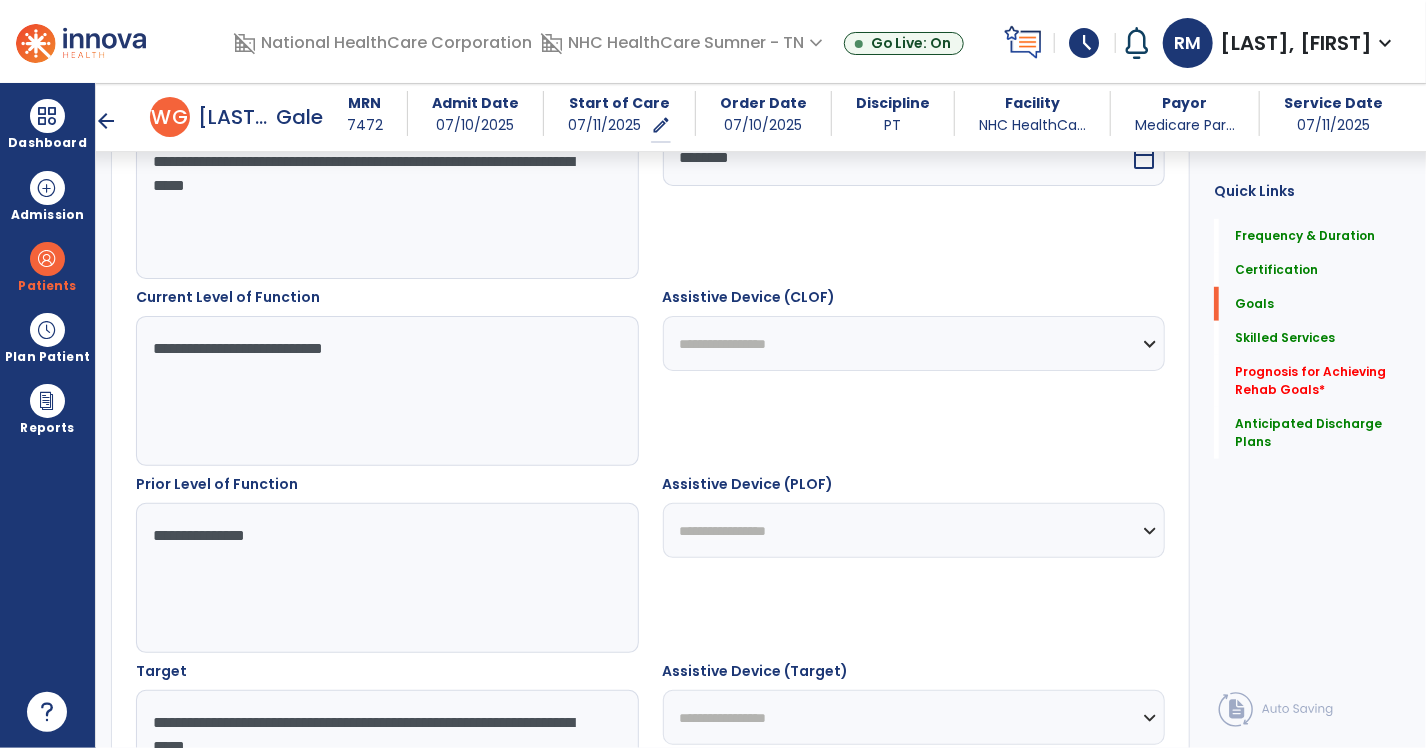 select on "**********" 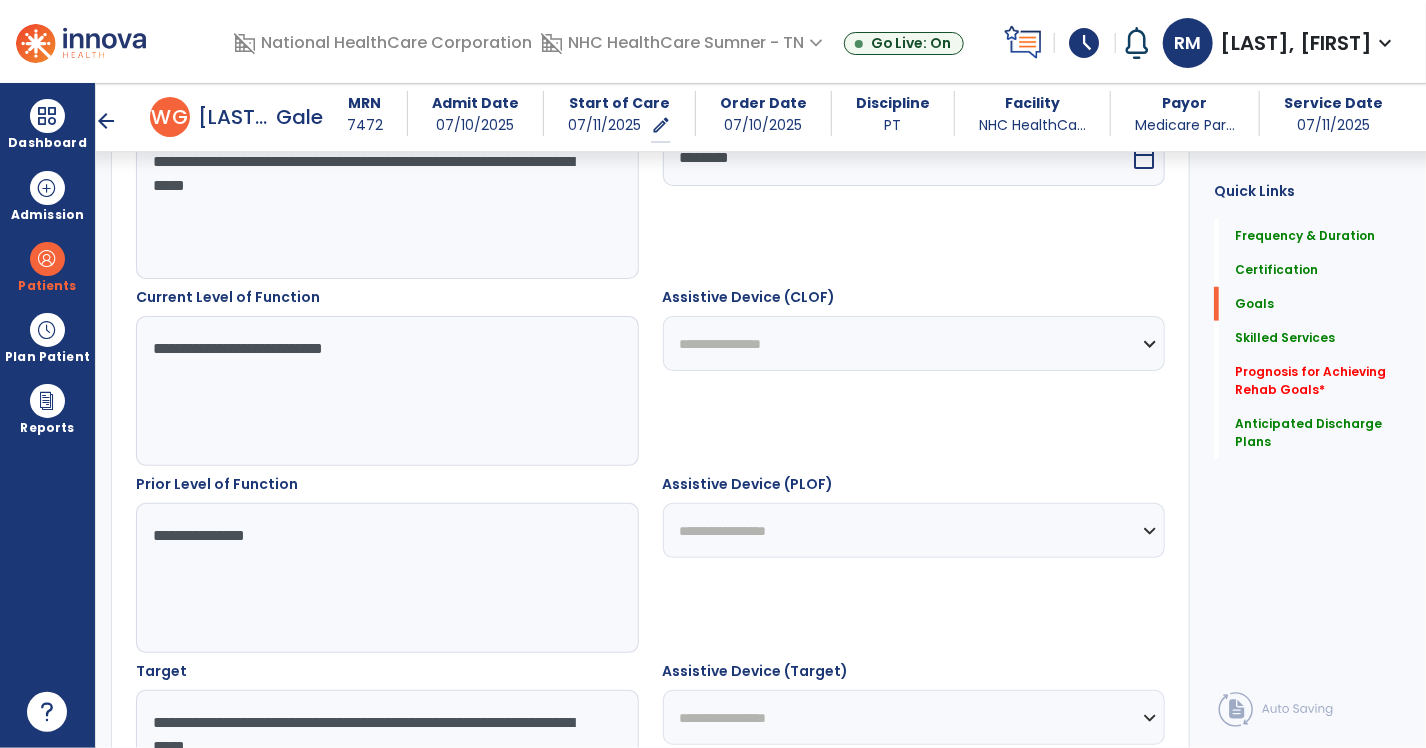 click on "**********" at bounding box center [914, 343] 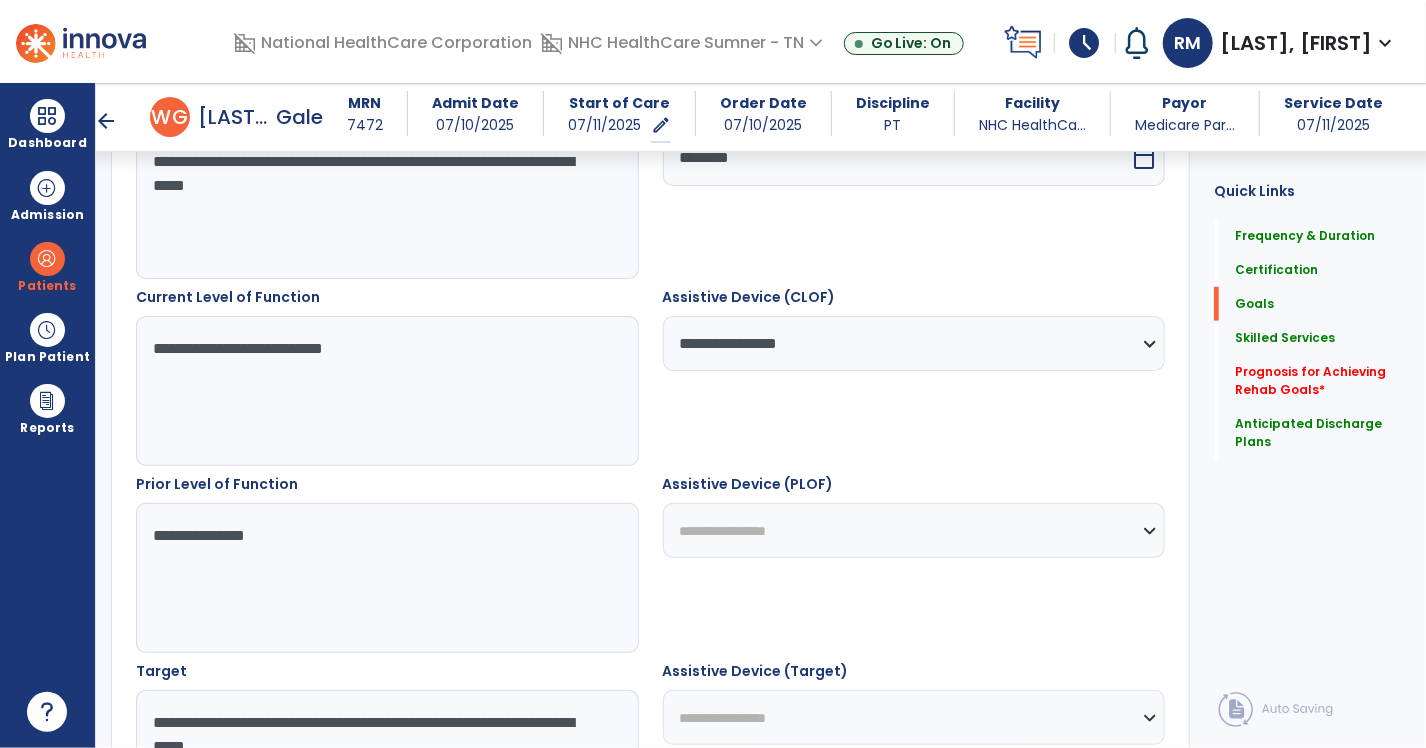 click on "**********" at bounding box center (914, 530) 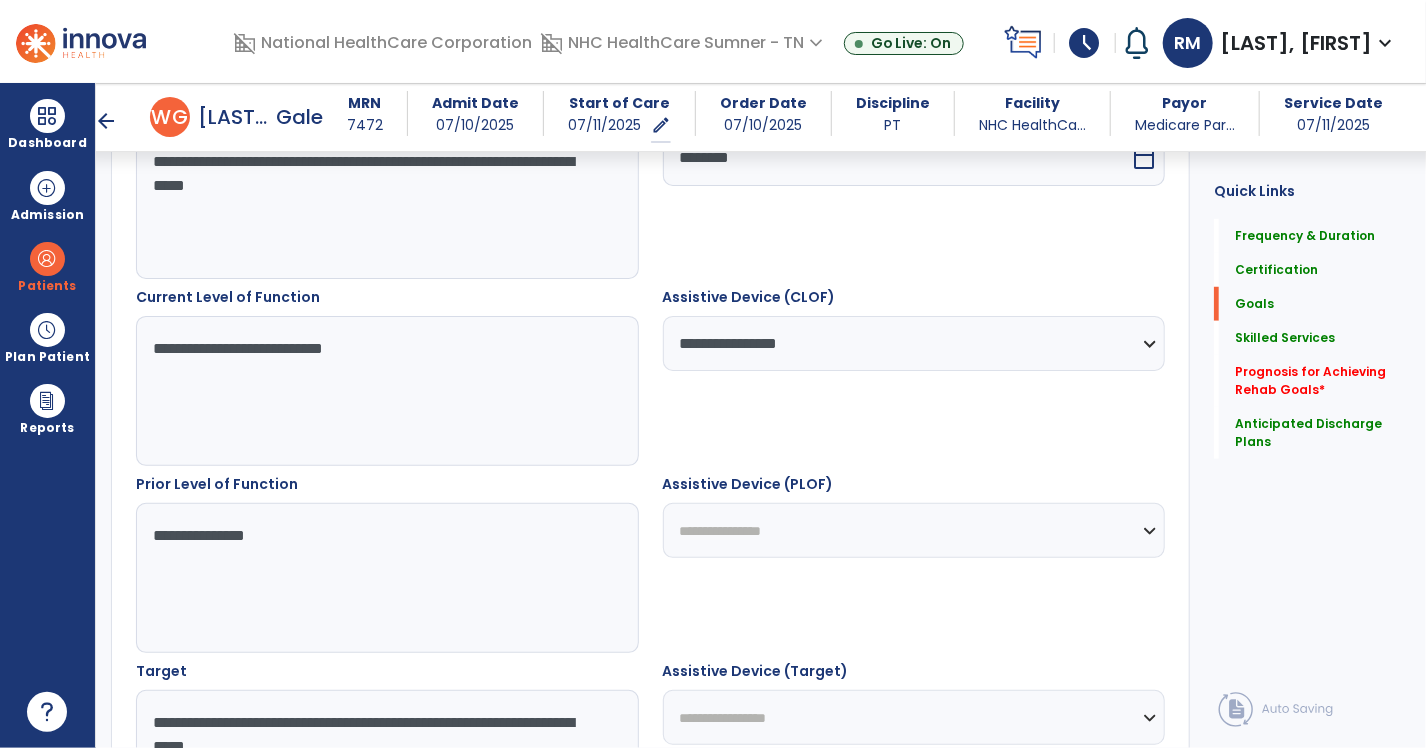click on "**********" at bounding box center [914, 530] 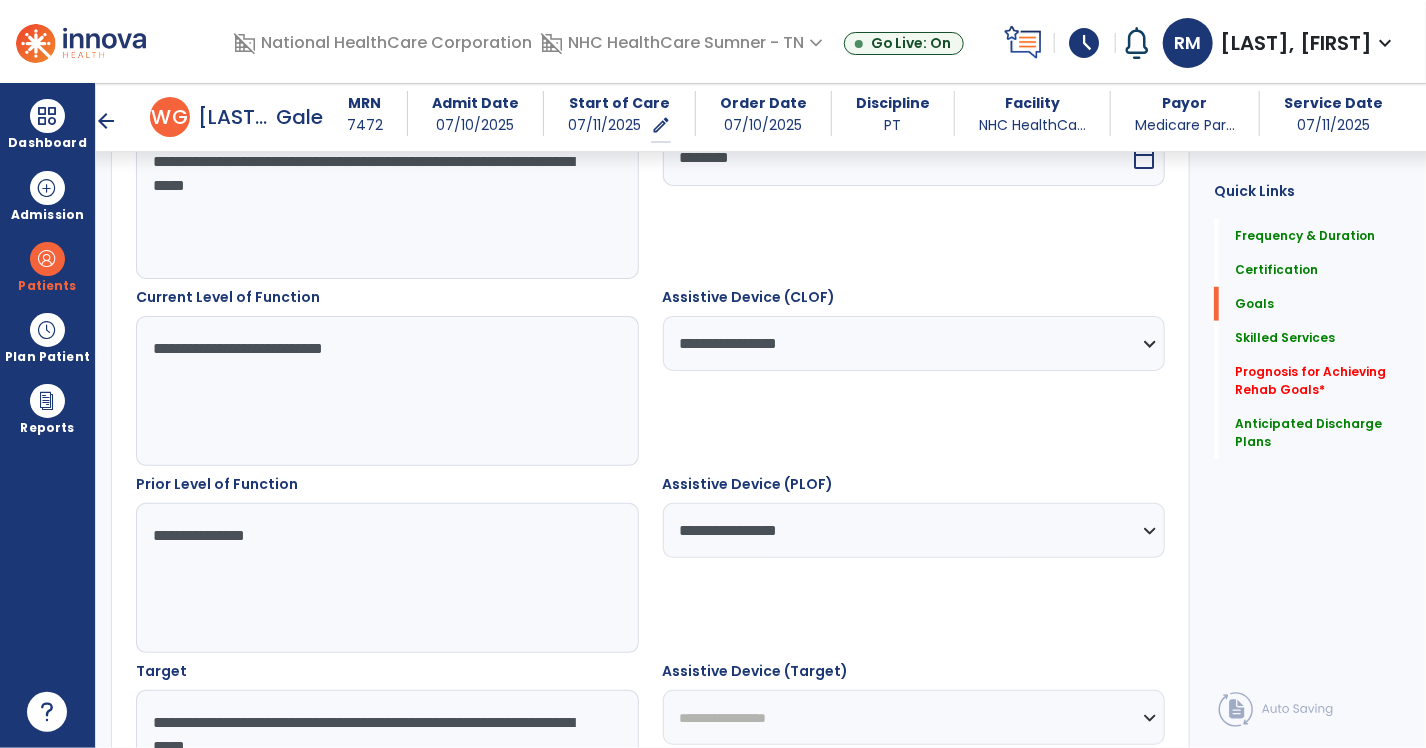 drag, startPoint x: 743, startPoint y: 727, endPoint x: 722, endPoint y: 702, distance: 32.649654 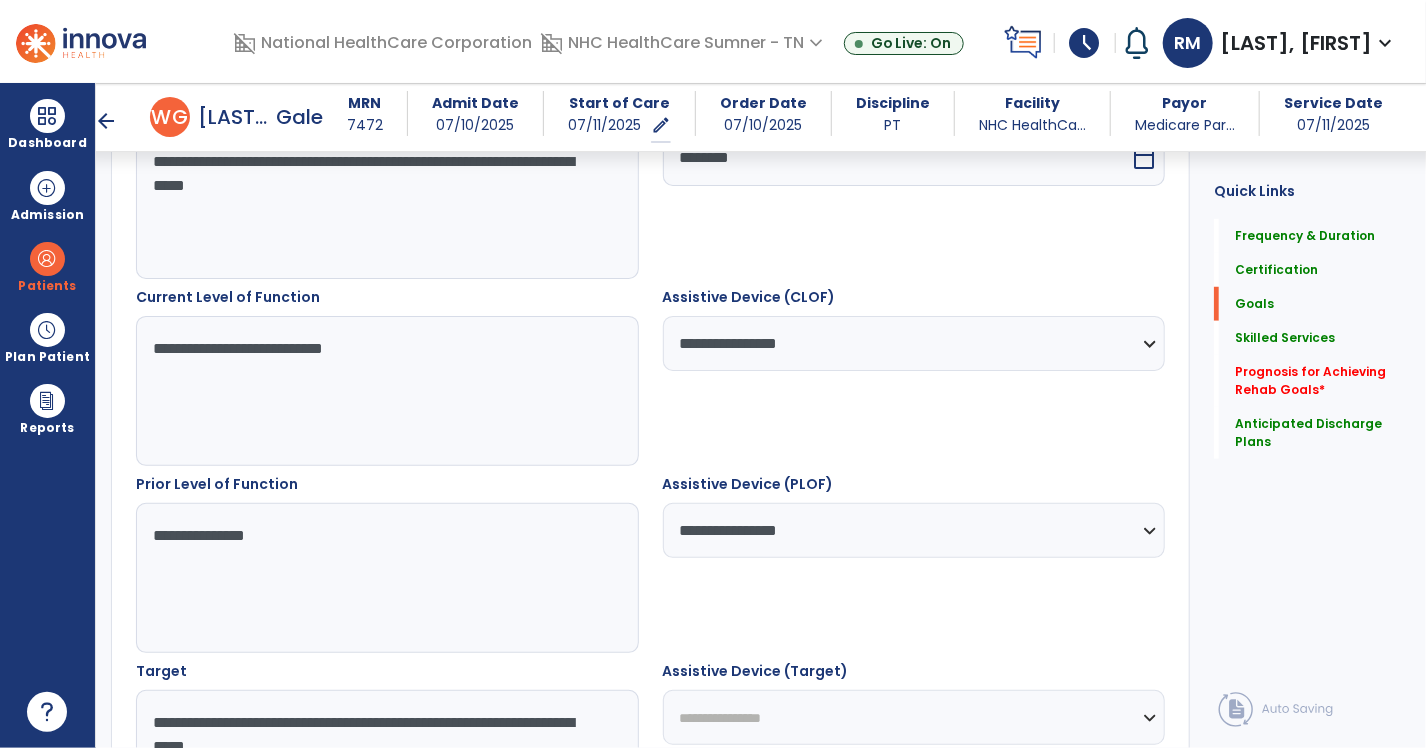 click on "**********" at bounding box center (914, 717) 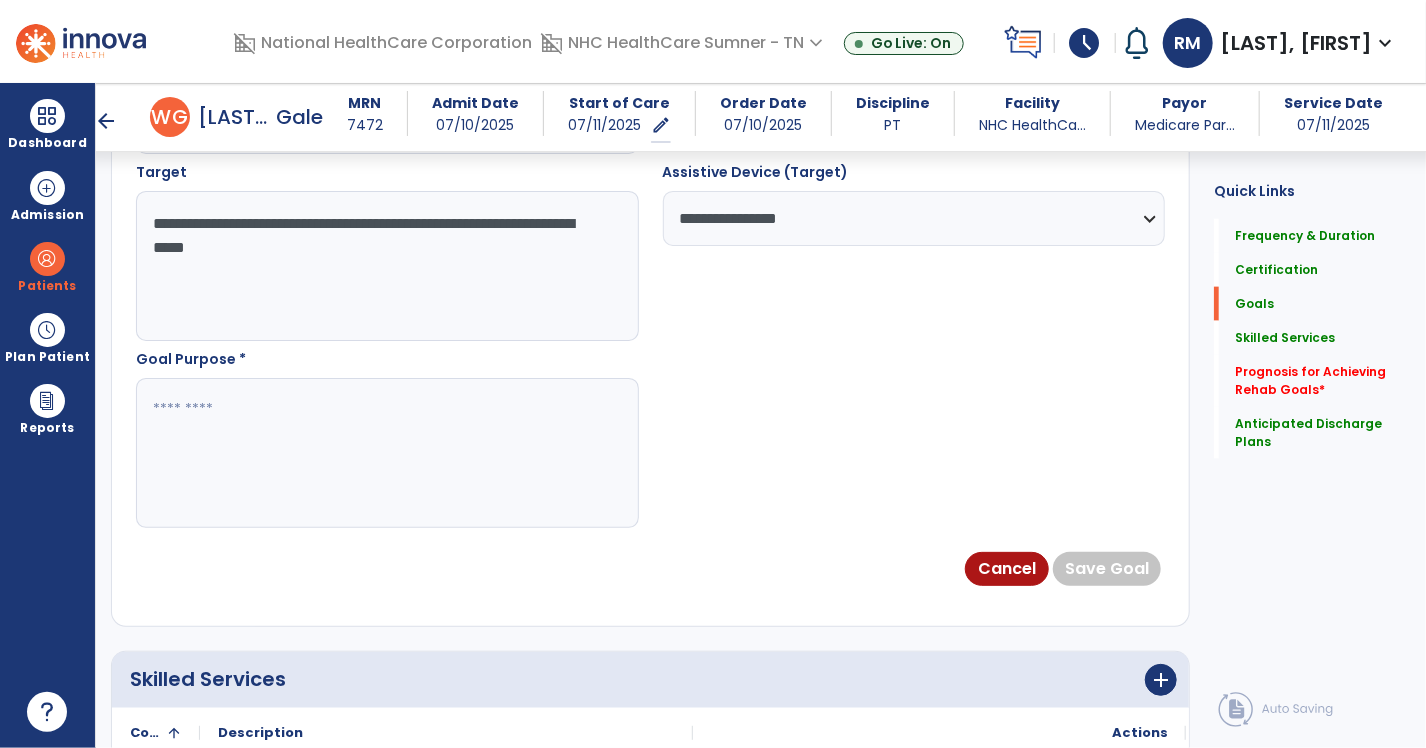 scroll, scrollTop: 1127, scrollLeft: 0, axis: vertical 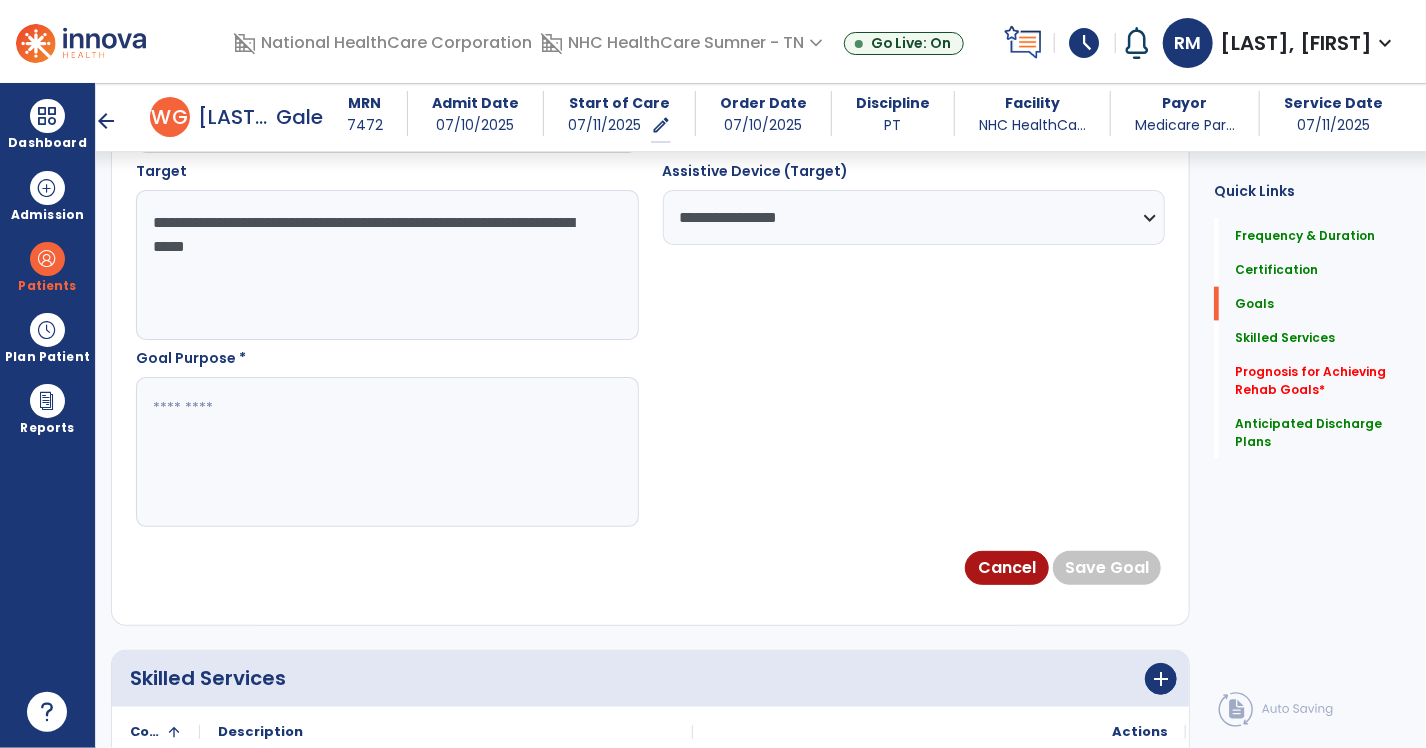click at bounding box center (386, 452) 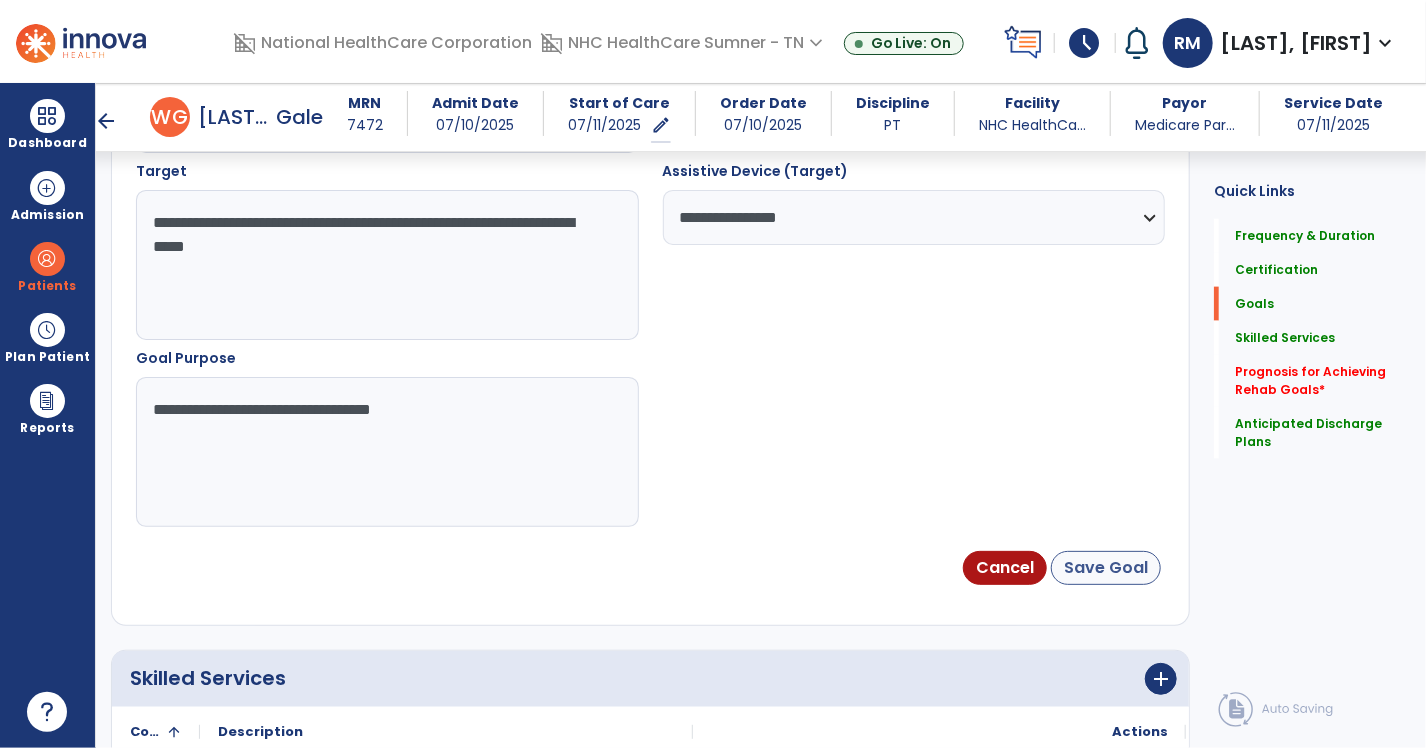 type on "**********" 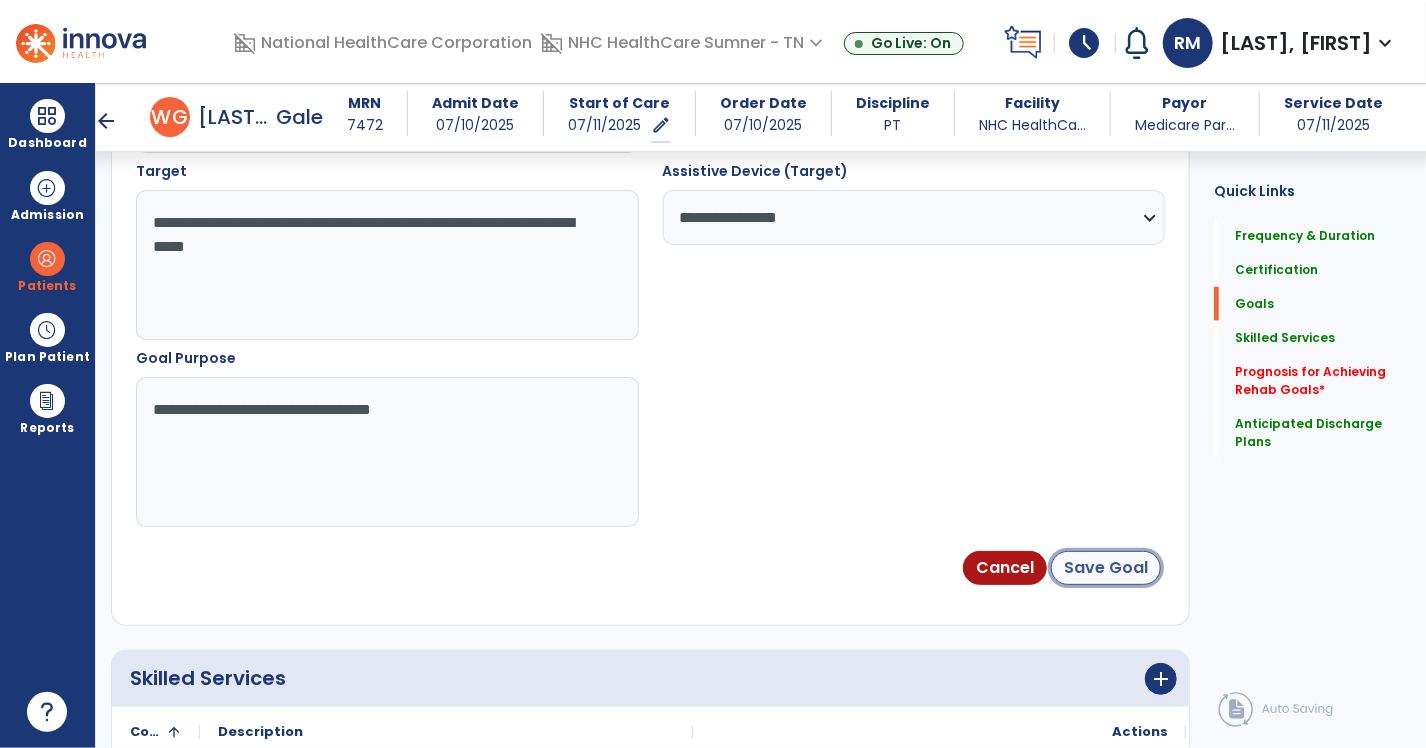 click on "Save Goal" at bounding box center [1106, 568] 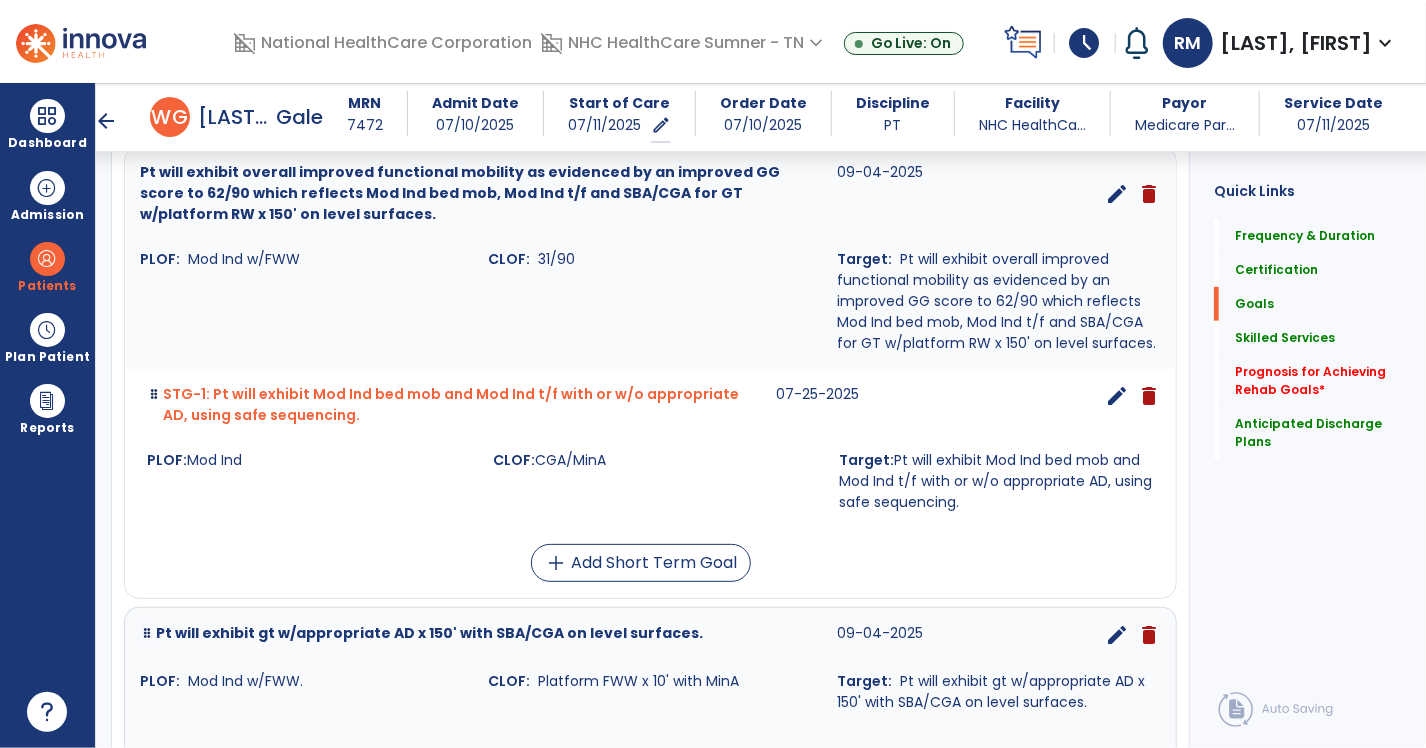 scroll, scrollTop: 251, scrollLeft: 0, axis: vertical 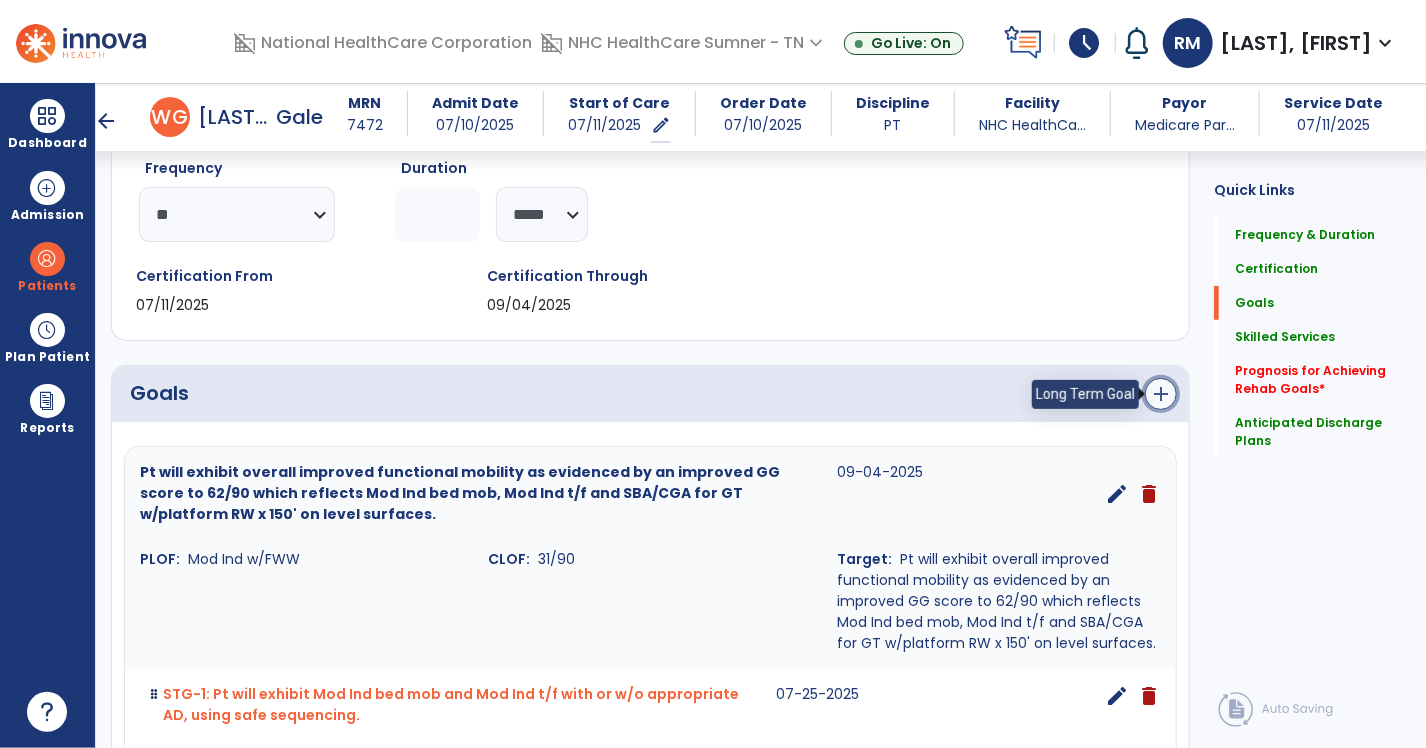 click on "add" at bounding box center (1161, 394) 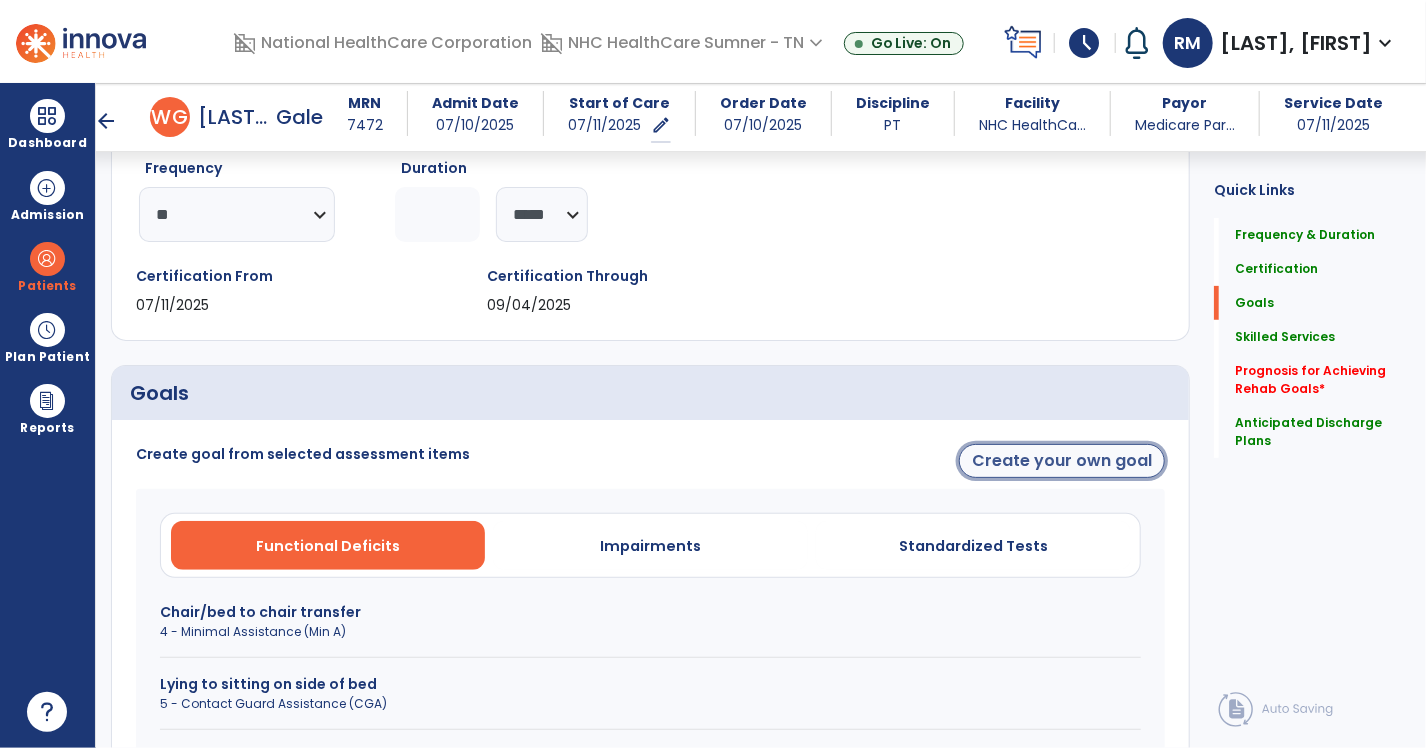 click on "Create your own goal" at bounding box center (1062, 461) 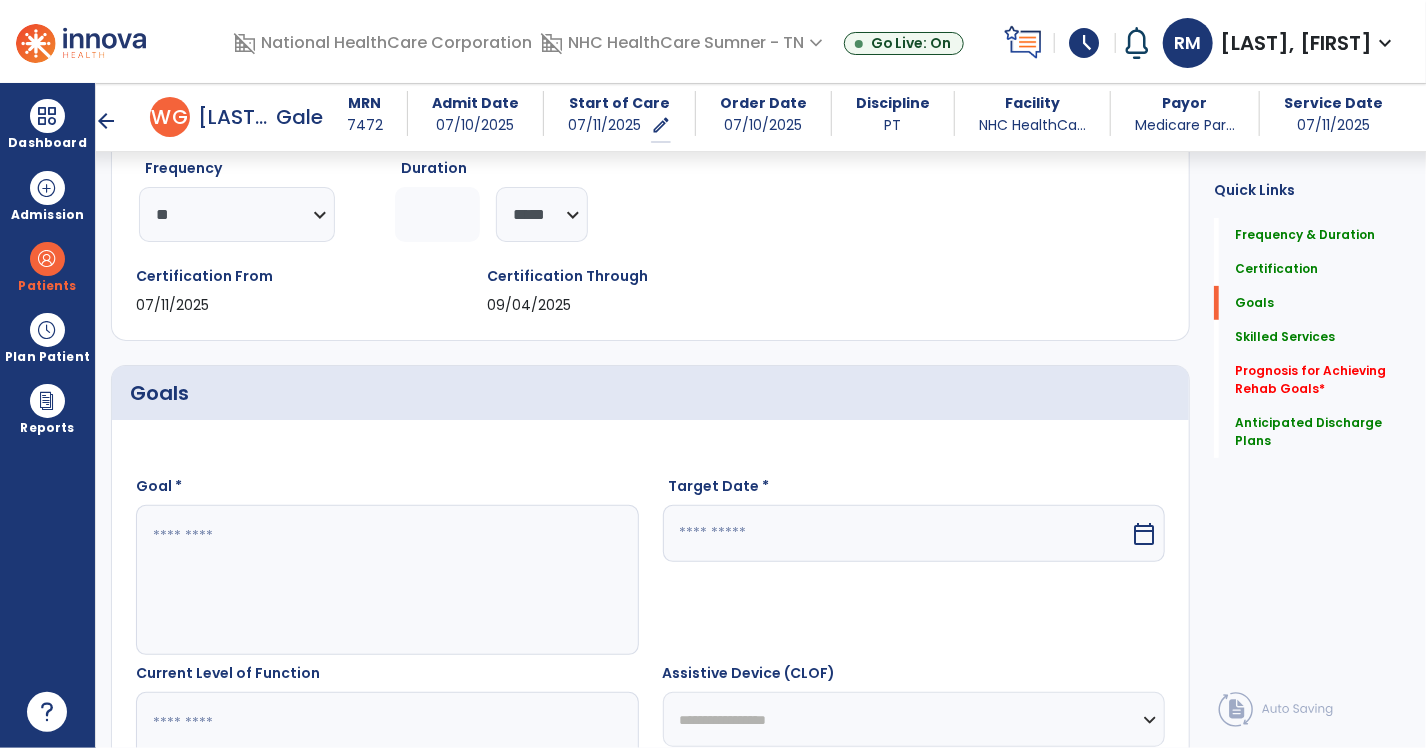 click at bounding box center (386, 580) 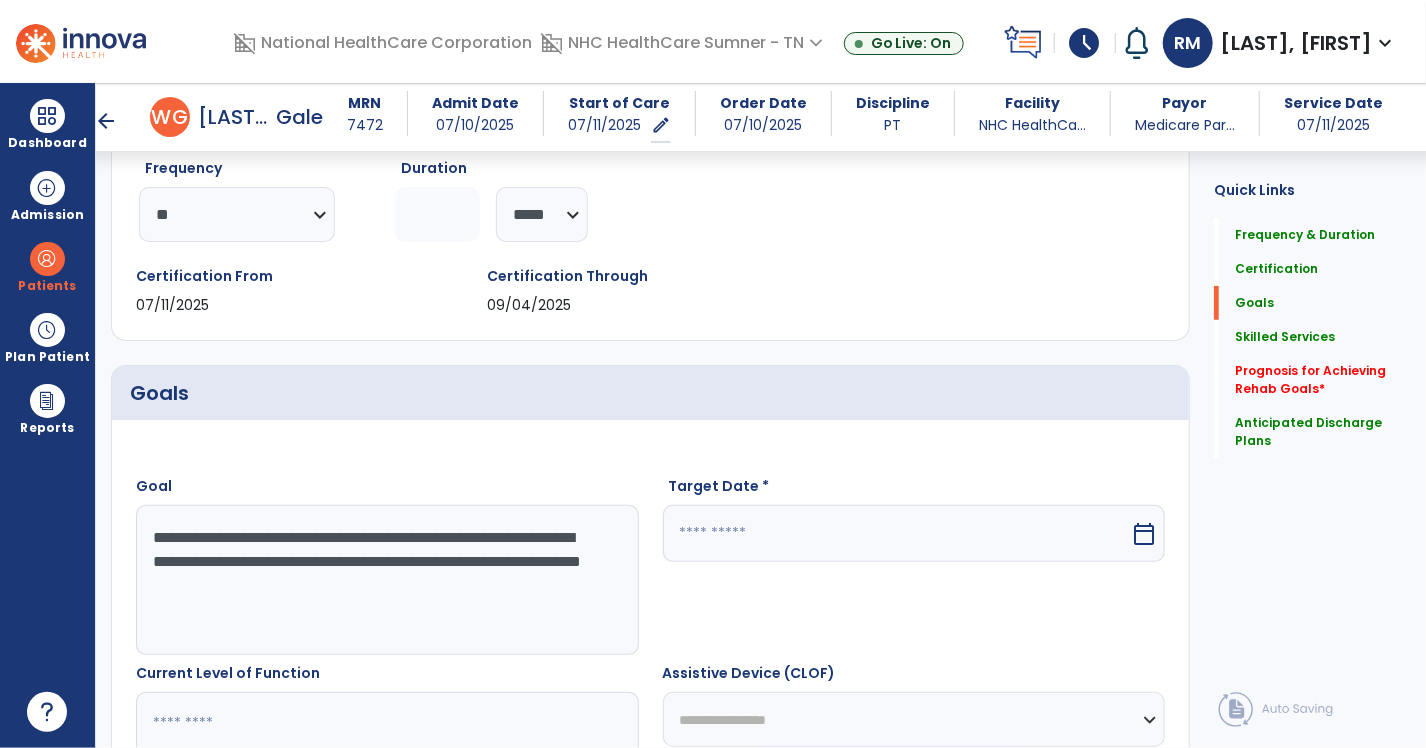 drag, startPoint x: 374, startPoint y: 616, endPoint x: 139, endPoint y: 545, distance: 245.49135 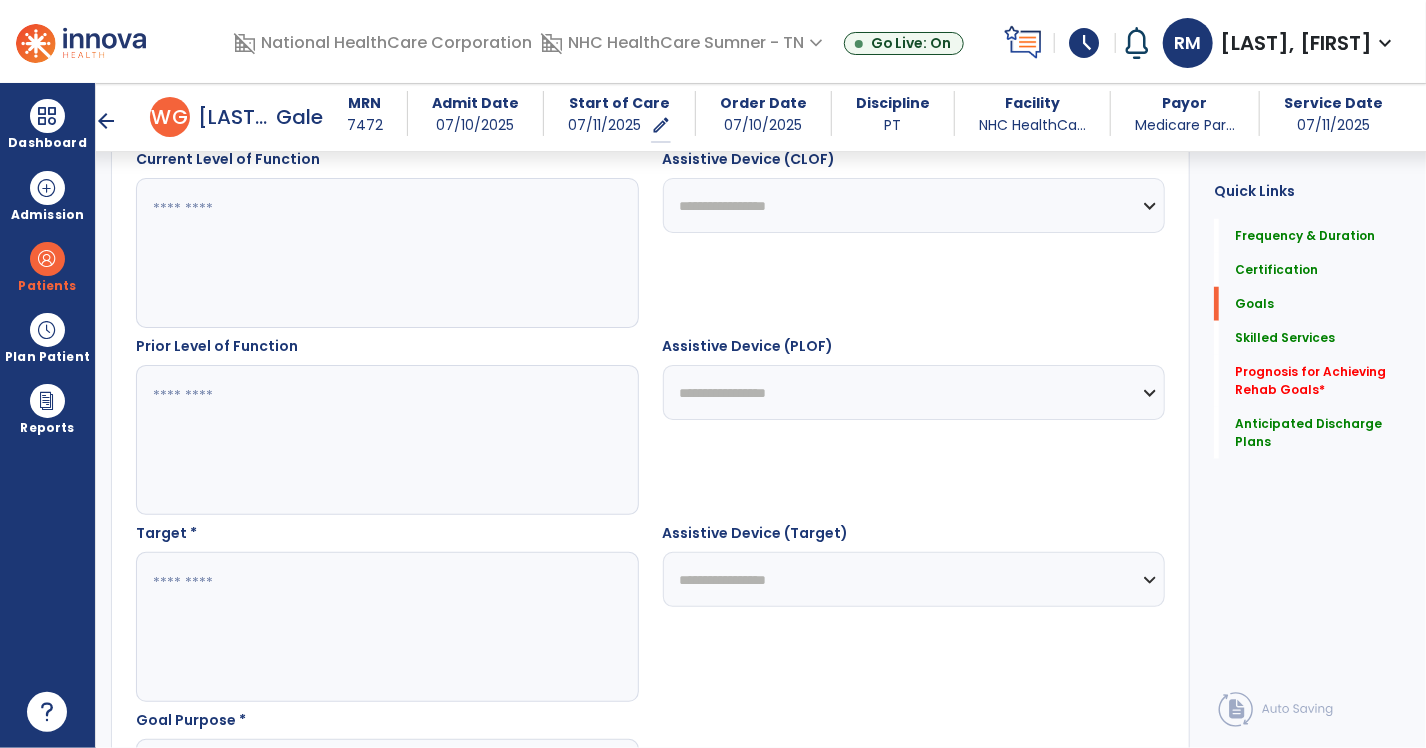 scroll, scrollTop: 851, scrollLeft: 0, axis: vertical 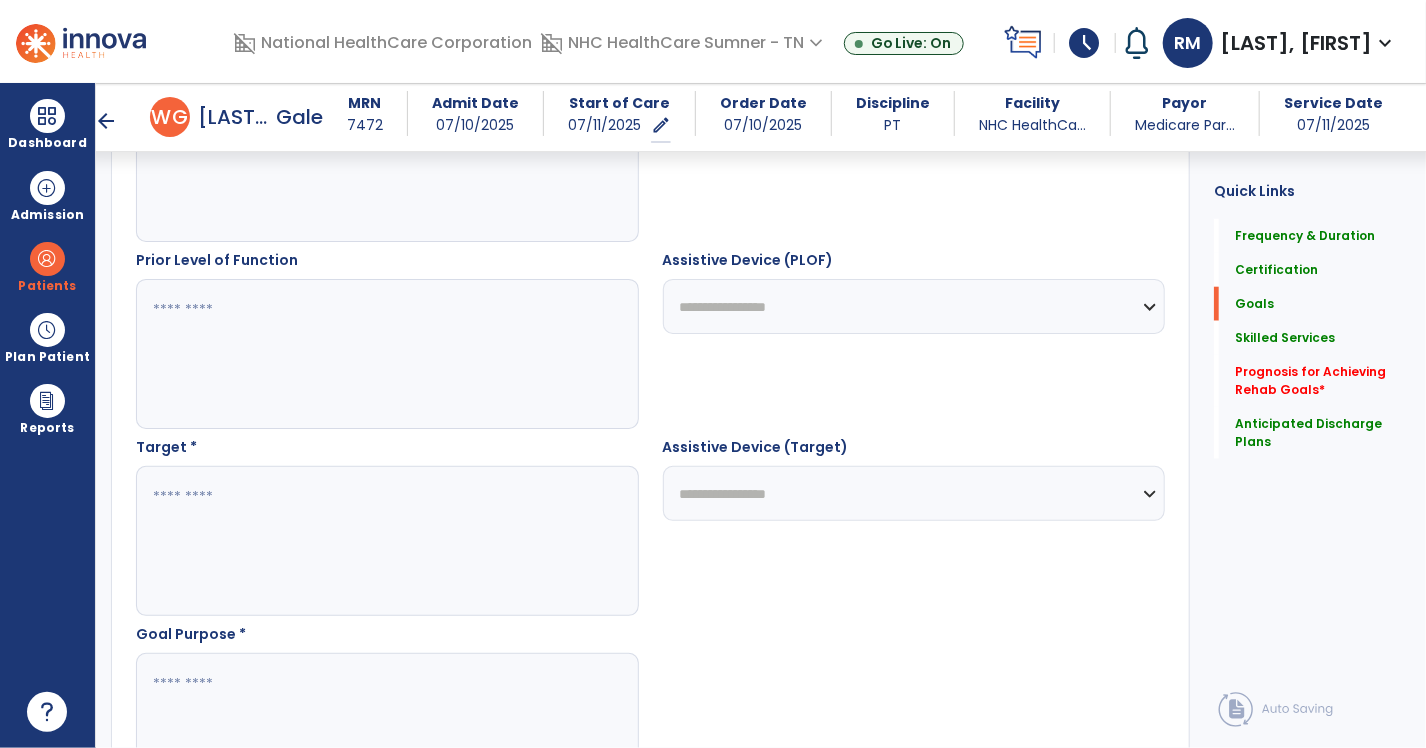 type on "**********" 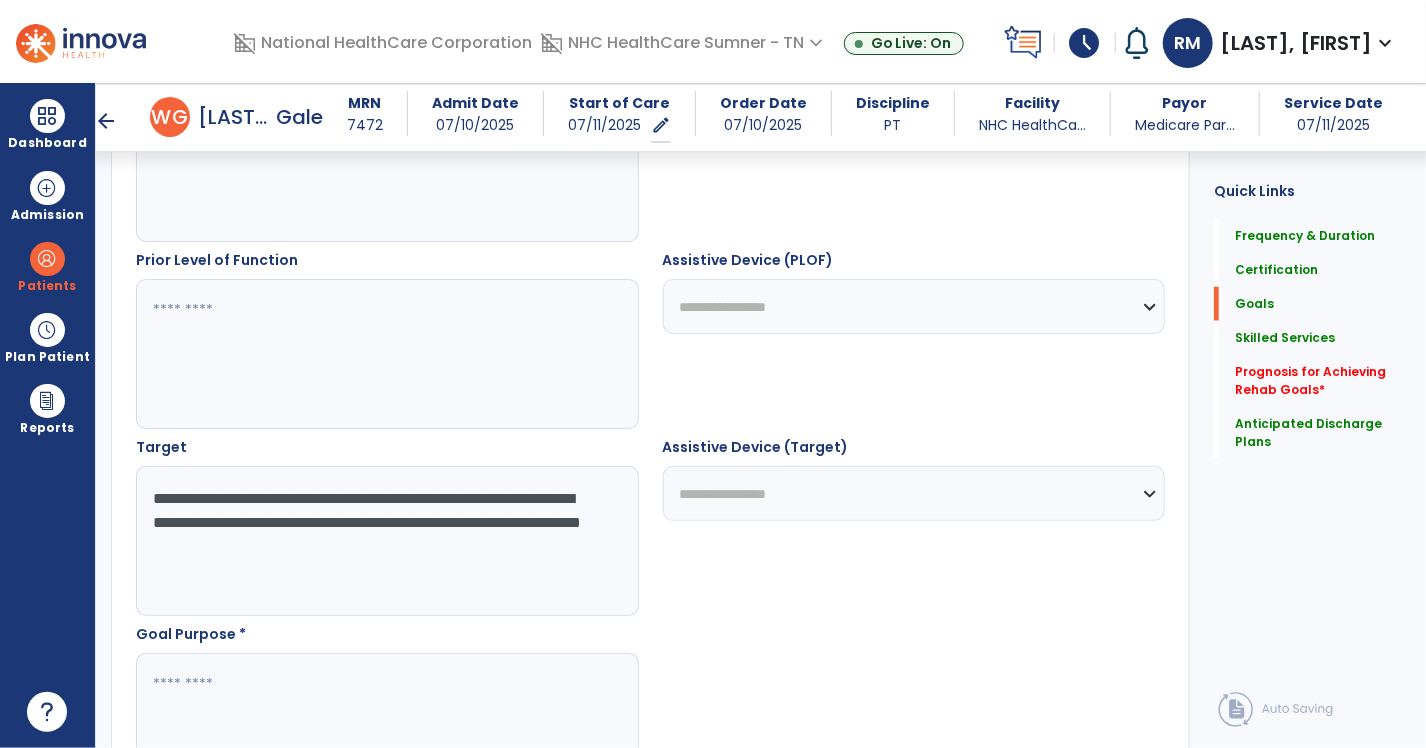 type on "**********" 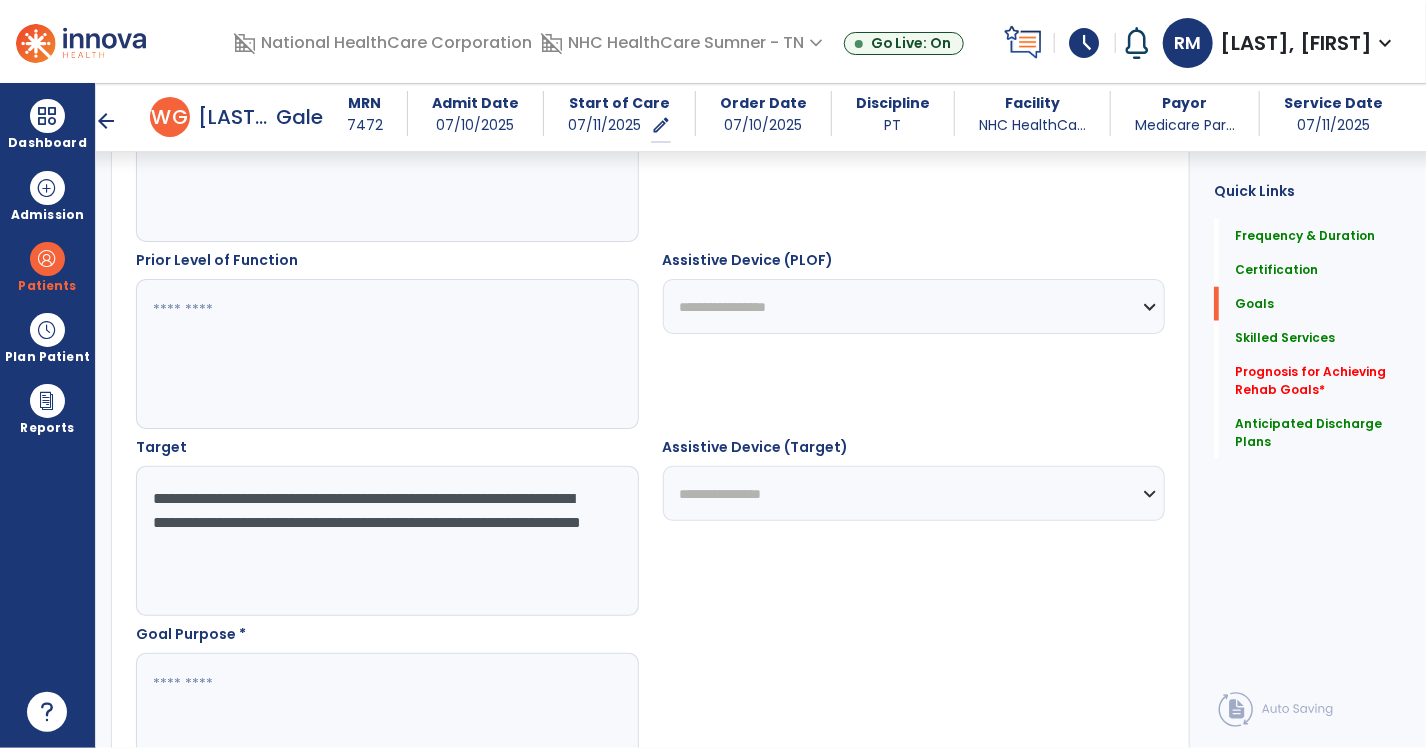click on "**********" at bounding box center [914, 493] 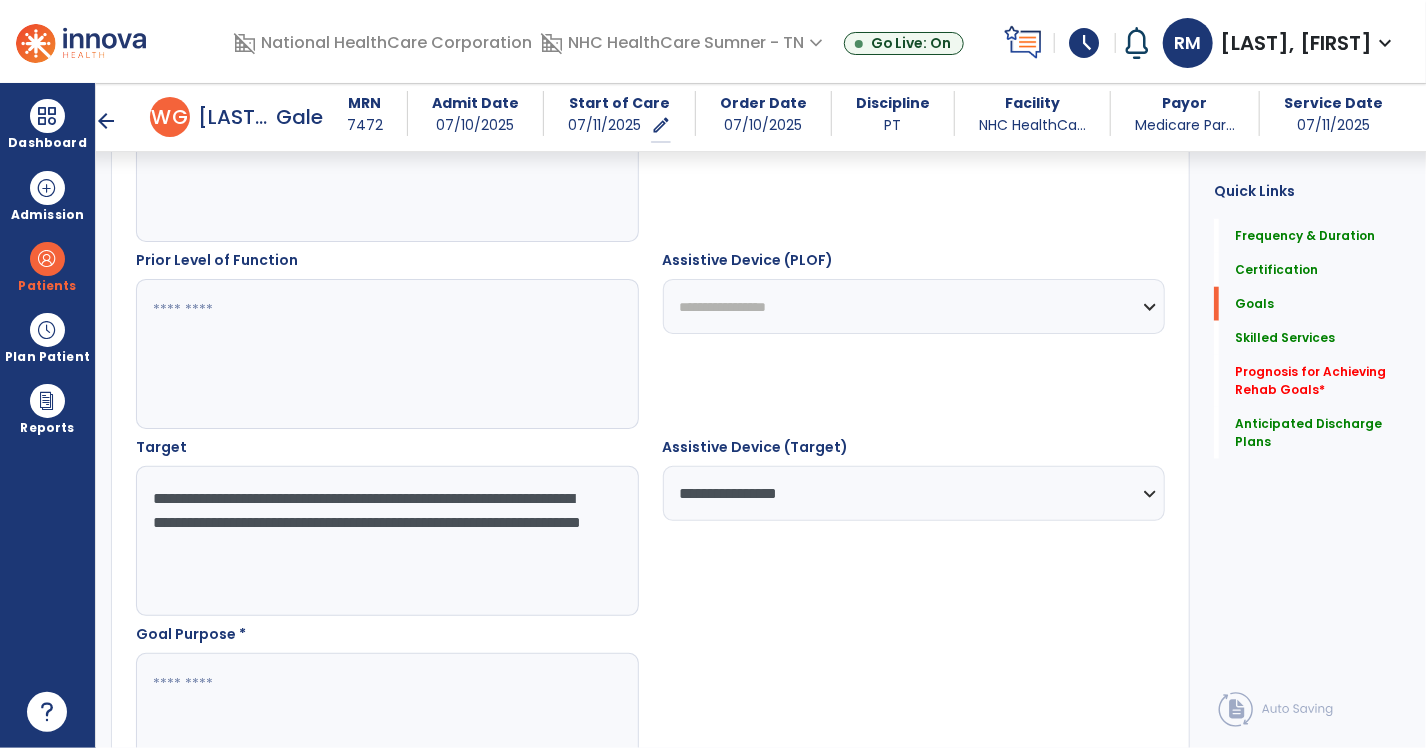 click on "**********" at bounding box center (914, 306) 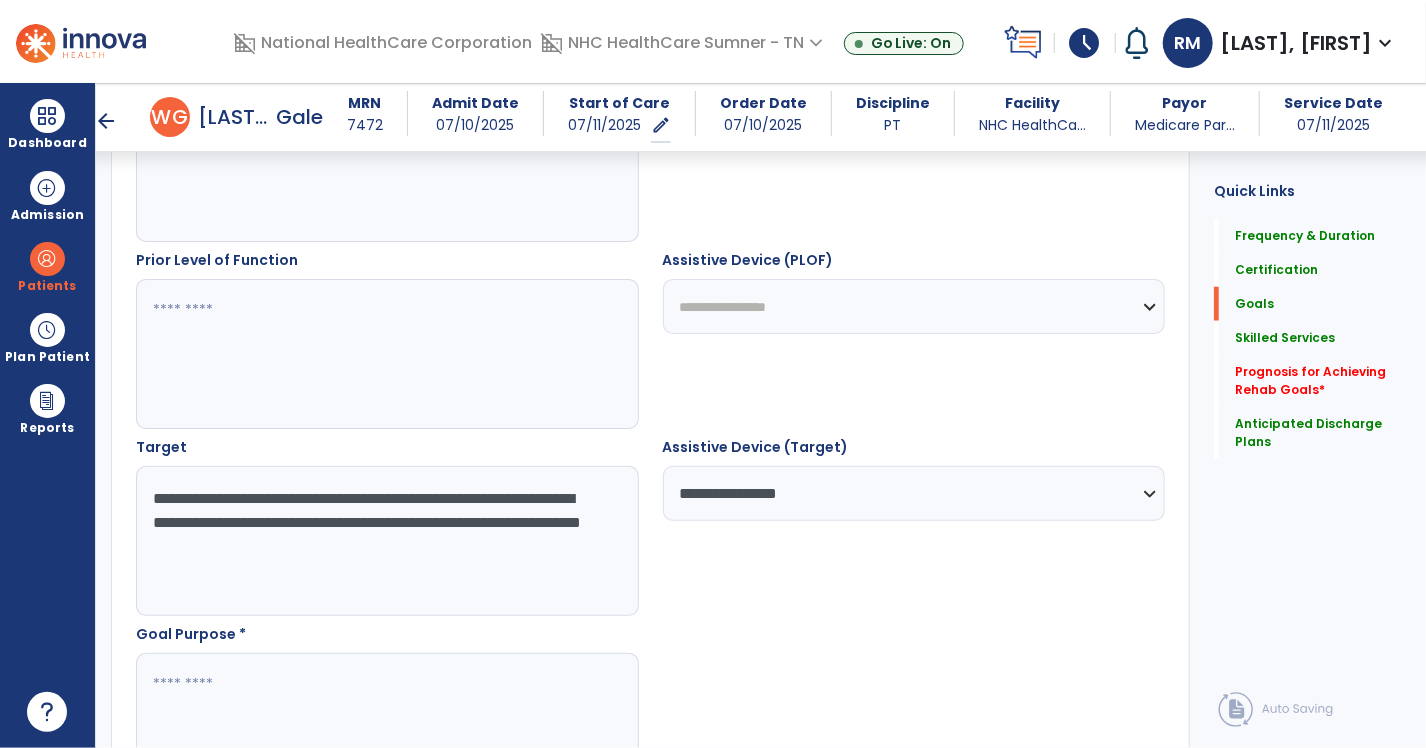 select on "**********" 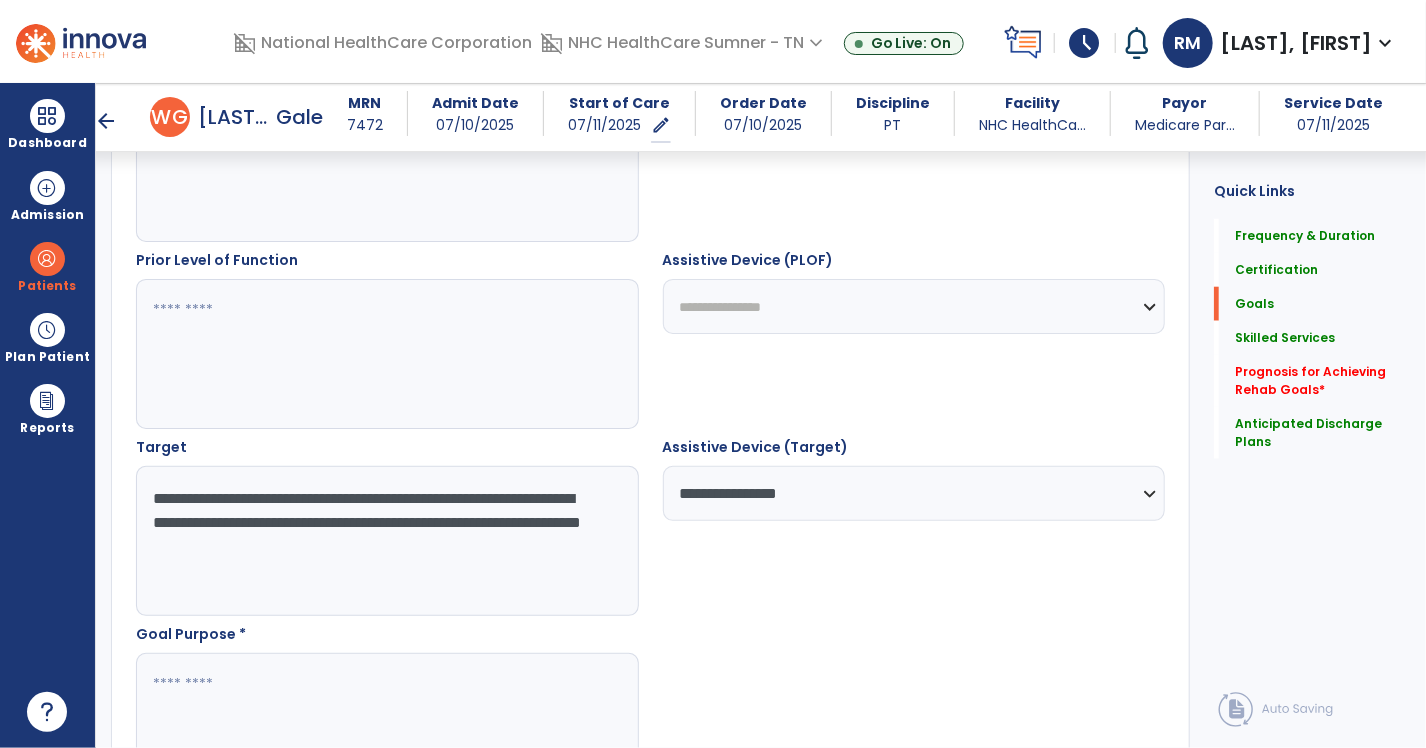 click on "**********" at bounding box center (914, 306) 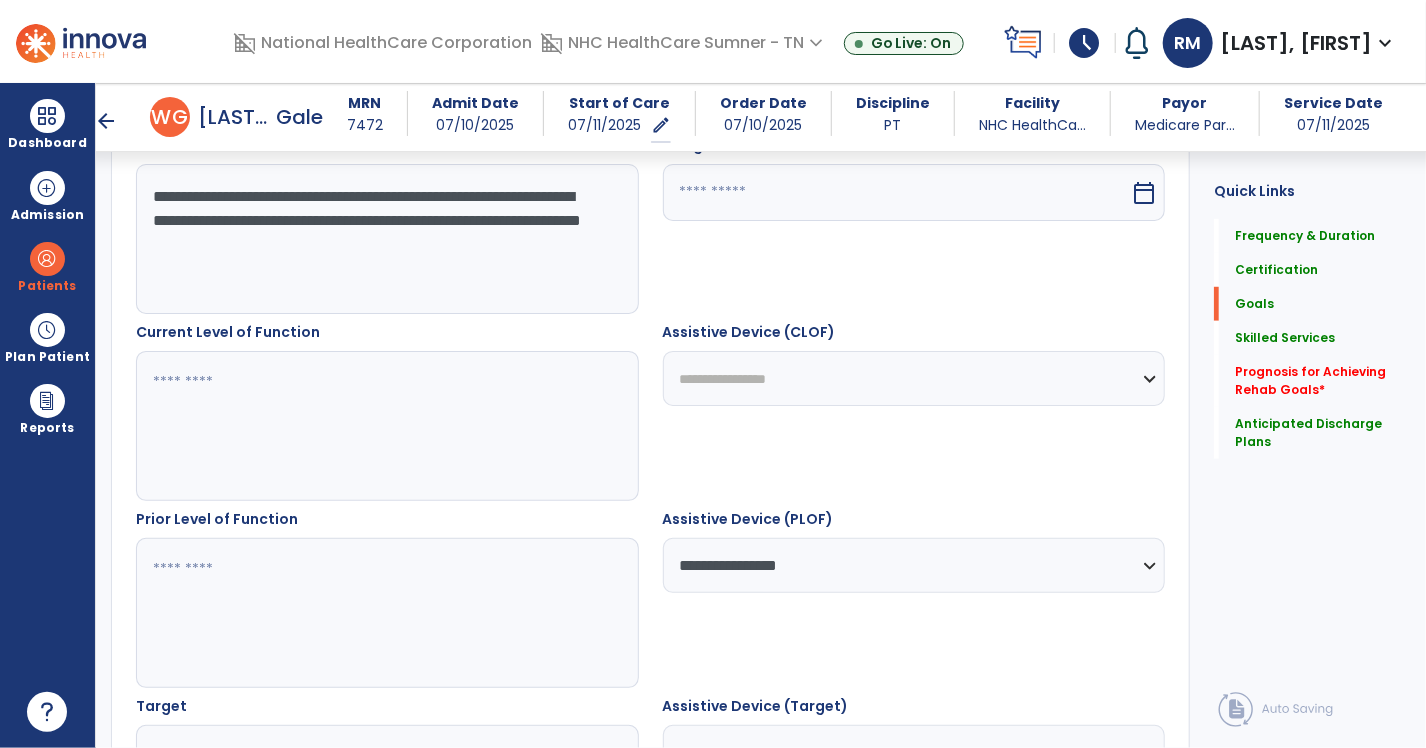 scroll, scrollTop: 551, scrollLeft: 0, axis: vertical 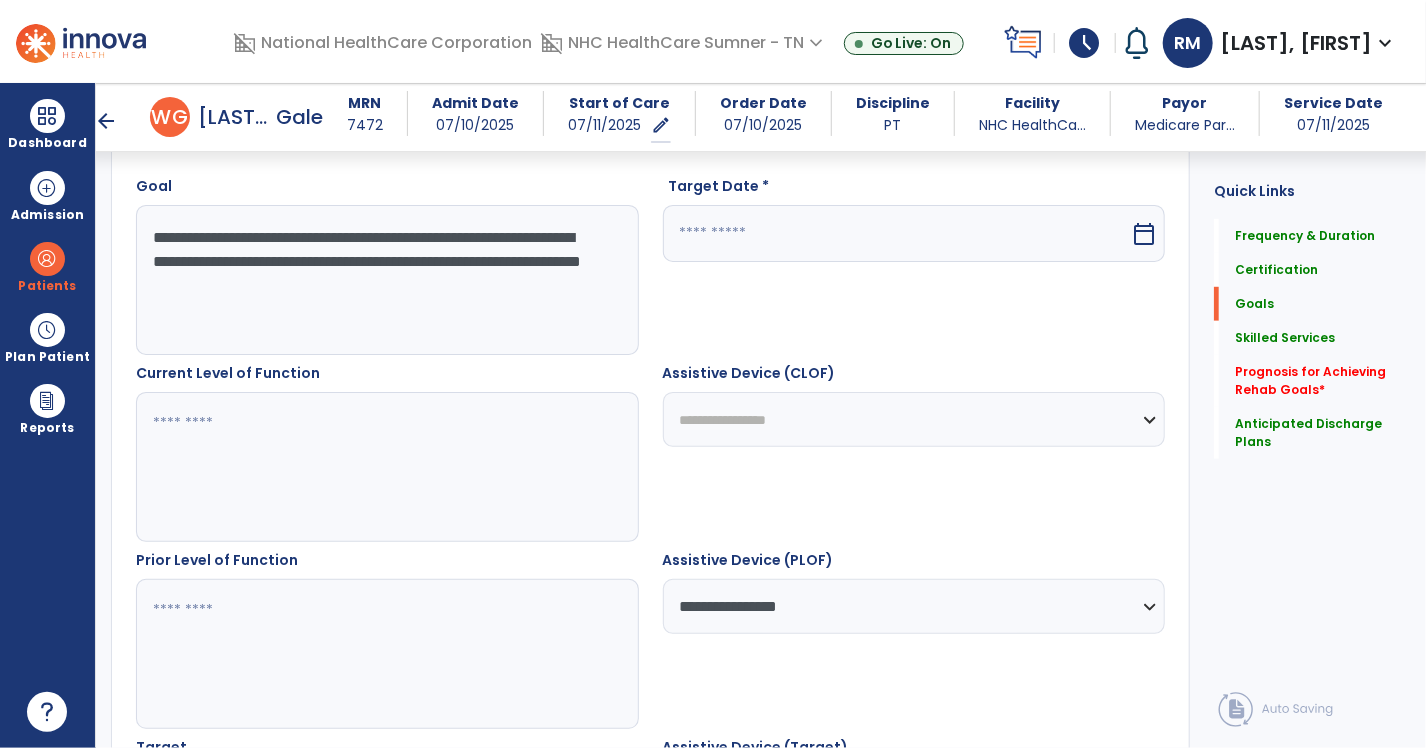 click on "**********" at bounding box center [914, 419] 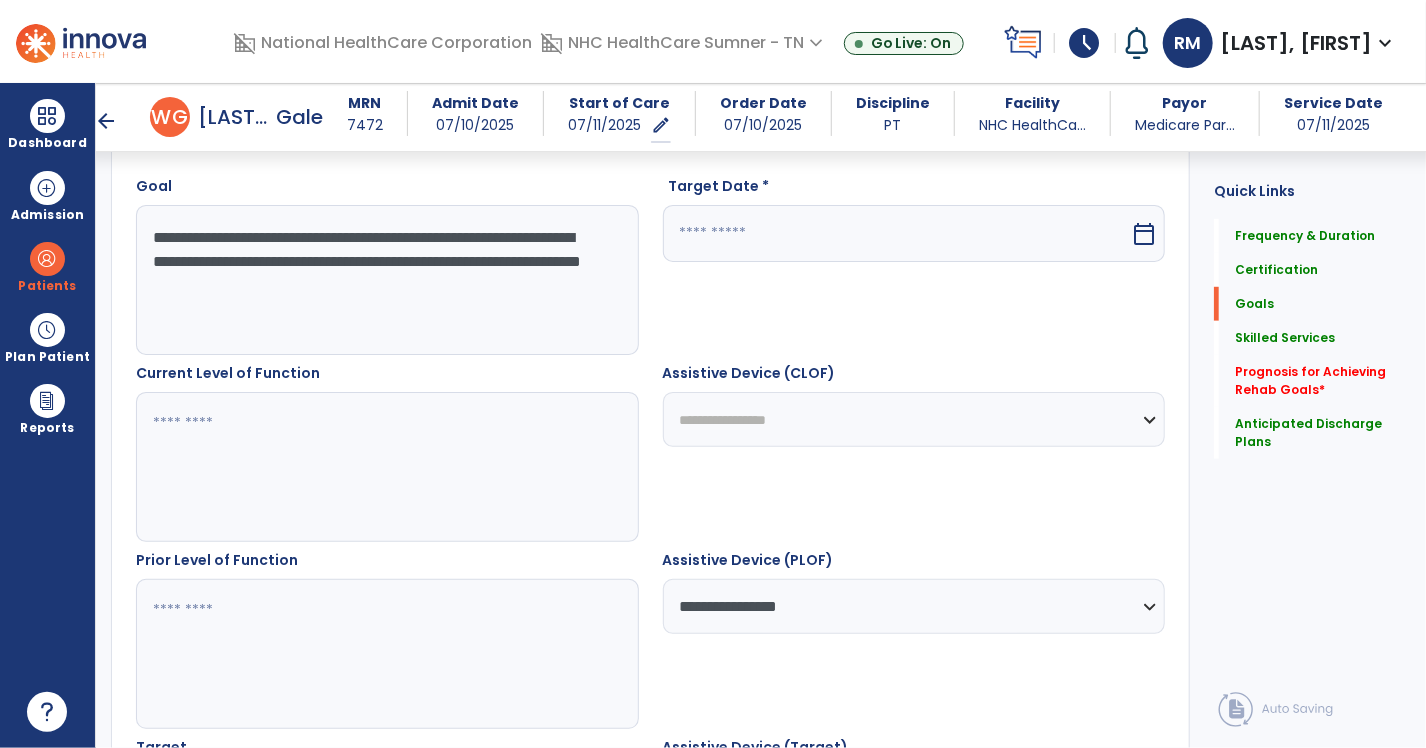select on "**********" 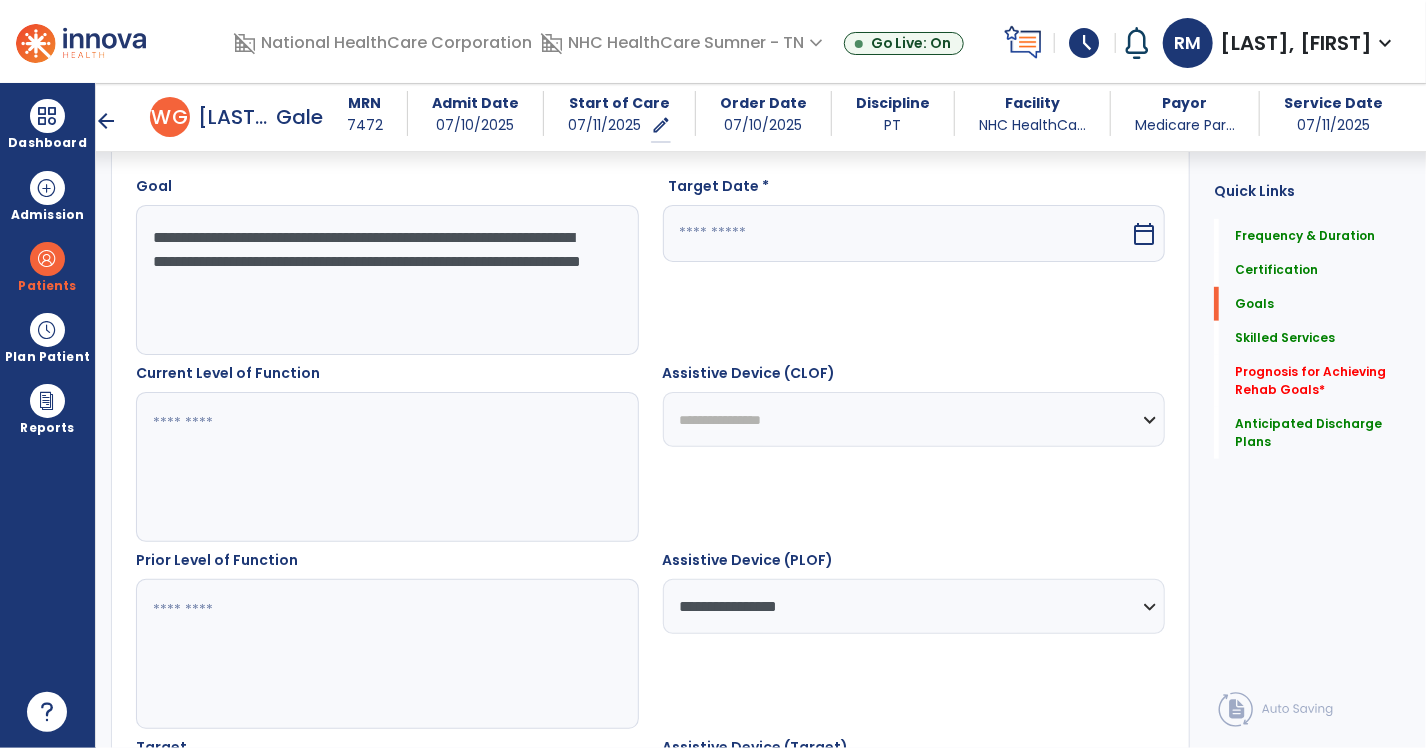 click on "**********" at bounding box center [914, 419] 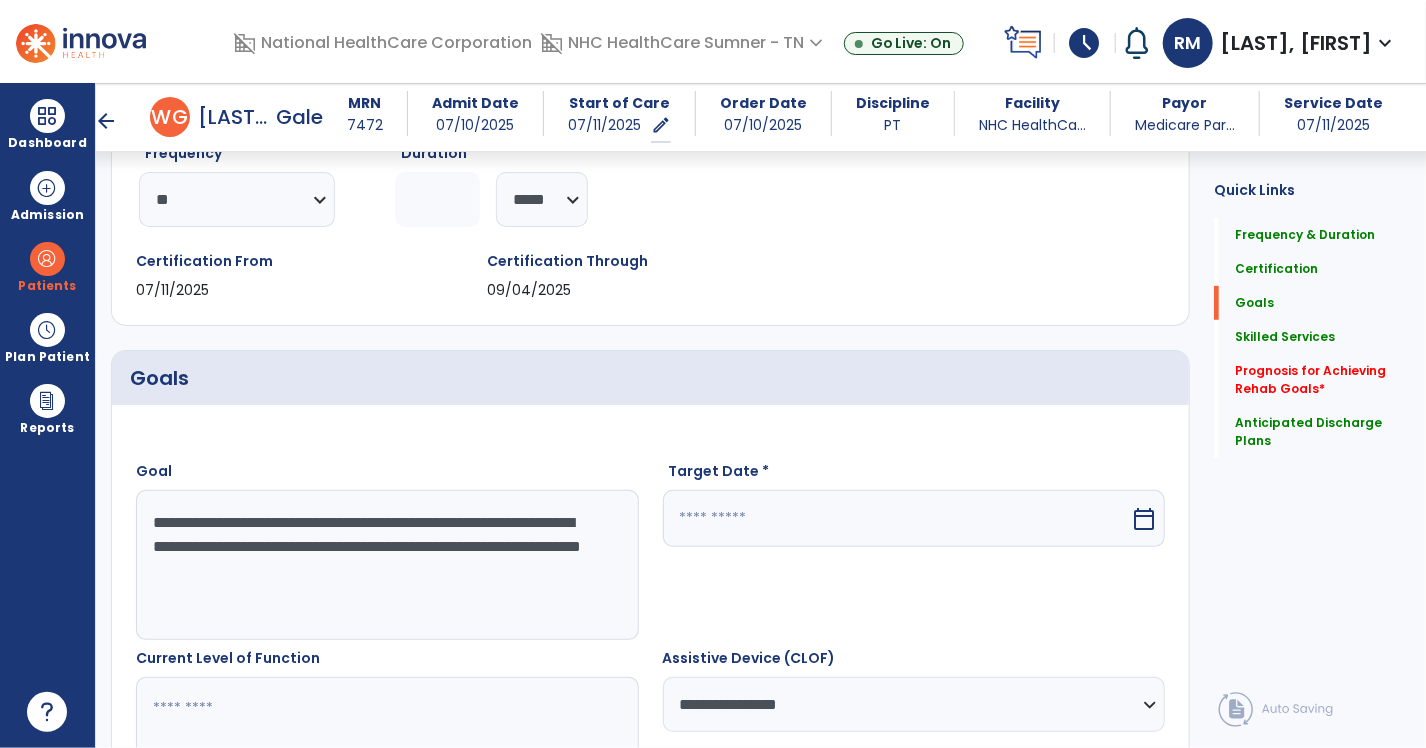 scroll, scrollTop: 251, scrollLeft: 0, axis: vertical 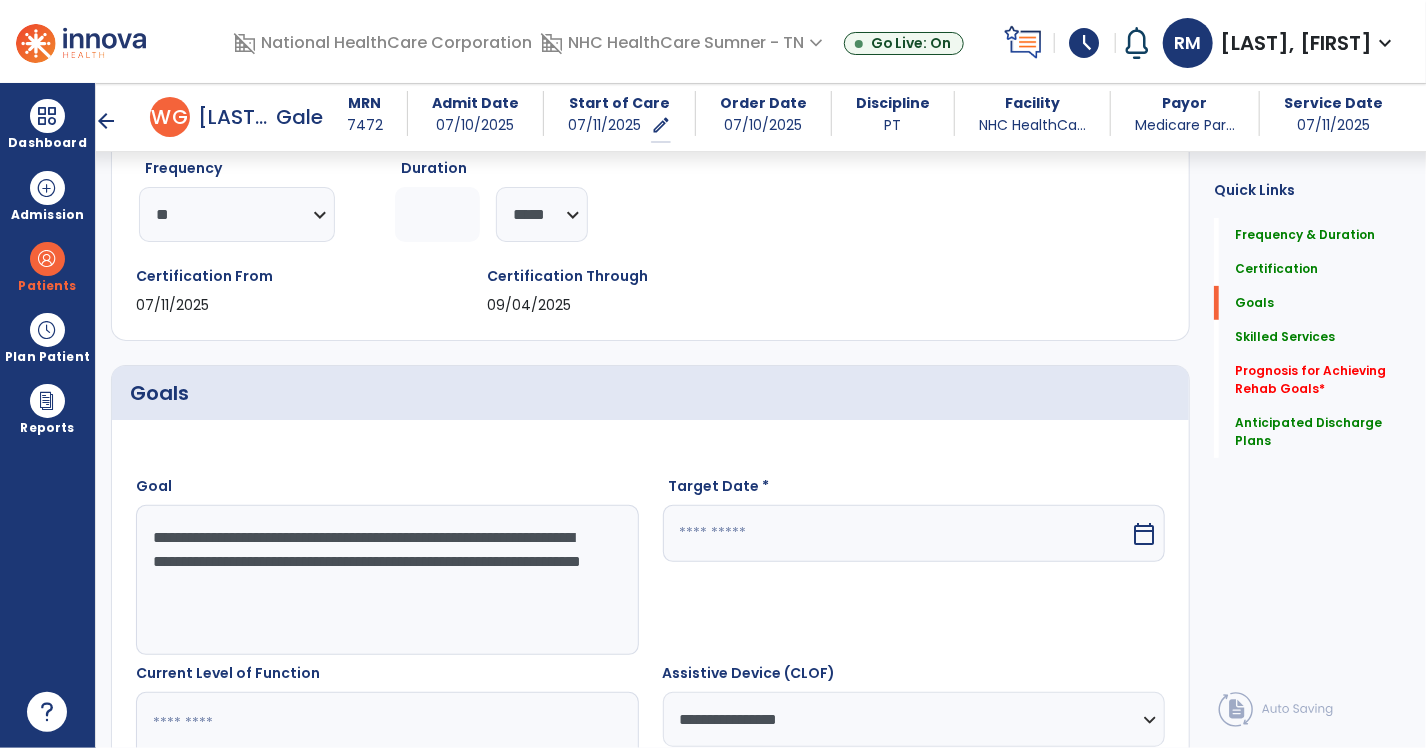 click at bounding box center [897, 533] 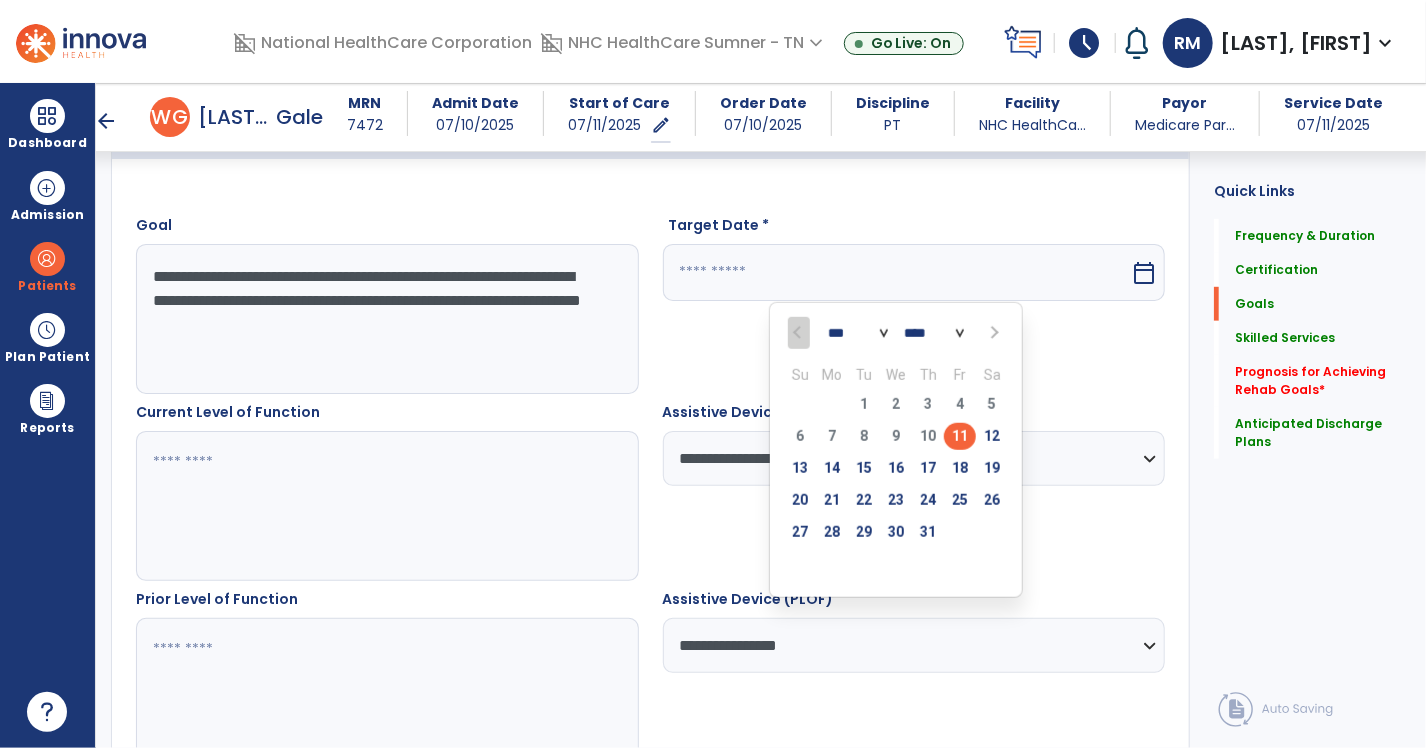 scroll, scrollTop: 551, scrollLeft: 0, axis: vertical 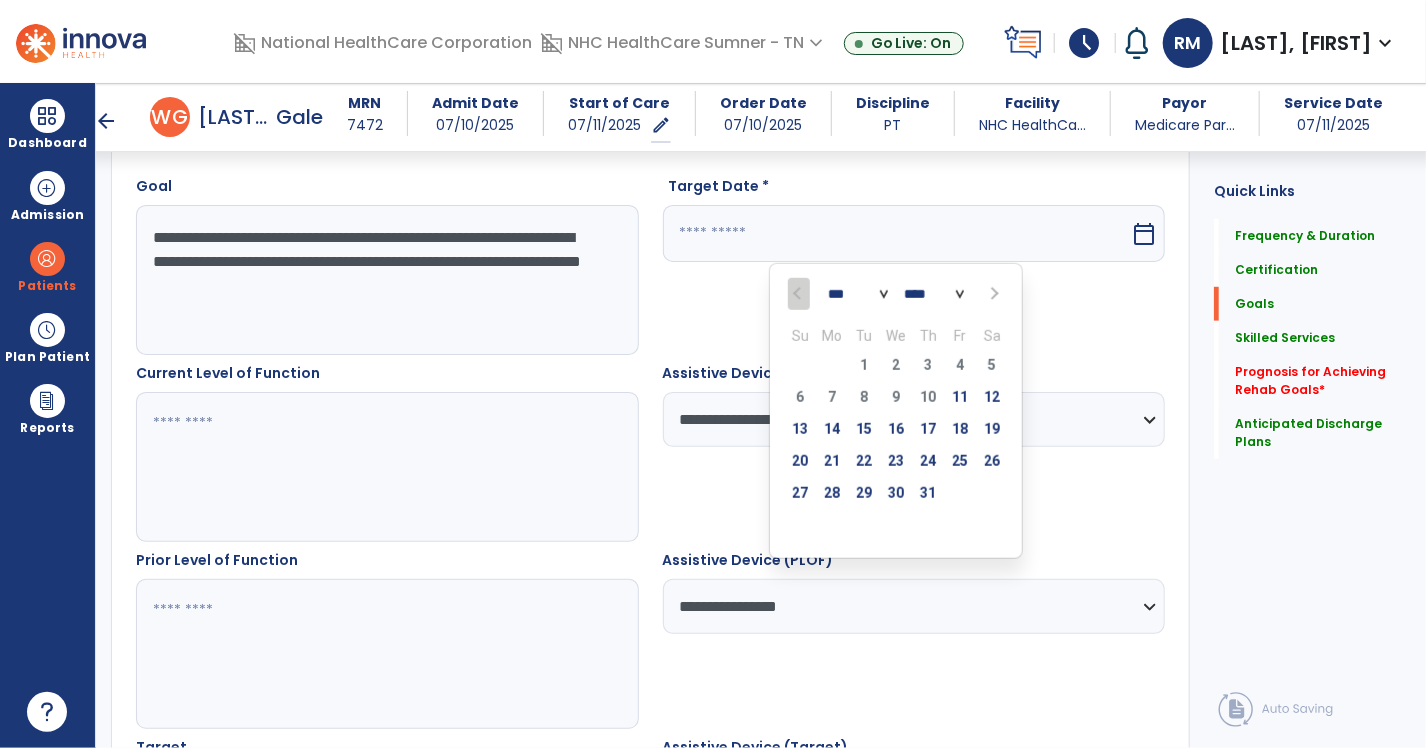 click at bounding box center [992, 294] 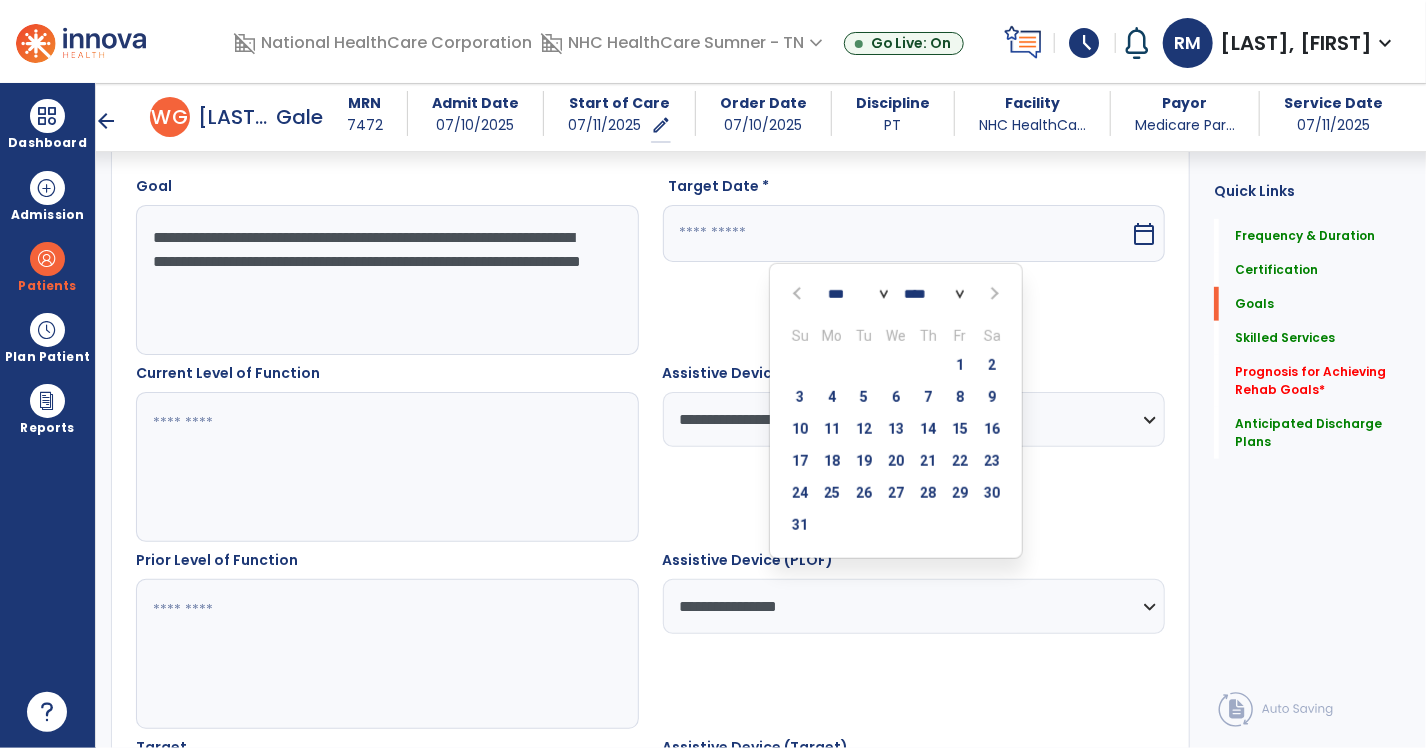 click at bounding box center [992, 294] 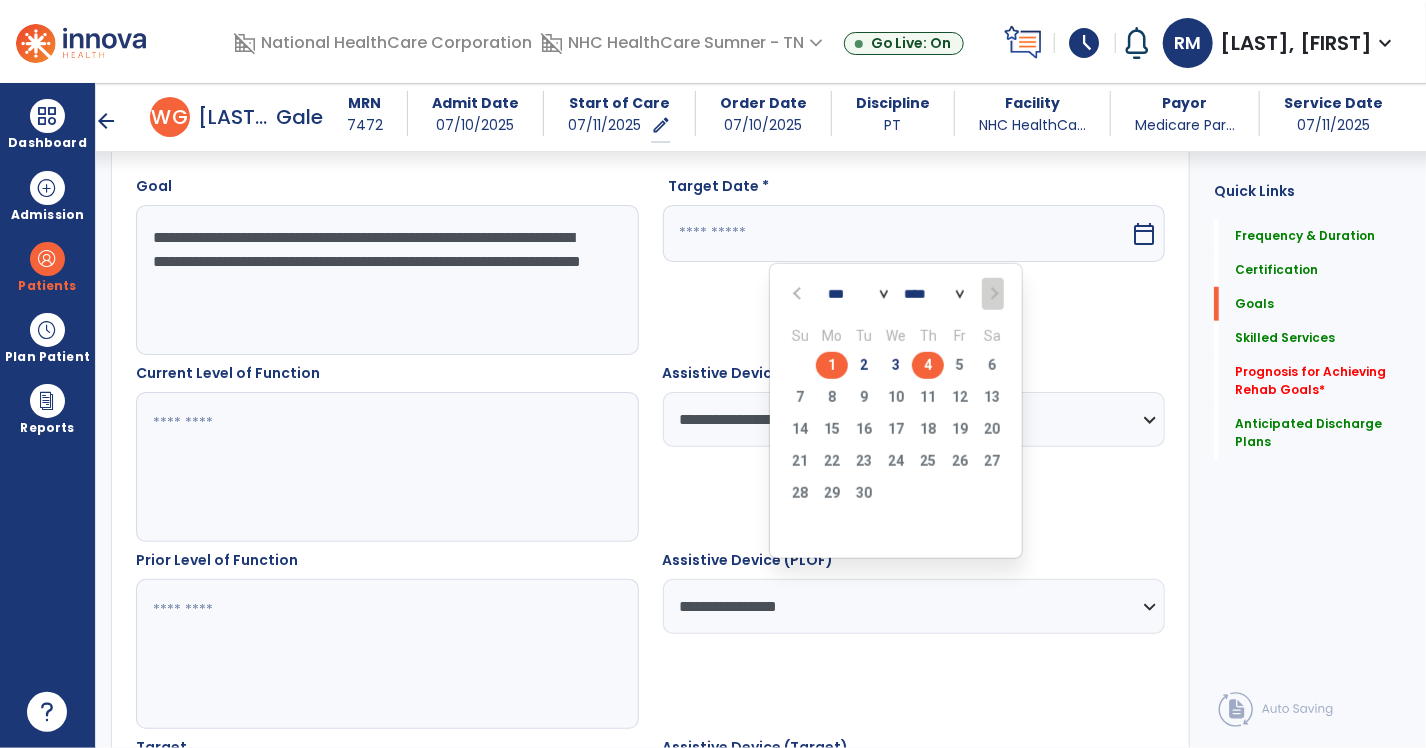 click on "4" at bounding box center [928, 365] 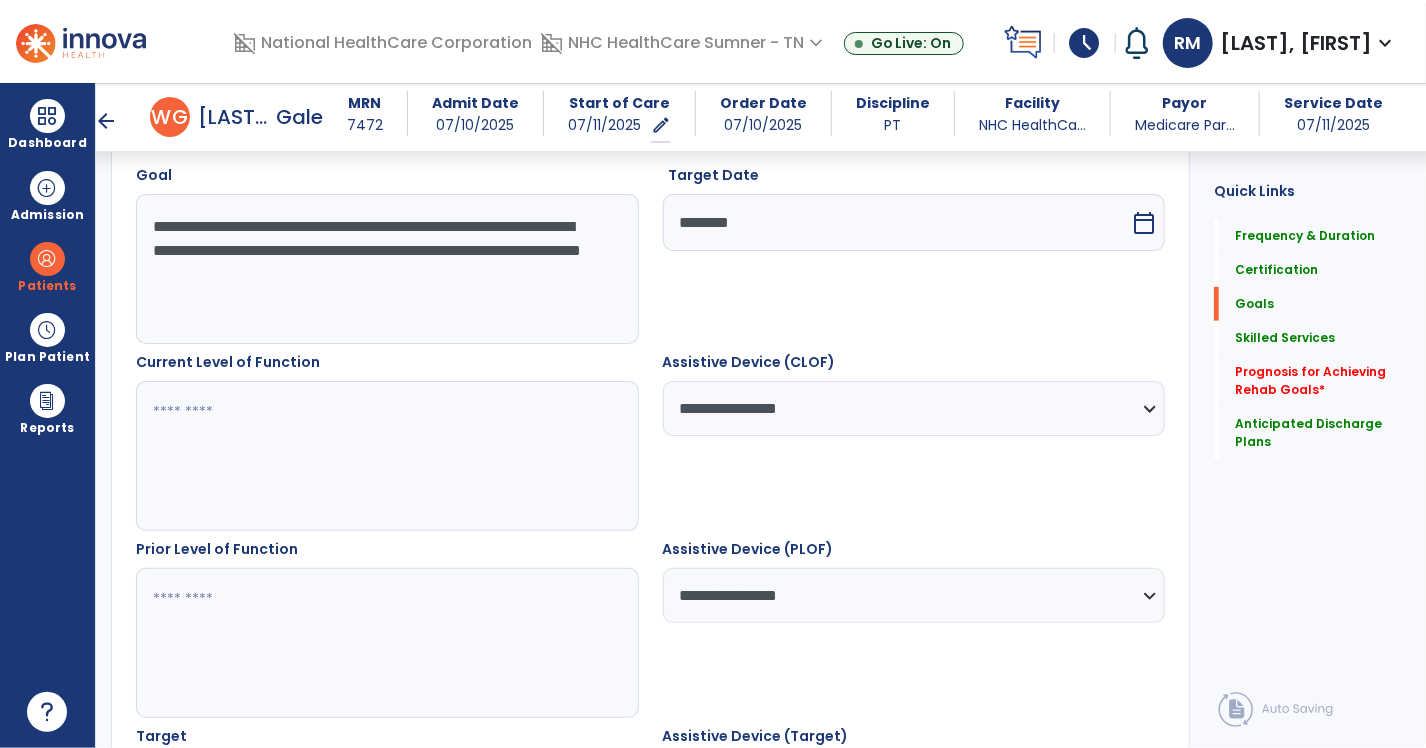 scroll, scrollTop: 551, scrollLeft: 0, axis: vertical 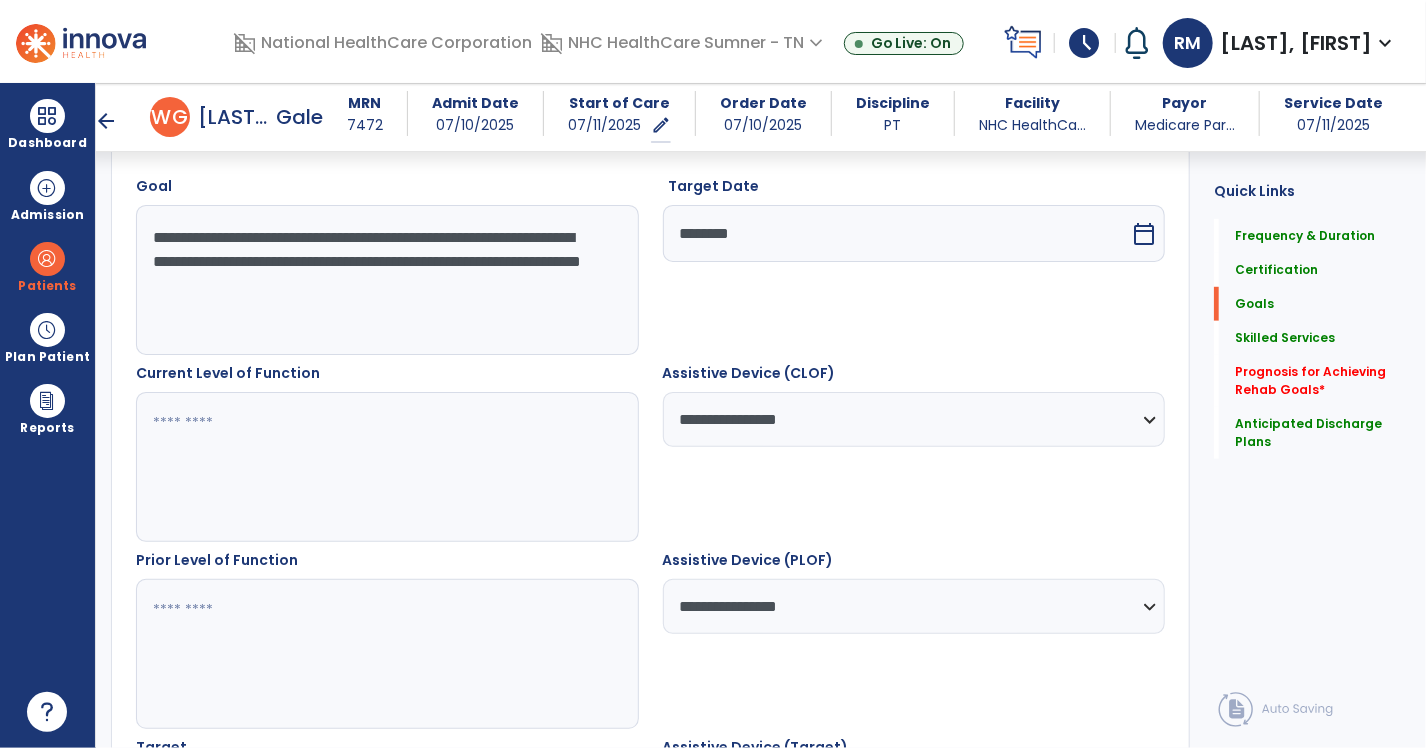 click at bounding box center (386, 467) 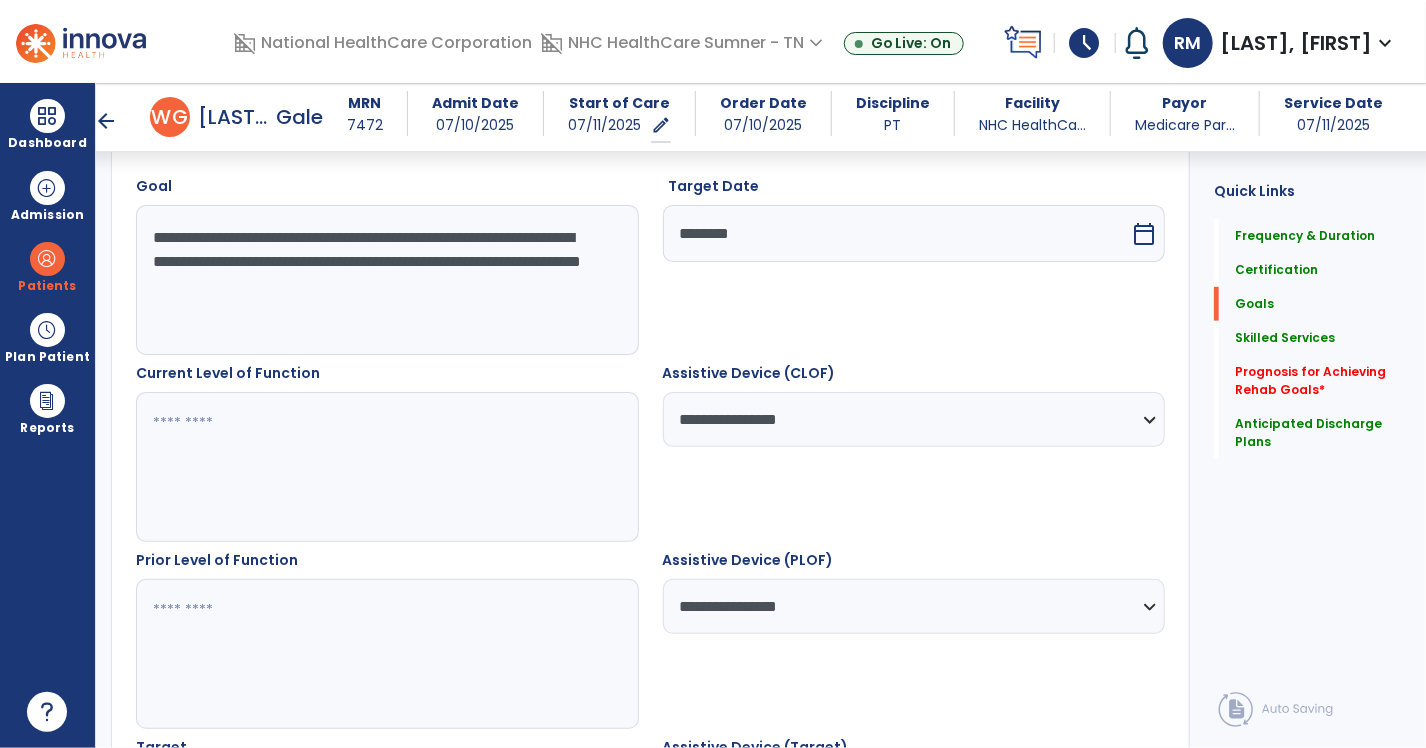 type on "*" 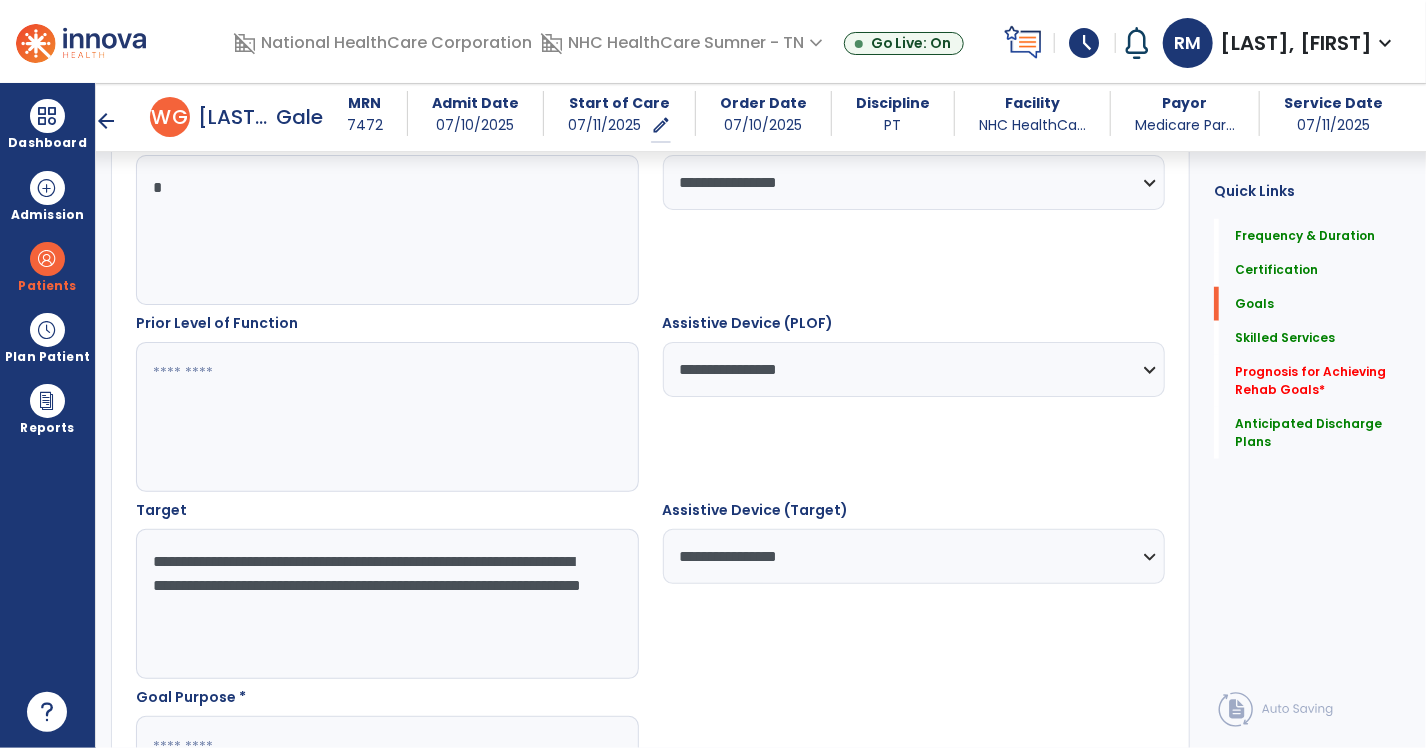 scroll, scrollTop: 851, scrollLeft: 0, axis: vertical 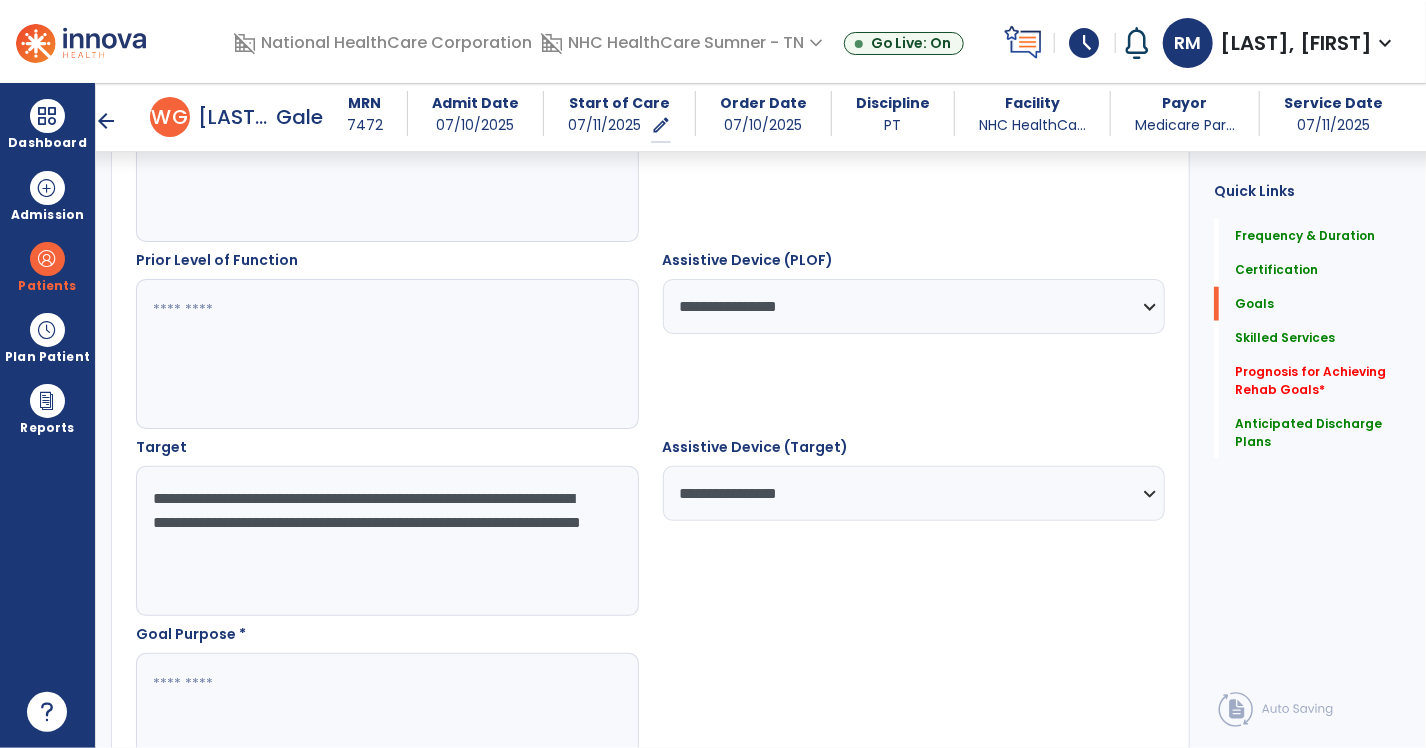 type on "*" 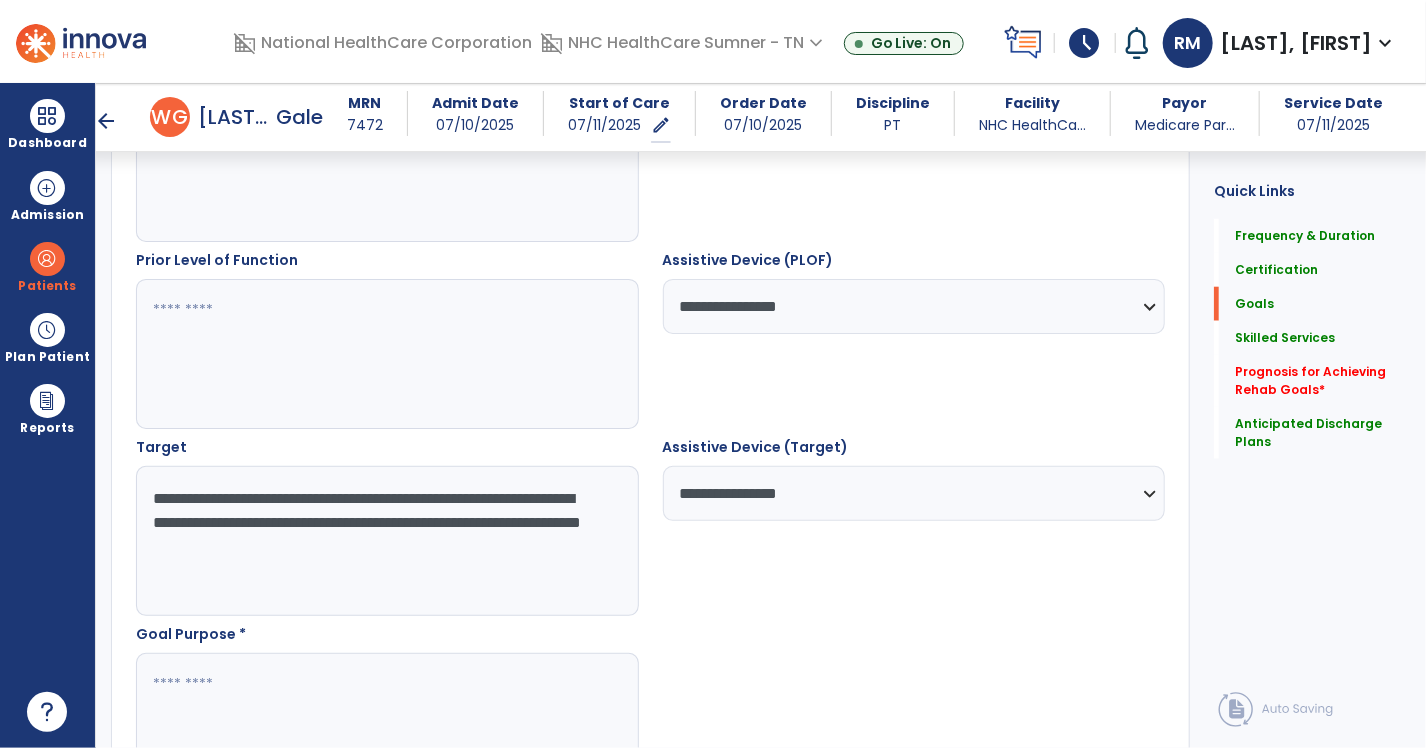 type on "*" 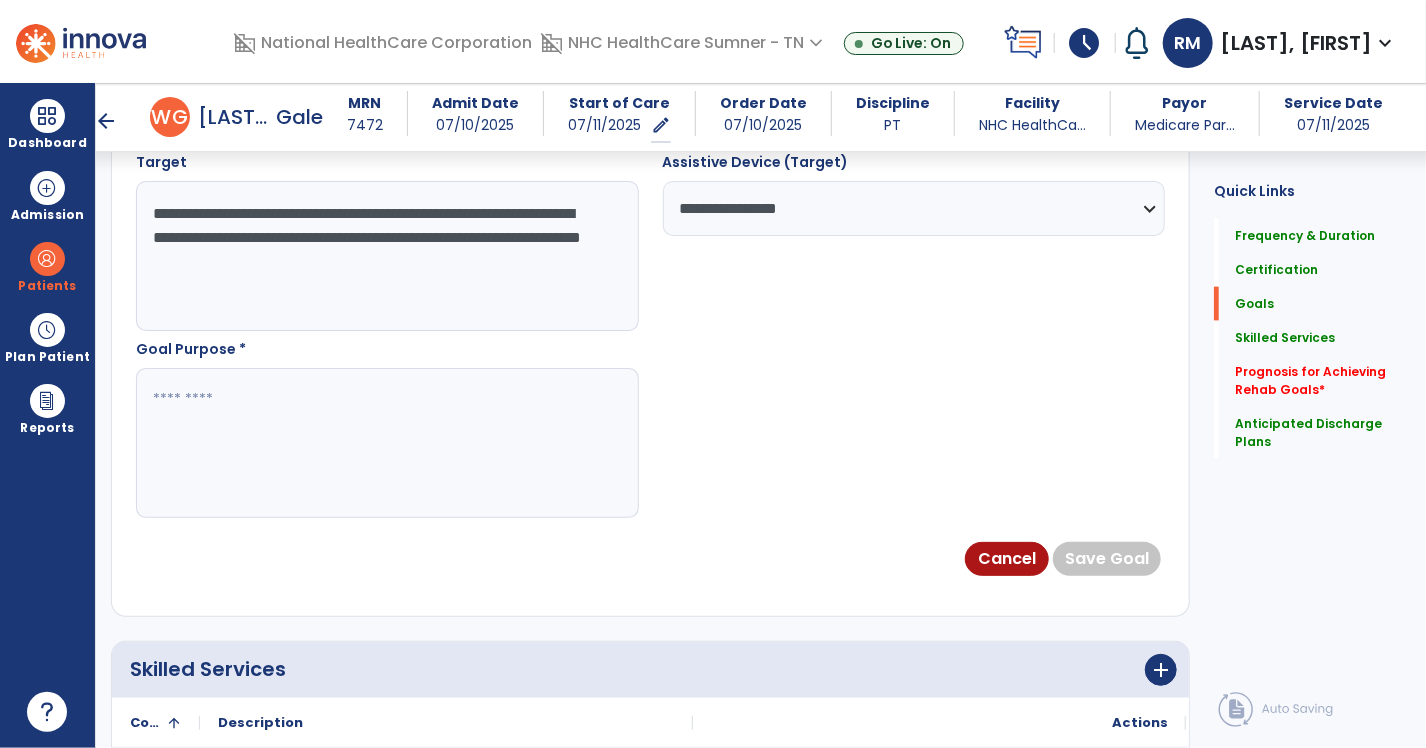 scroll, scrollTop: 1151, scrollLeft: 0, axis: vertical 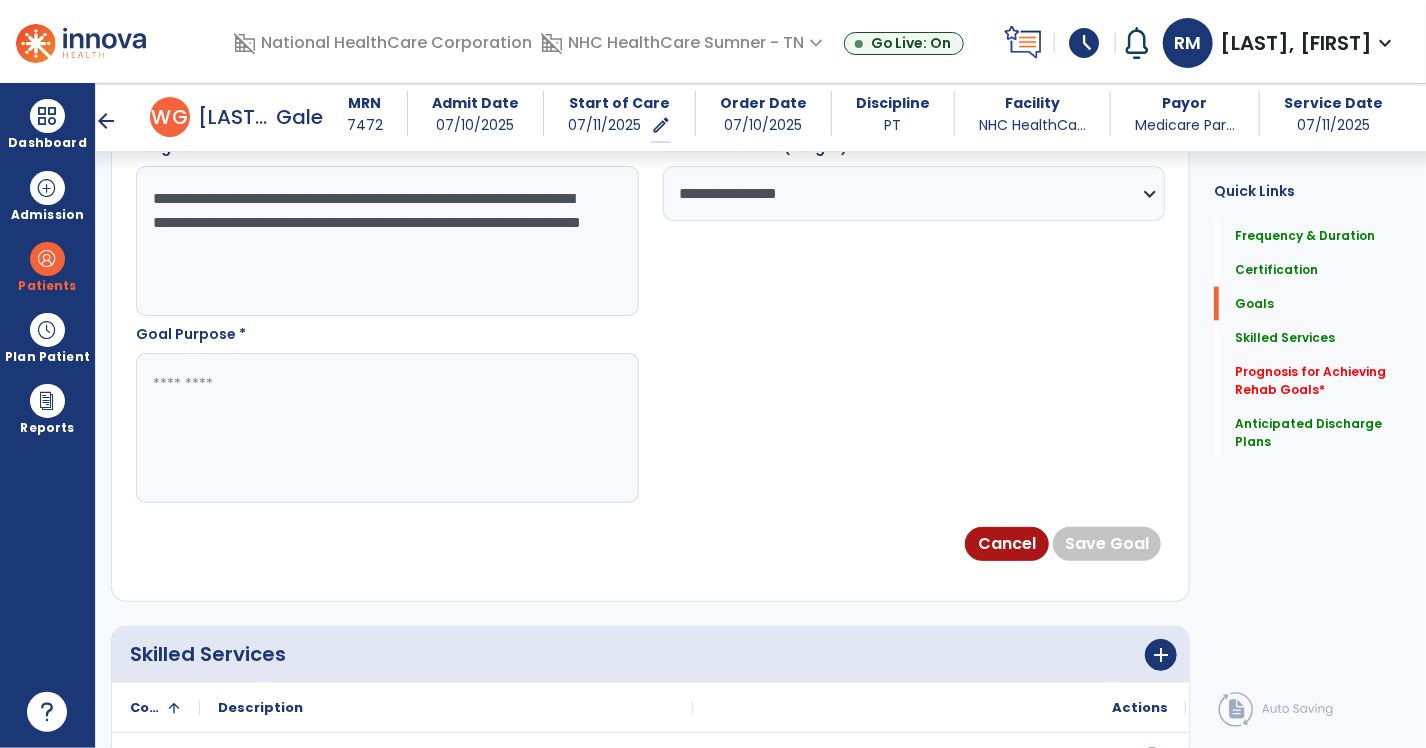 type on "**" 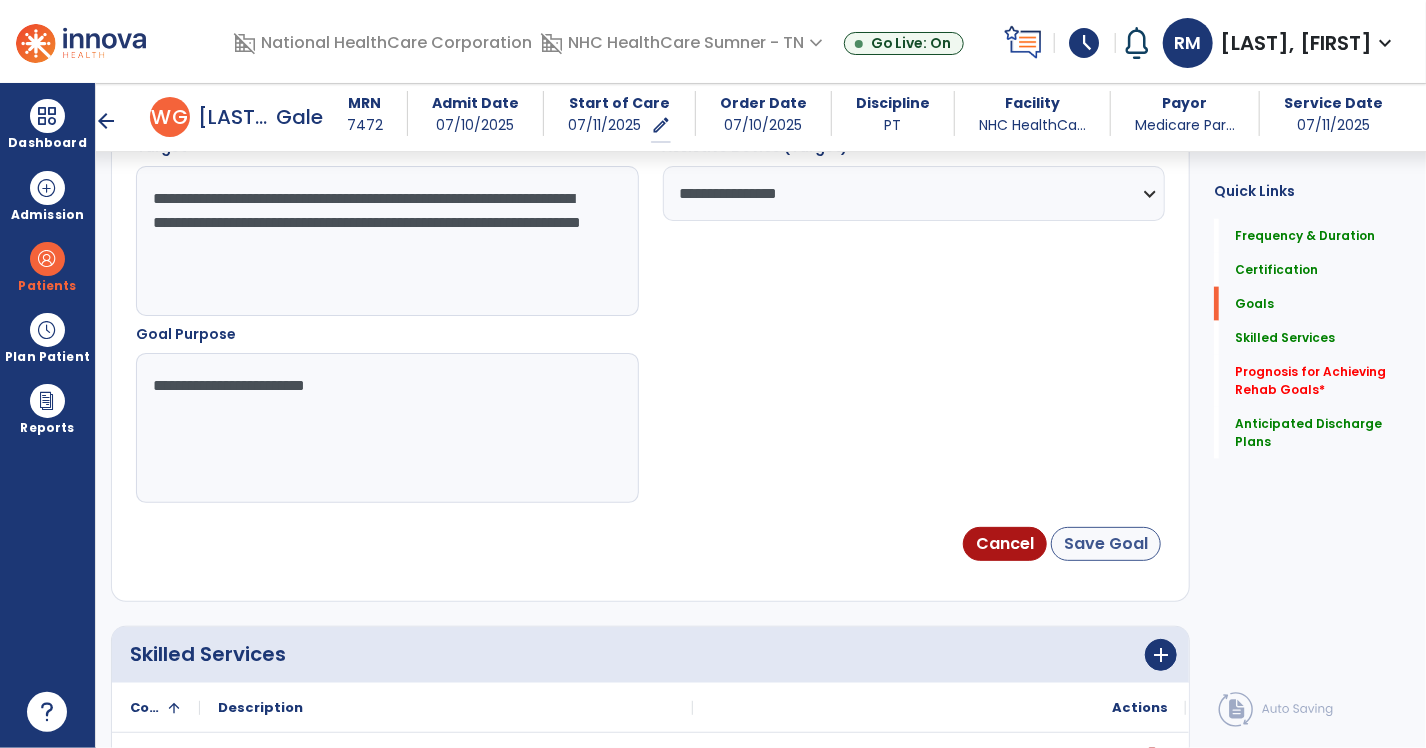 type on "**********" 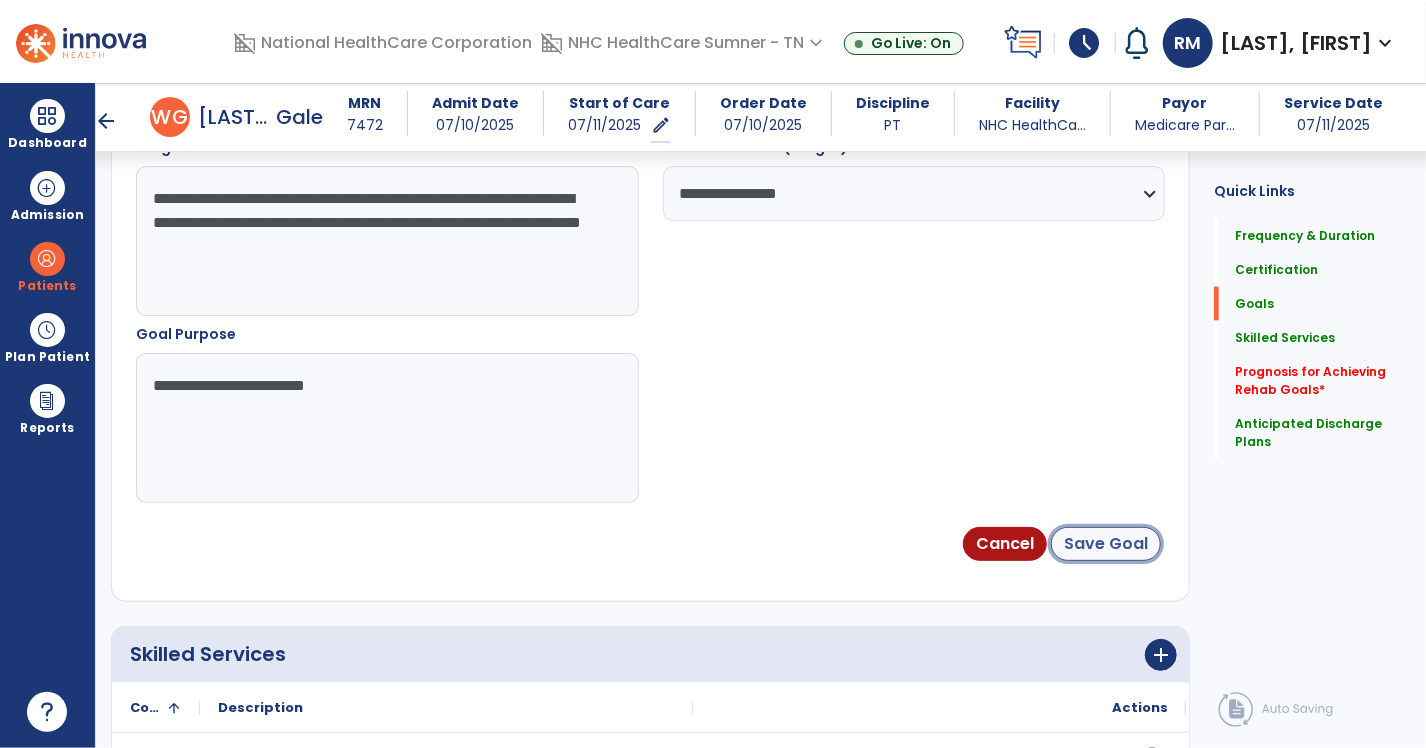 click on "Save Goal" at bounding box center (1106, 544) 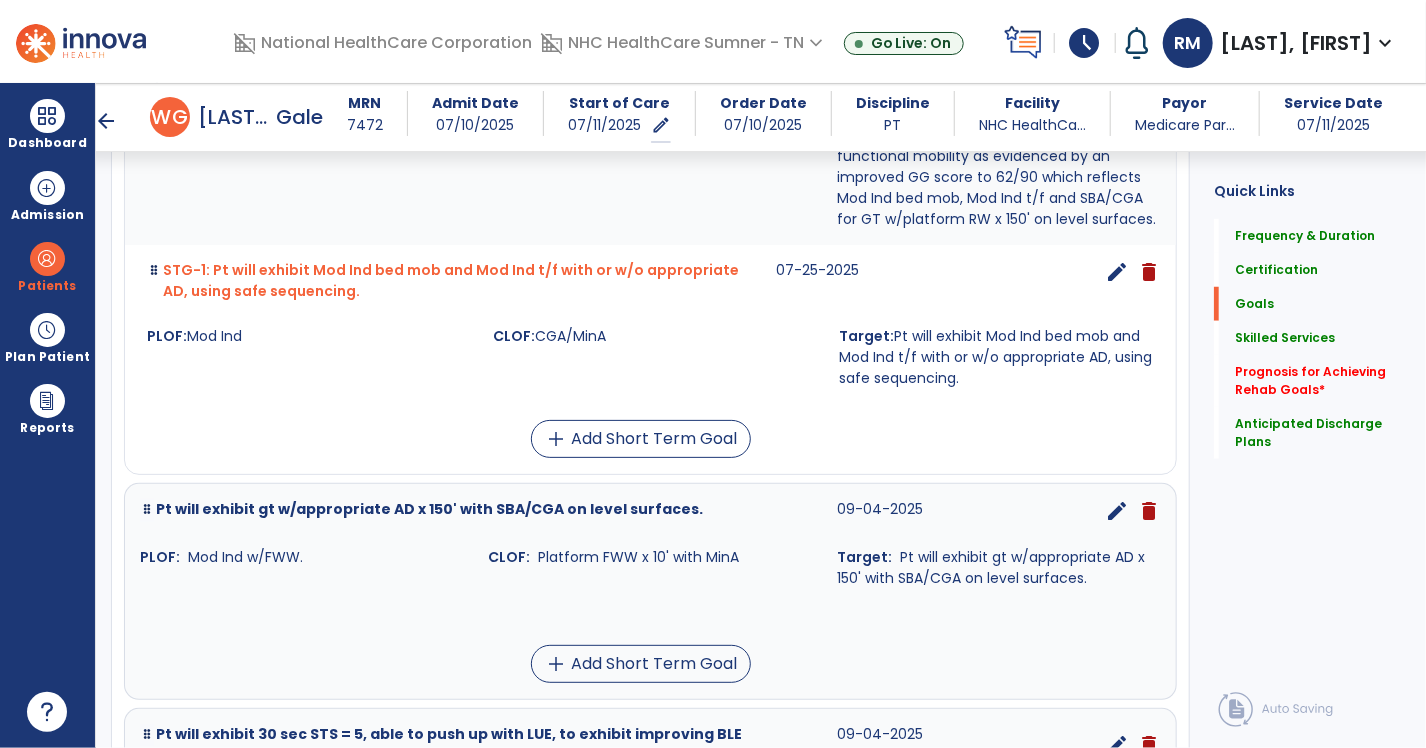 scroll, scrollTop: 175, scrollLeft: 0, axis: vertical 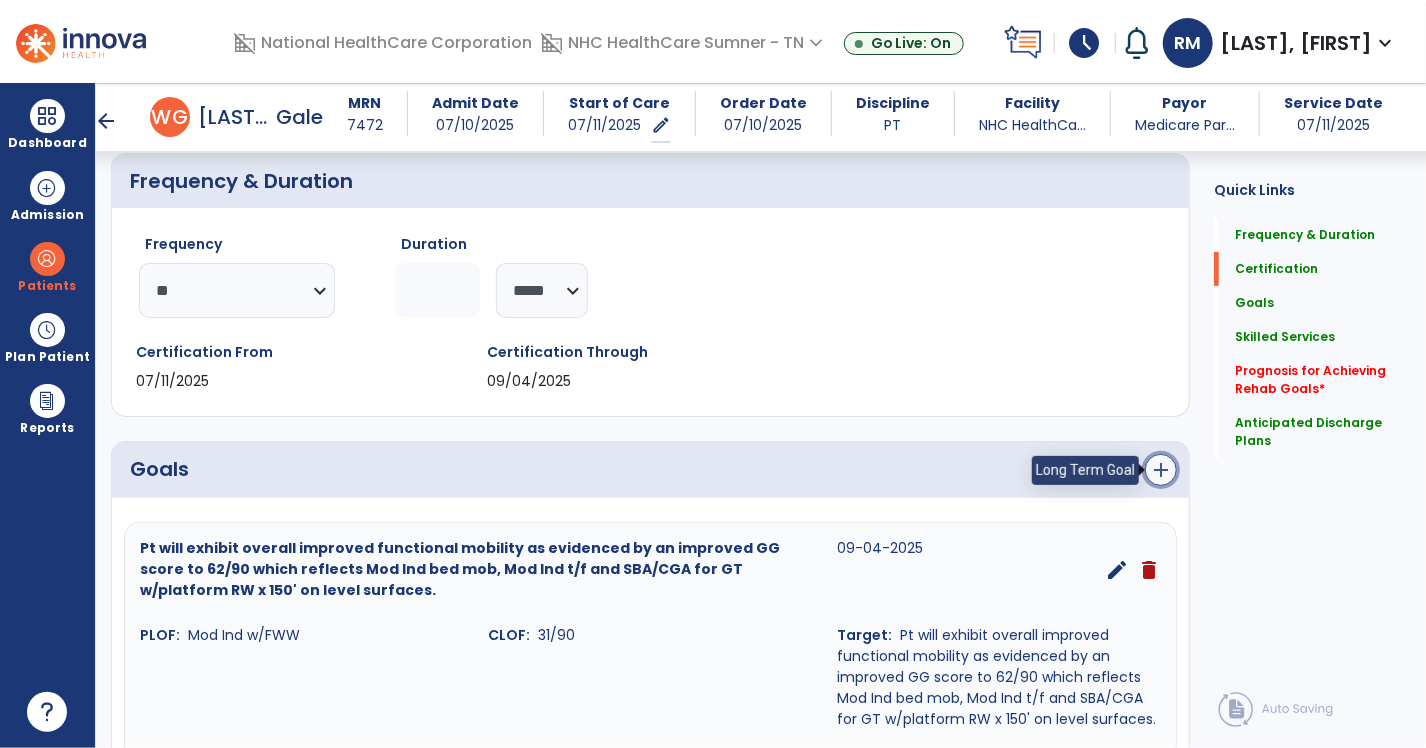 click on "add" at bounding box center [1161, 470] 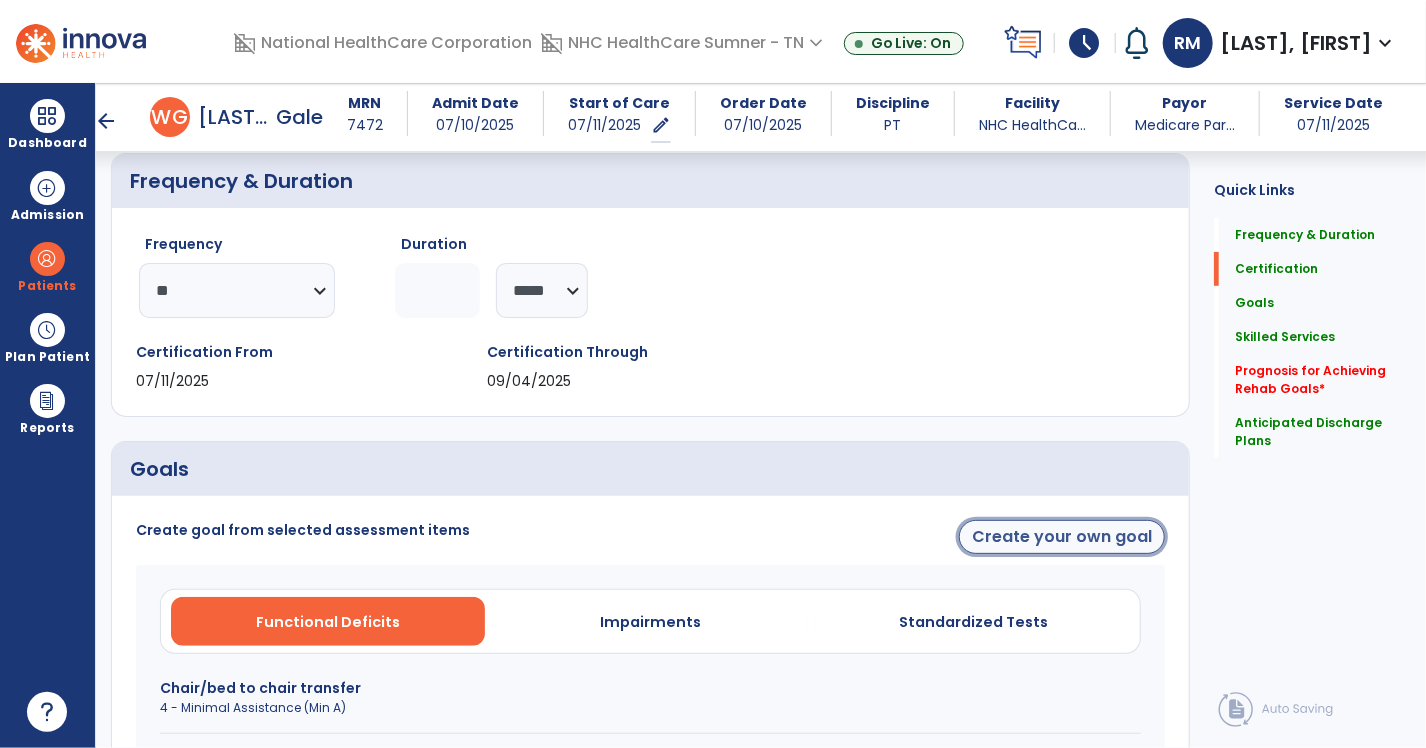 click on "Create your own goal" at bounding box center (1062, 537) 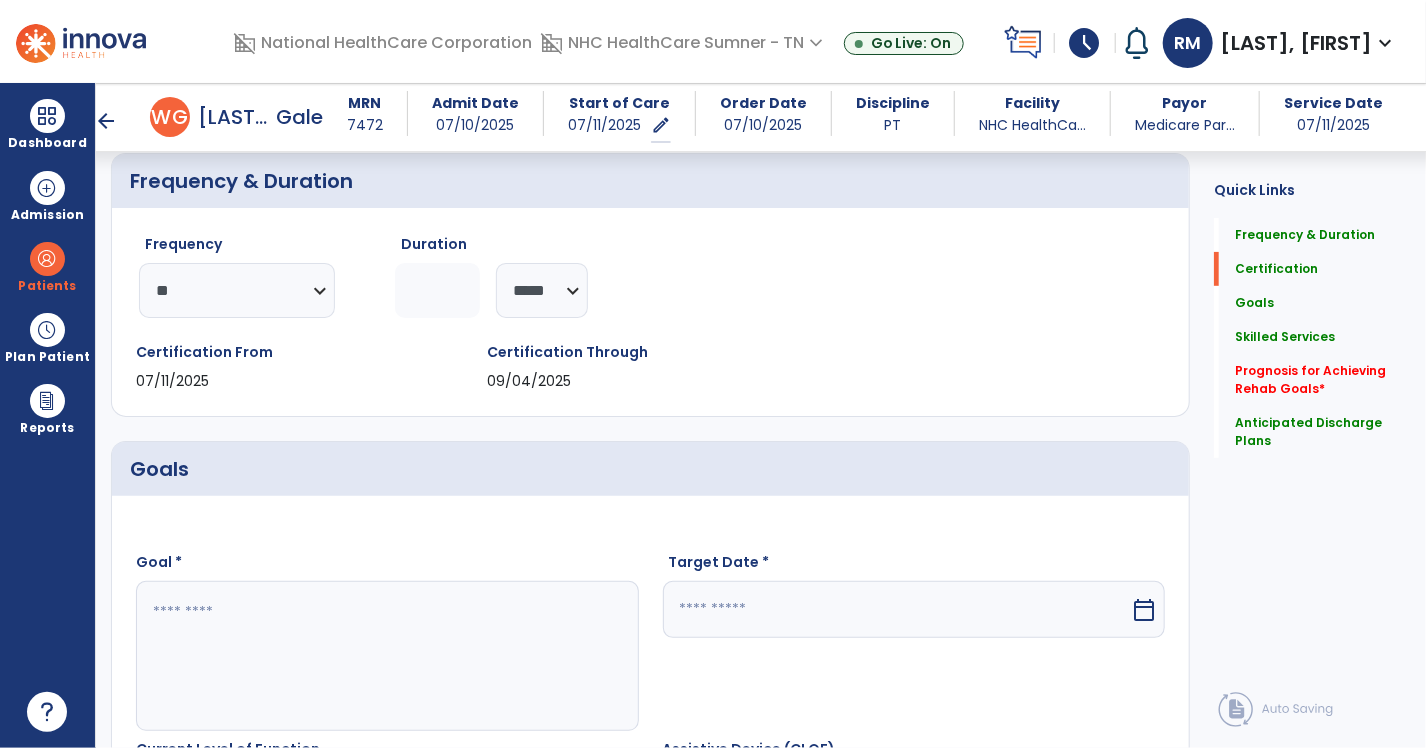 click at bounding box center [386, 656] 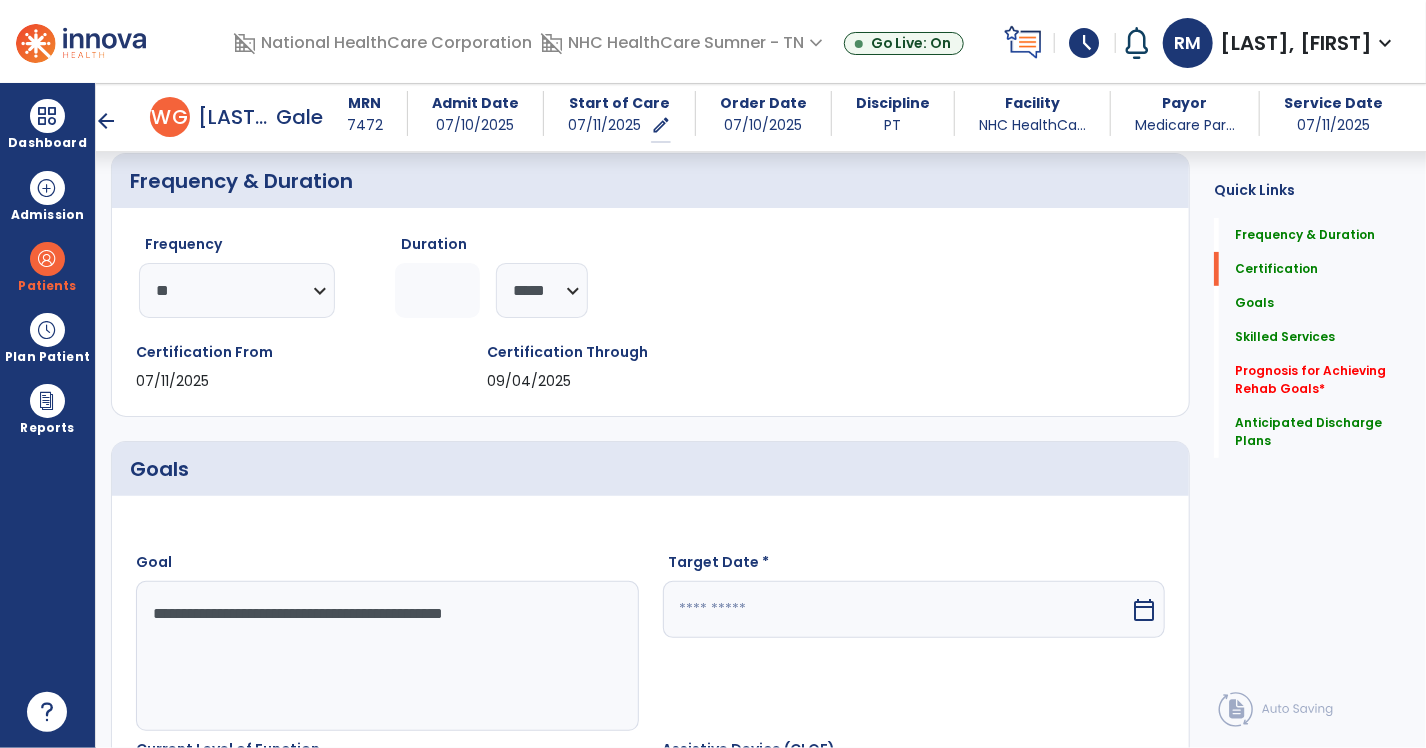 type on "**********" 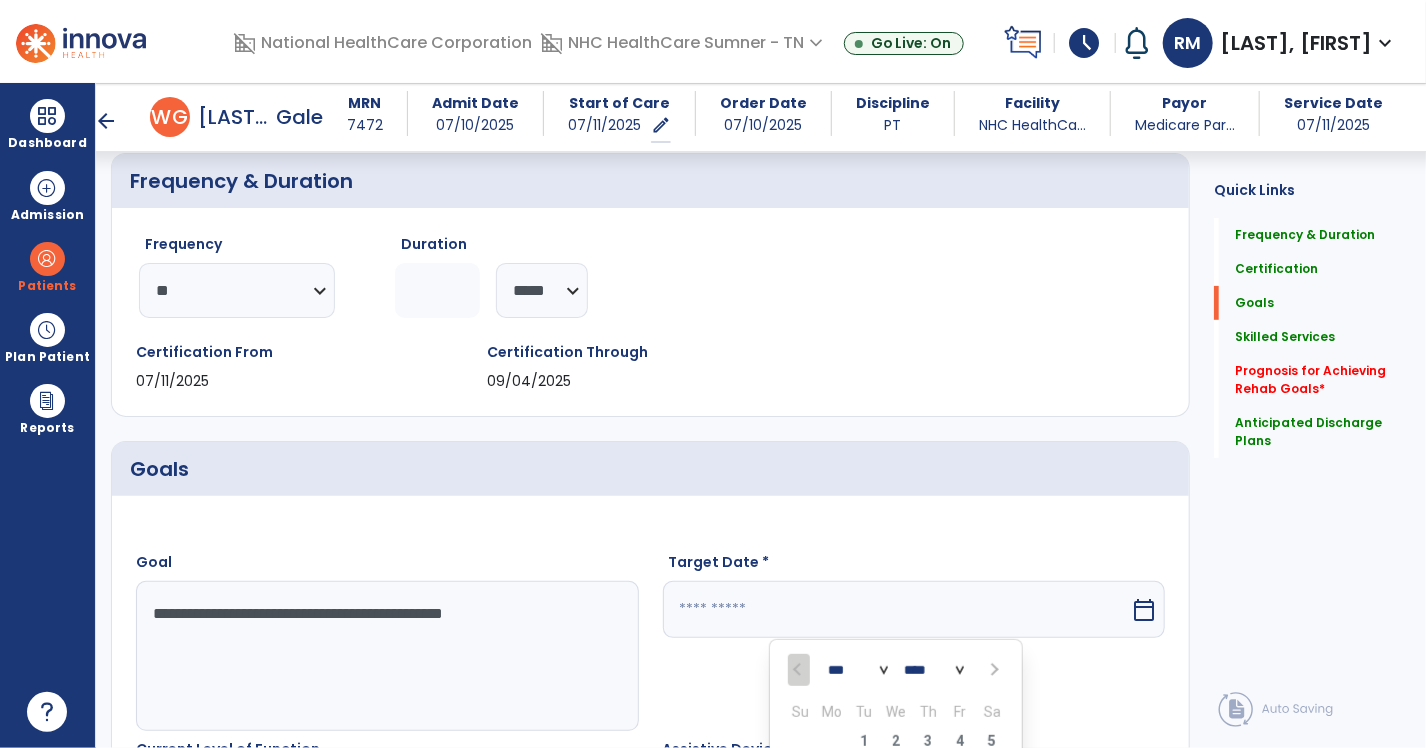scroll, scrollTop: 536, scrollLeft: 0, axis: vertical 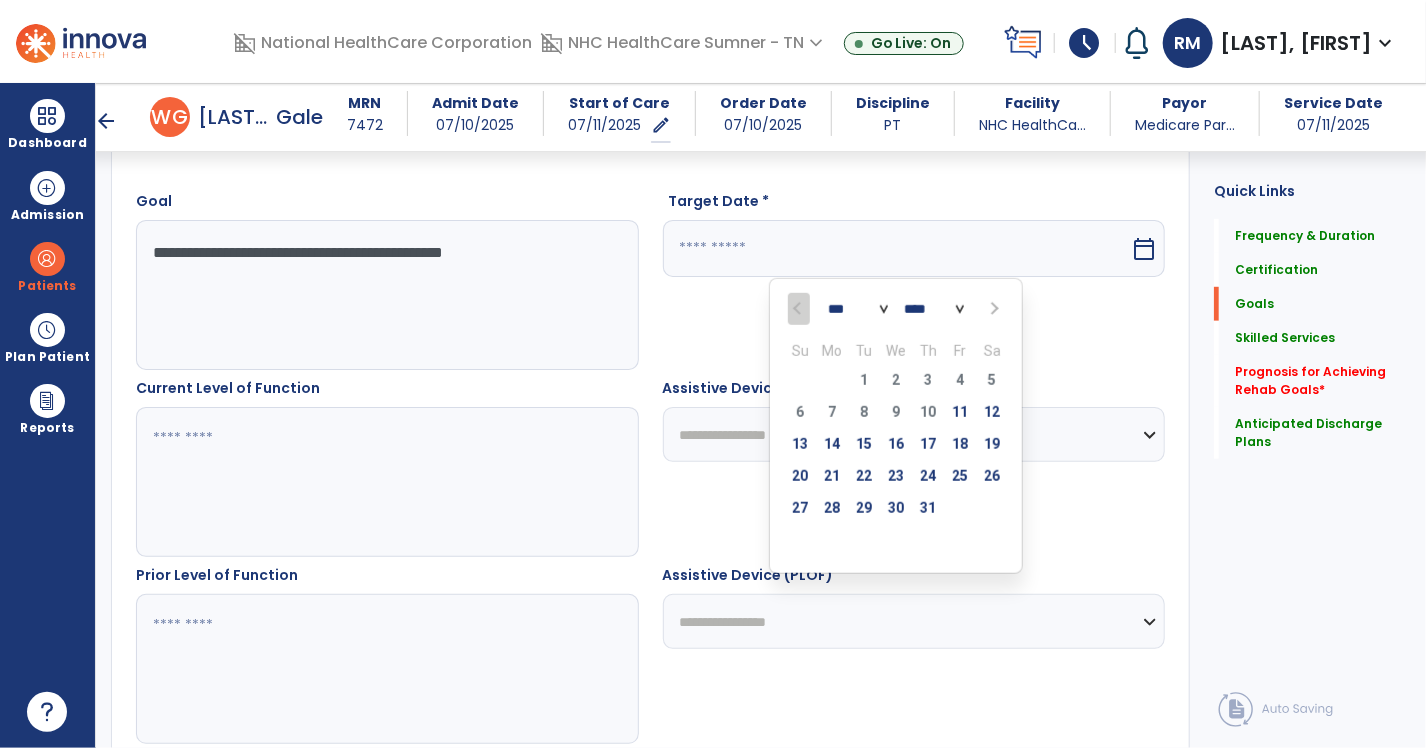 click at bounding box center (992, 309) 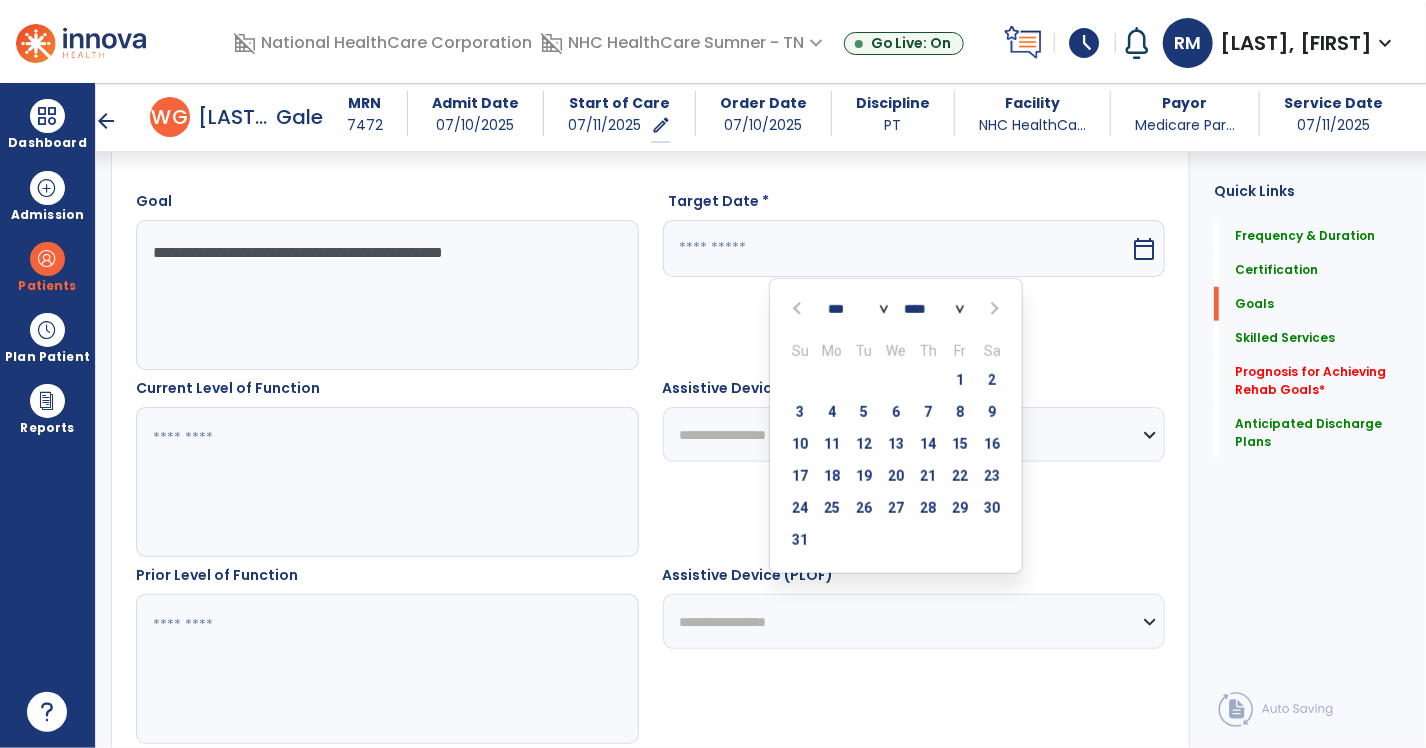 click at bounding box center [992, 309] 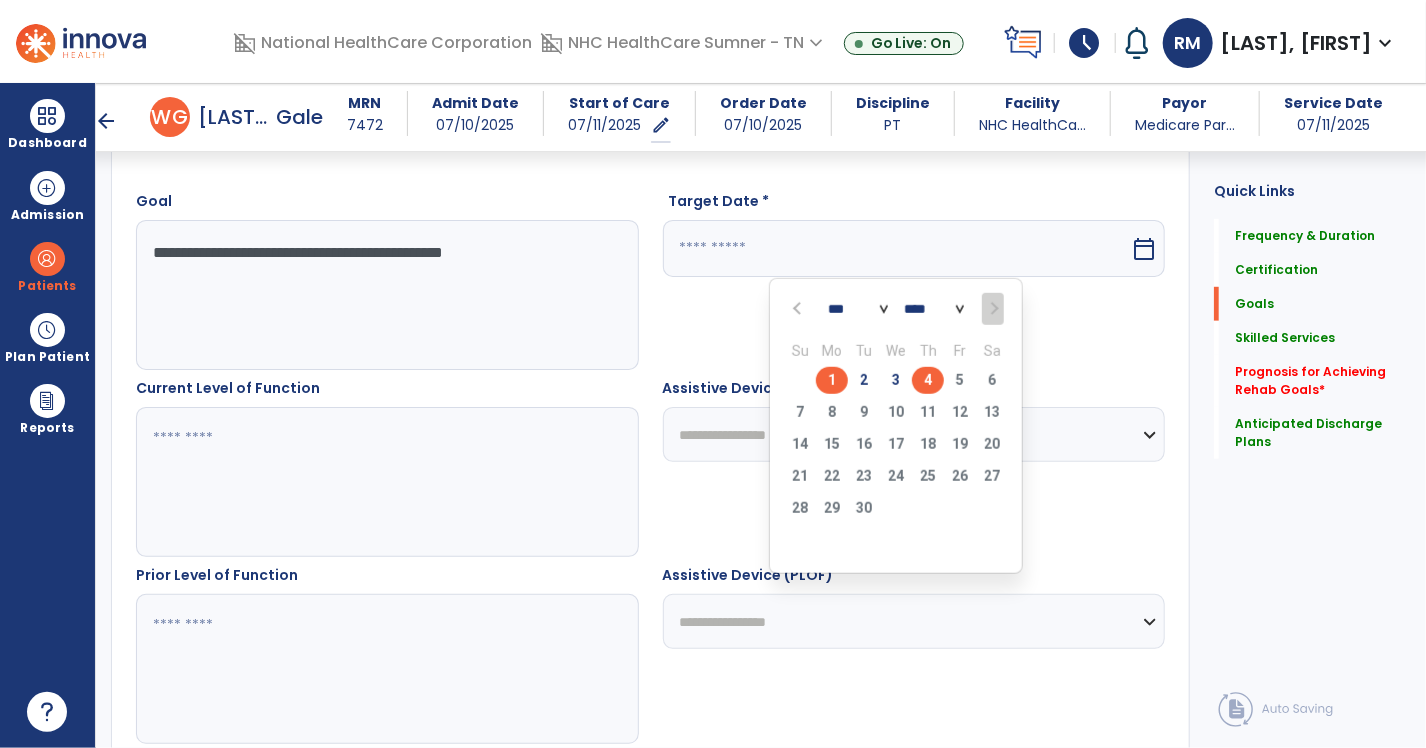 click on "4" at bounding box center [928, 380] 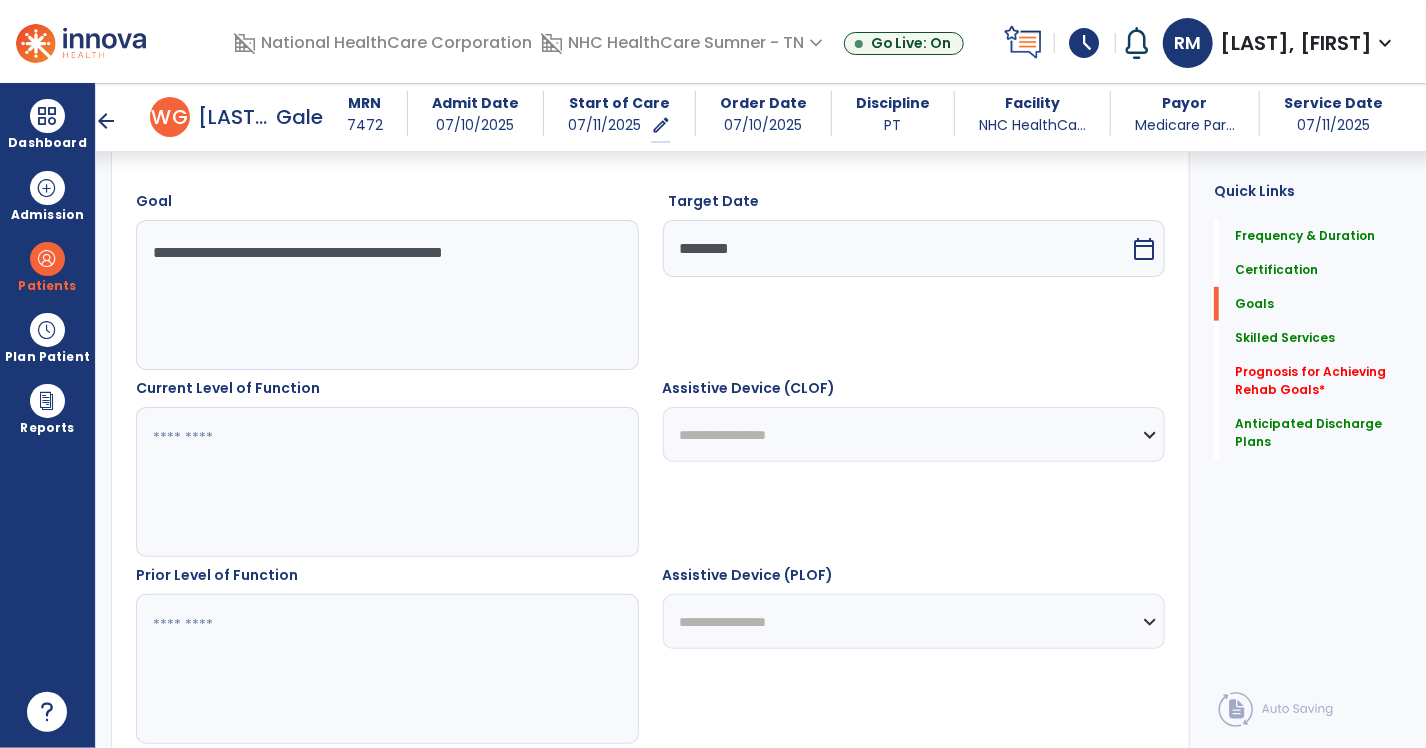 click on "**********" at bounding box center [914, 434] 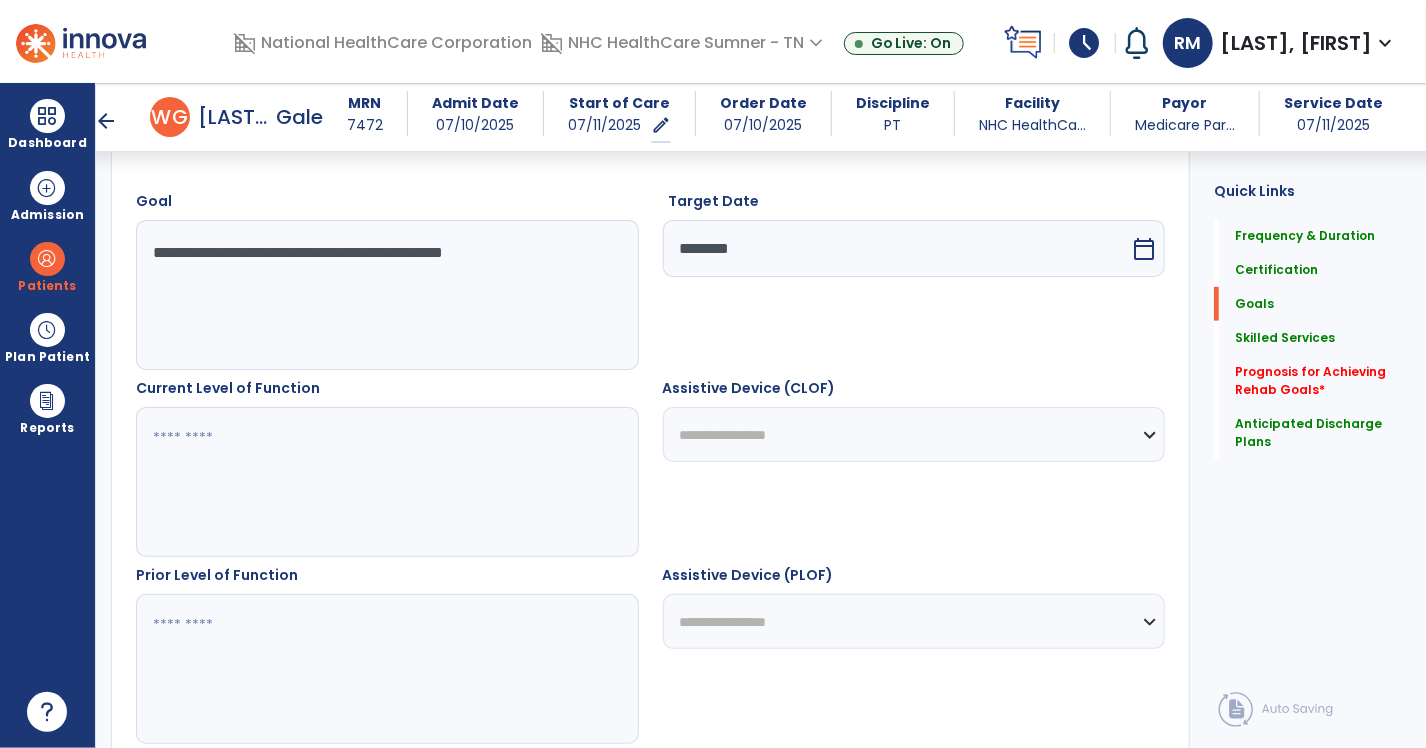 select on "**********" 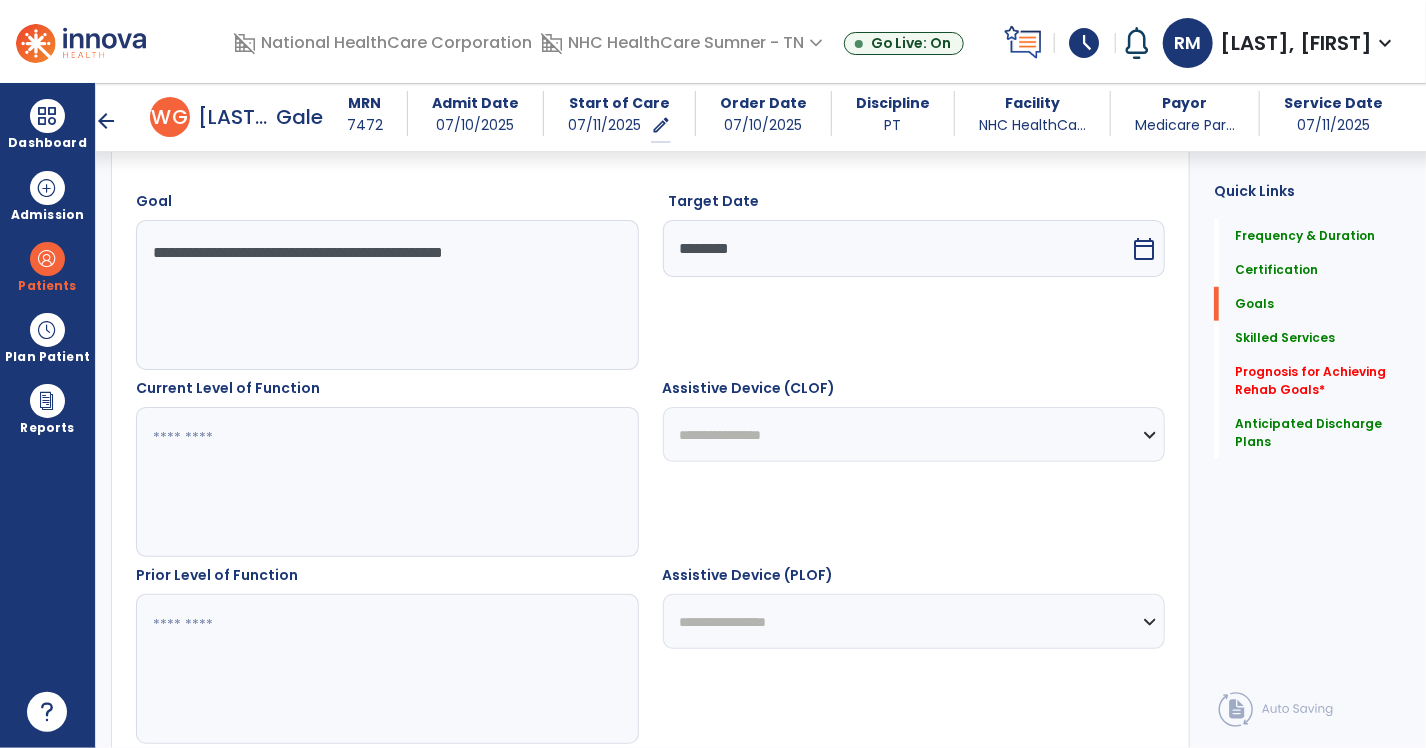 click on "**********" at bounding box center (914, 434) 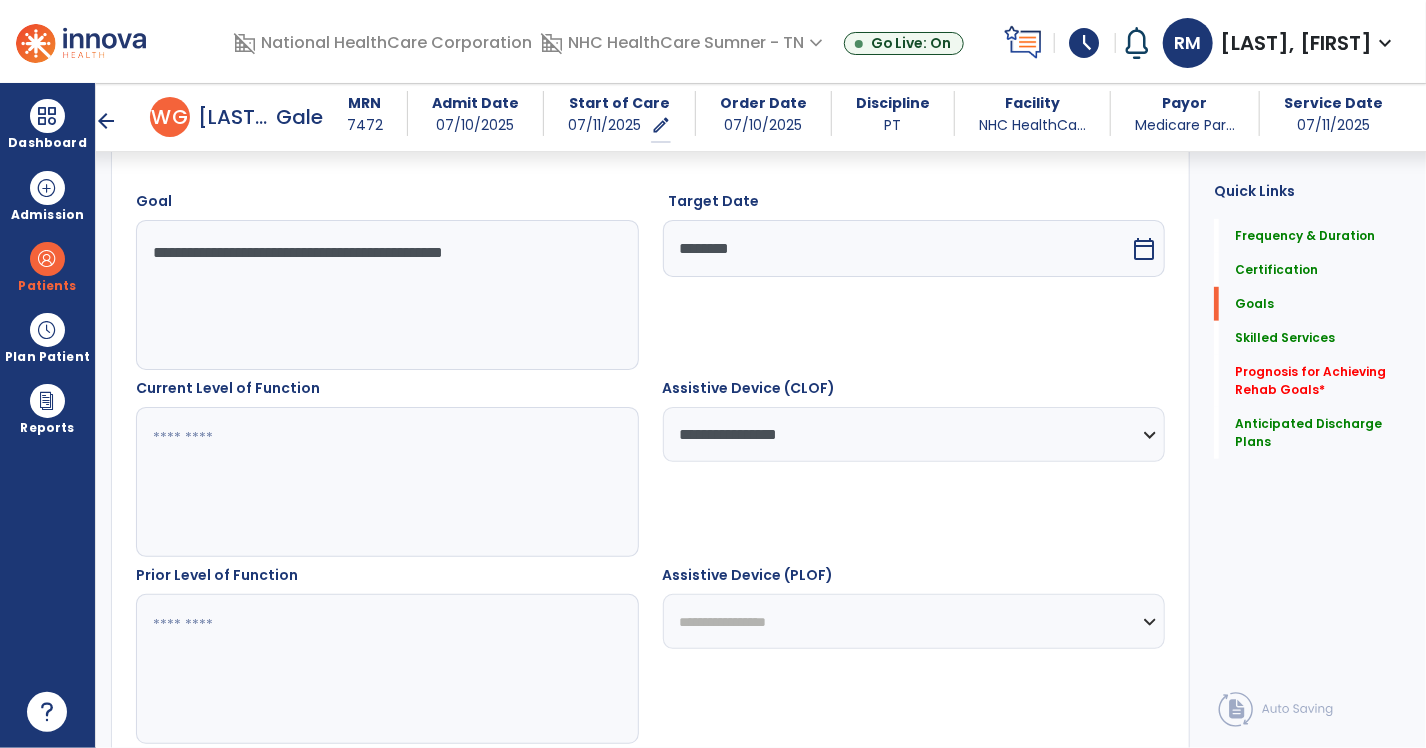 drag, startPoint x: 736, startPoint y: 623, endPoint x: 728, endPoint y: 595, distance: 29.12044 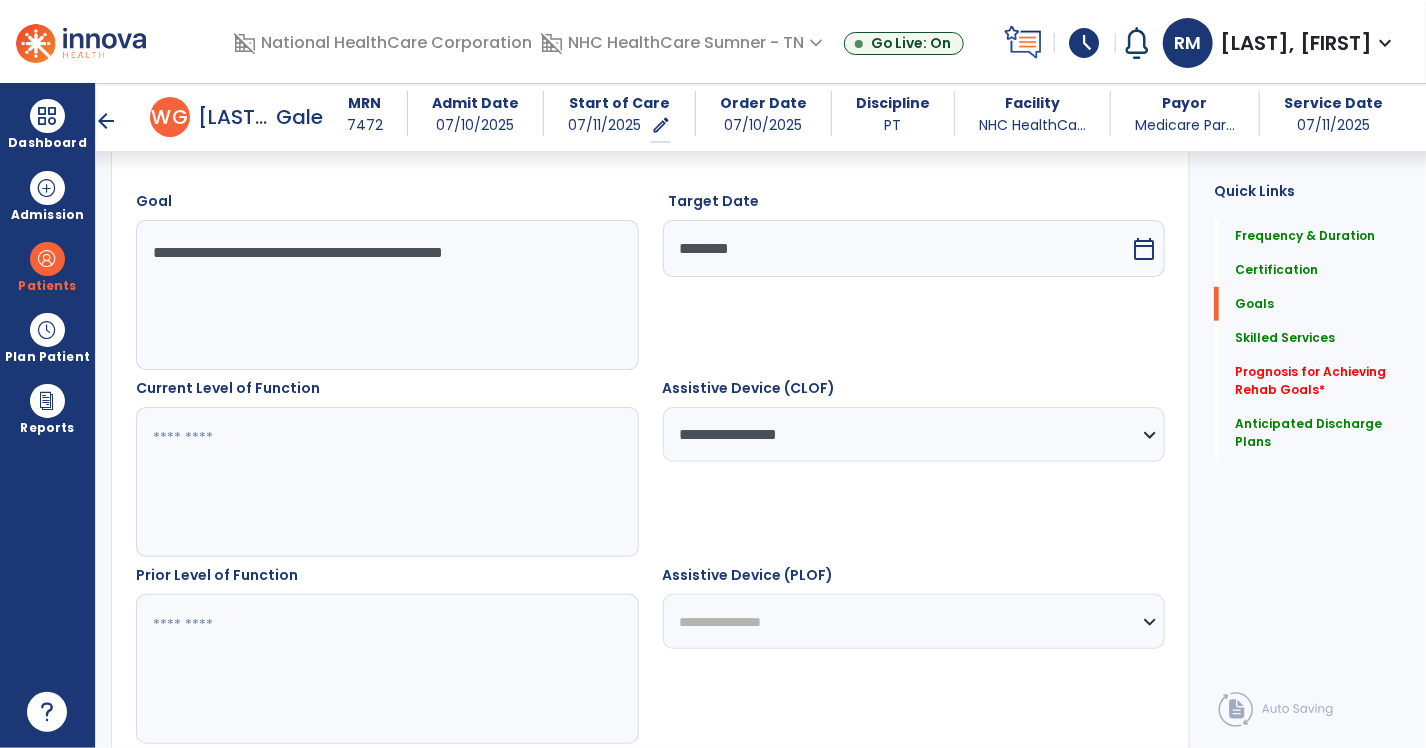 click on "**********" at bounding box center (914, 621) 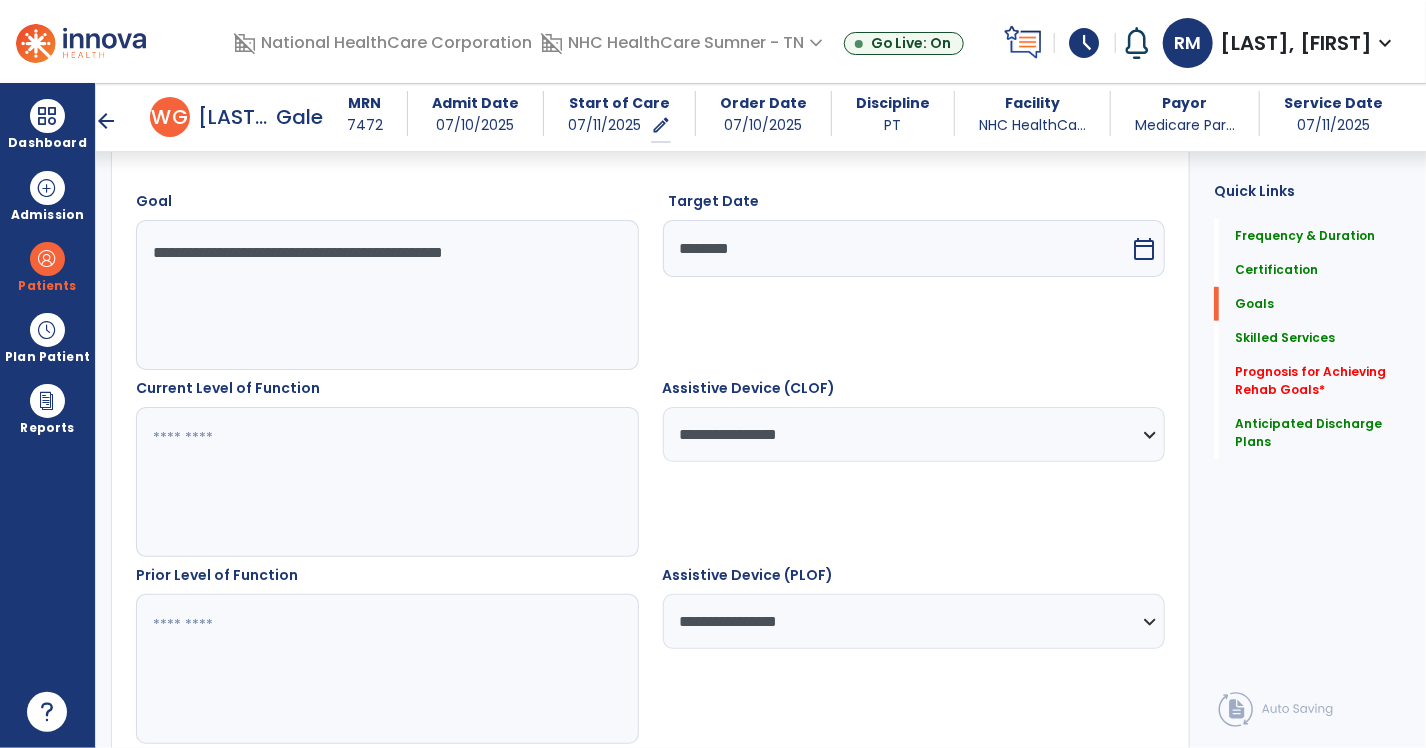 click at bounding box center [386, 482] 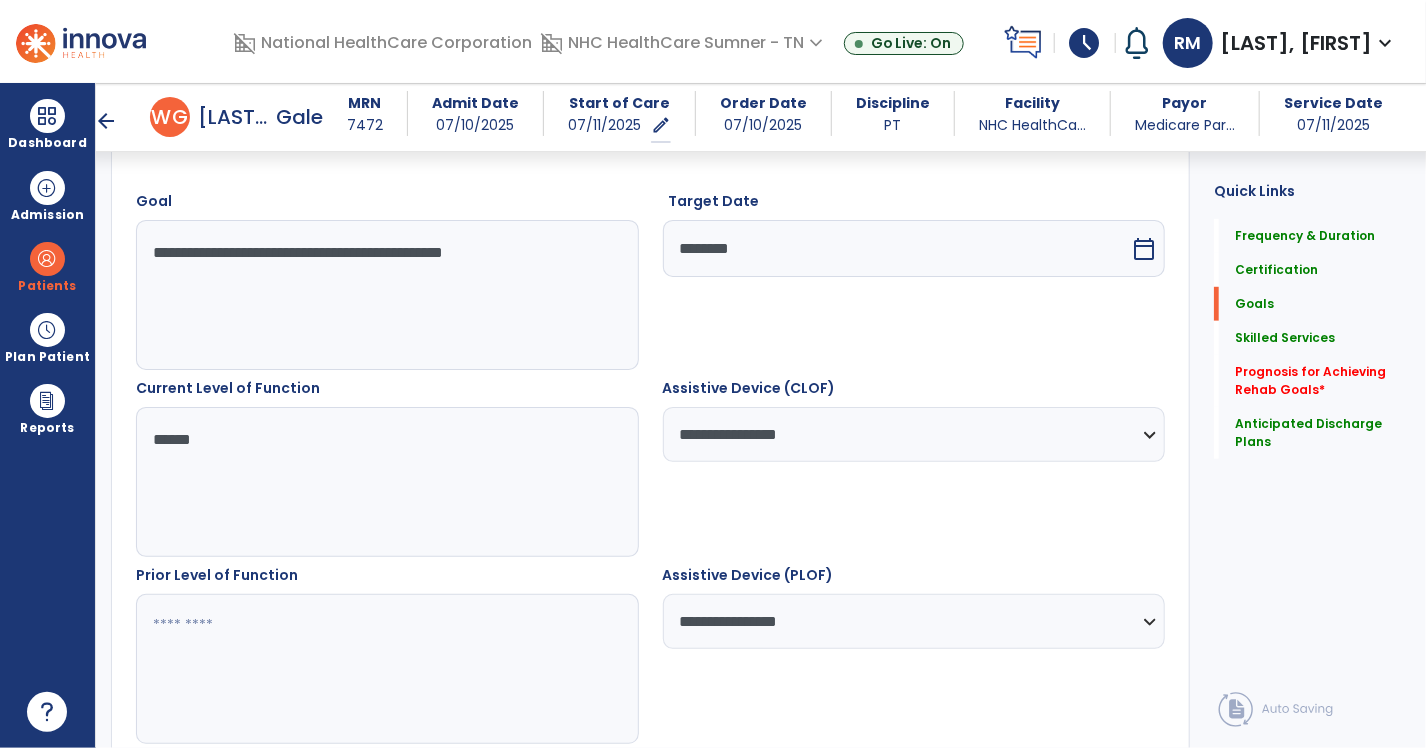 type on "******" 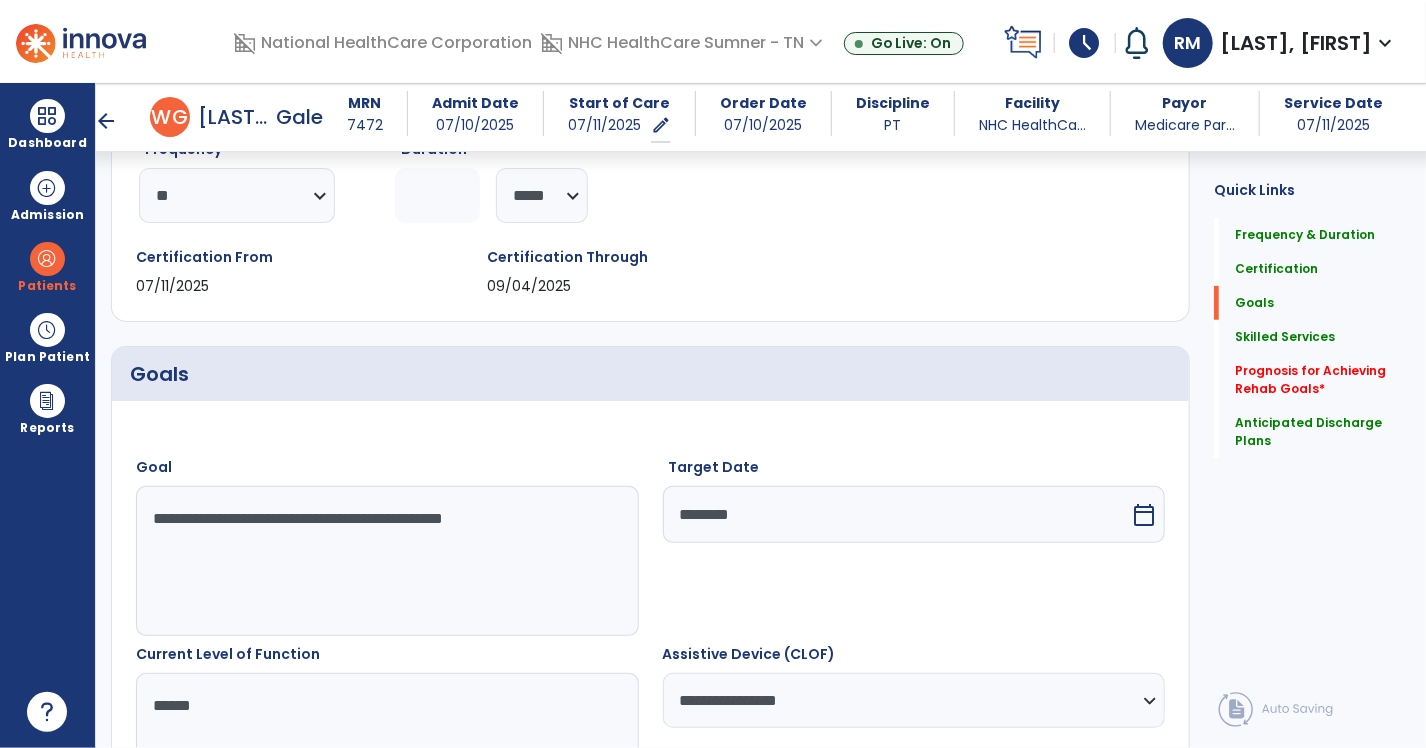 scroll, scrollTop: 236, scrollLeft: 0, axis: vertical 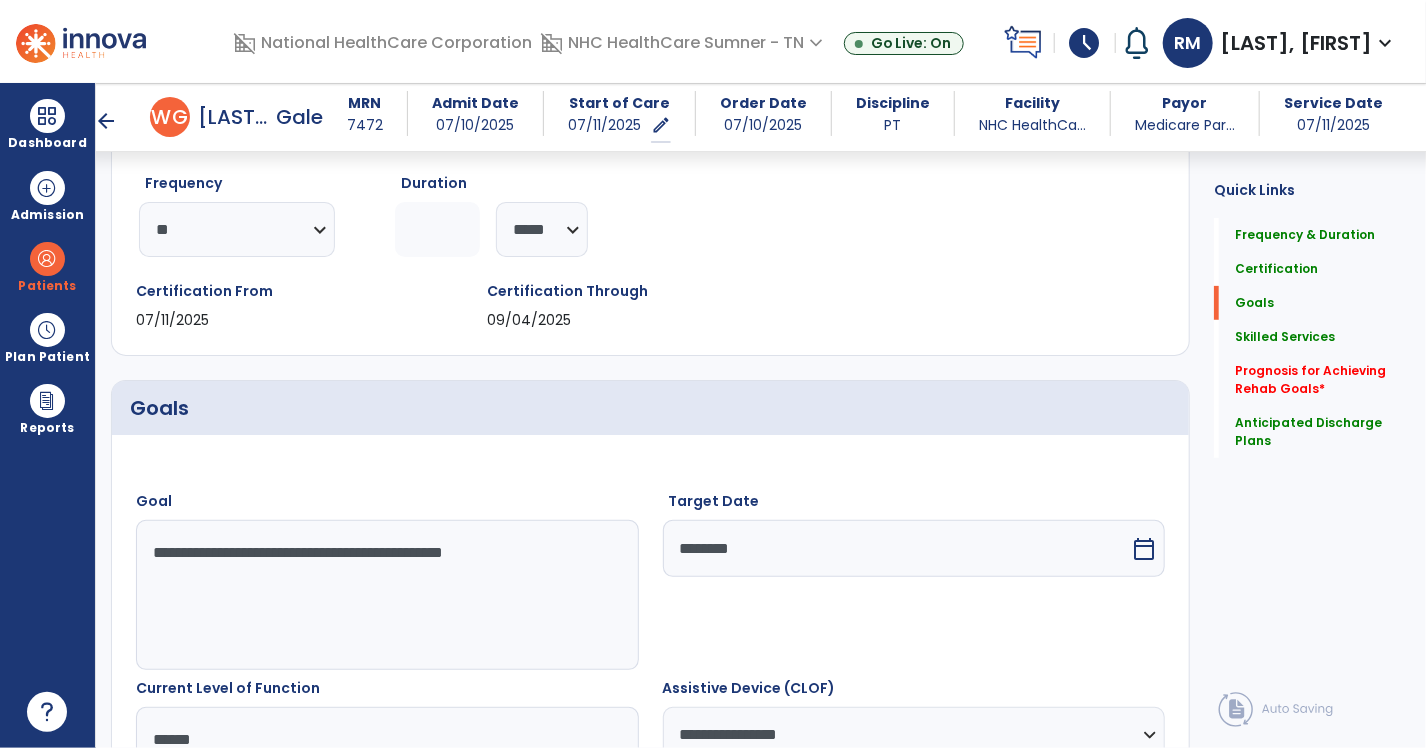 type on "***" 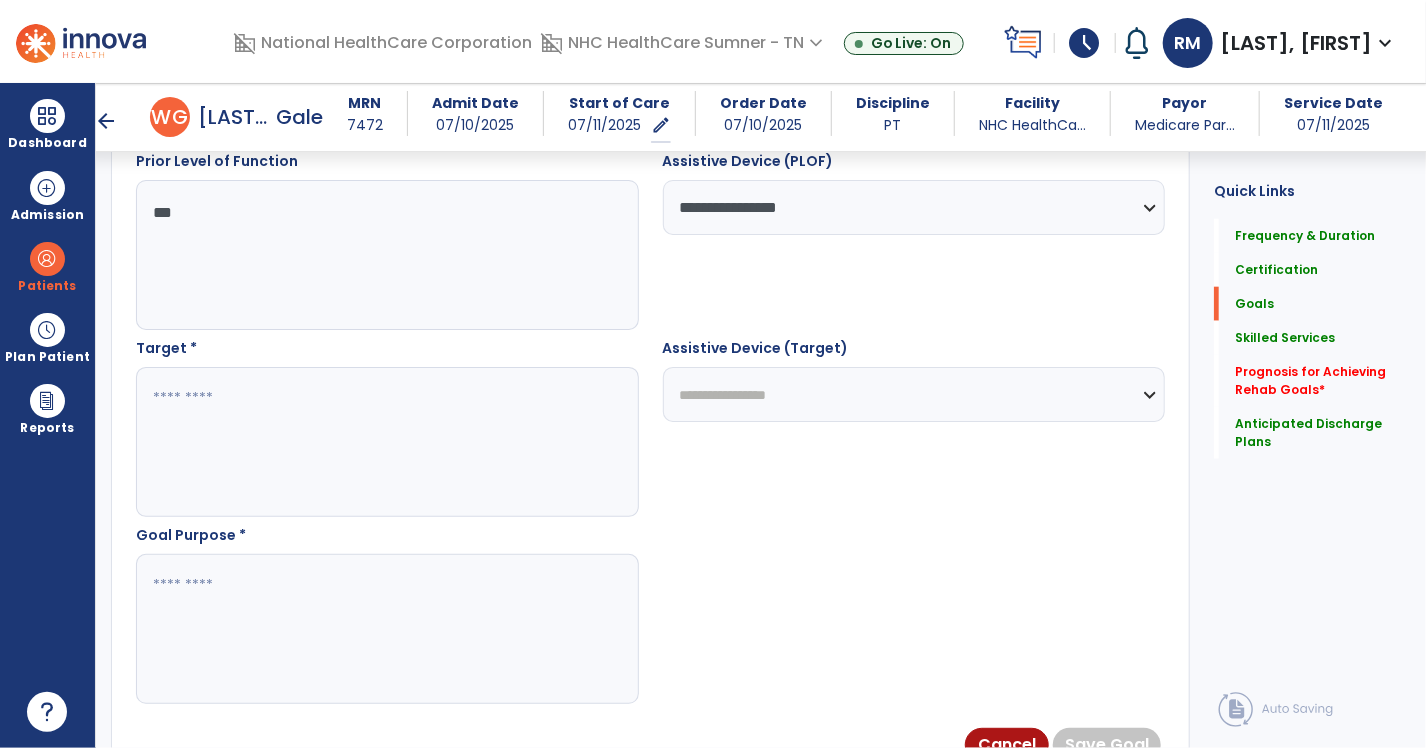 scroll, scrollTop: 1036, scrollLeft: 0, axis: vertical 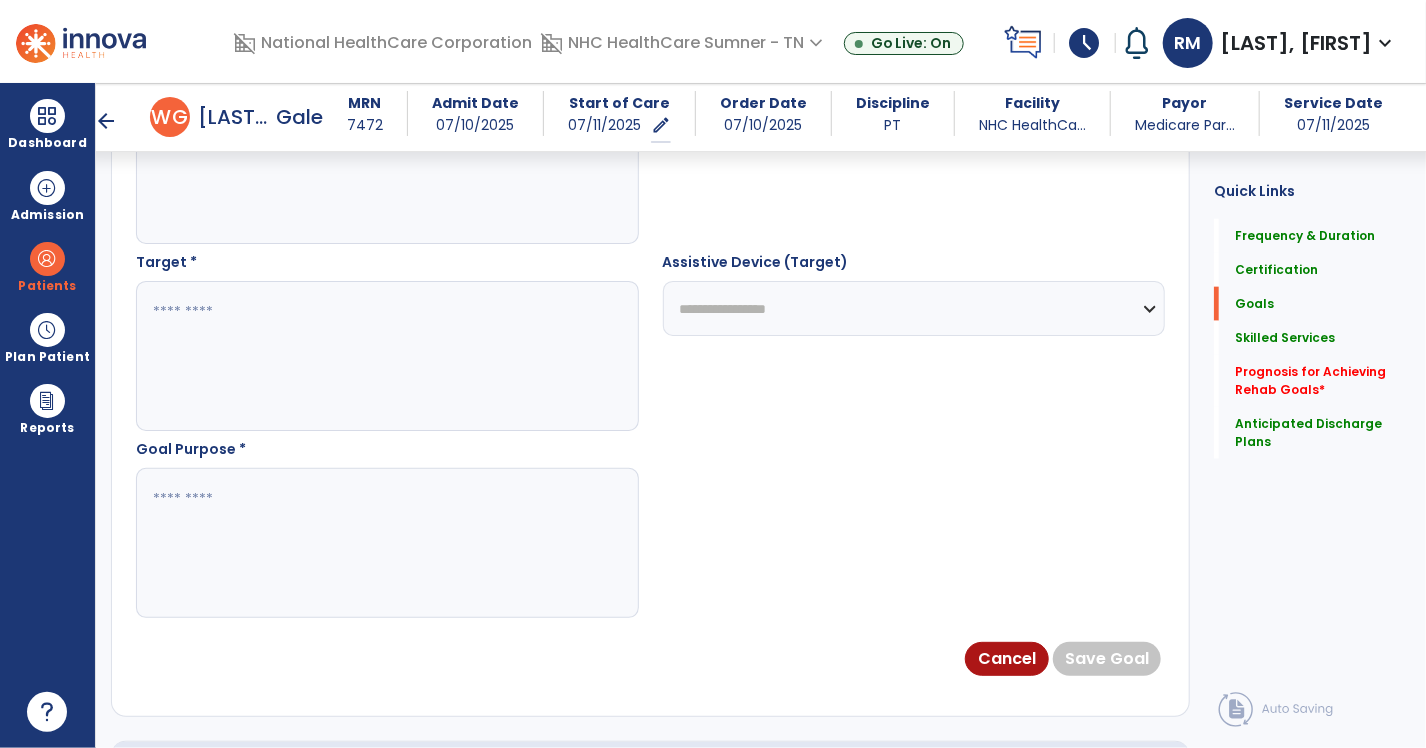 click at bounding box center (386, 543) 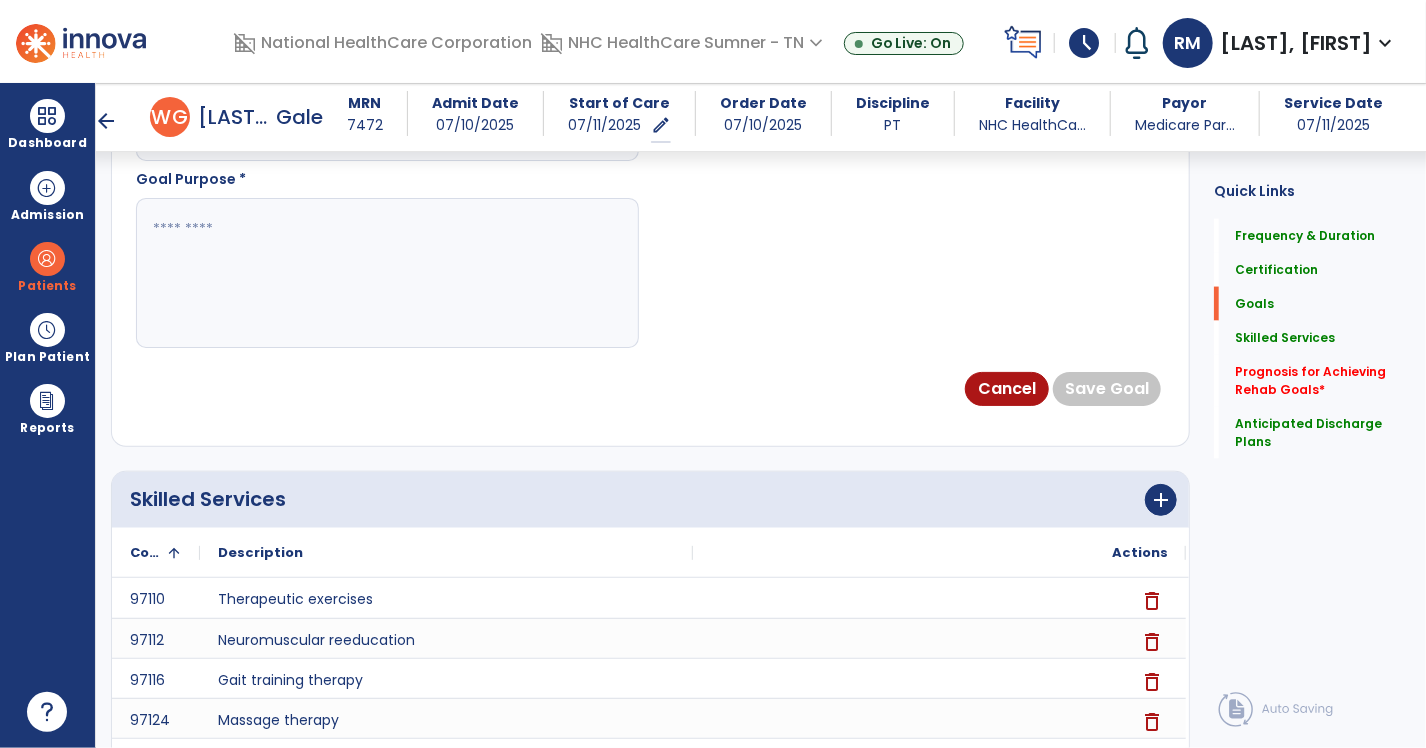 scroll, scrollTop: 1336, scrollLeft: 0, axis: vertical 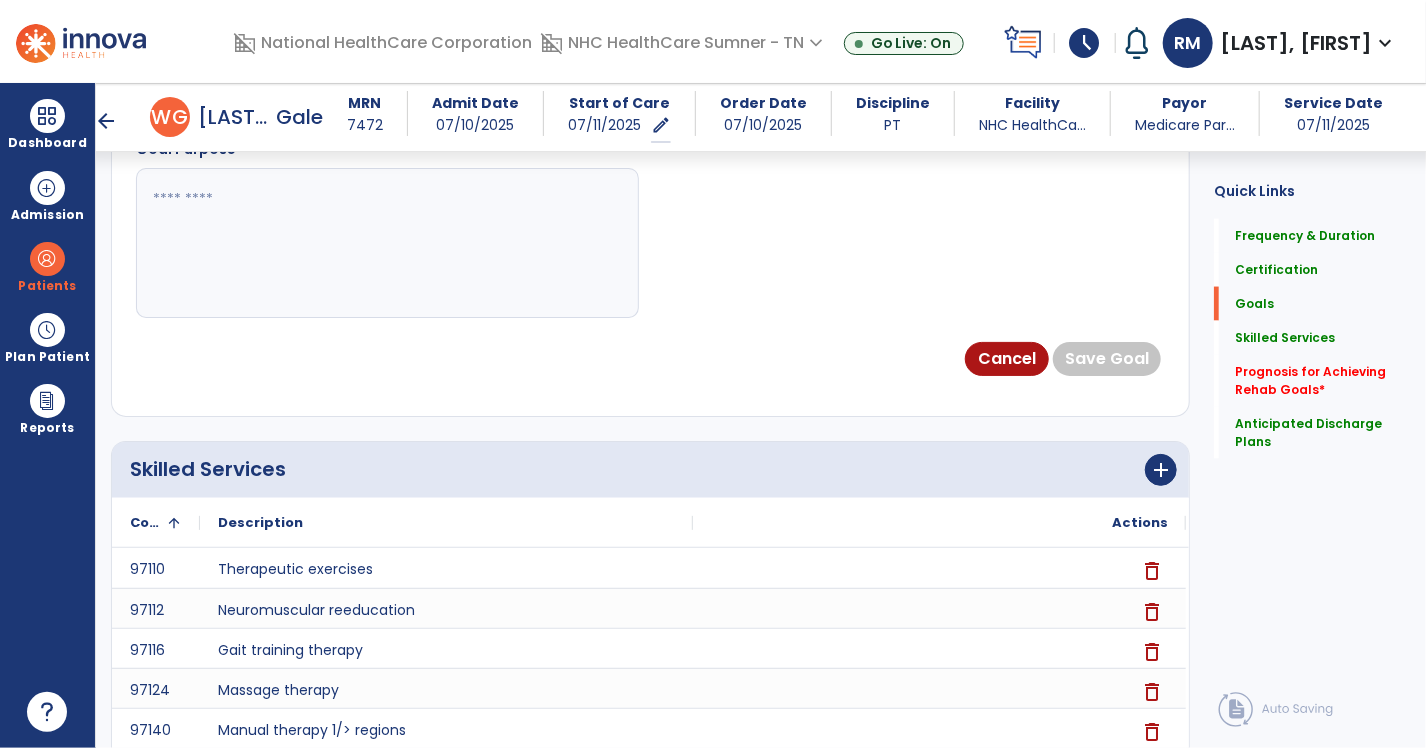 type on "**********" 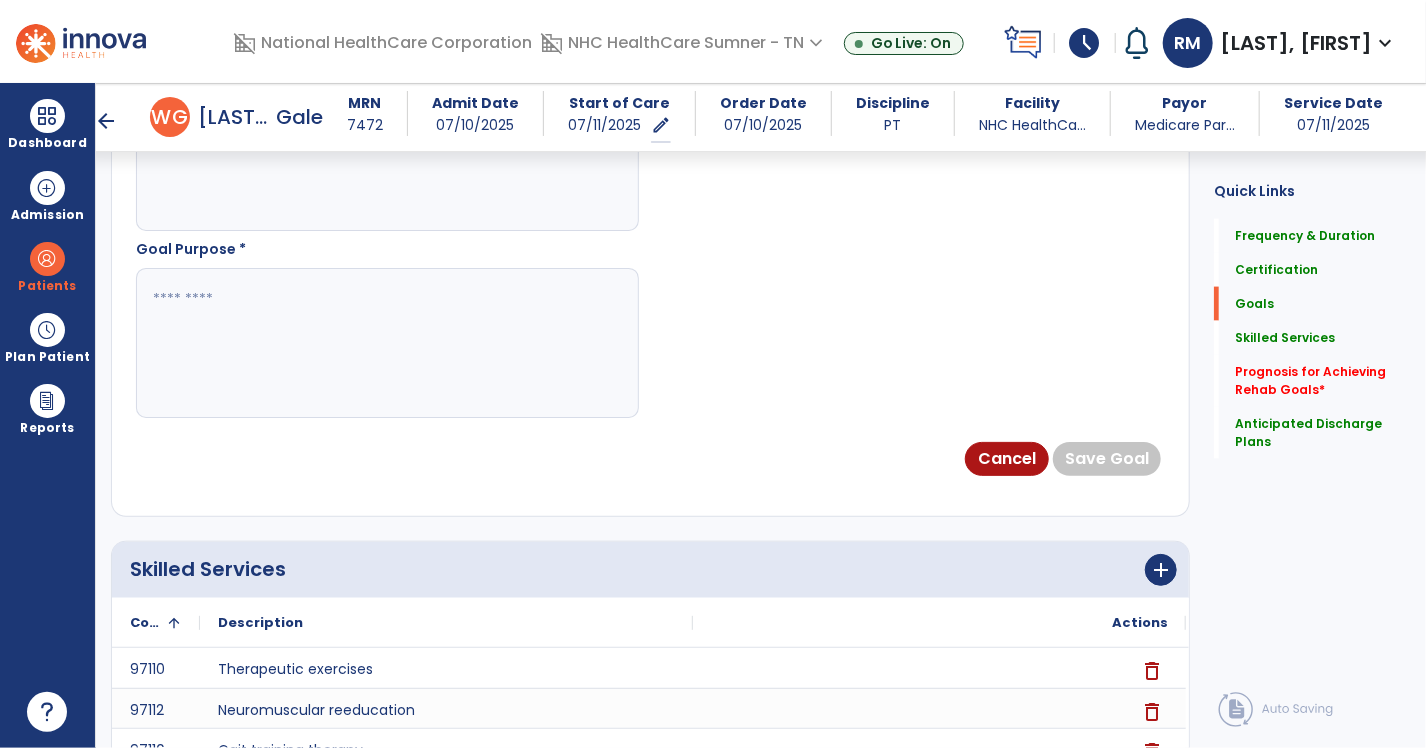 click at bounding box center (386, 343) 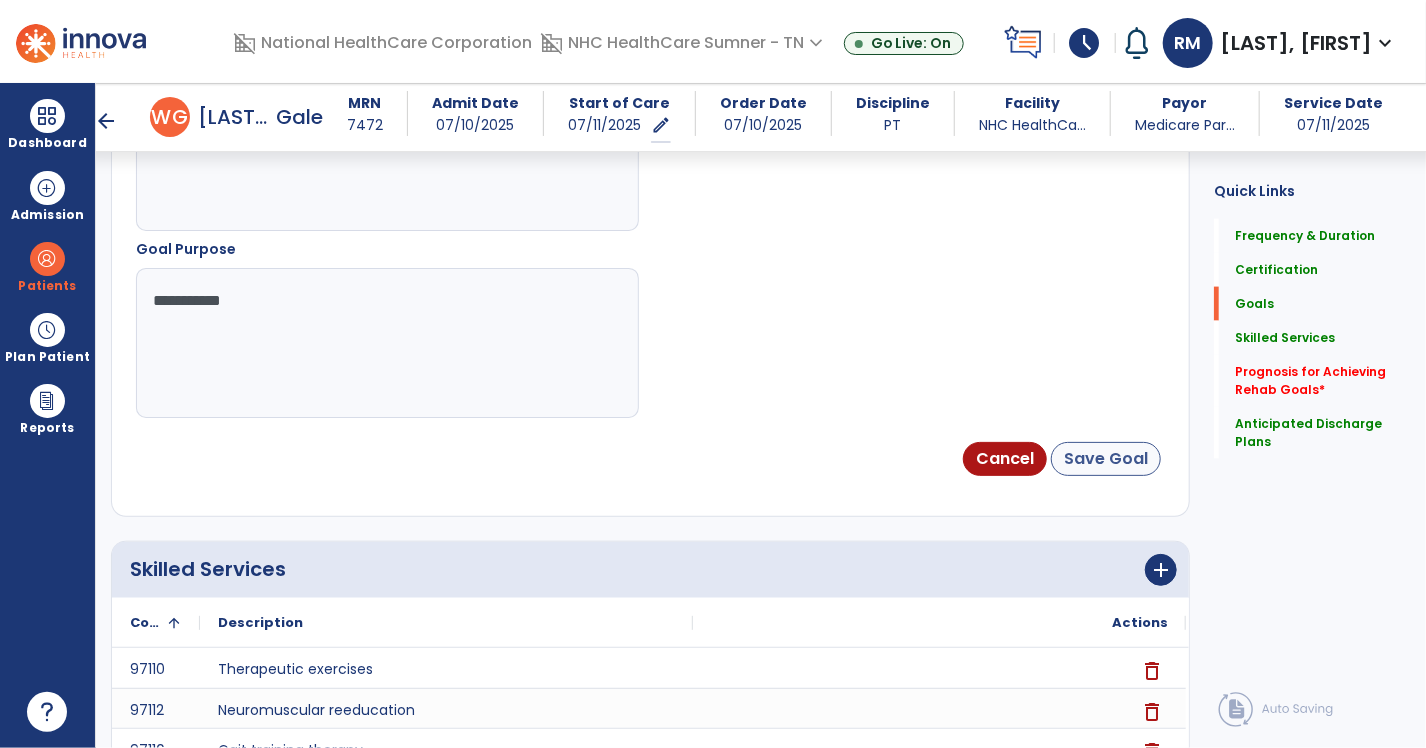 type on "**********" 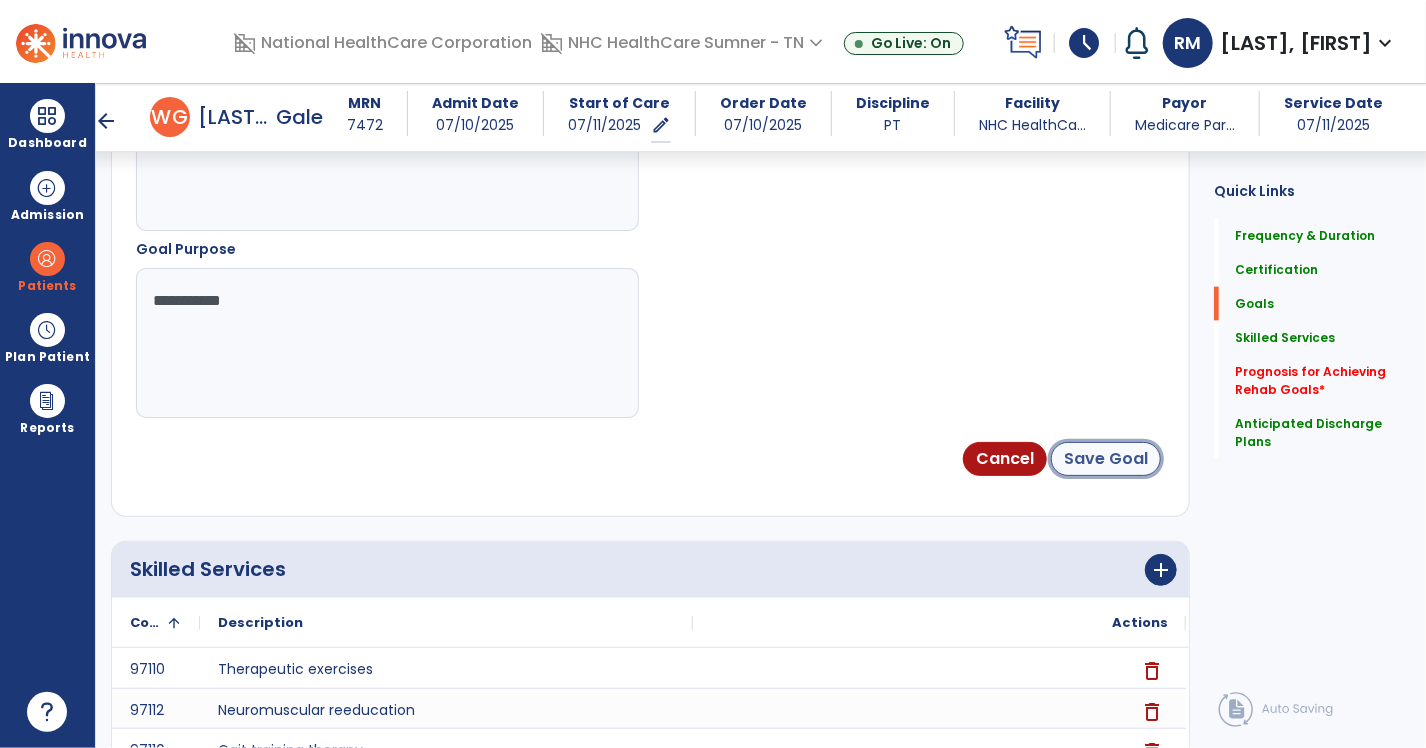 click on "Save Goal" at bounding box center (1106, 459) 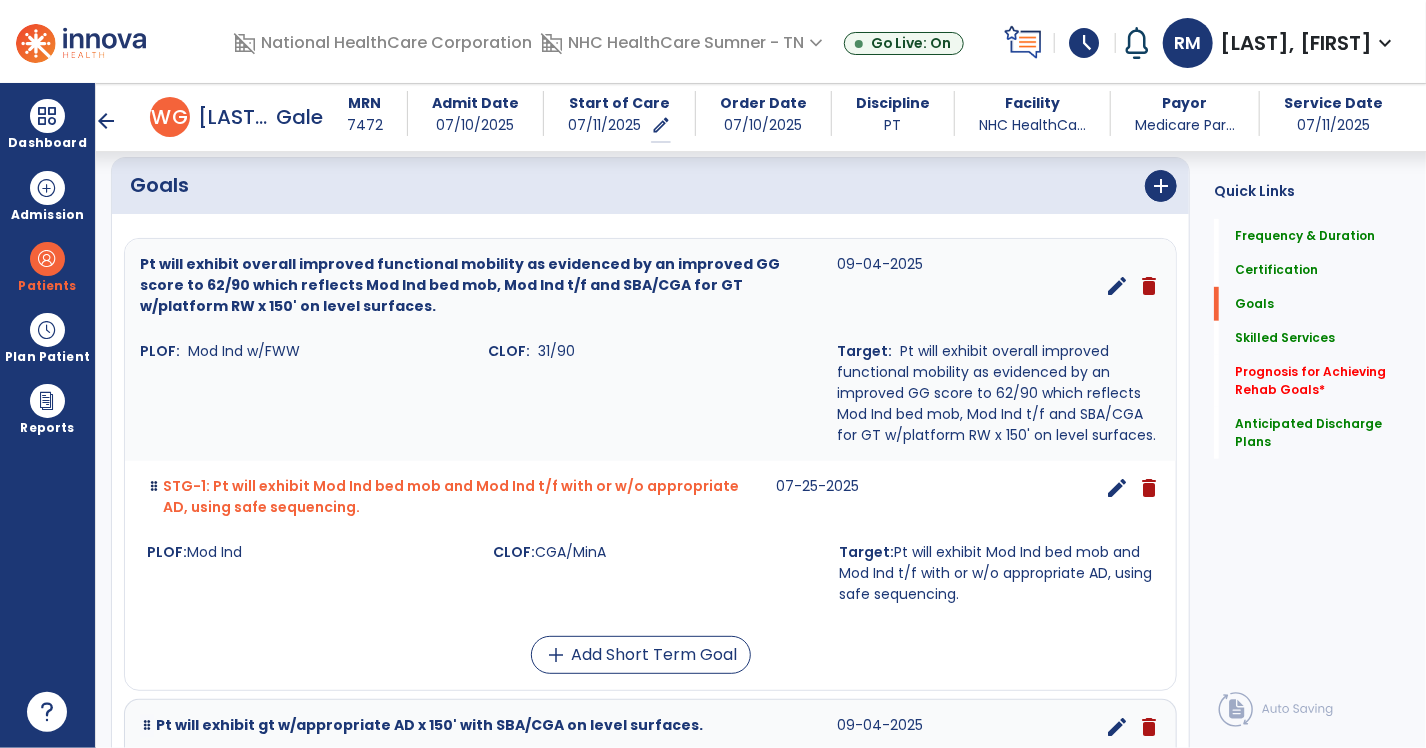 scroll, scrollTop: 559, scrollLeft: 0, axis: vertical 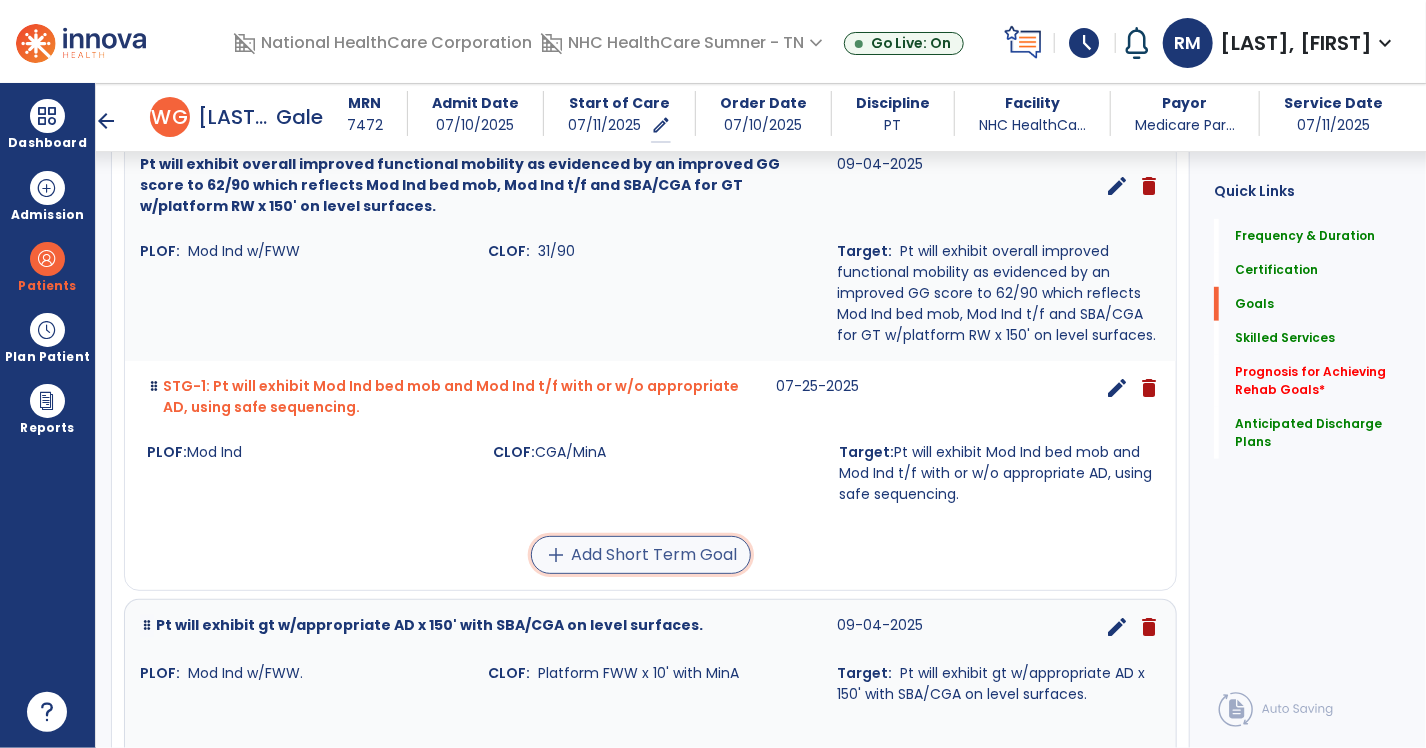 click on "add  Add Short Term Goal" at bounding box center (641, 555) 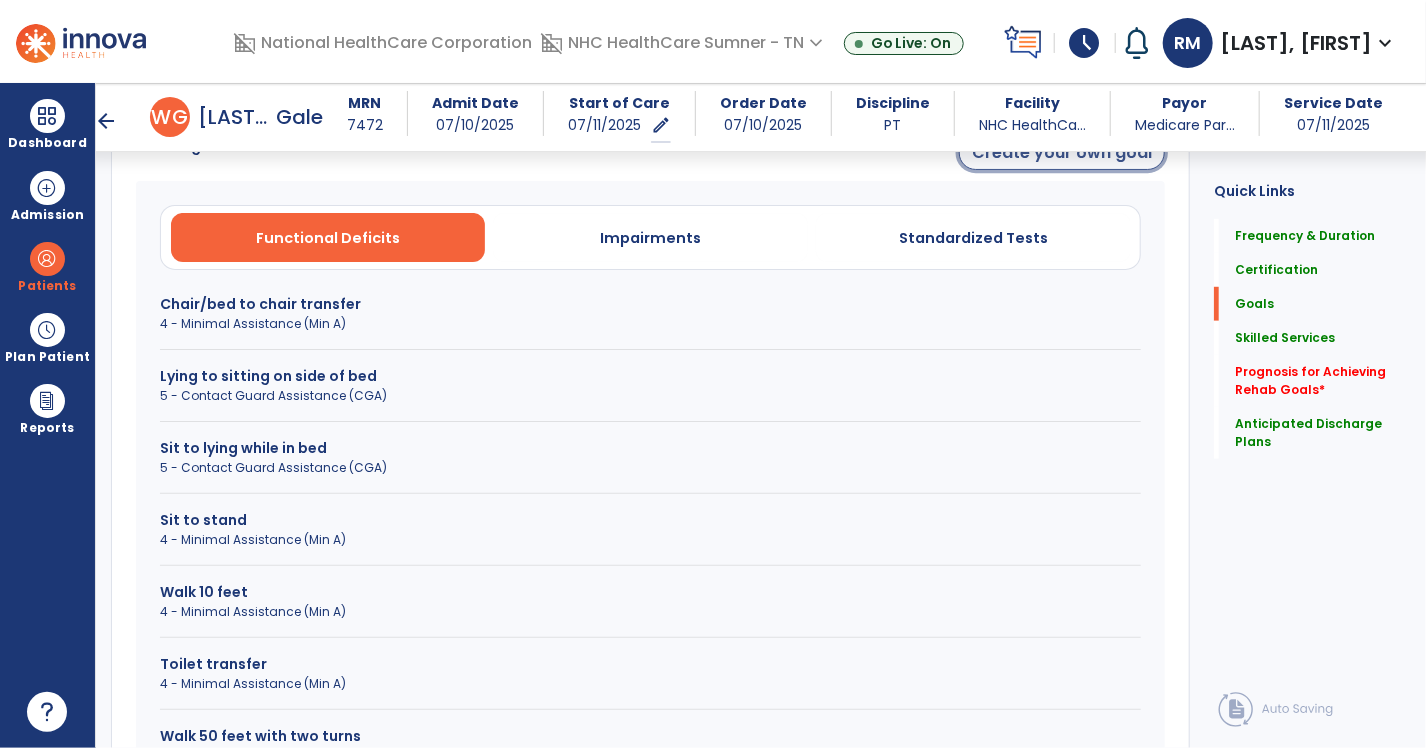 click on "Create your own goal" at bounding box center [1062, 153] 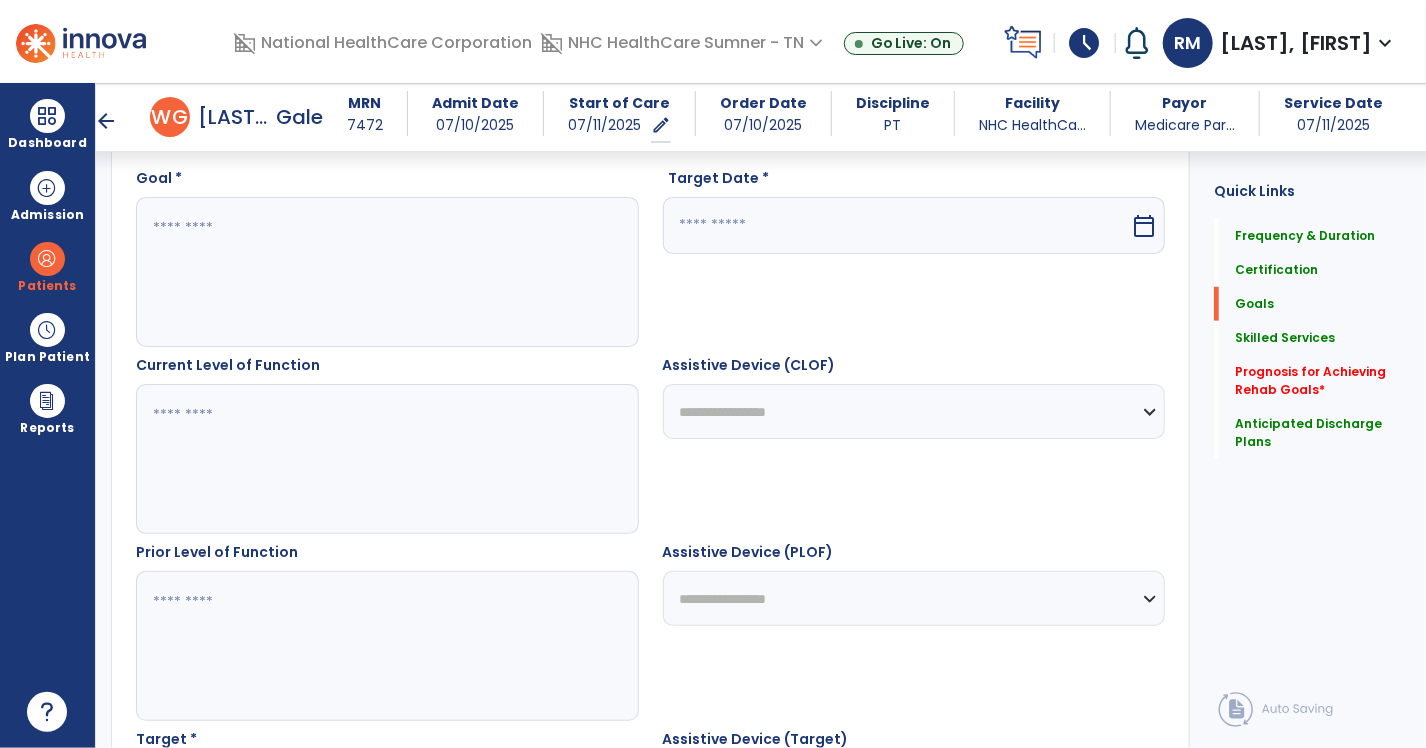 click at bounding box center [386, 272] 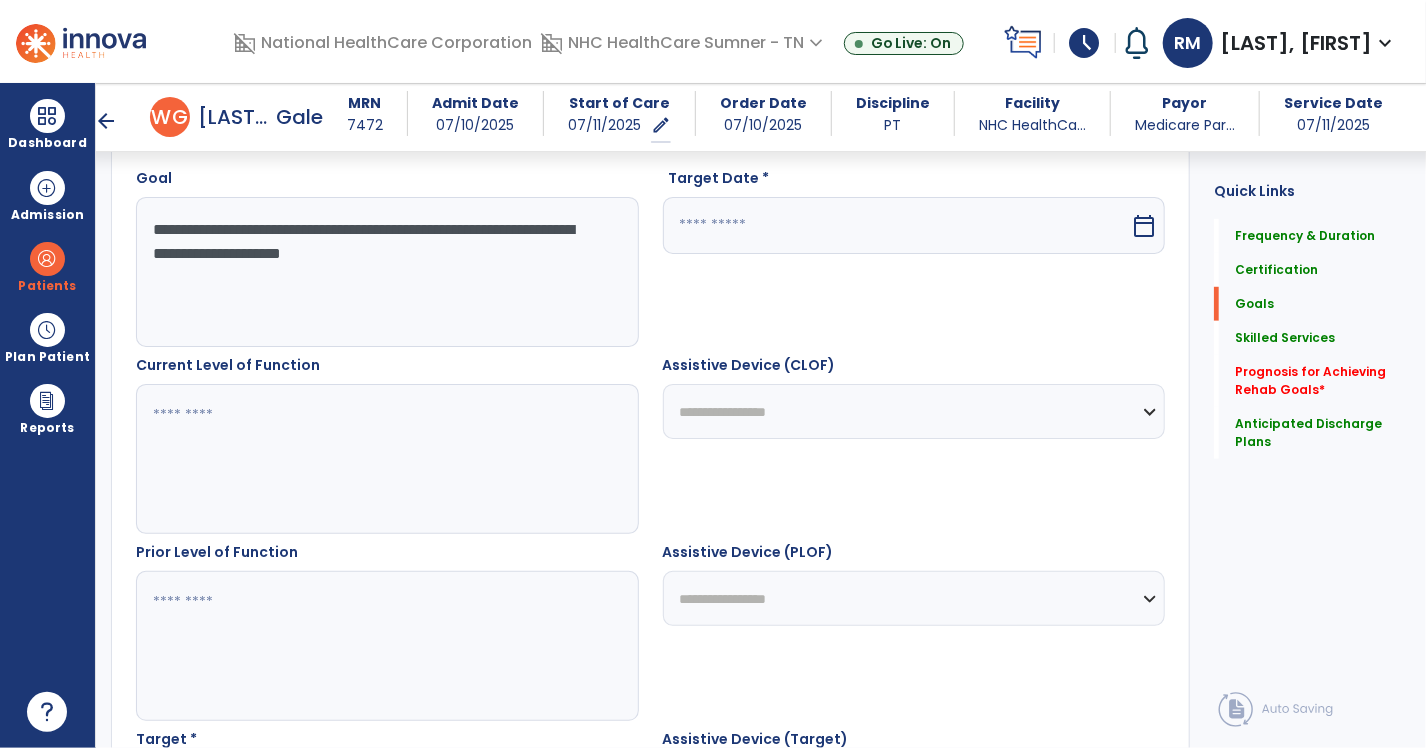 drag, startPoint x: 420, startPoint y: 311, endPoint x: 247, endPoint y: 306, distance: 173.07224 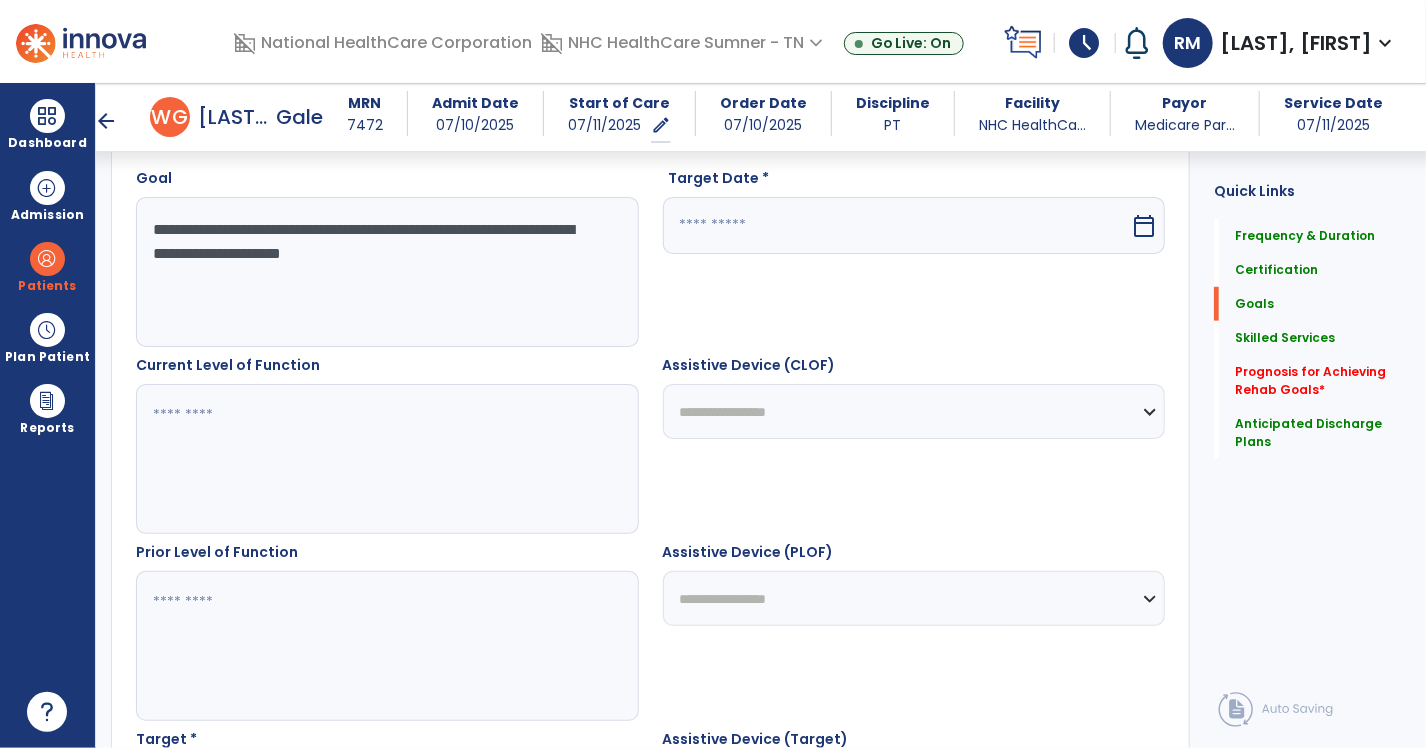 drag, startPoint x: 418, startPoint y: 329, endPoint x: 128, endPoint y: 218, distance: 310.5173 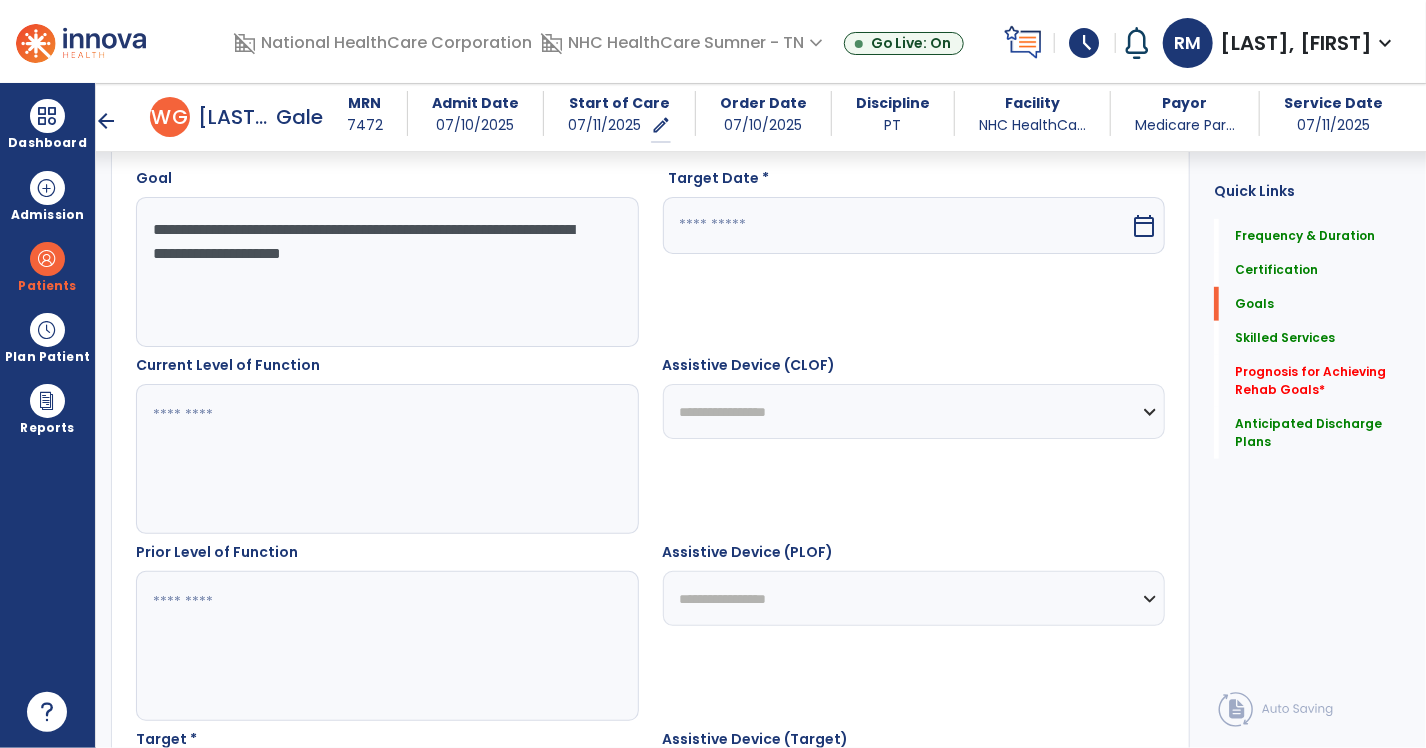 click on "**********" at bounding box center [387, 257] 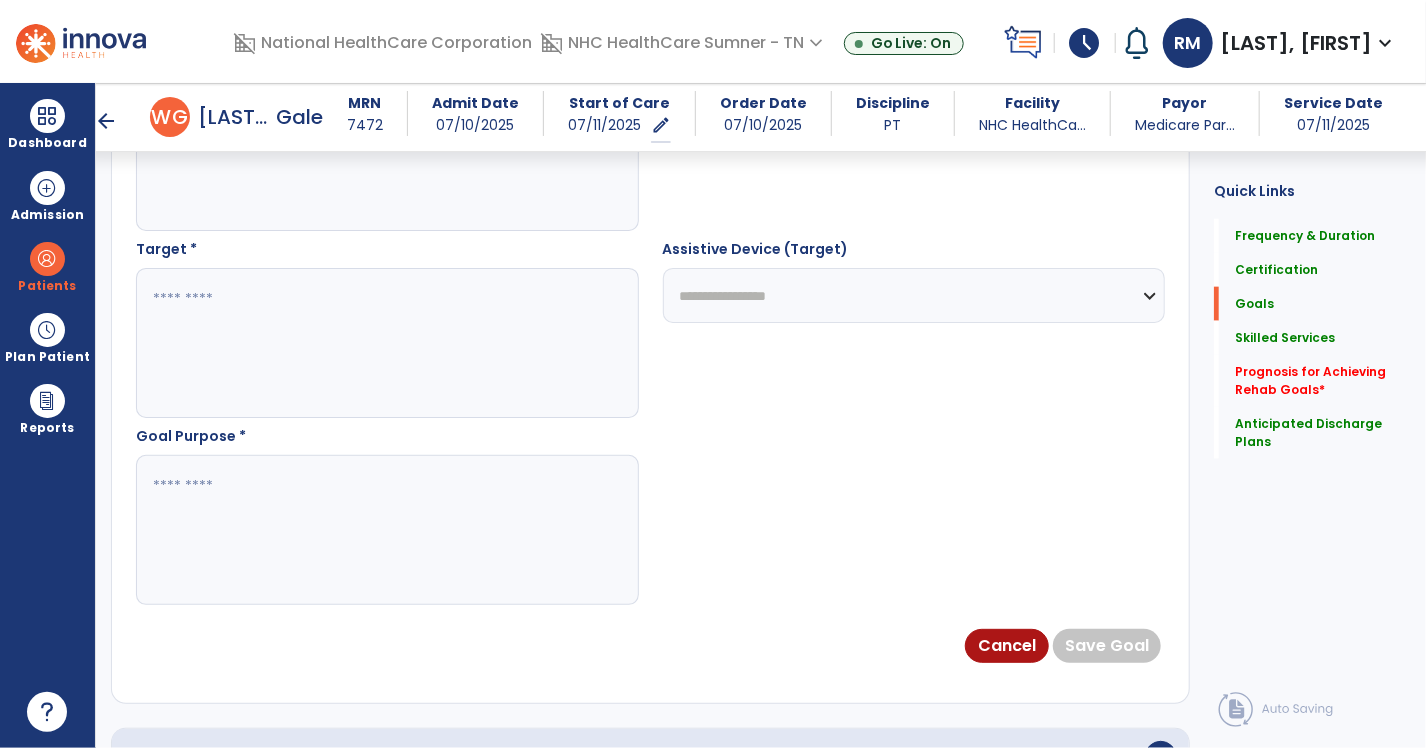 scroll, scrollTop: 1059, scrollLeft: 0, axis: vertical 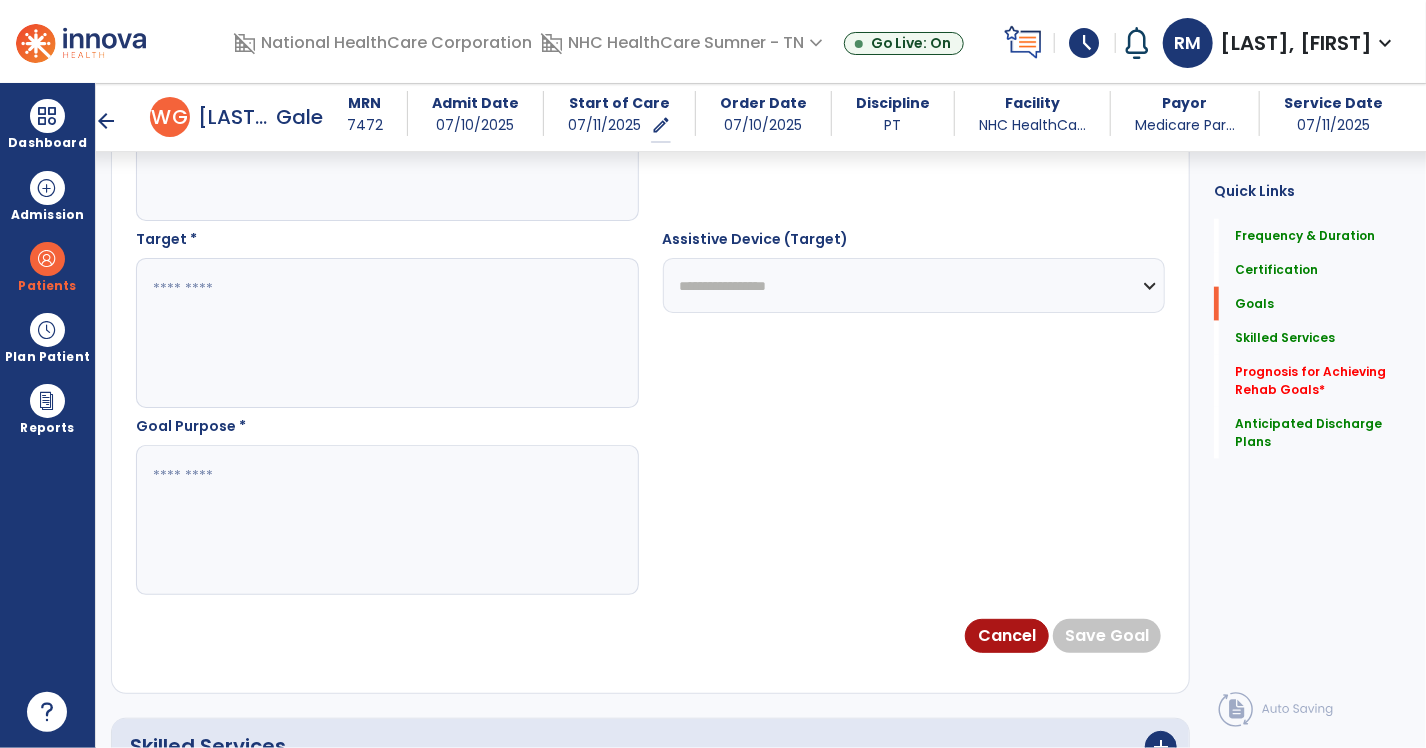 type on "**********" 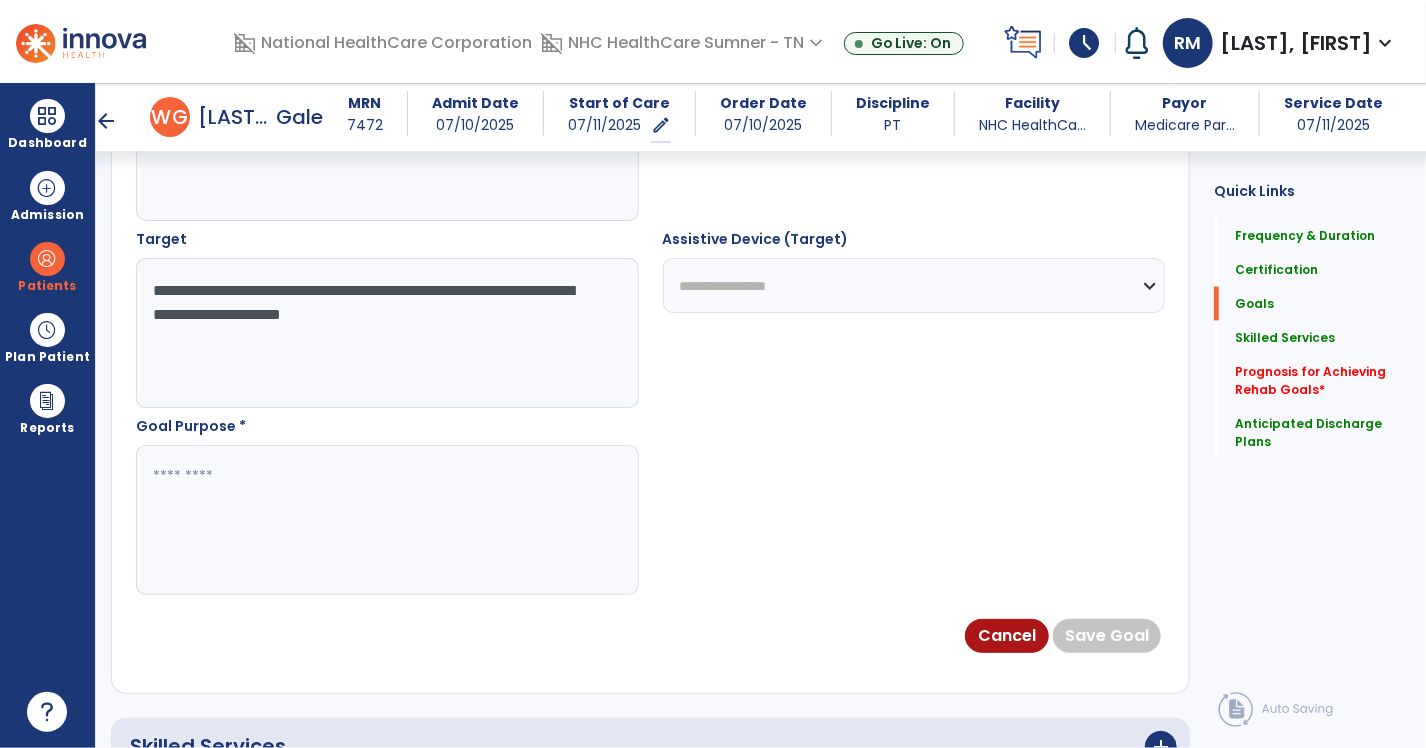type on "**********" 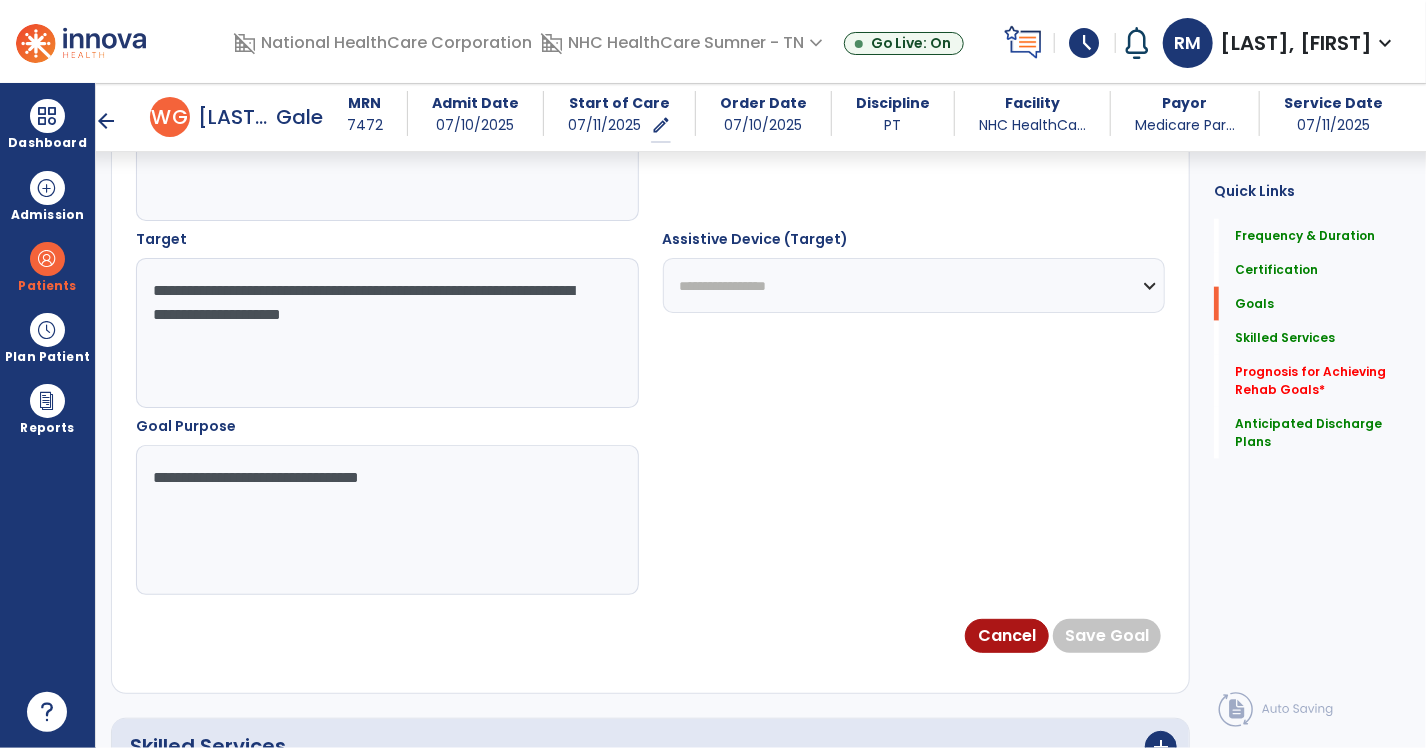 type on "**********" 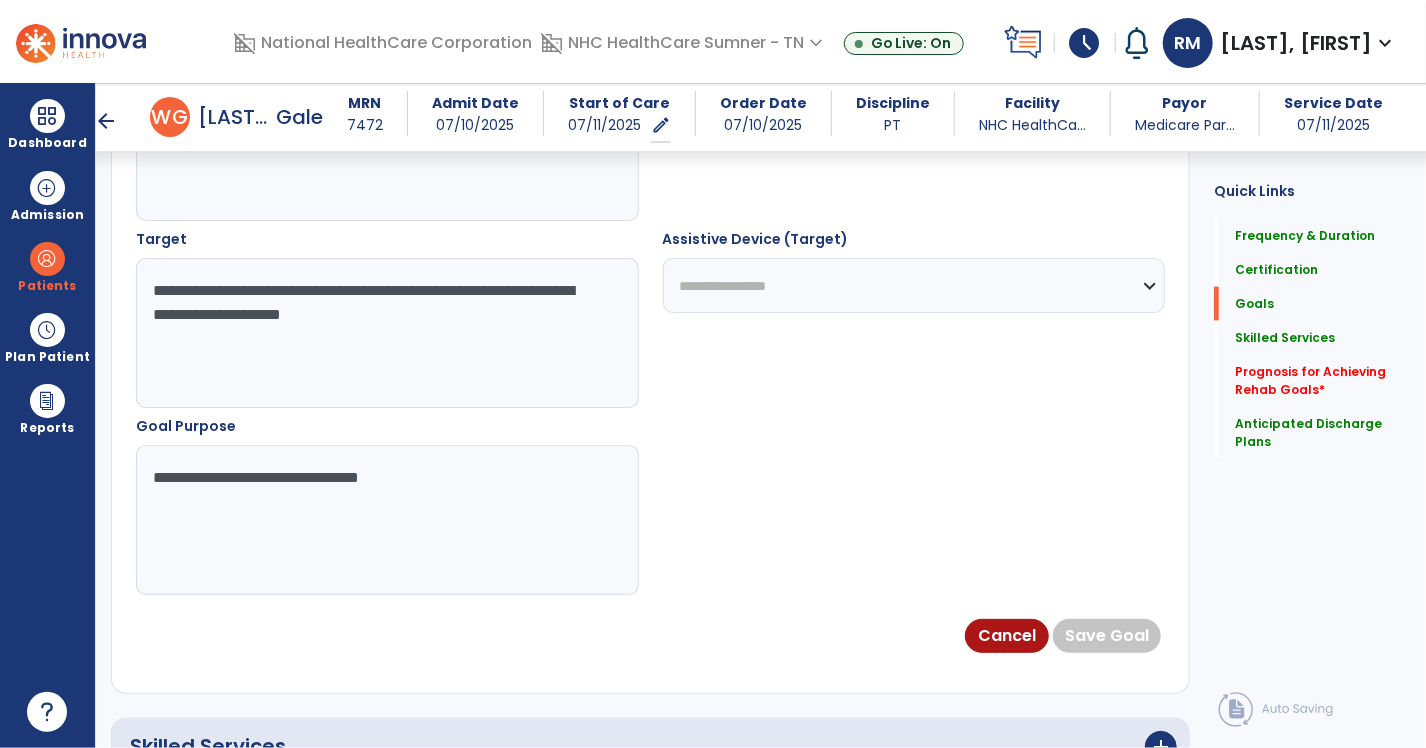 select on "****" 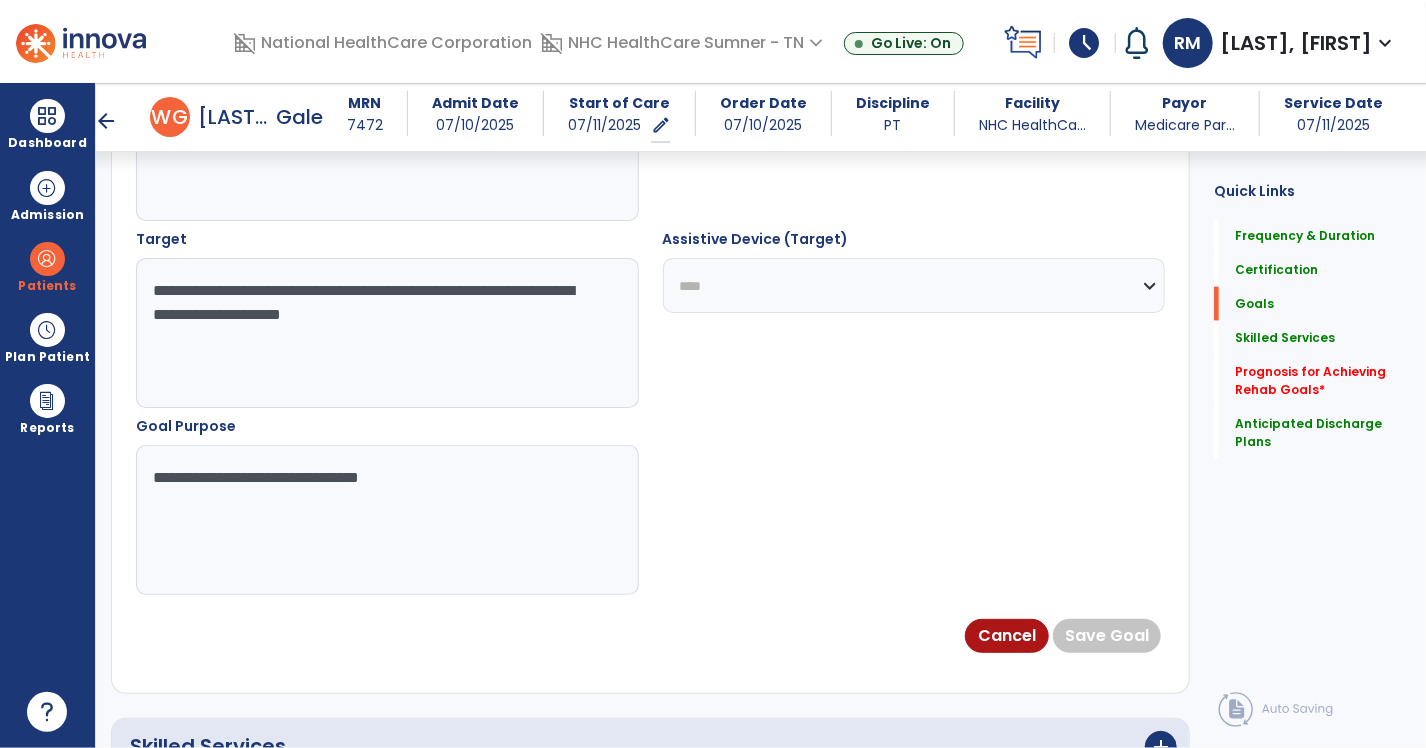 click on "**********" at bounding box center (914, 285) 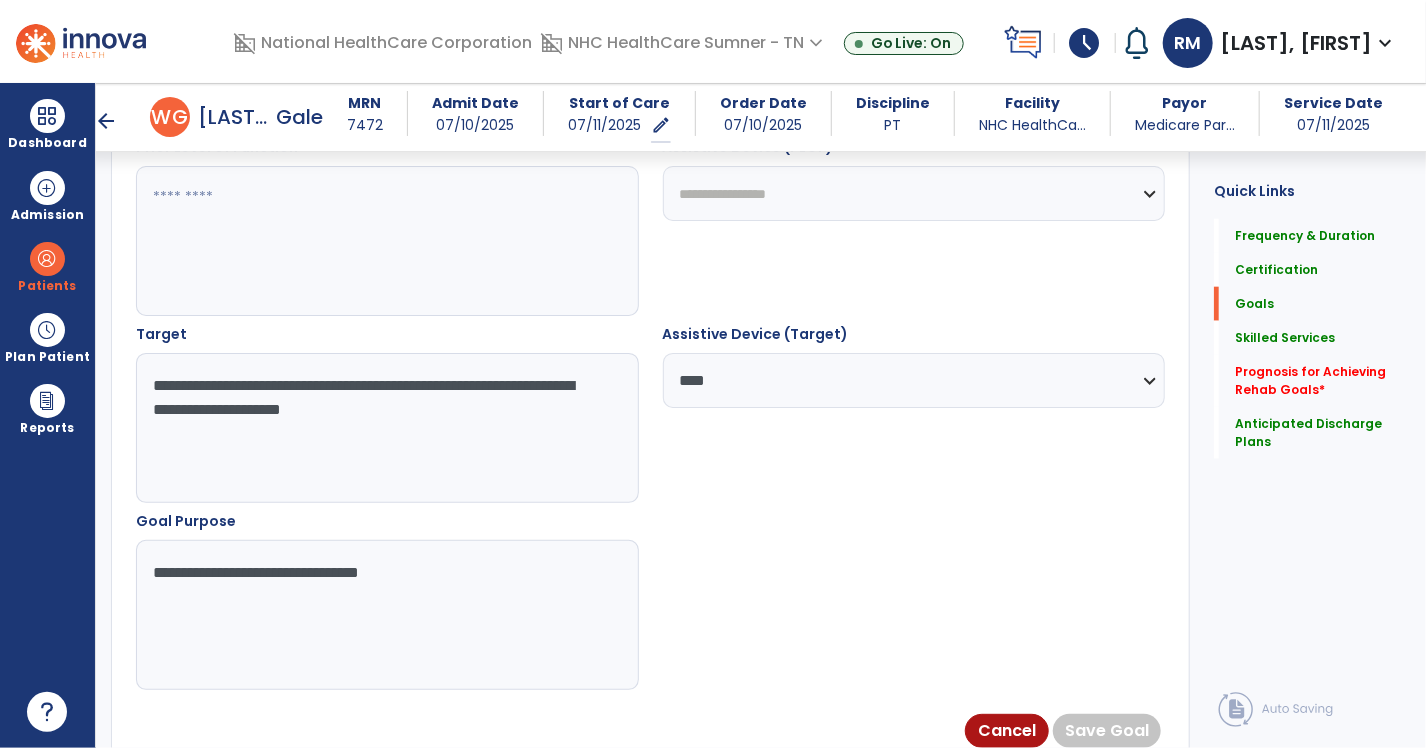 scroll, scrollTop: 759, scrollLeft: 0, axis: vertical 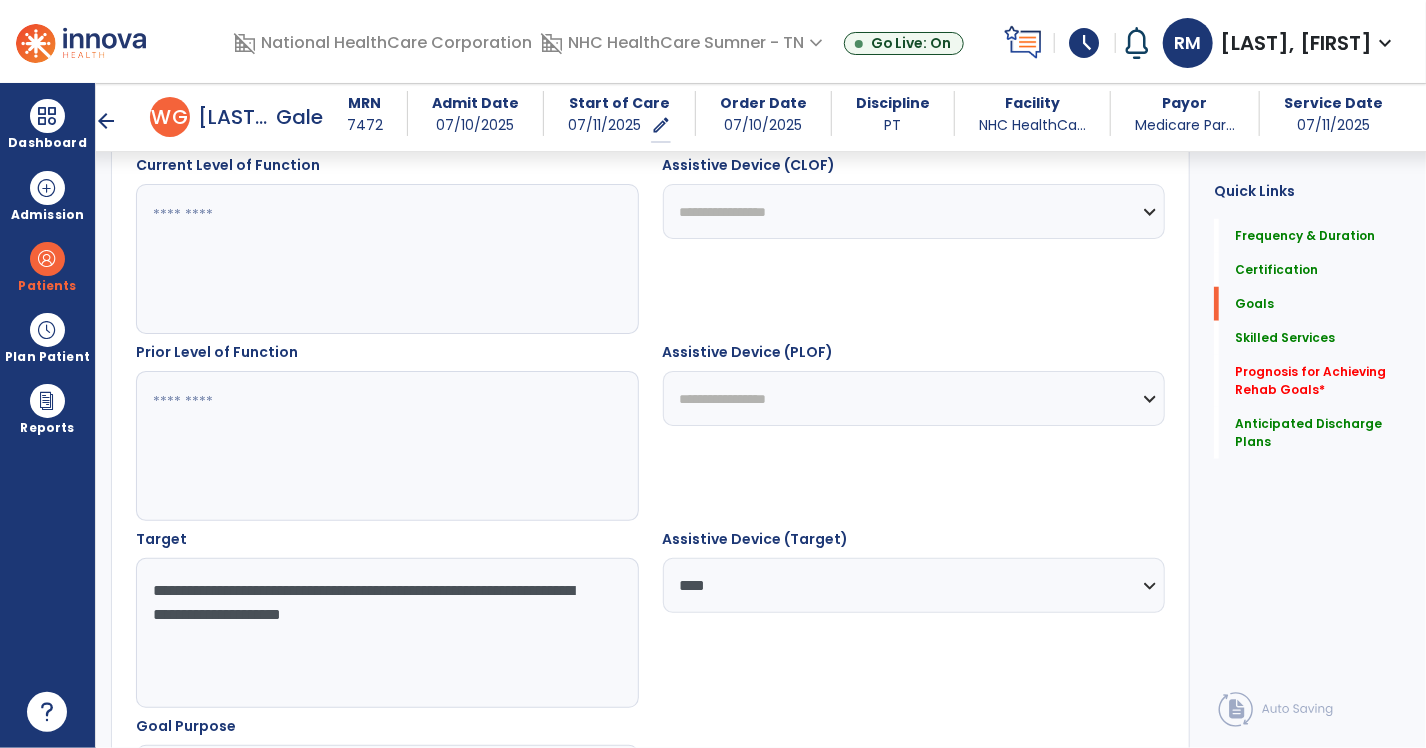 click on "**********" at bounding box center [914, 398] 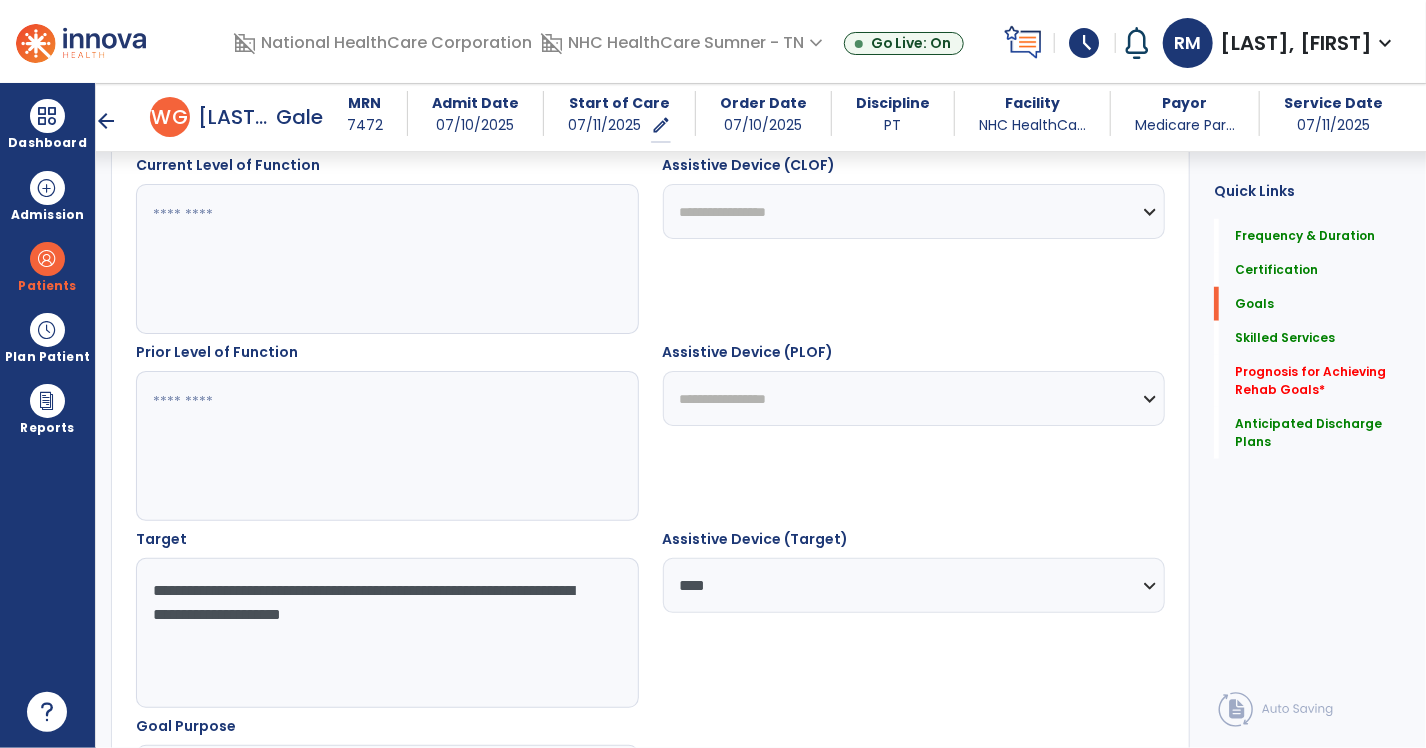 select on "****" 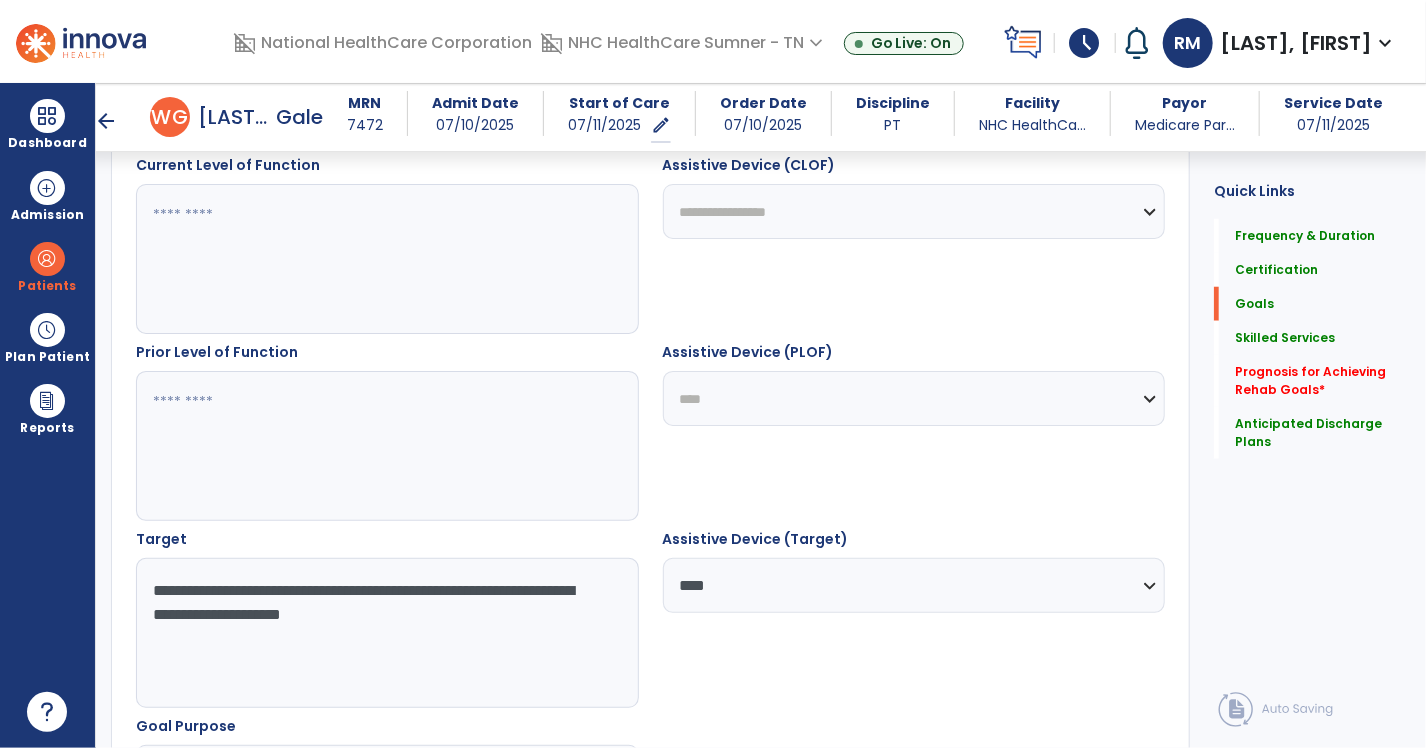 click on "**********" at bounding box center [914, 398] 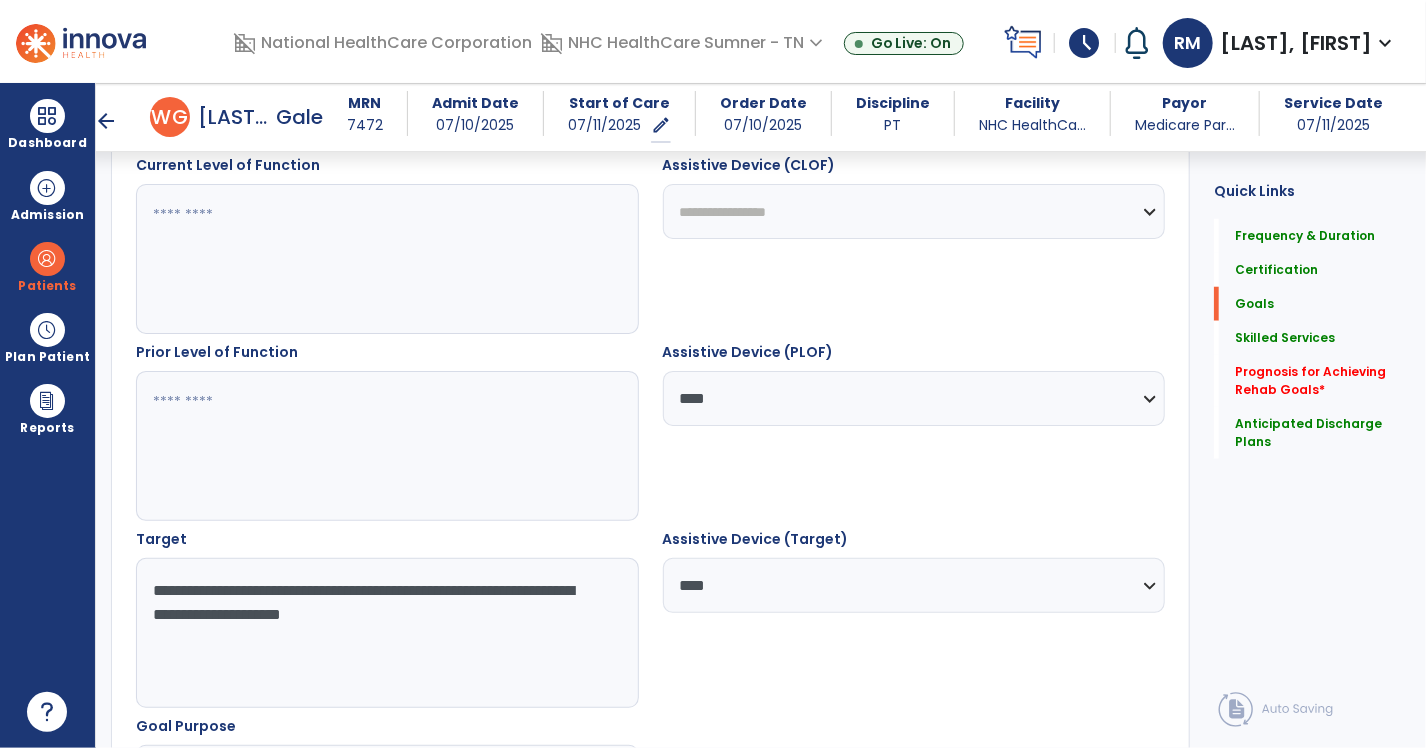 click on "**********" at bounding box center [914, 211] 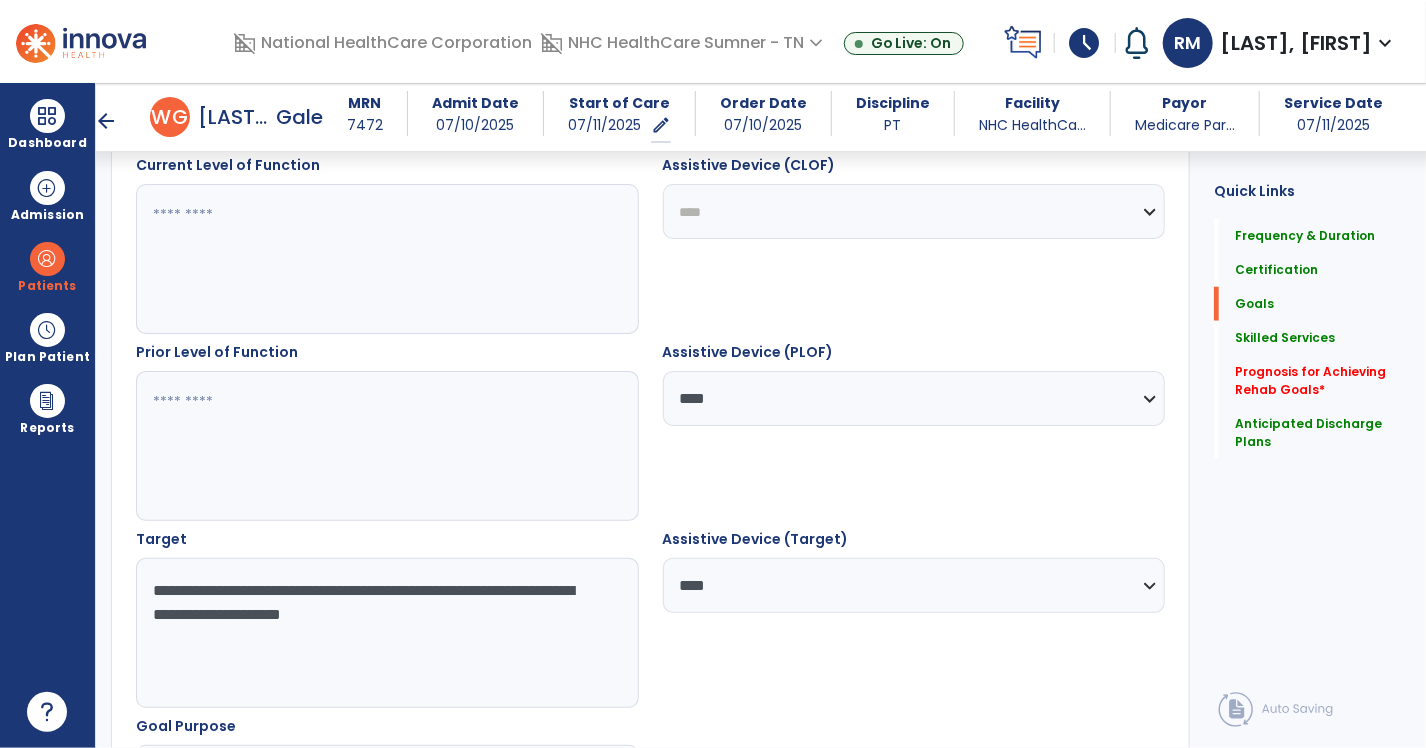 click on "**********" at bounding box center [914, 211] 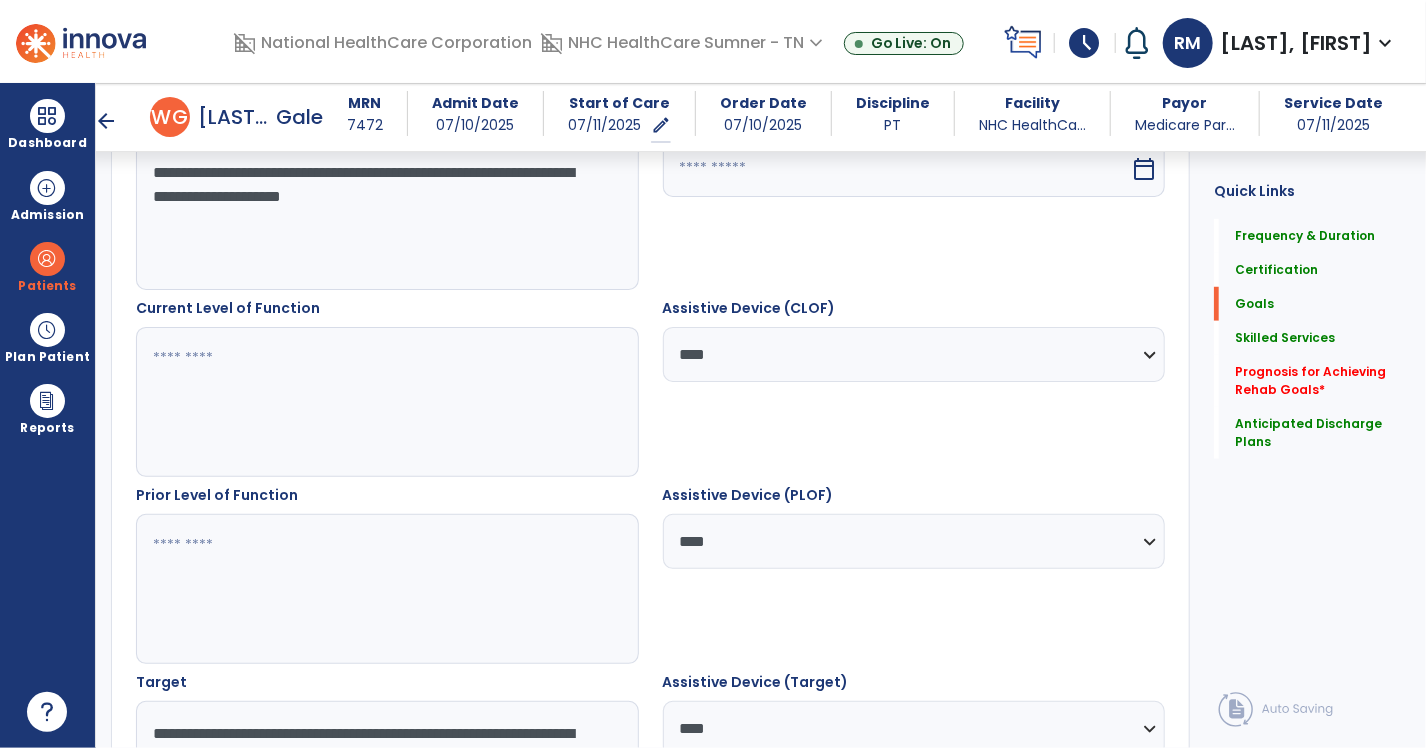 scroll, scrollTop: 459, scrollLeft: 0, axis: vertical 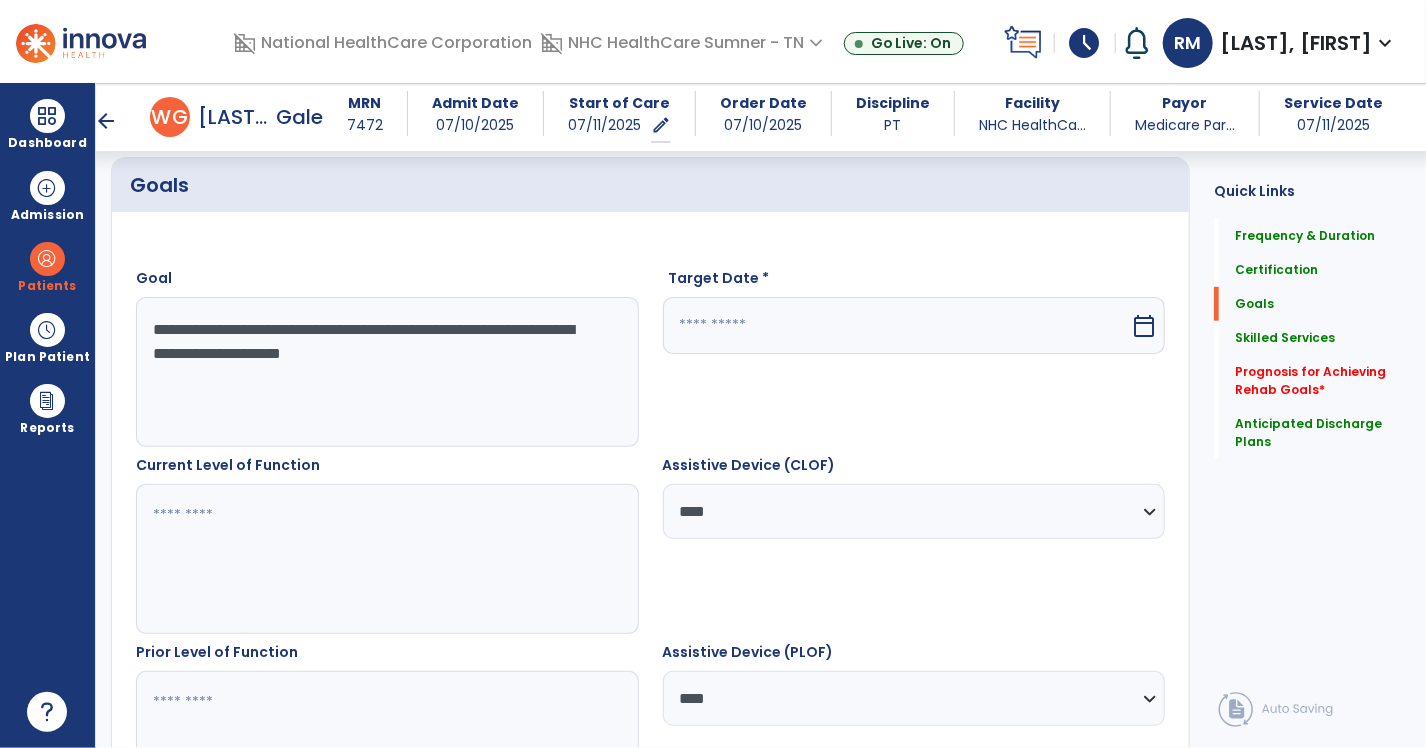 click at bounding box center (897, 325) 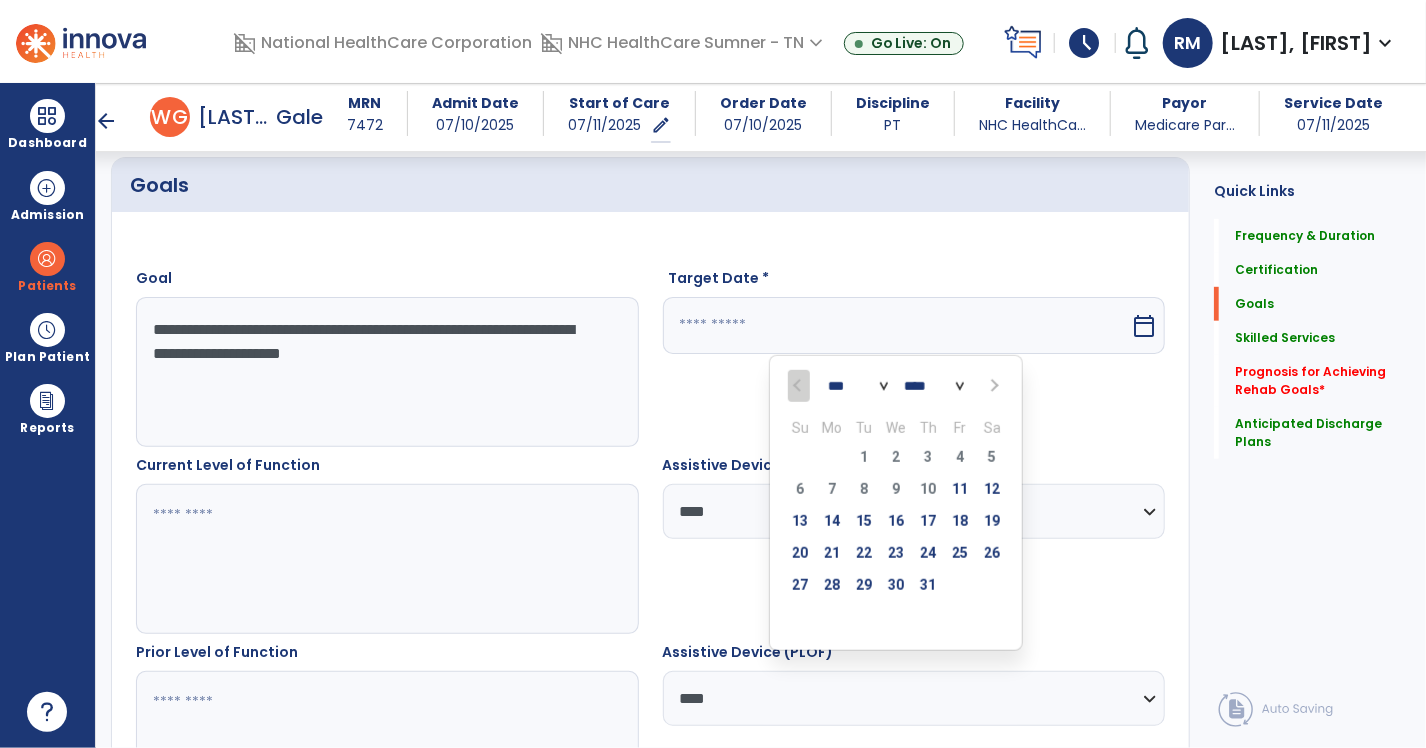 click at bounding box center (992, 386) 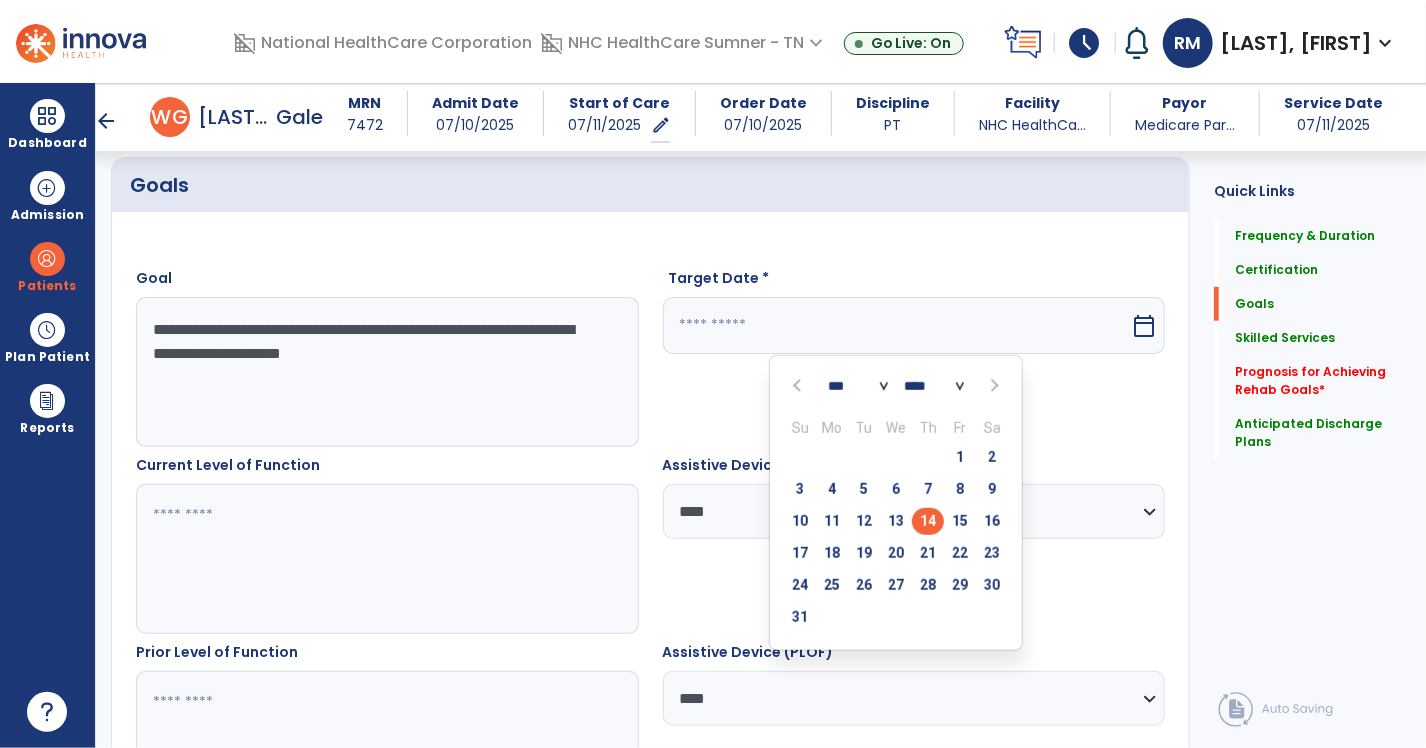 click on "14" at bounding box center (928, 521) 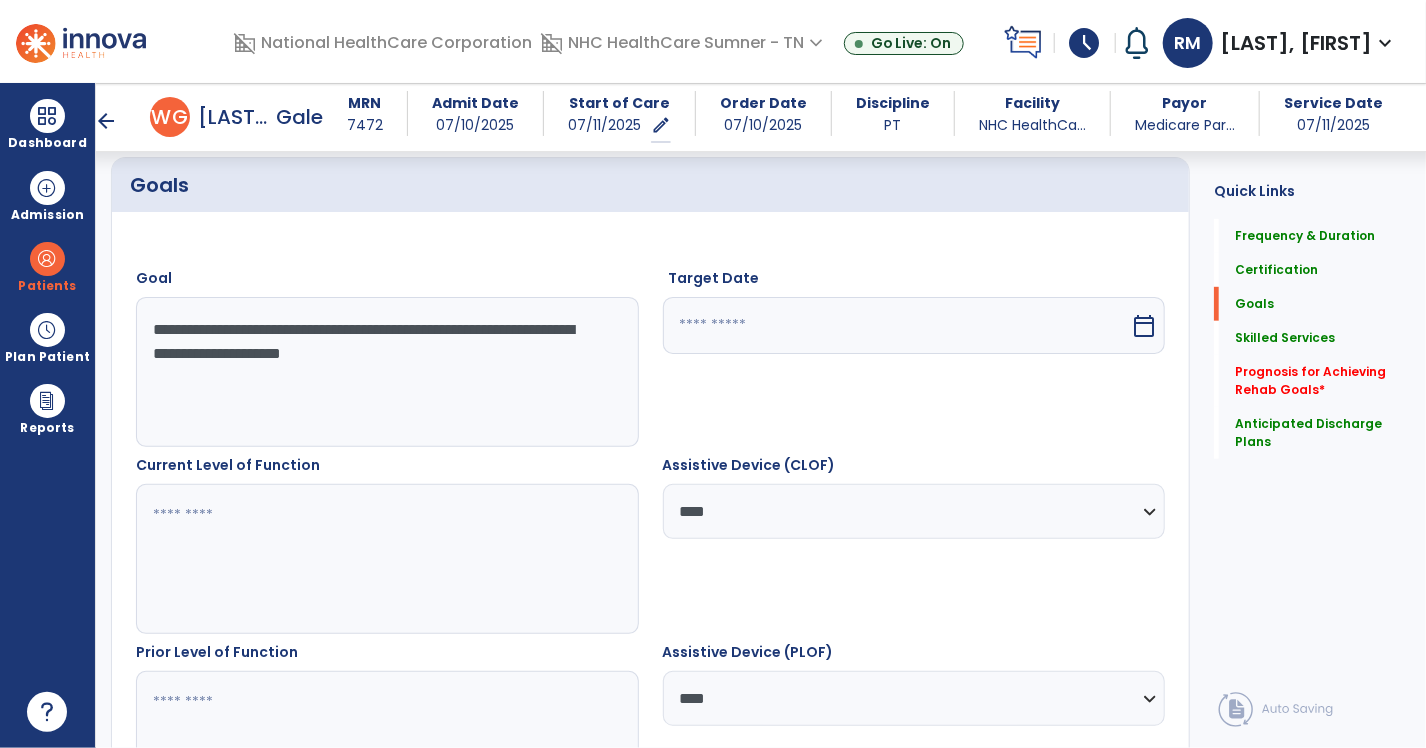 type on "*********" 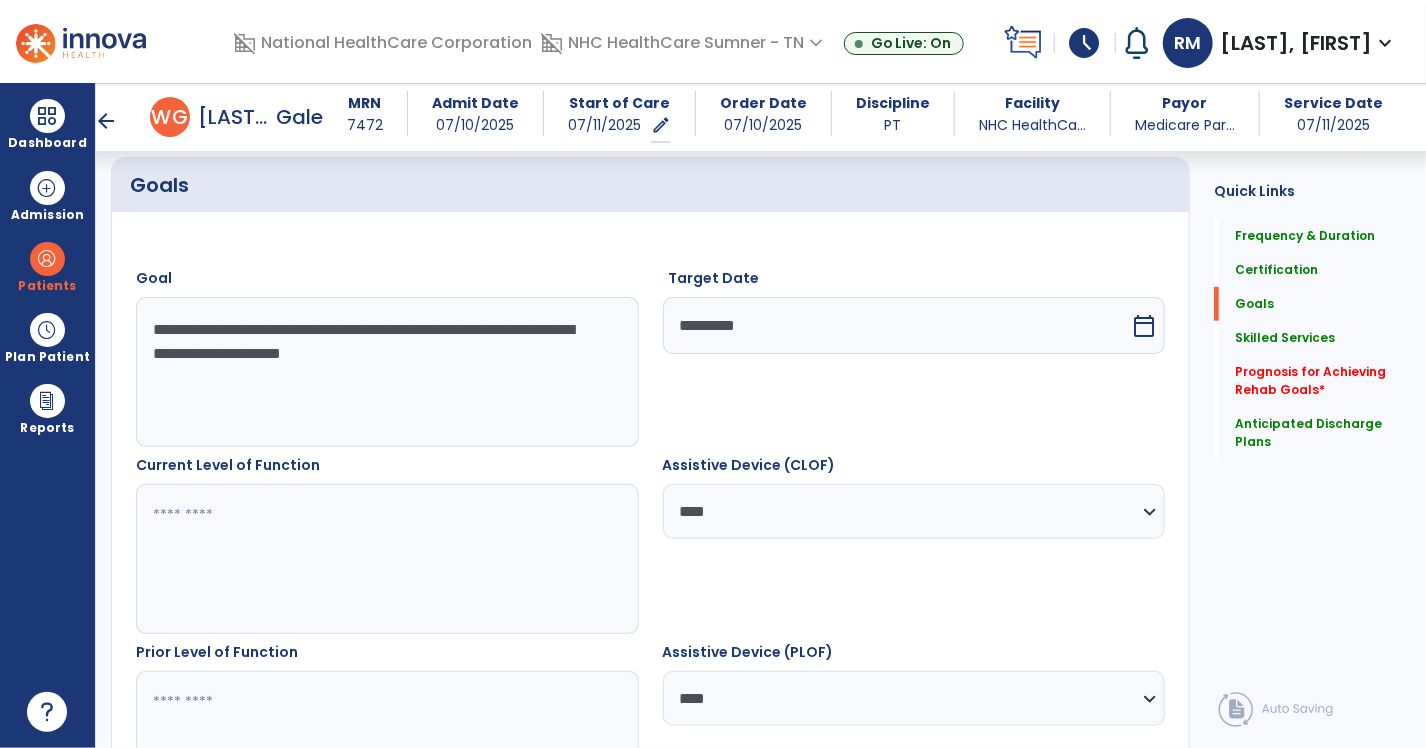 click at bounding box center (386, 559) 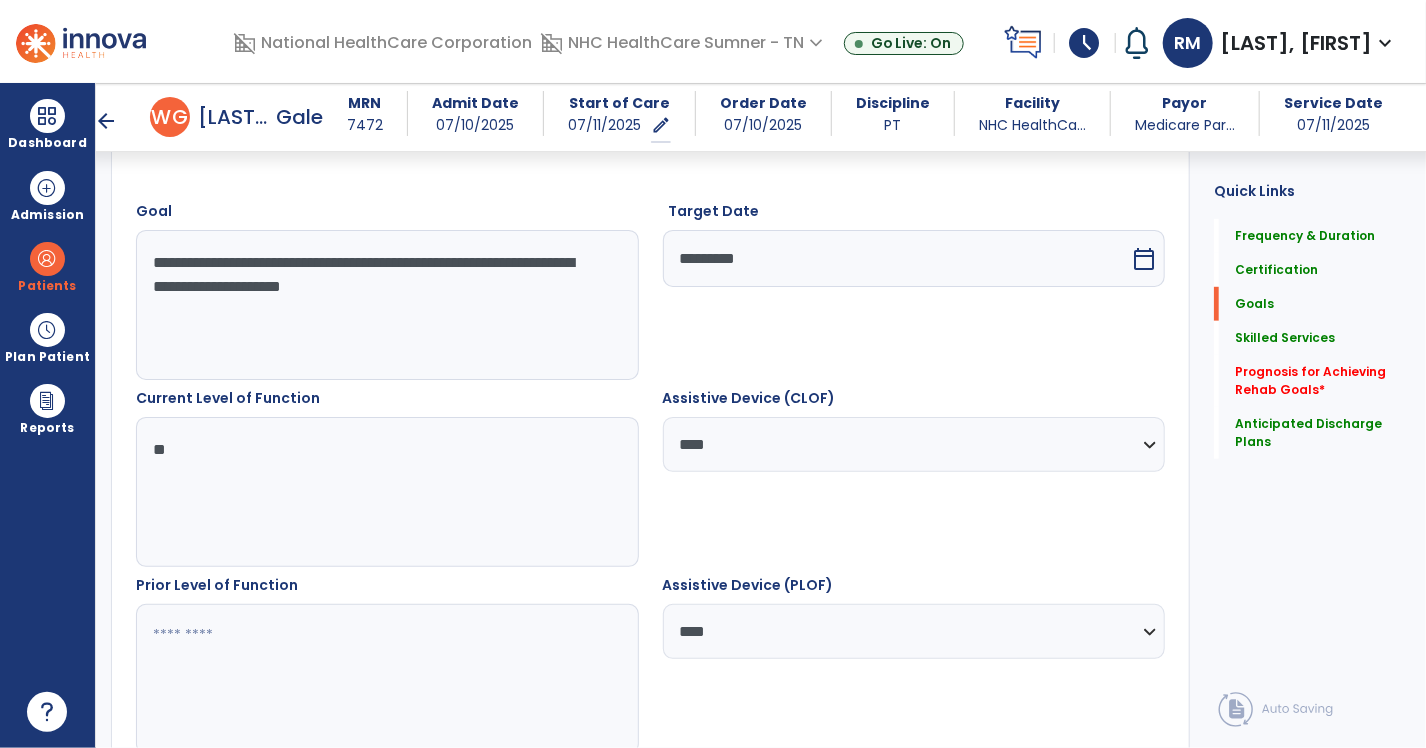 scroll, scrollTop: 559, scrollLeft: 0, axis: vertical 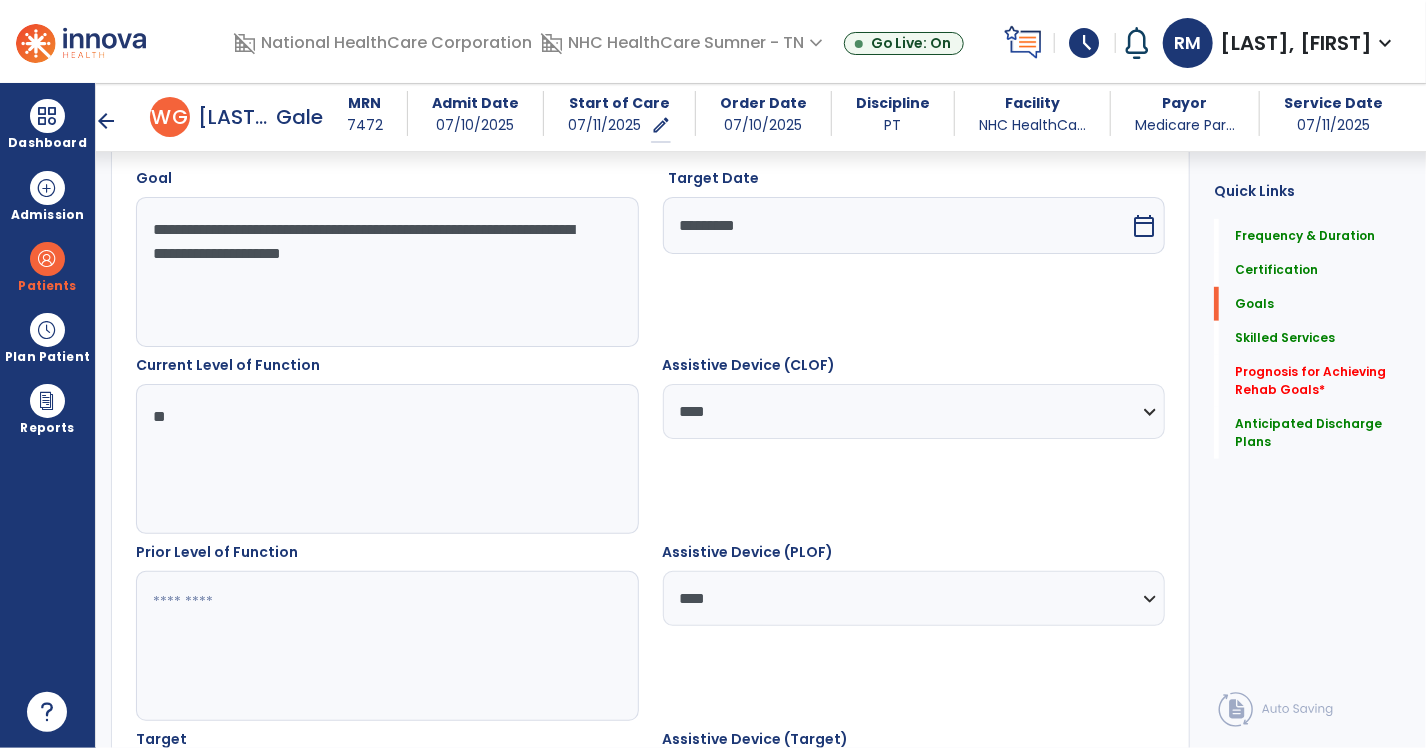 type on "**" 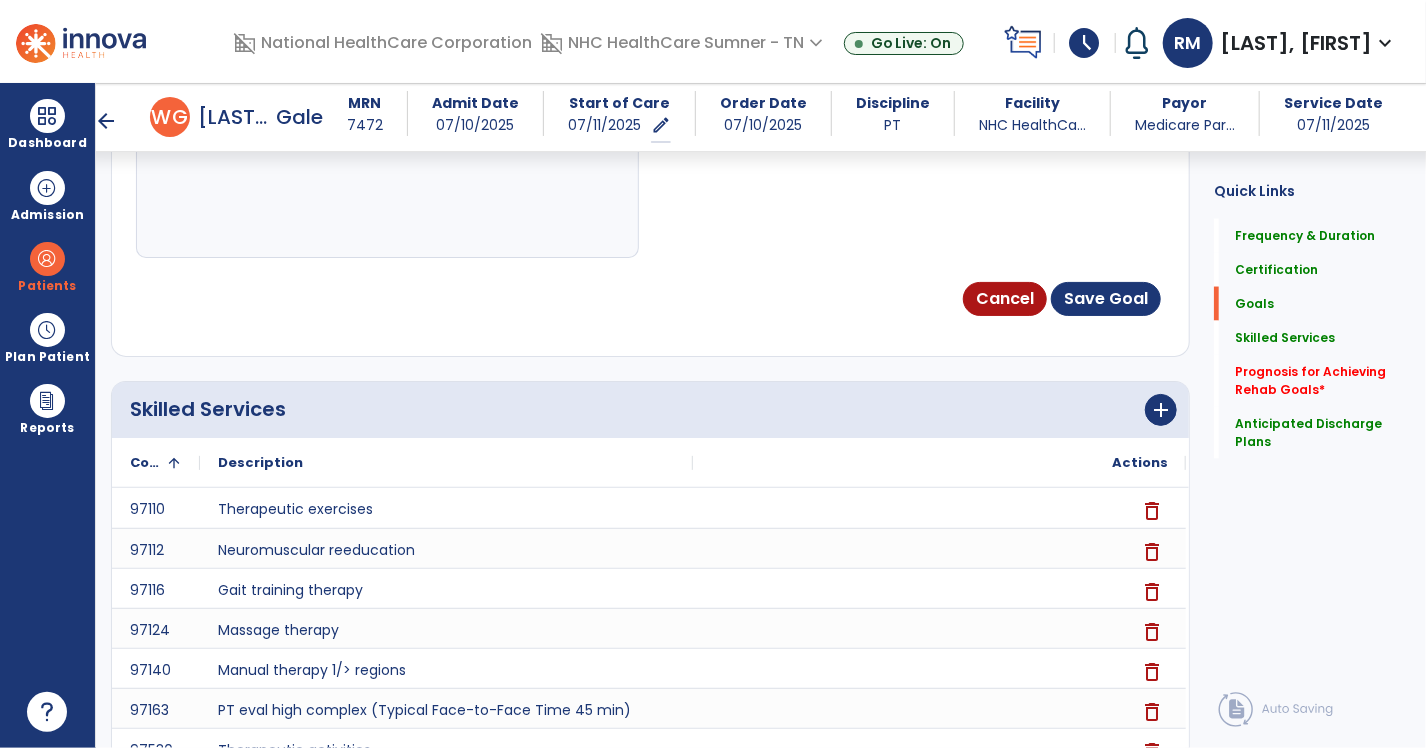 scroll, scrollTop: 1559, scrollLeft: 0, axis: vertical 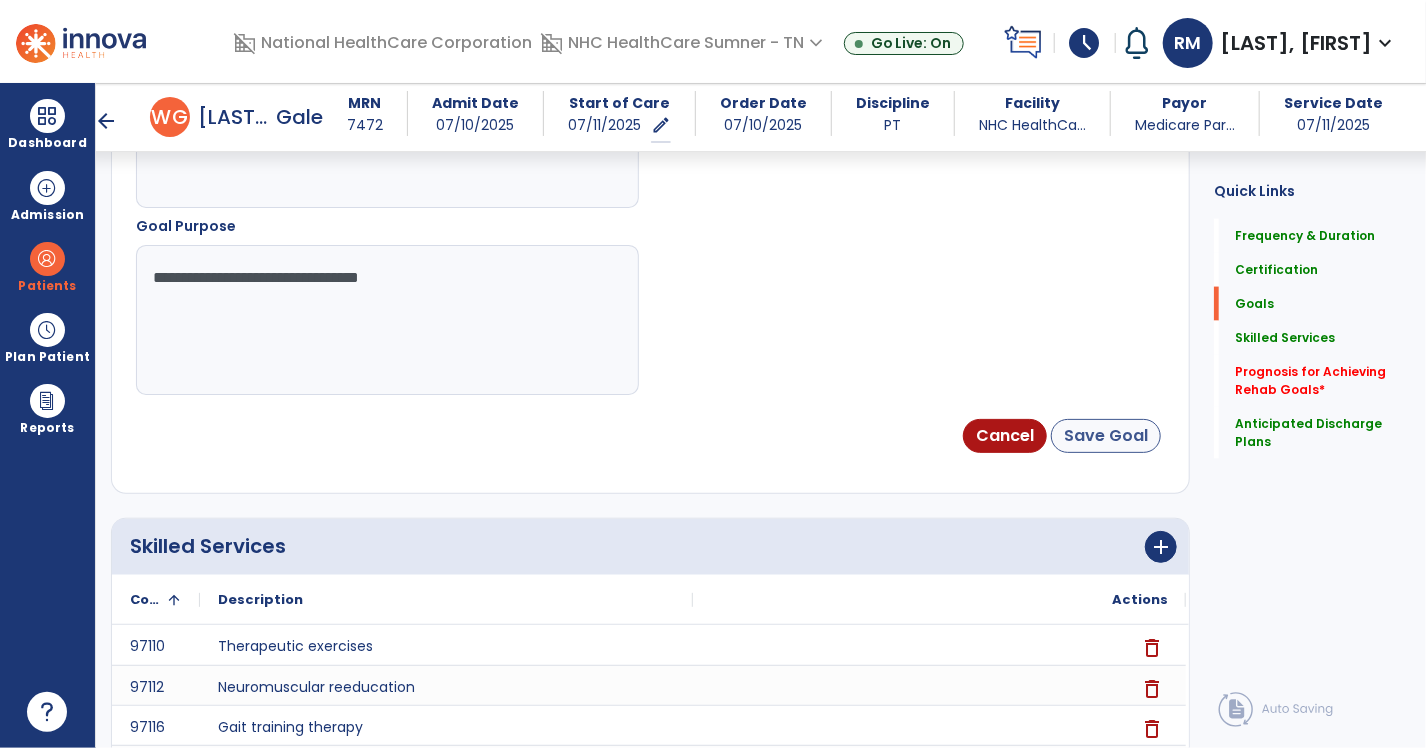 type on "**" 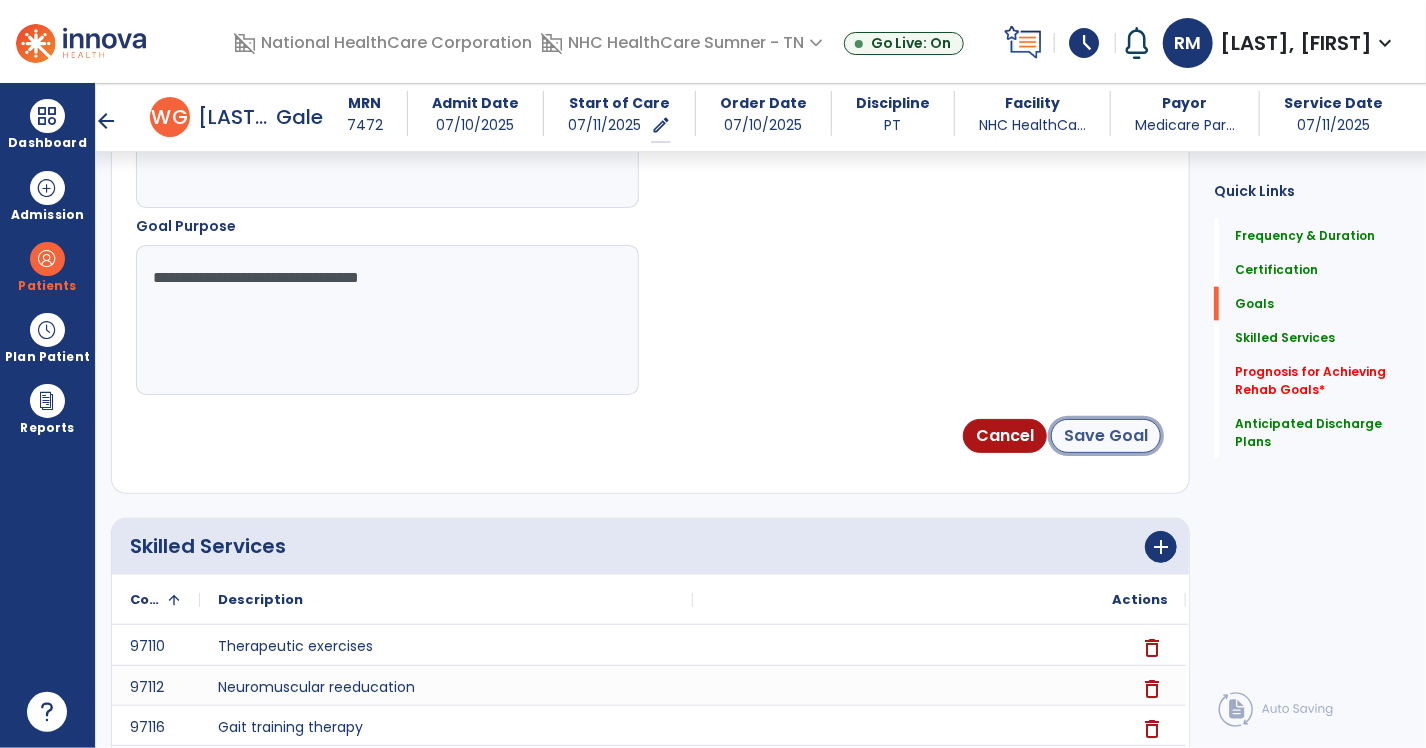 click on "Save Goal" at bounding box center (1106, 436) 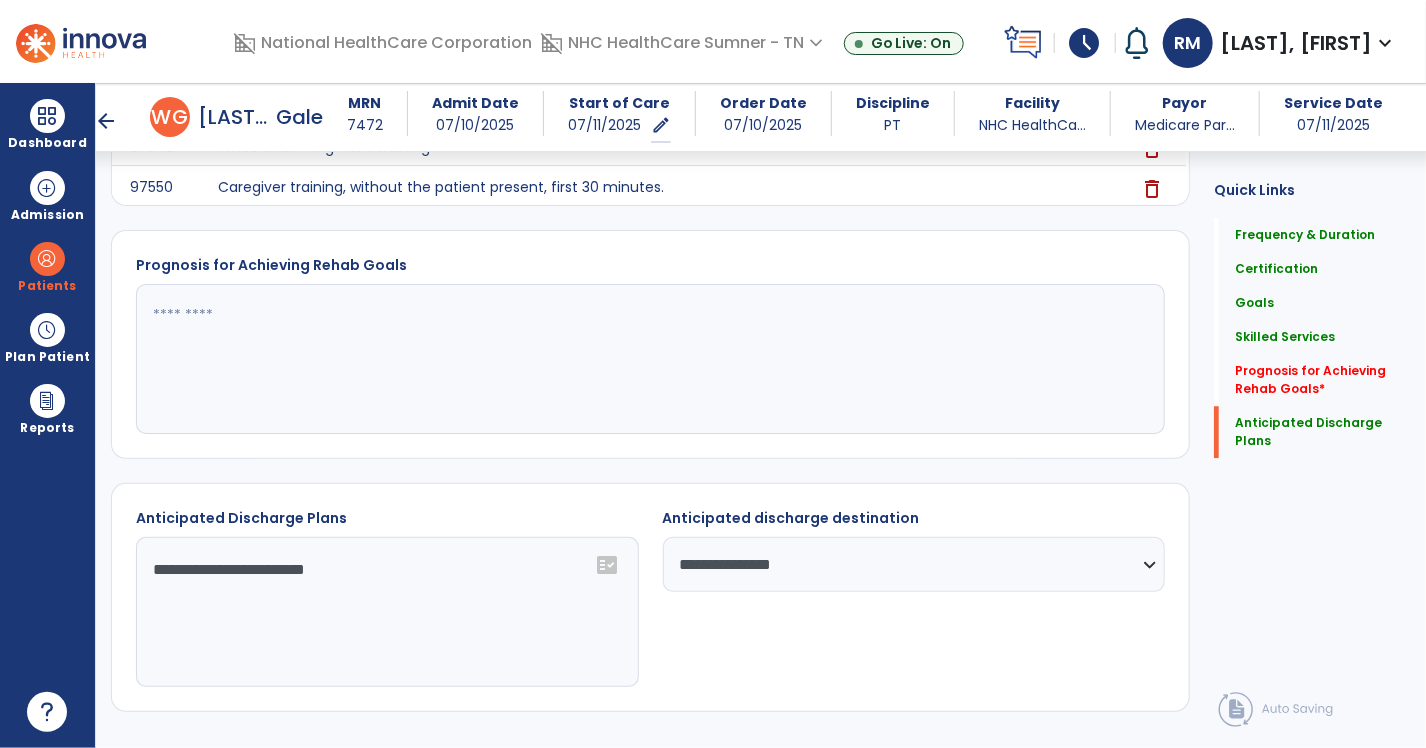 scroll, scrollTop: 2327, scrollLeft: 0, axis: vertical 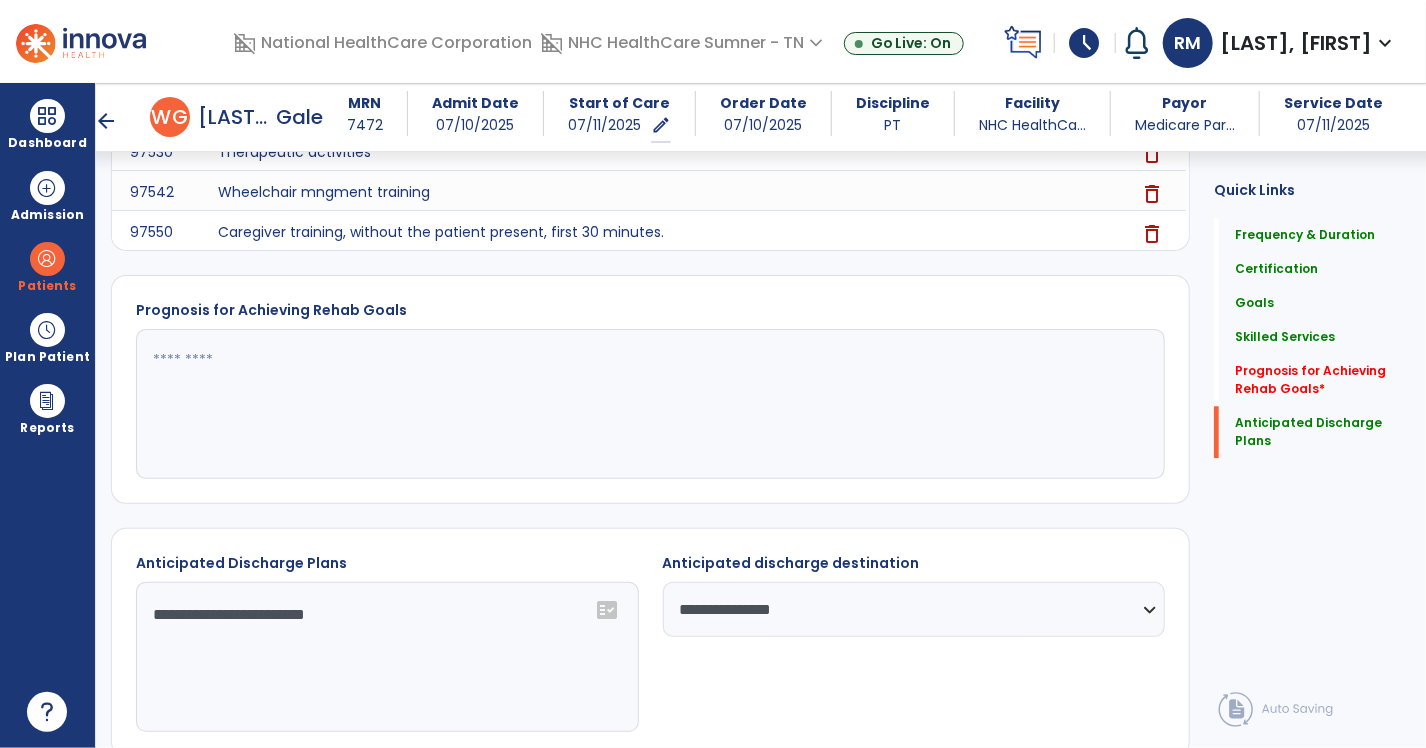 click 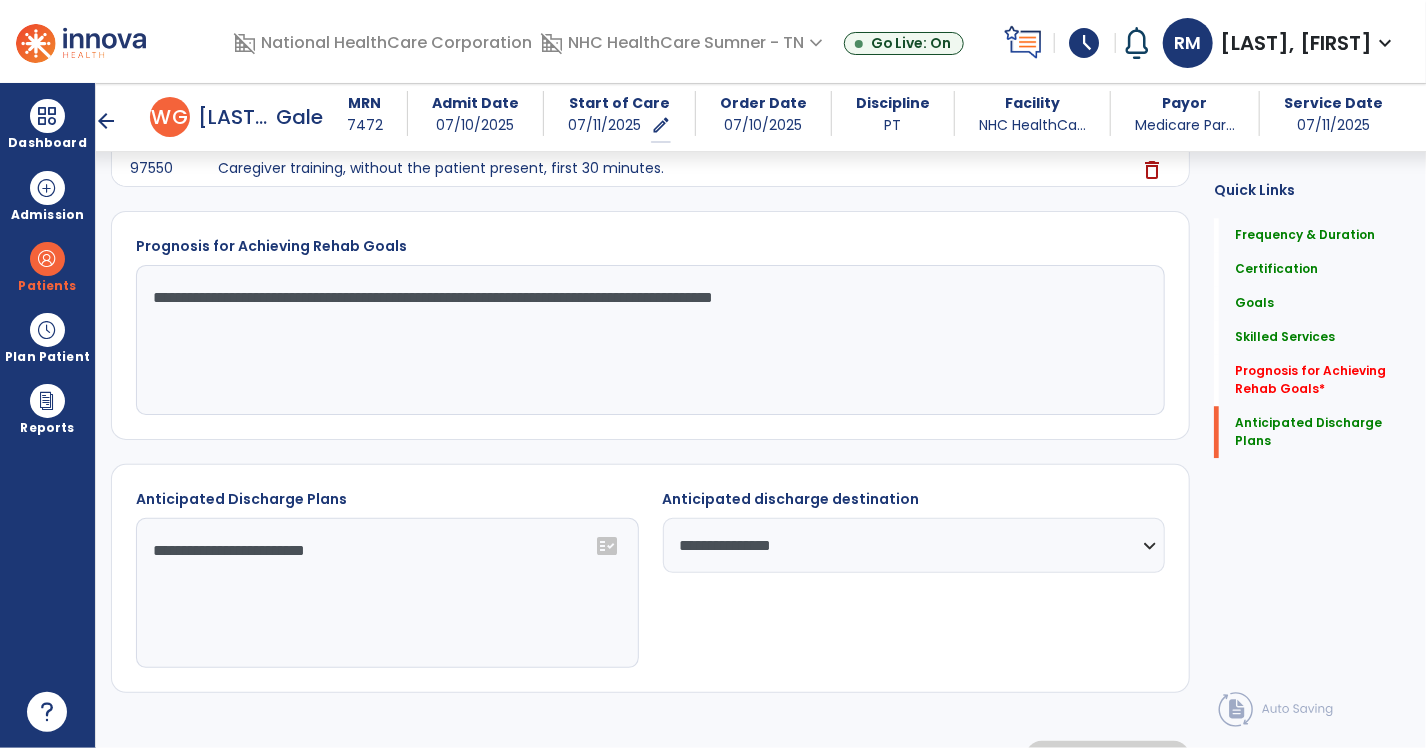 scroll, scrollTop: 2427, scrollLeft: 0, axis: vertical 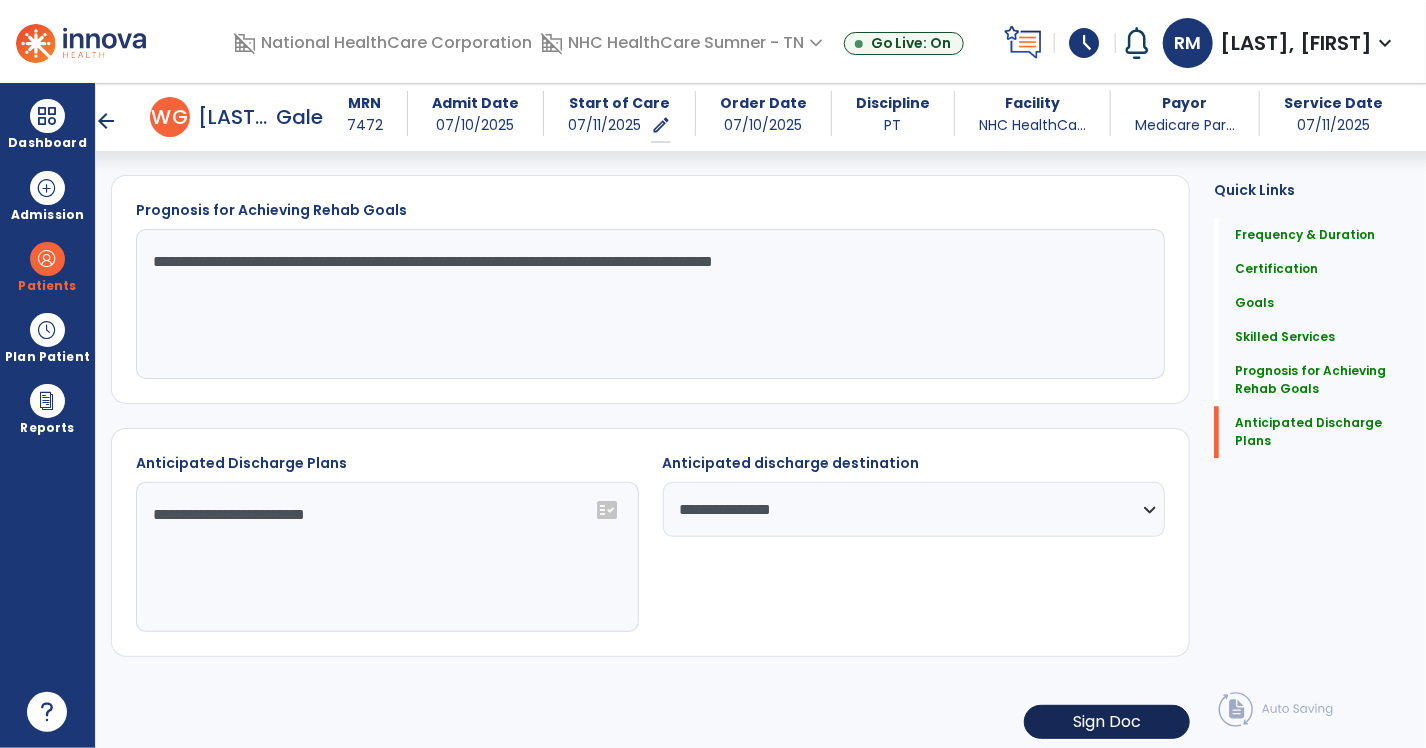 type on "**********" 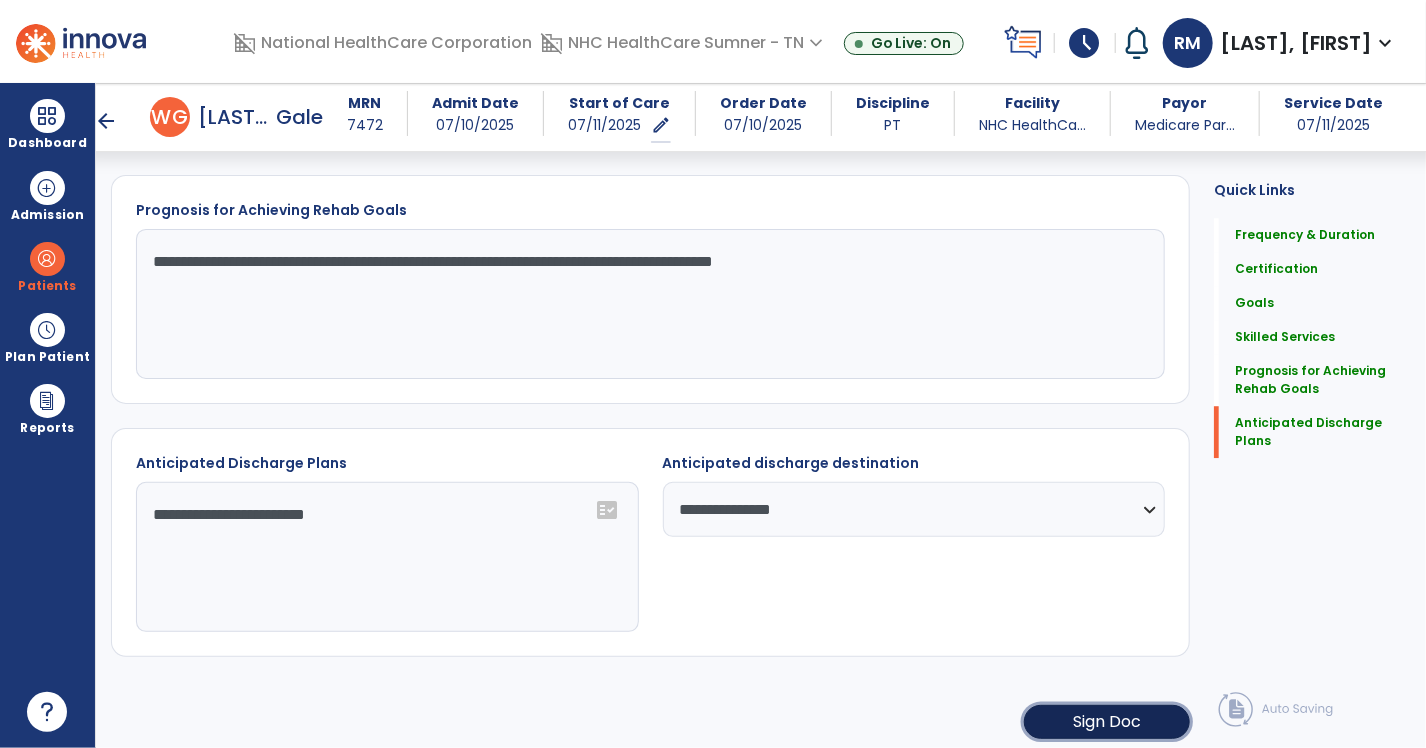 click on "Sign Doc" 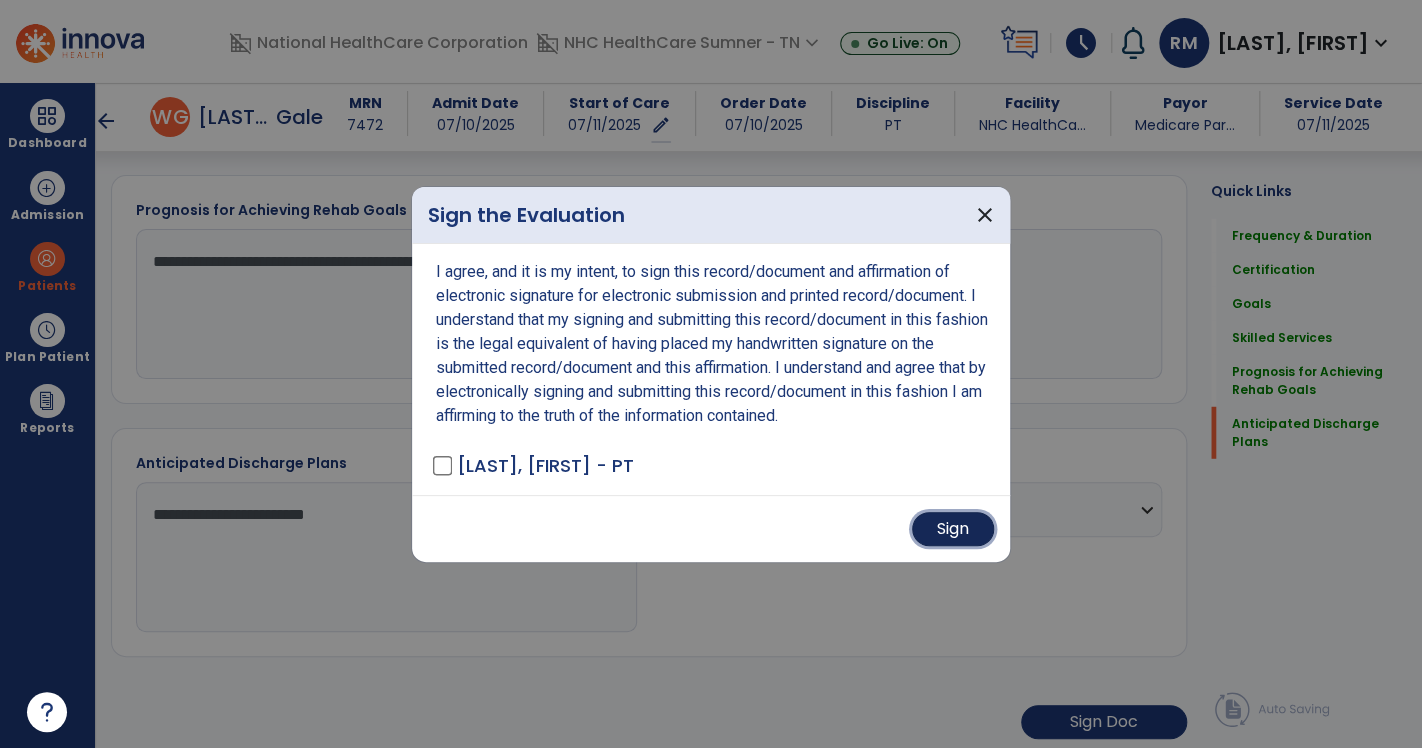 click on "Sign" at bounding box center [953, 529] 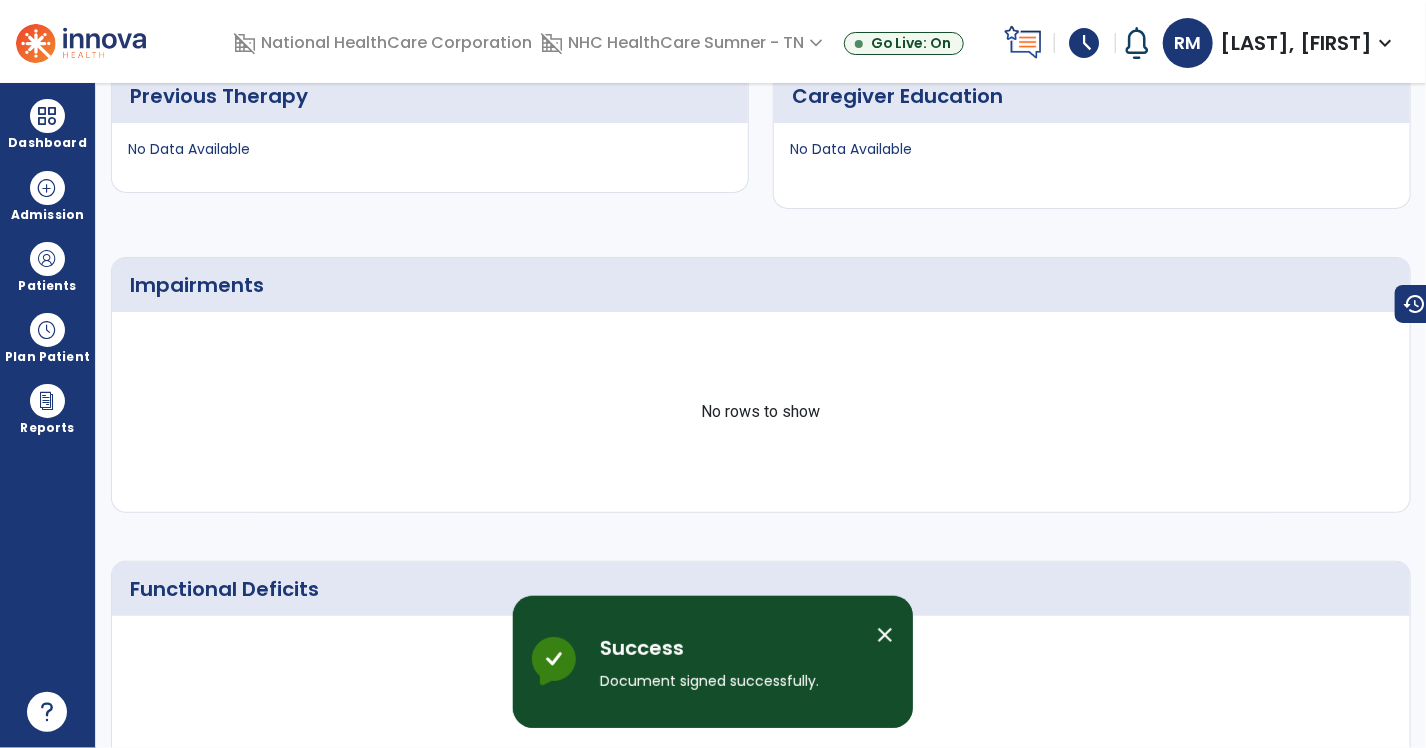 scroll, scrollTop: 0, scrollLeft: 0, axis: both 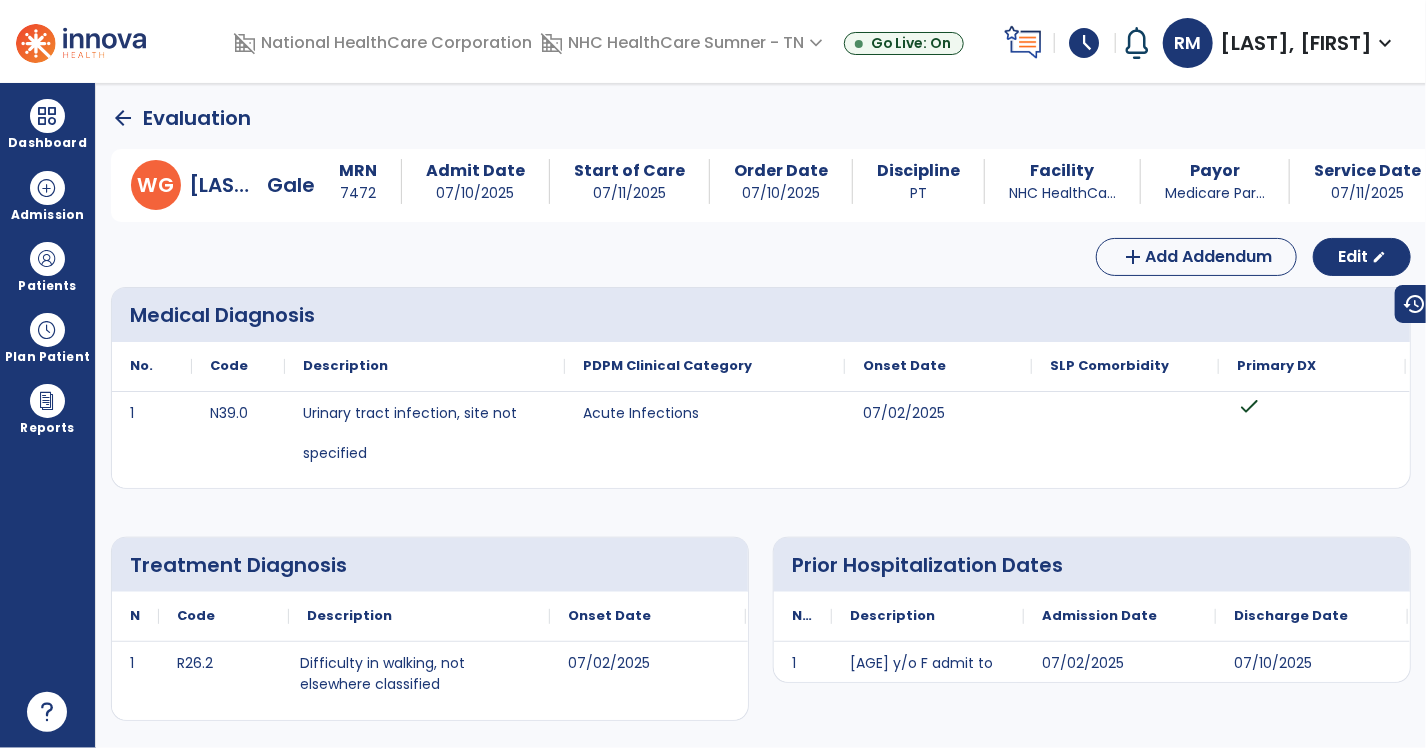 click on "schedule" at bounding box center (1085, 43) 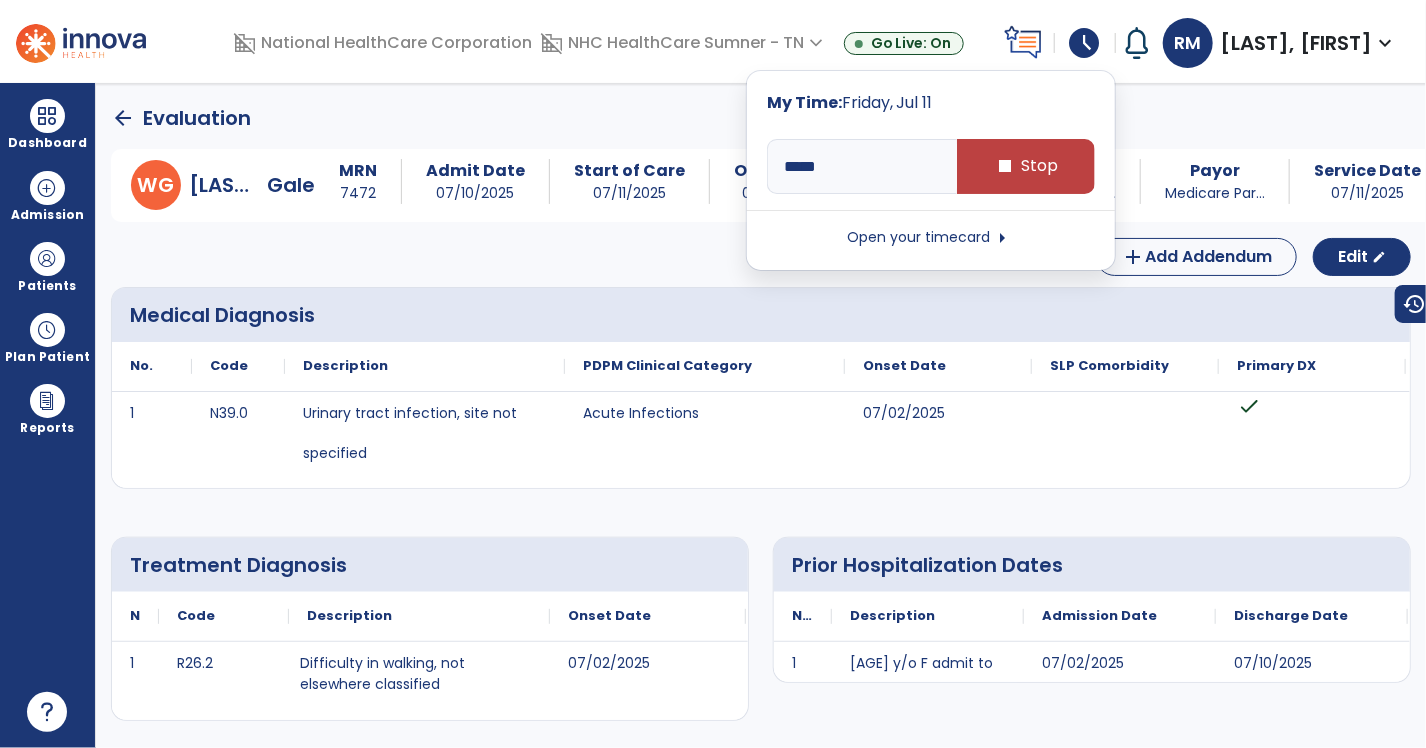 type on "*****" 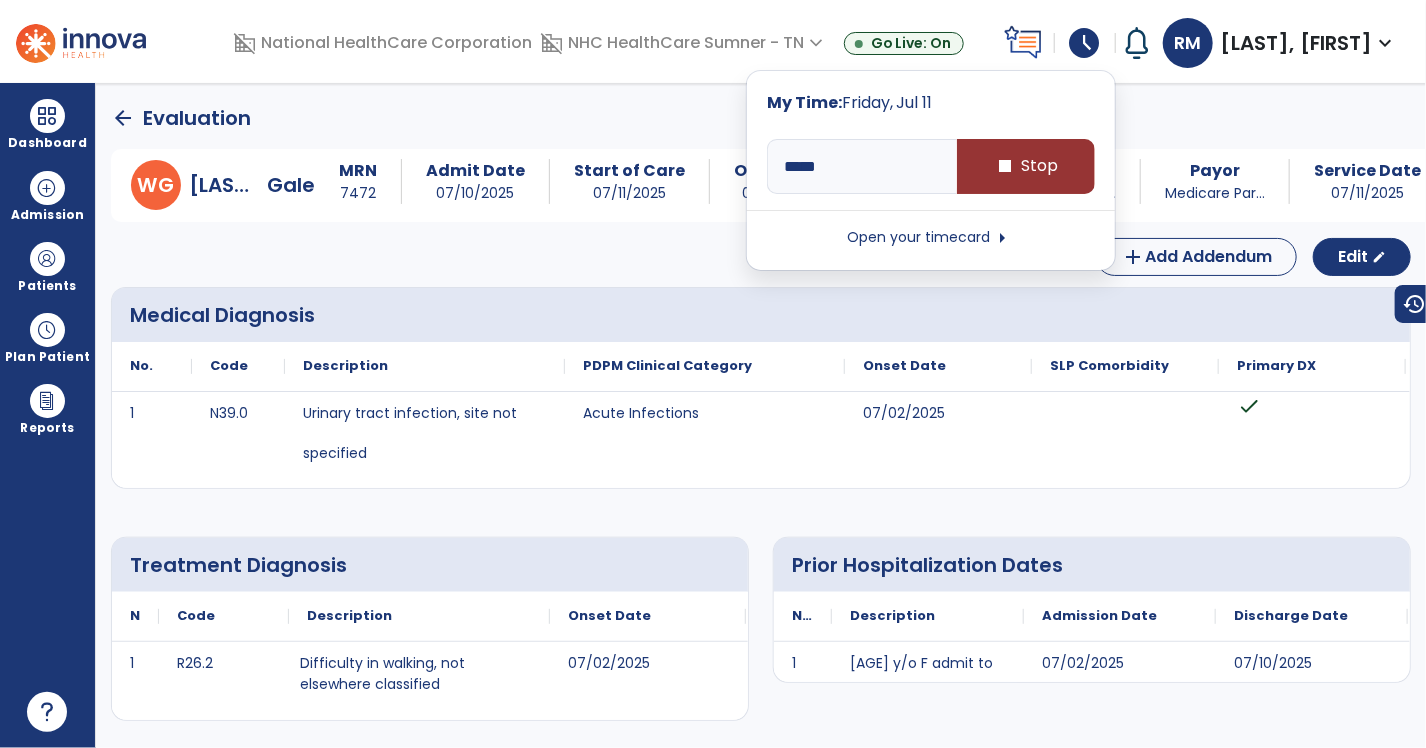 click on "stop  Stop" at bounding box center [1026, 166] 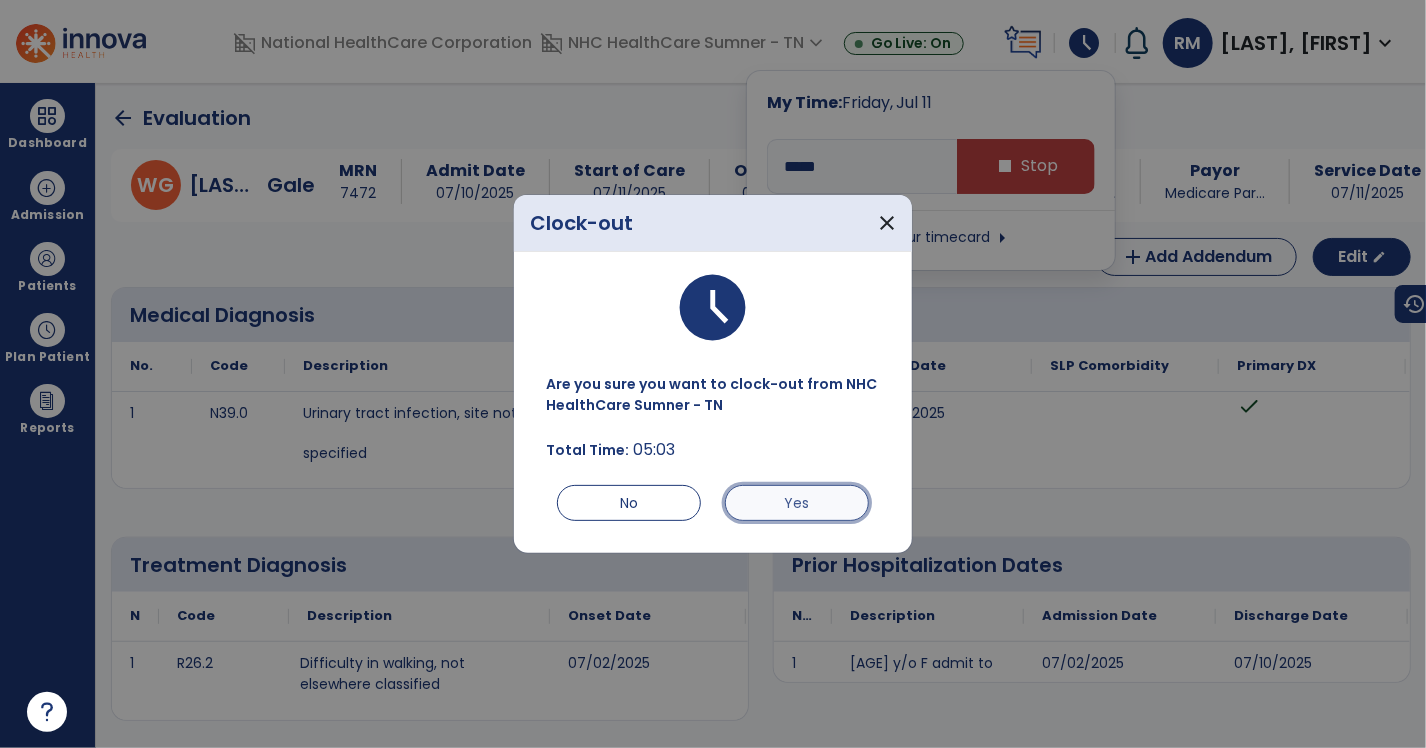 click on "Yes" at bounding box center (797, 503) 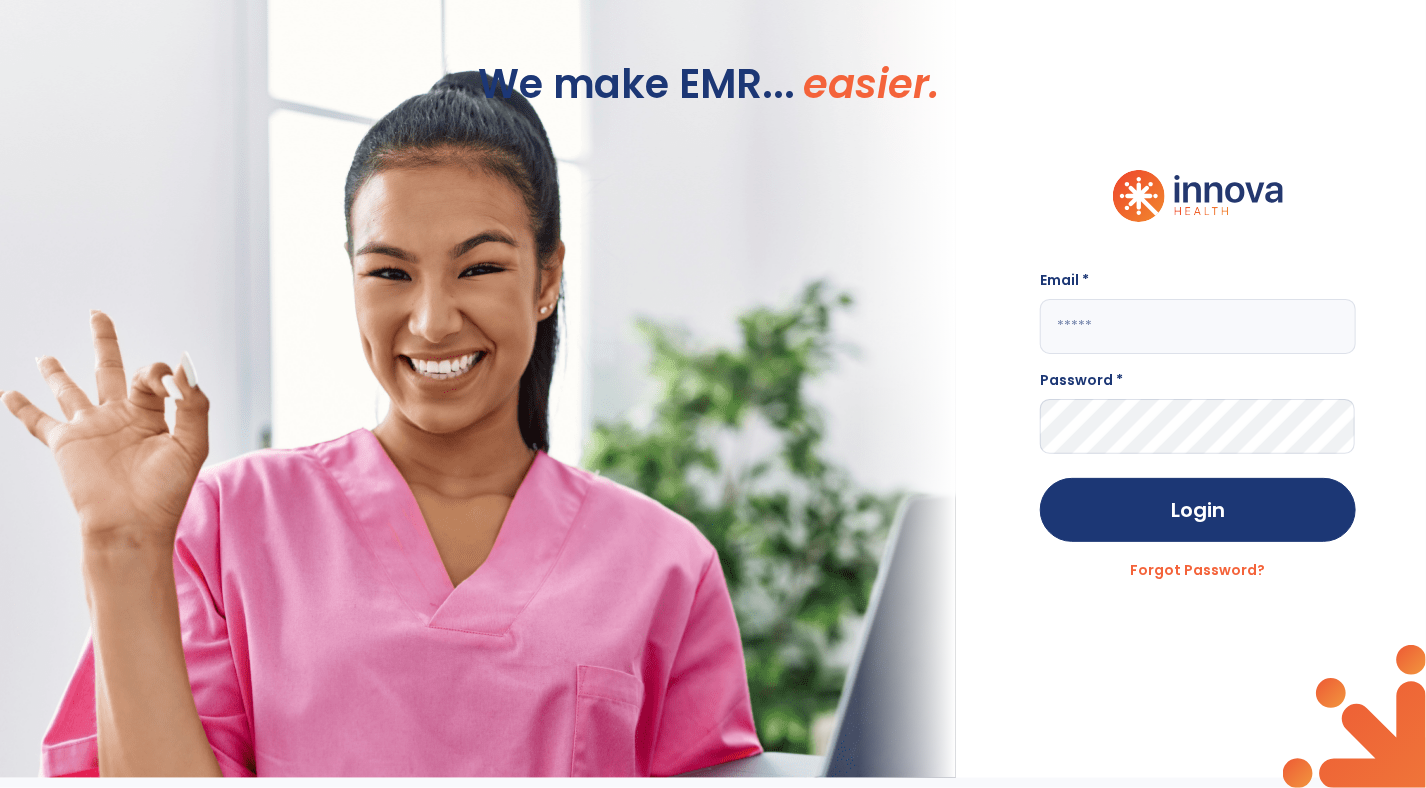 type on "**********" 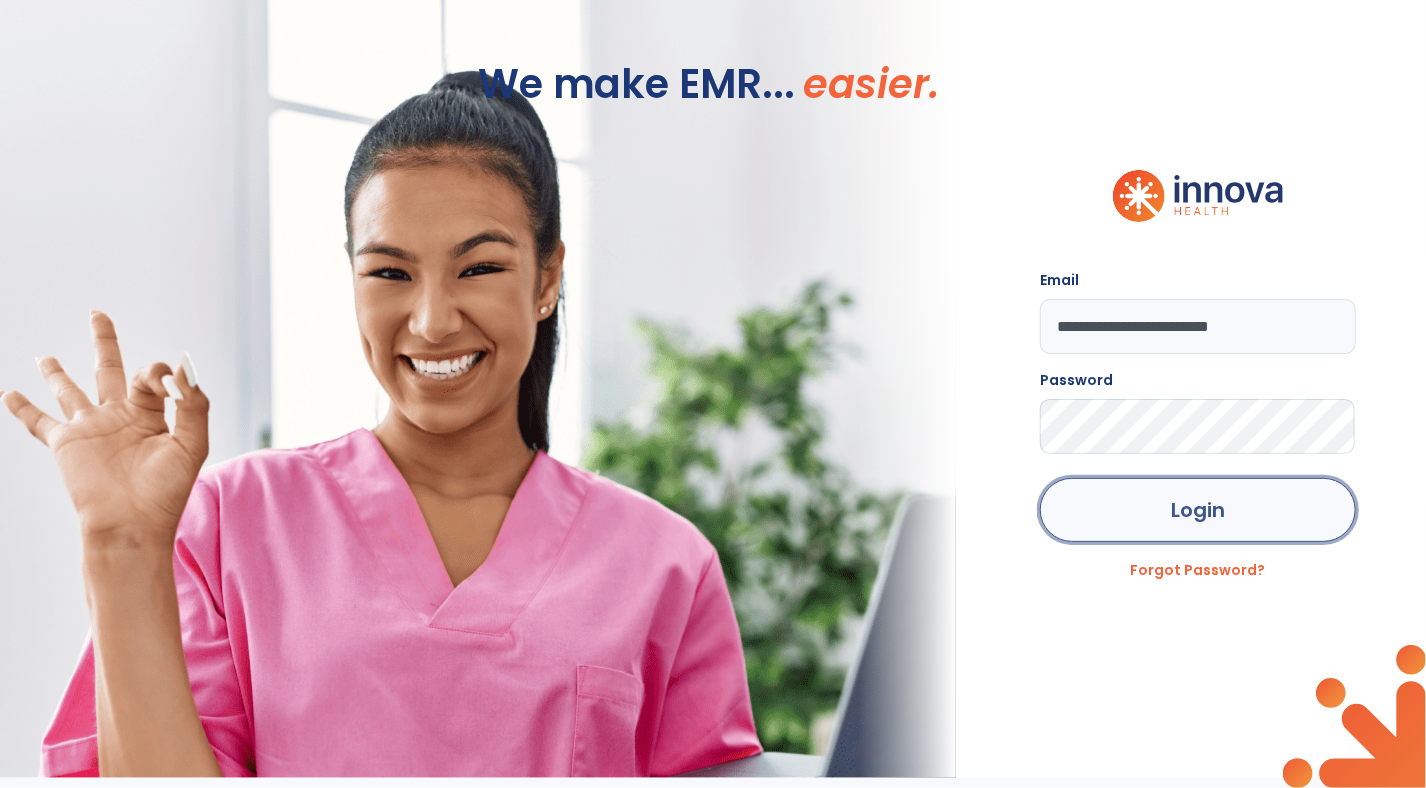 click on "Login" 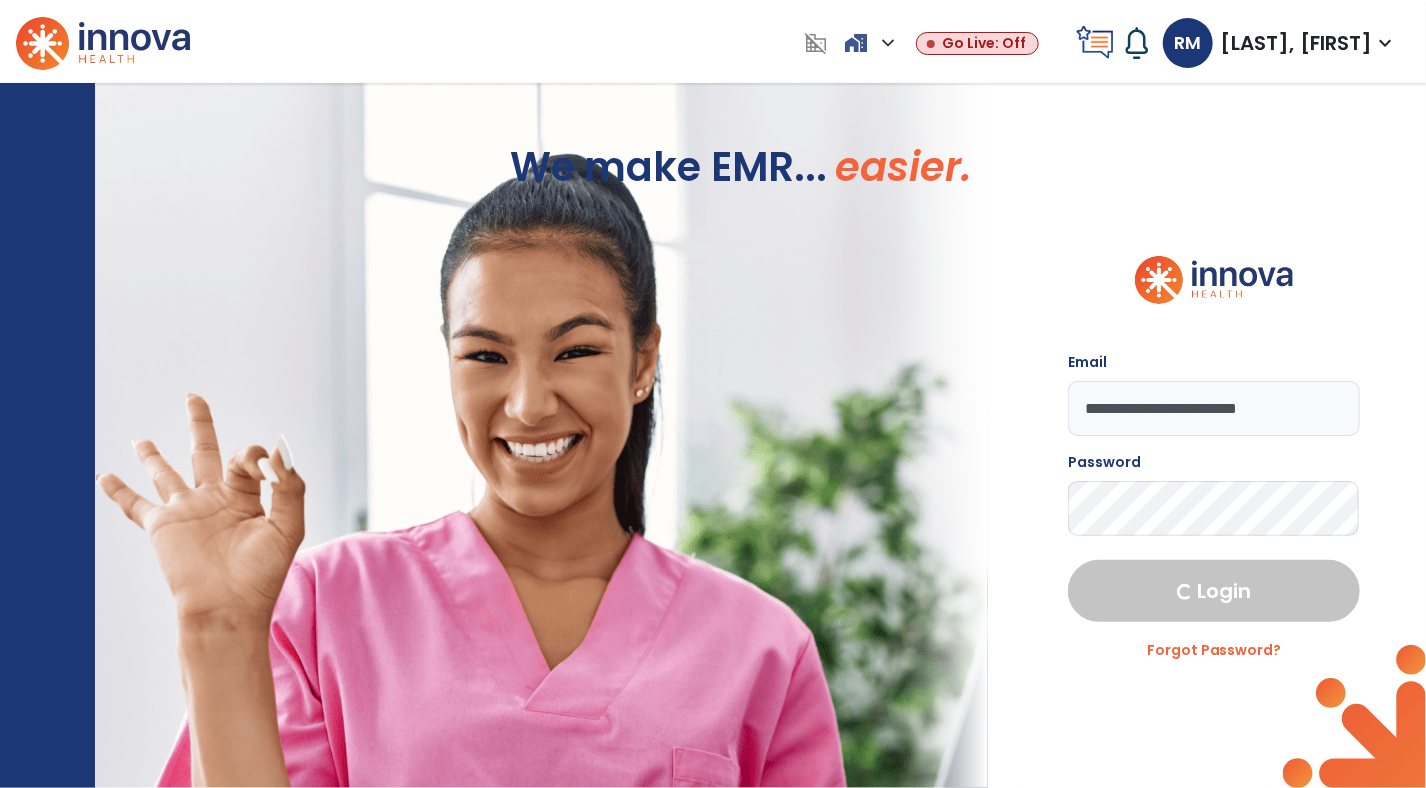 select on "****" 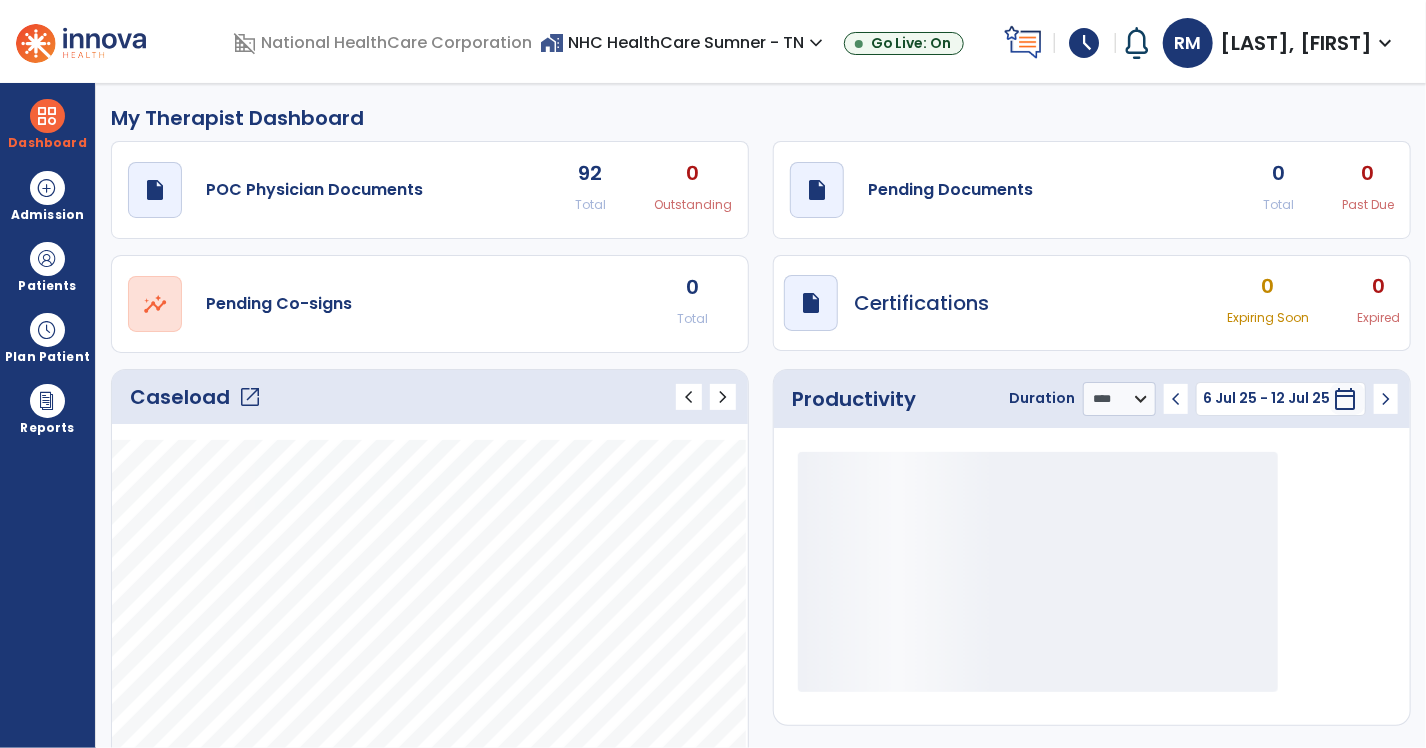 drag, startPoint x: 1059, startPoint y: 33, endPoint x: 1075, endPoint y: 69, distance: 39.39543 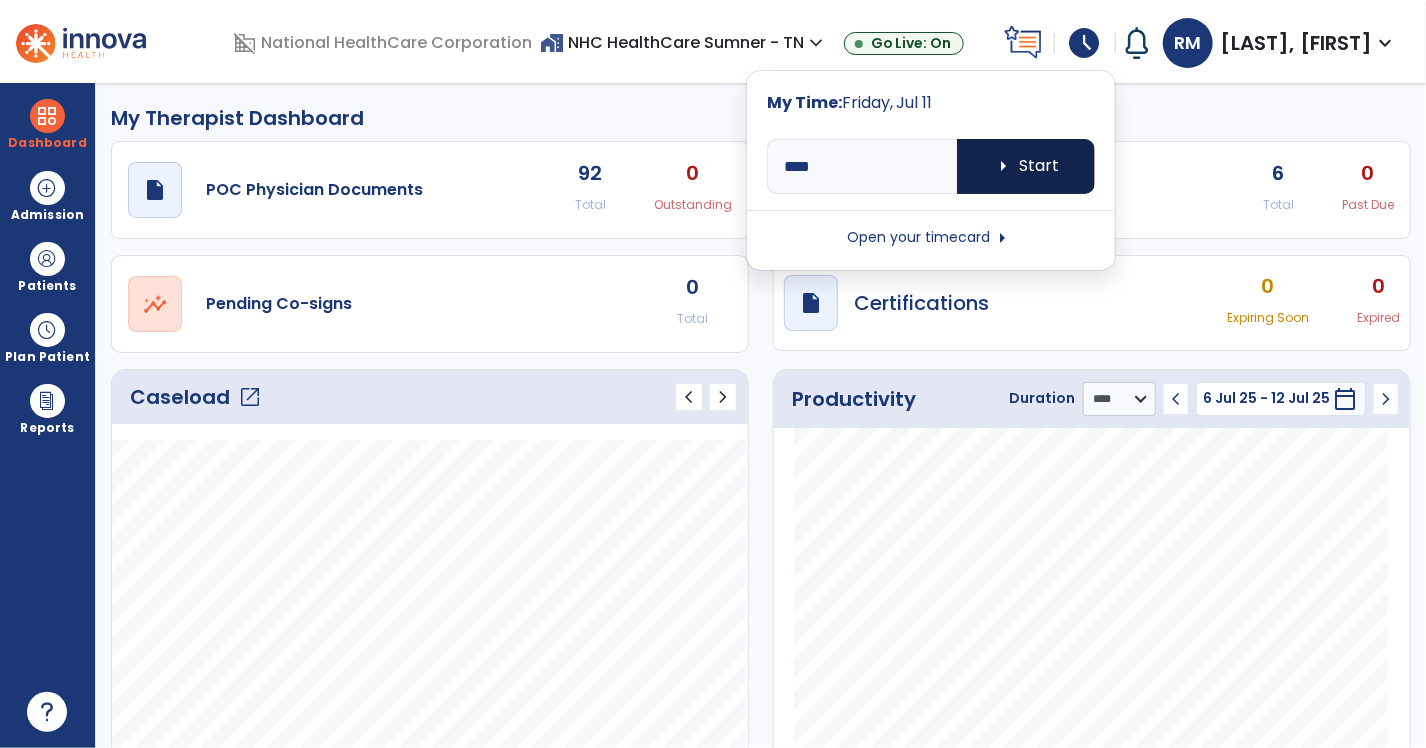 click on "arrow_right  Start" at bounding box center (1026, 166) 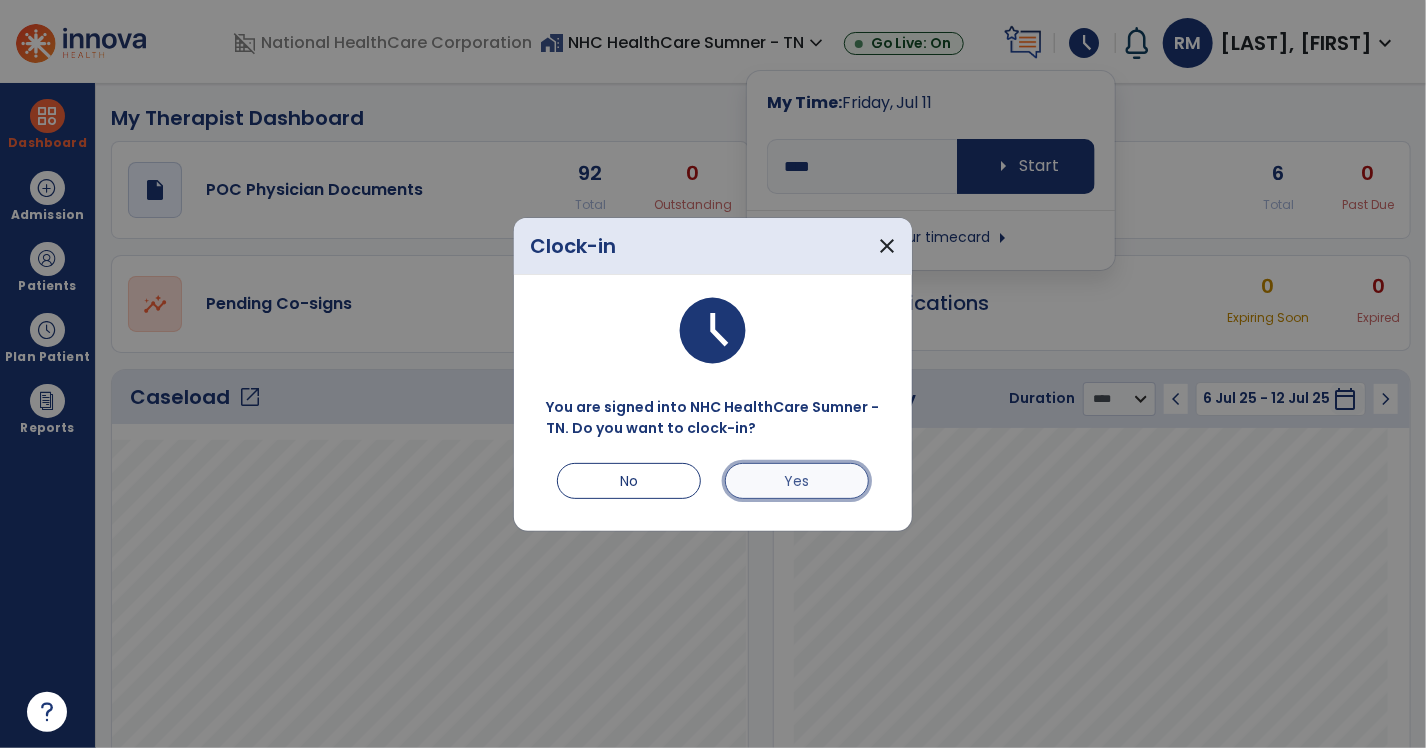 click on "Yes" at bounding box center (797, 481) 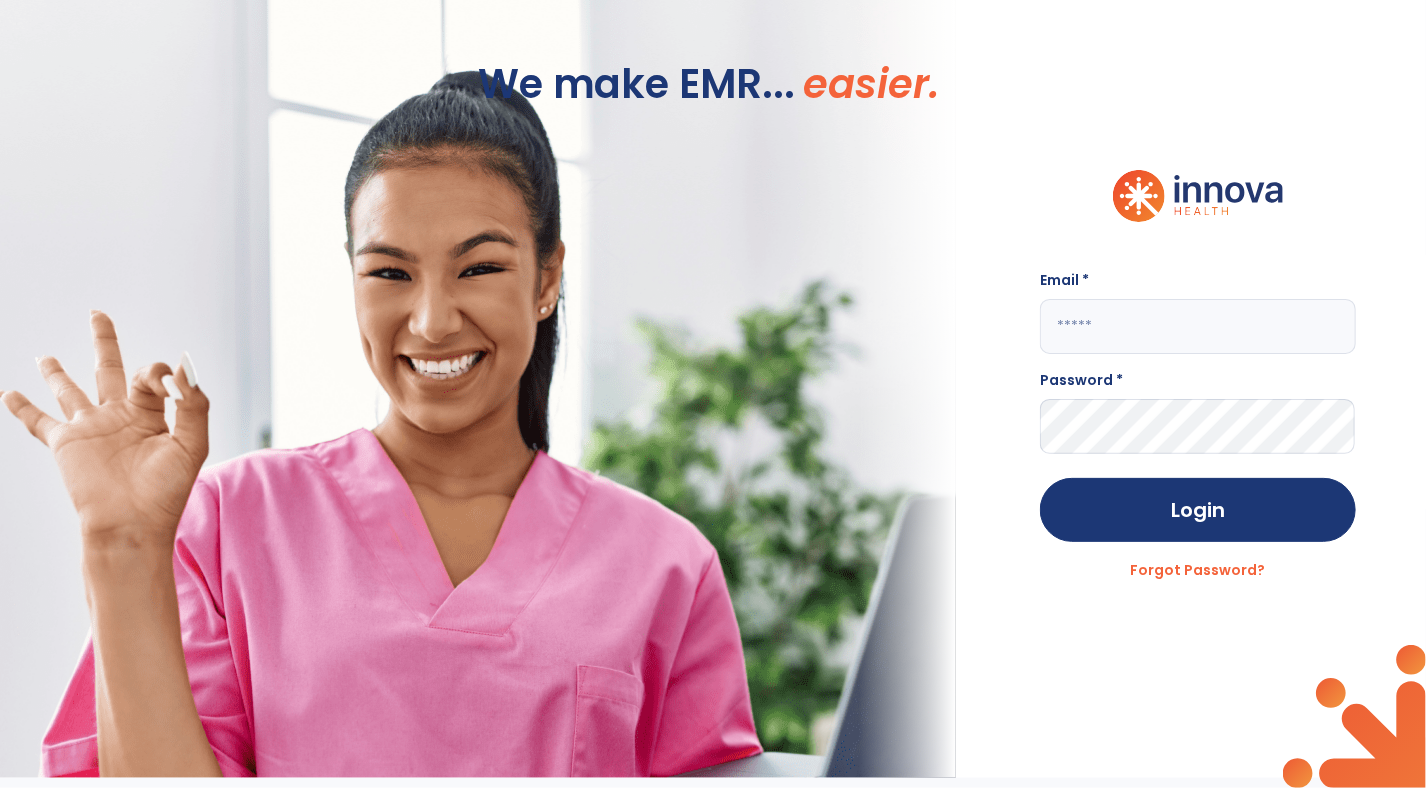 type on "**********" 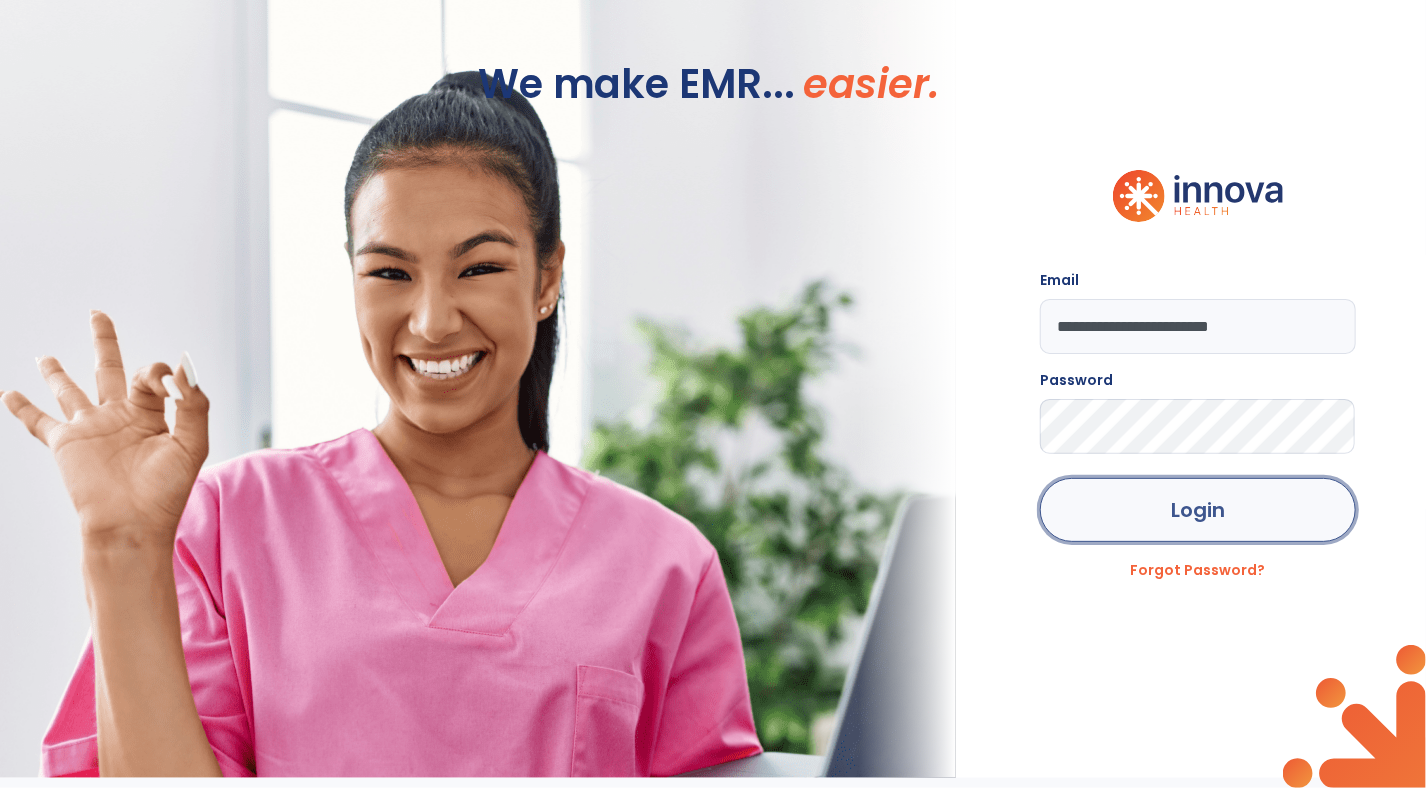 click on "Login" 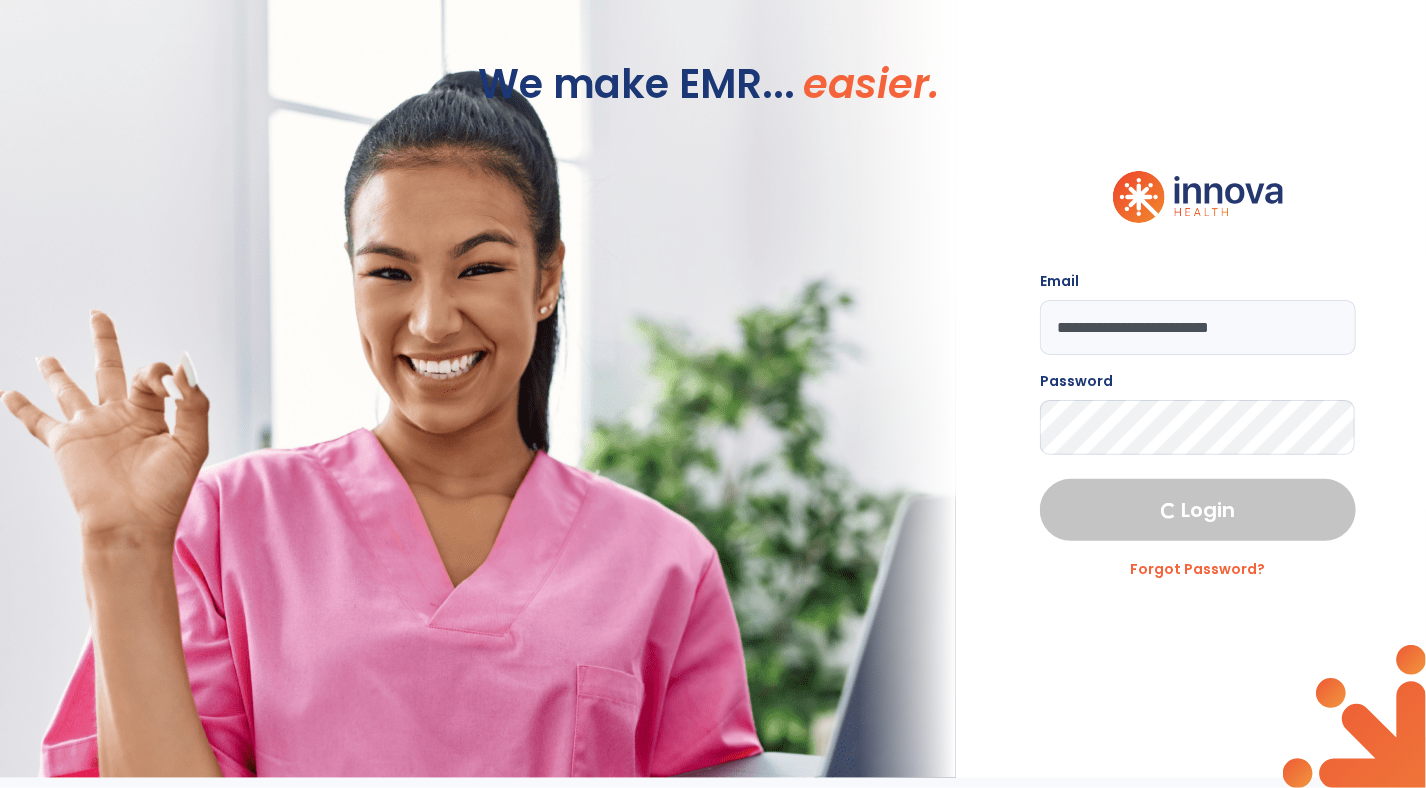select on "****" 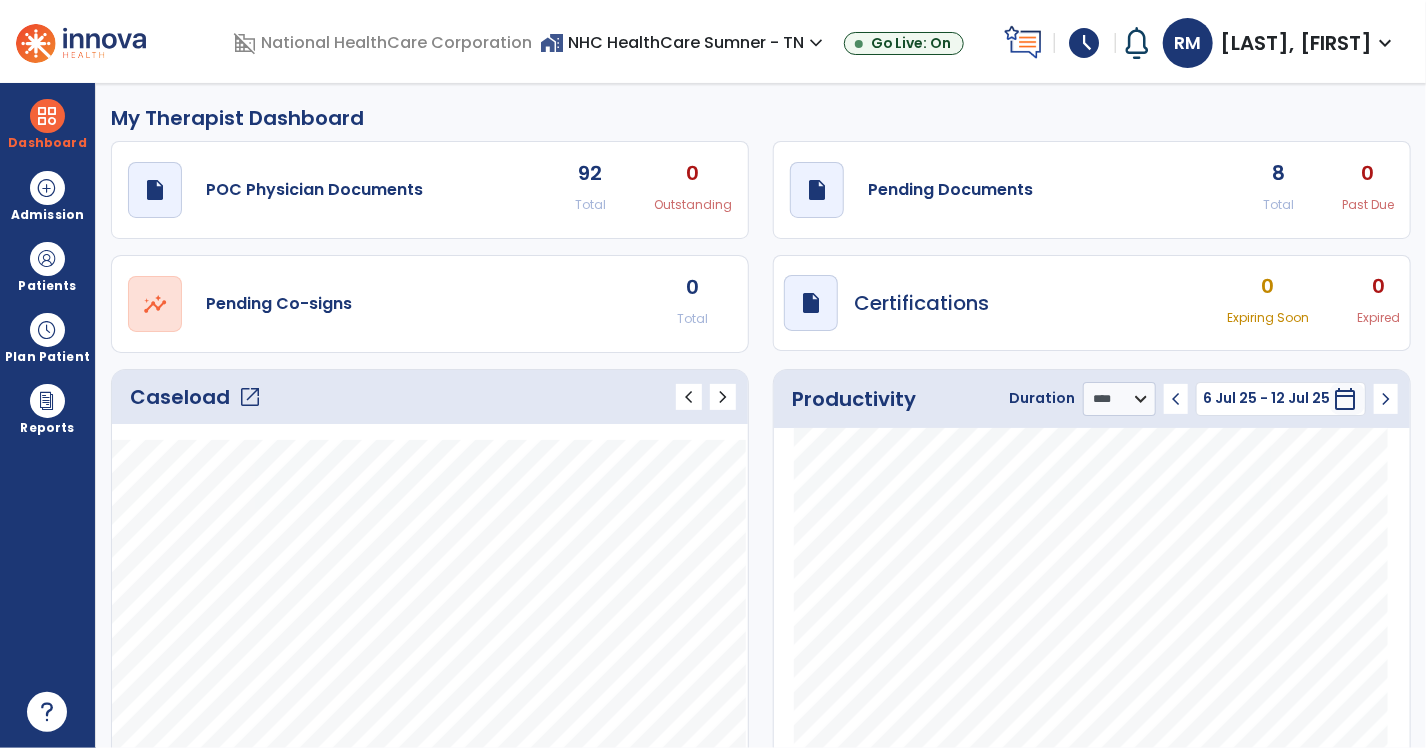click on "open_in_new" 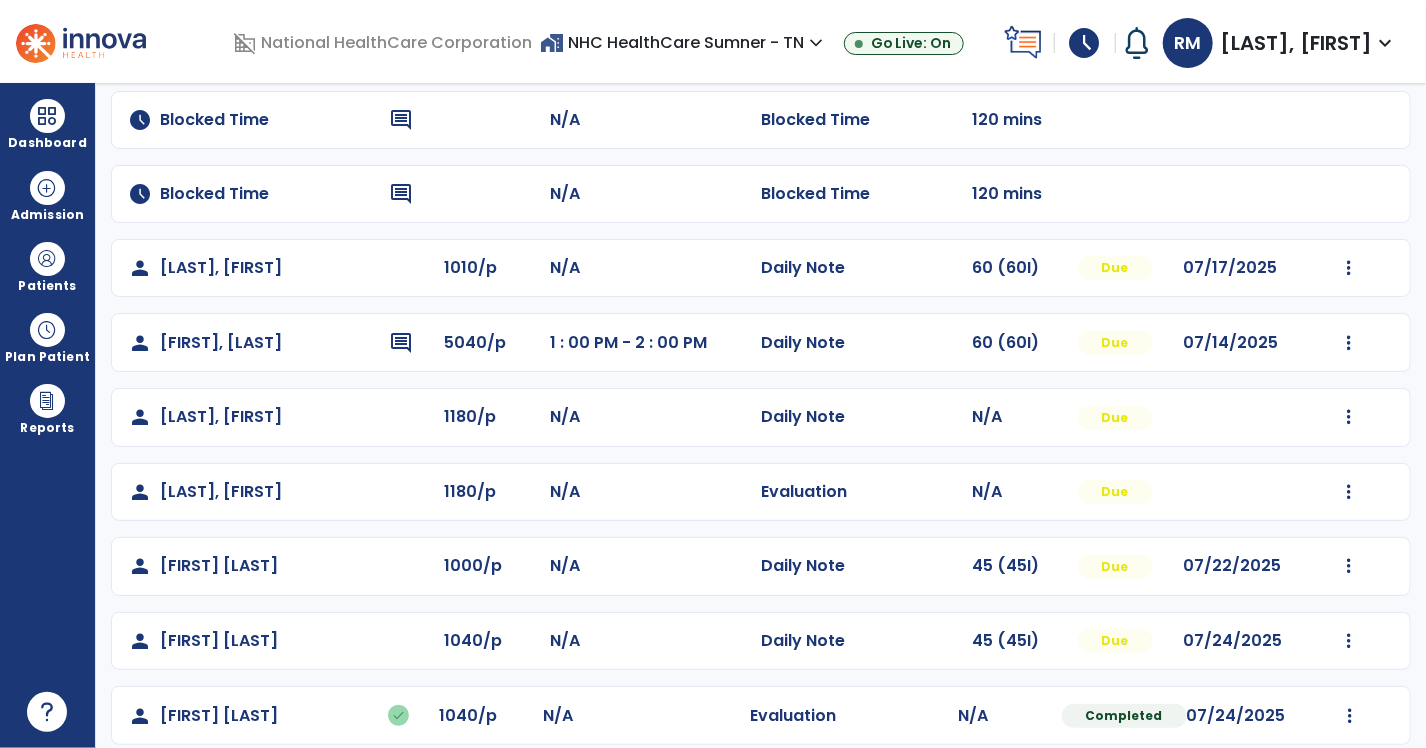 scroll, scrollTop: 338, scrollLeft: 0, axis: vertical 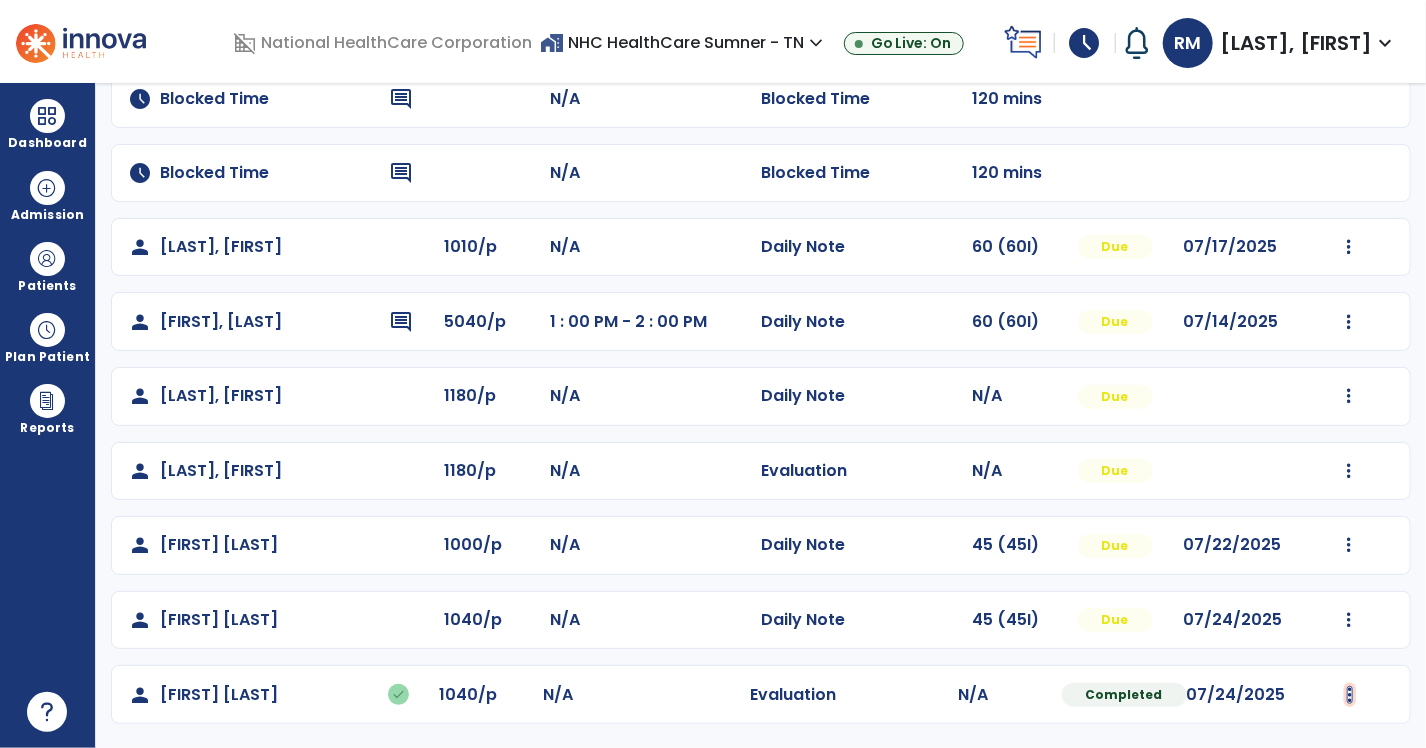 click at bounding box center (1349, -50) 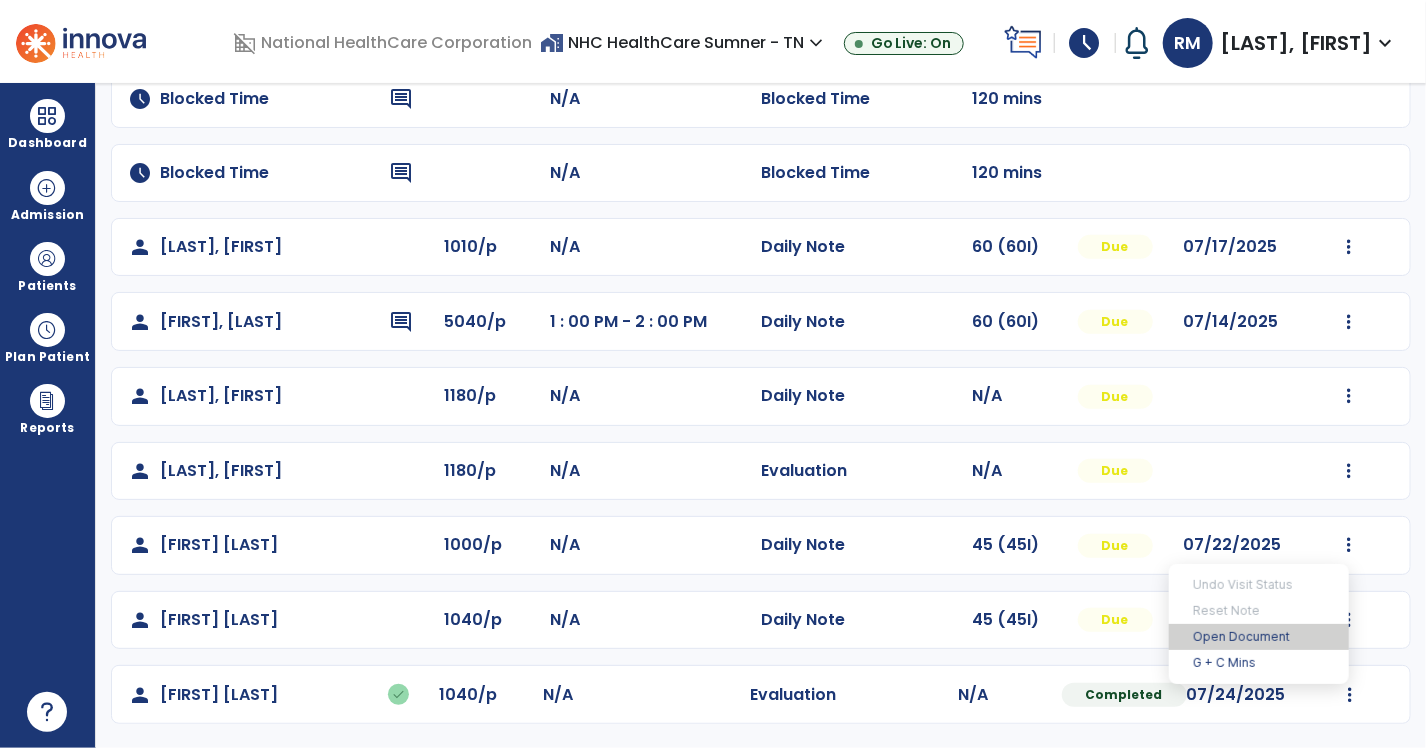 click on "Open Document" at bounding box center [1259, 637] 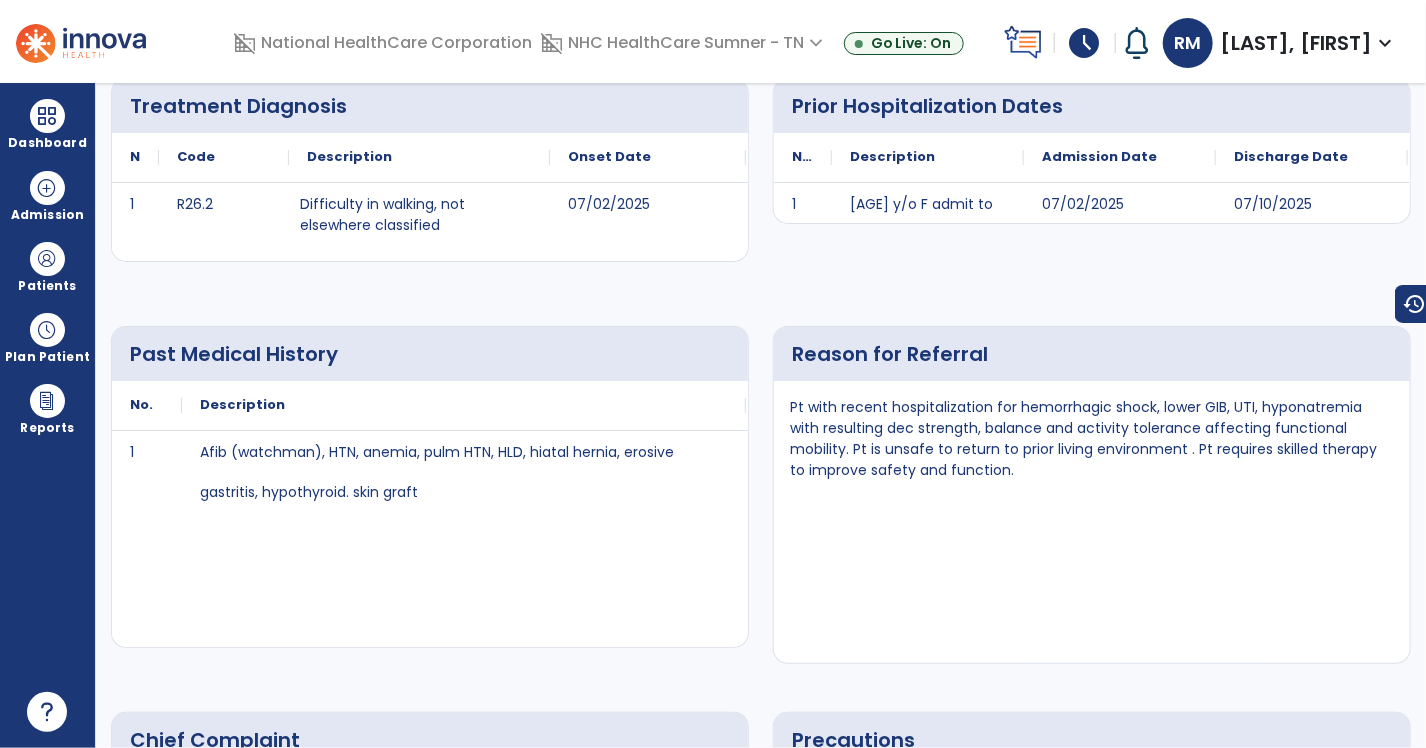 scroll, scrollTop: 0, scrollLeft: 0, axis: both 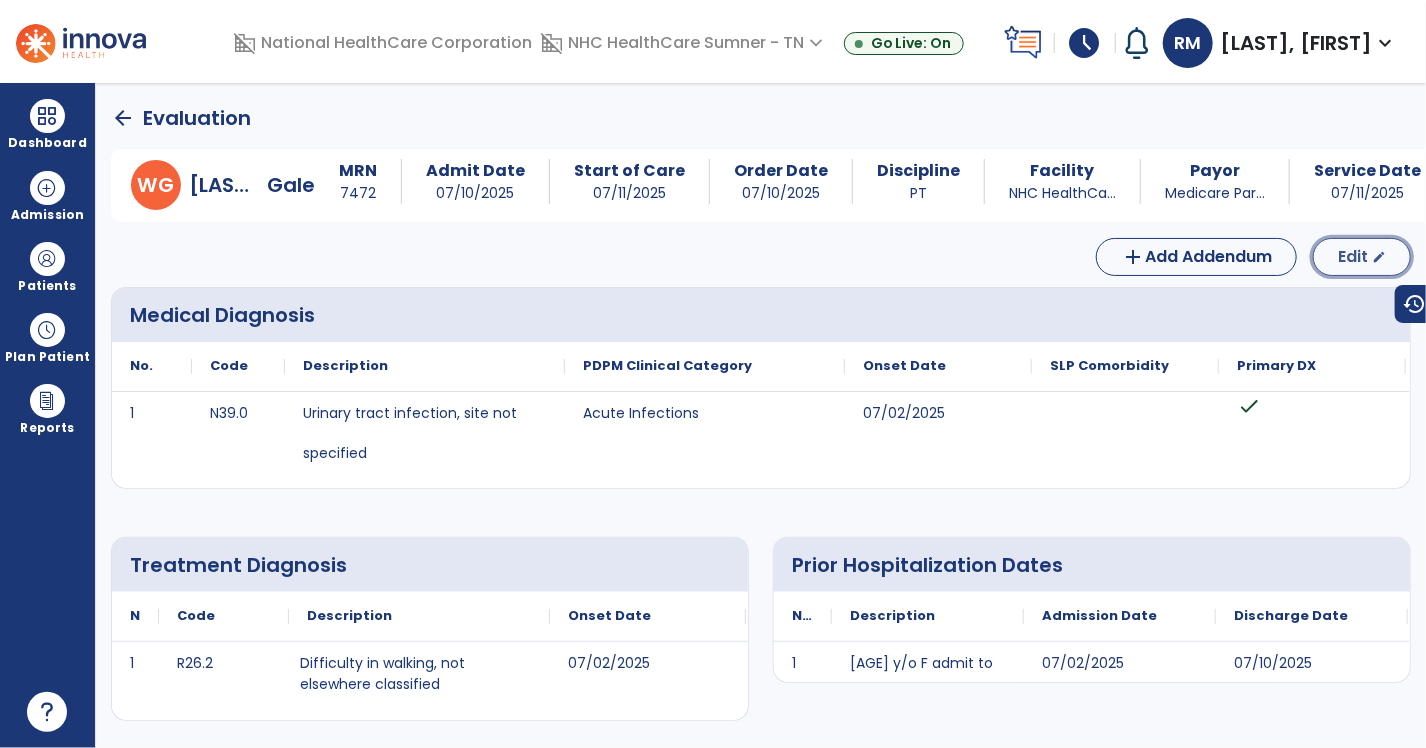 click on "edit" 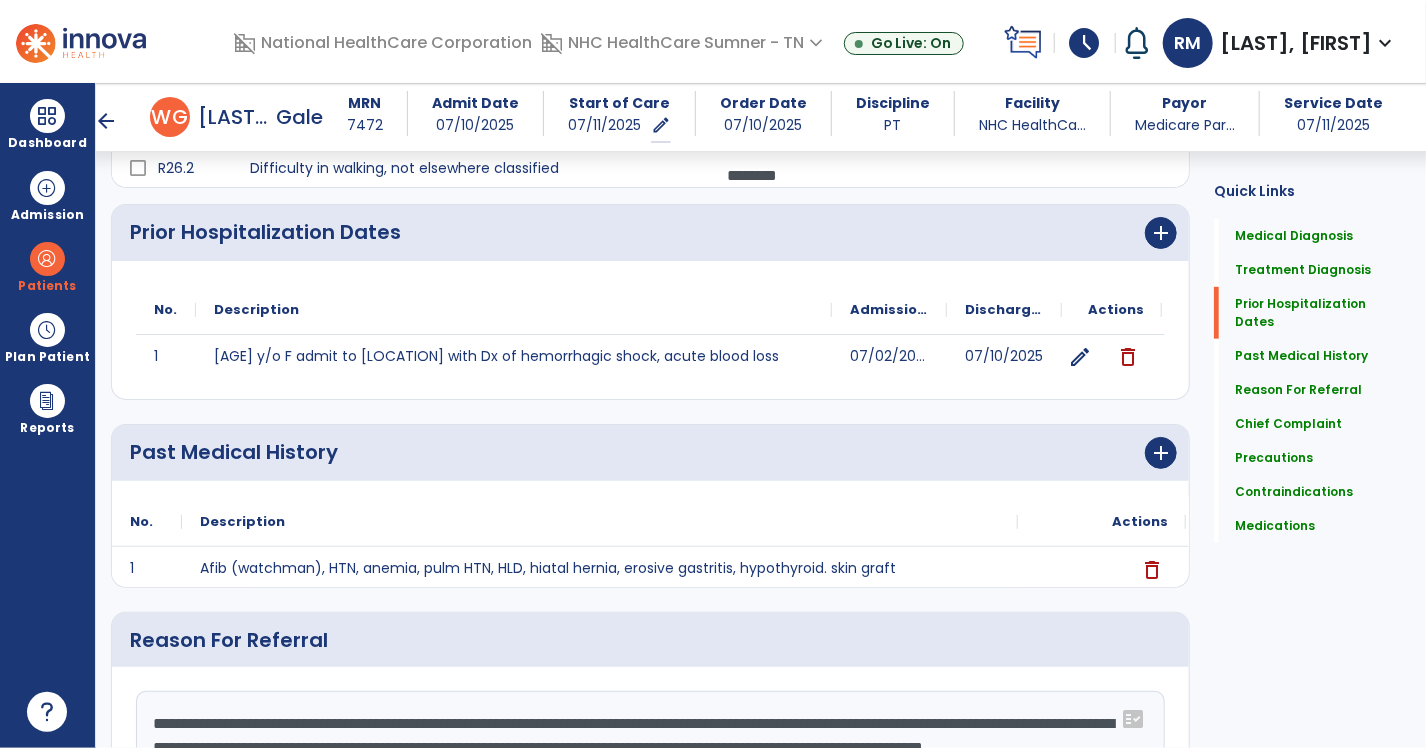 scroll, scrollTop: 0, scrollLeft: 0, axis: both 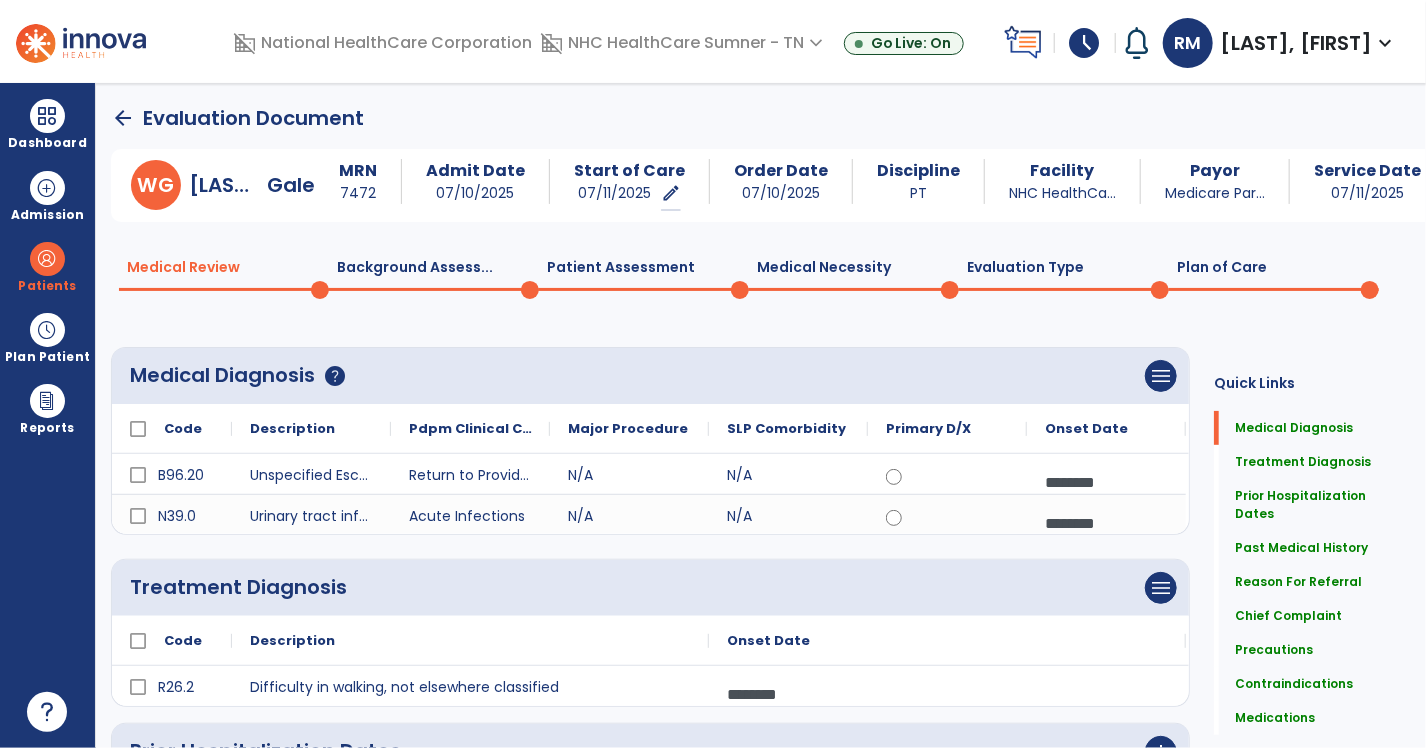 click on "Plan of Care  0" 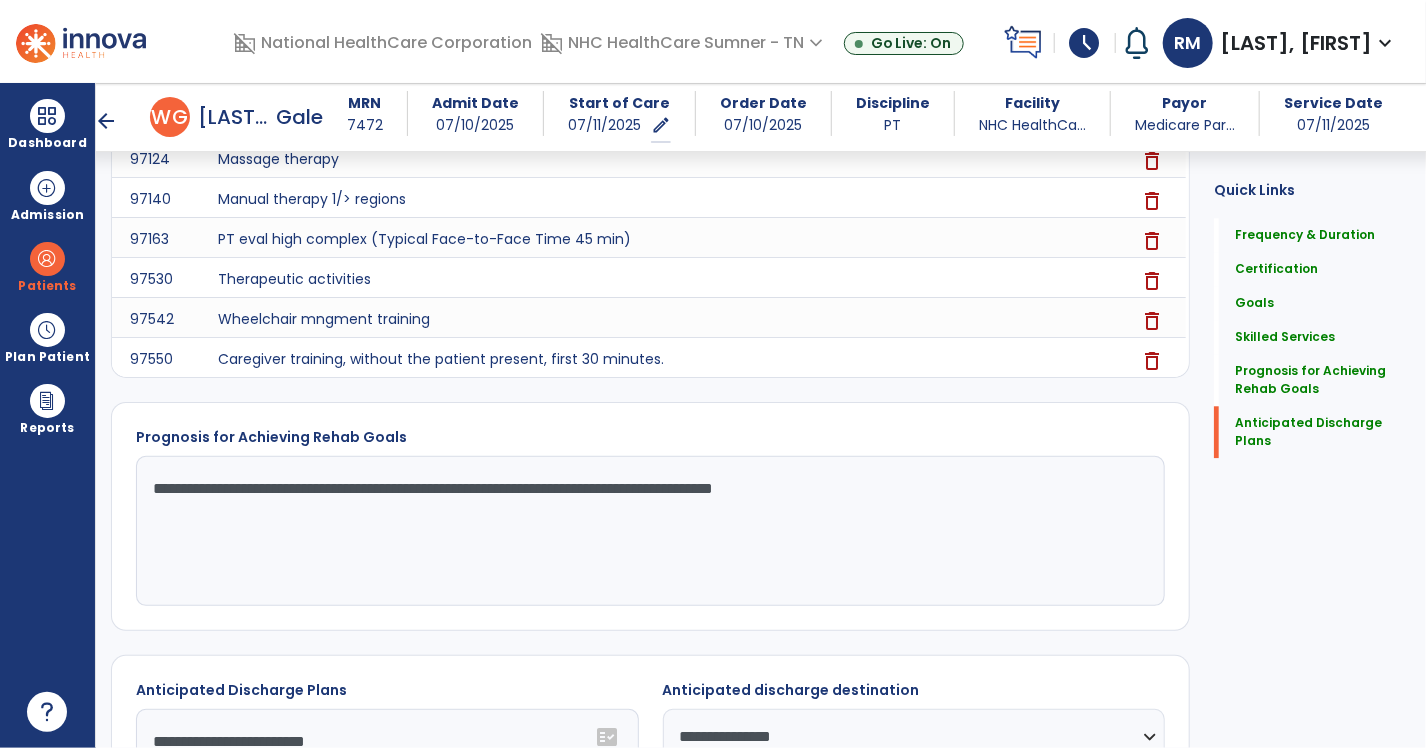 scroll, scrollTop: 2200, scrollLeft: 0, axis: vertical 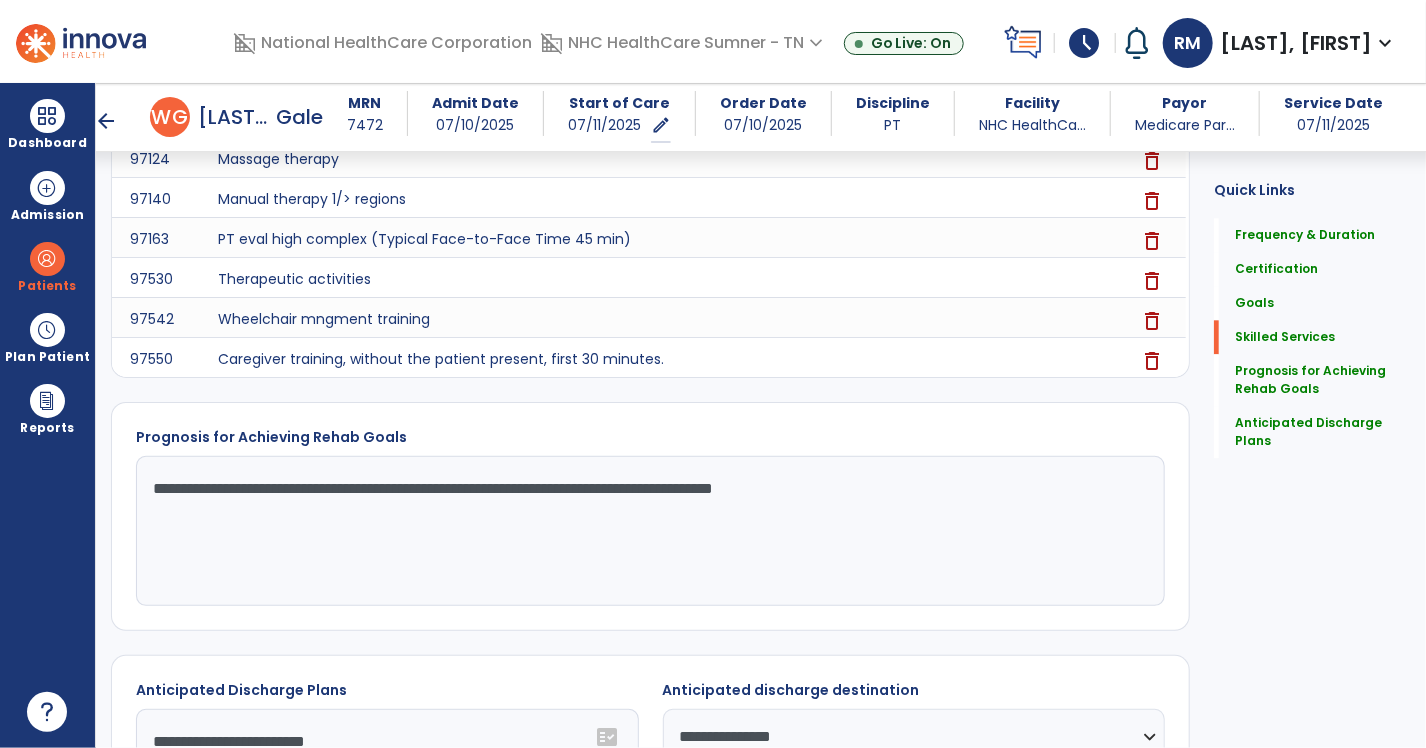 click on "**********" 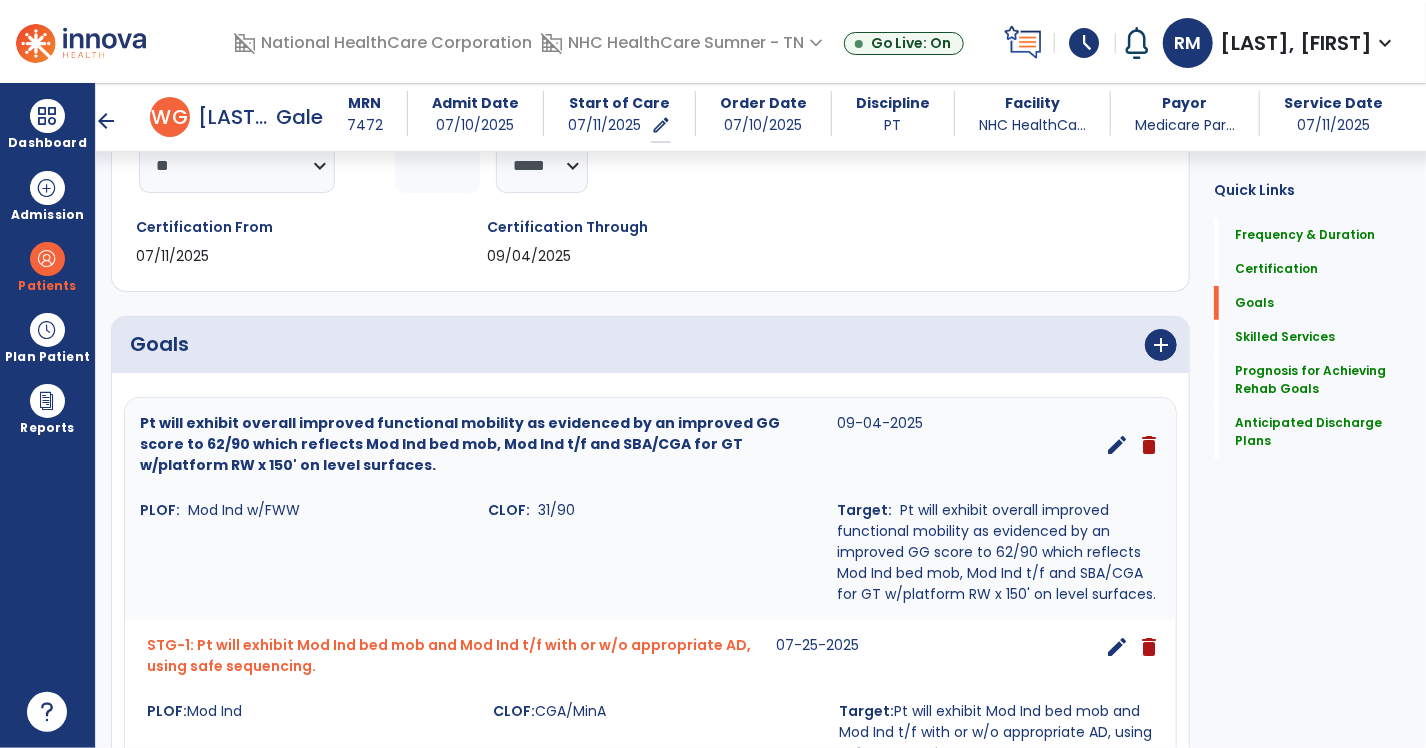 scroll, scrollTop: 0, scrollLeft: 0, axis: both 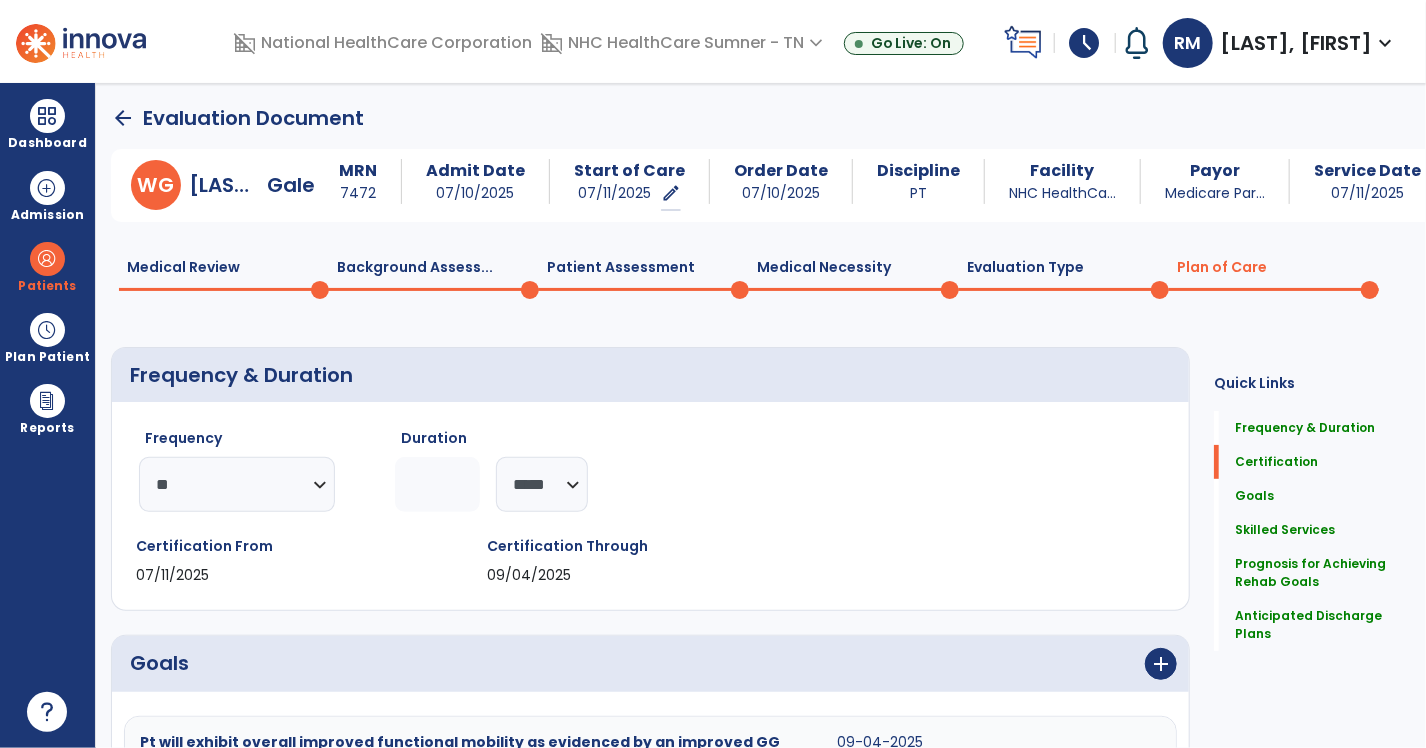 type on "**********" 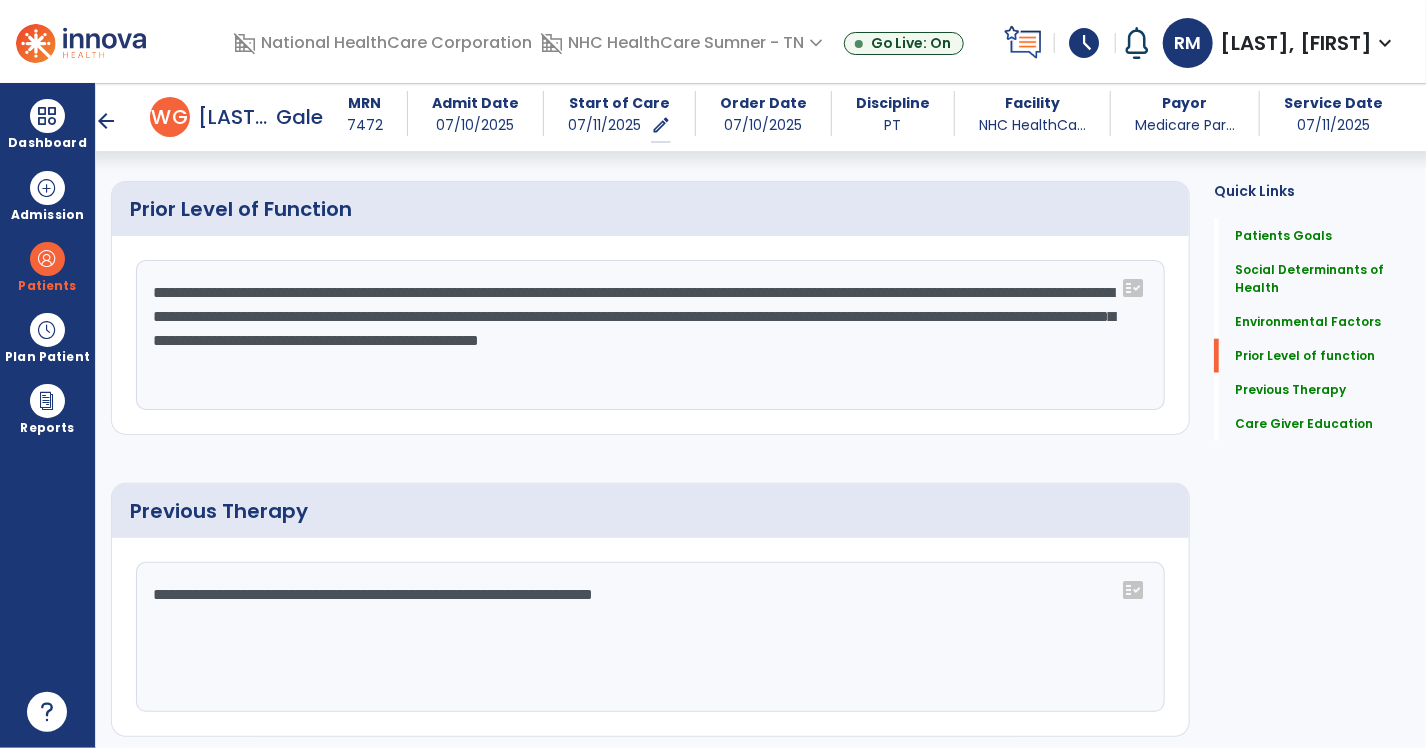 scroll, scrollTop: 800, scrollLeft: 0, axis: vertical 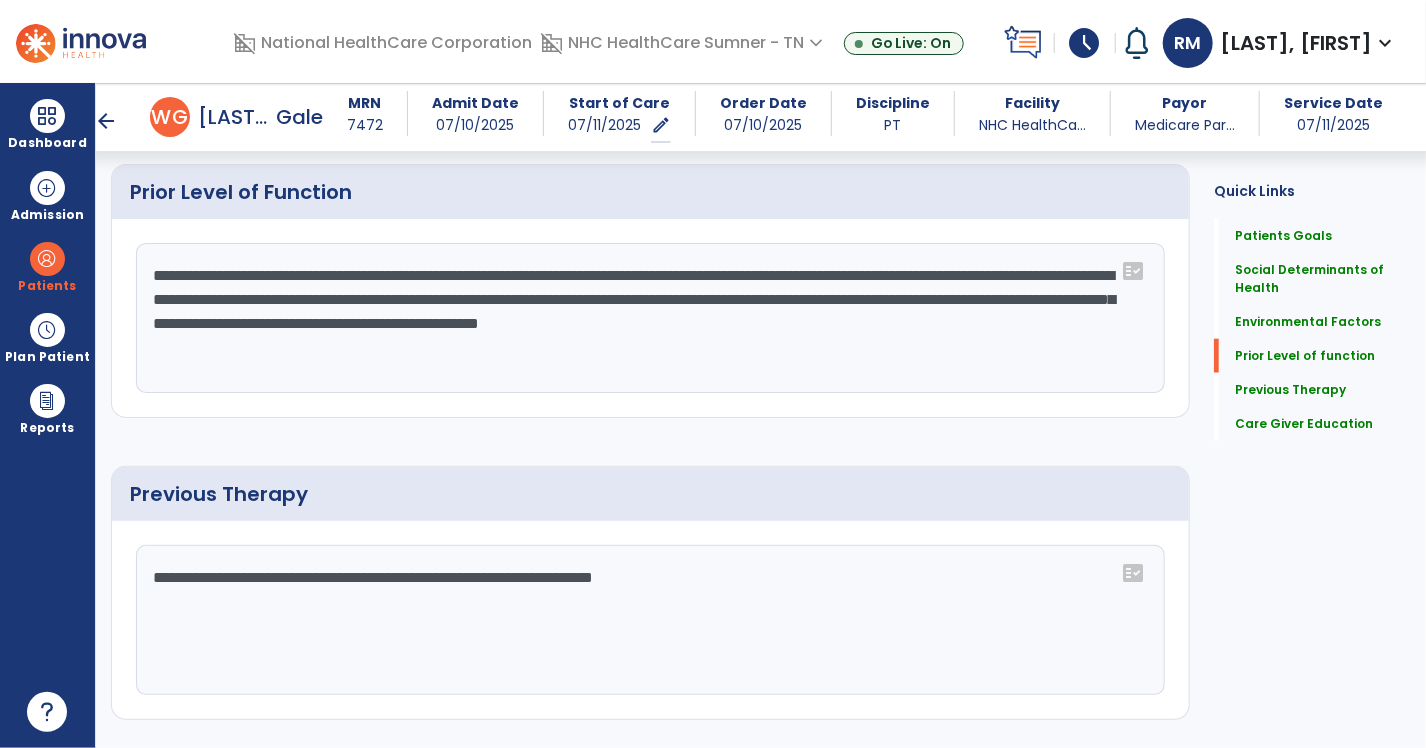 click on "**********" 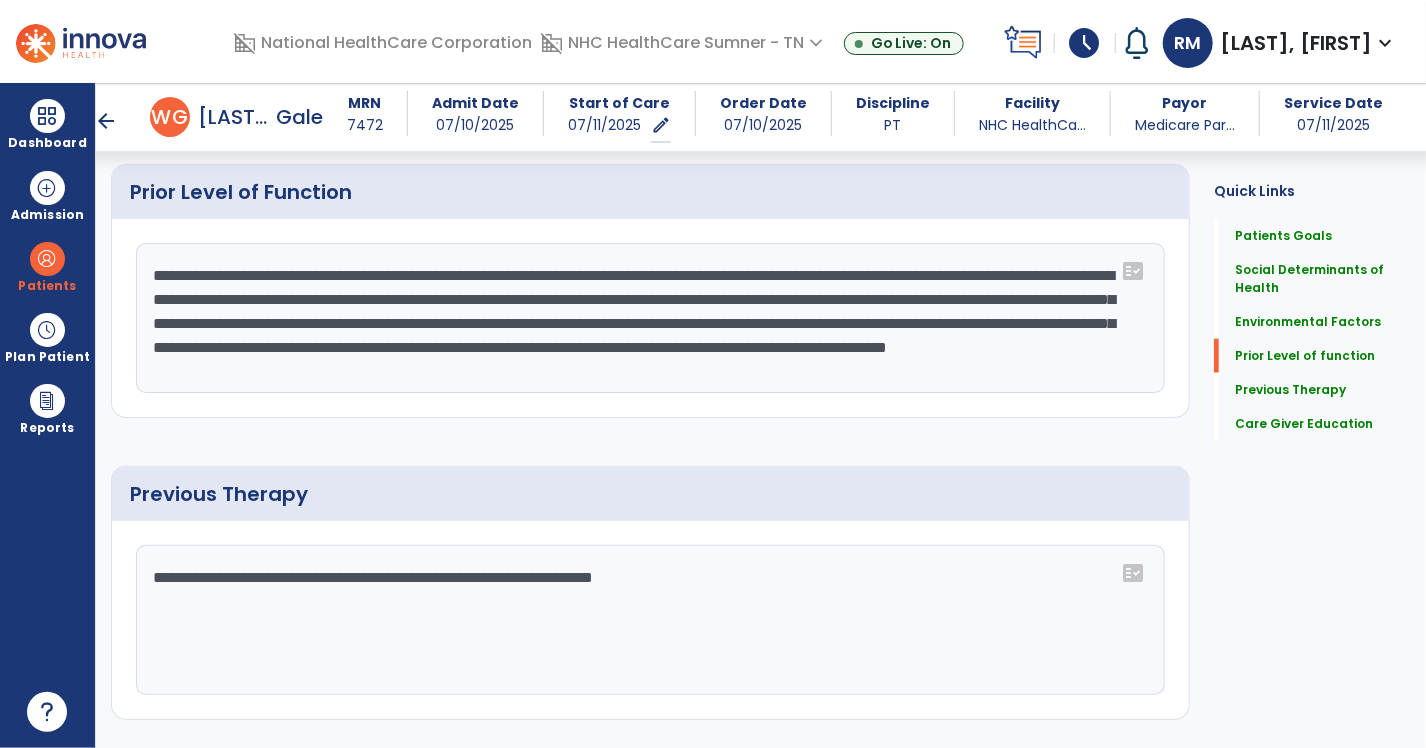 scroll, scrollTop: 16, scrollLeft: 0, axis: vertical 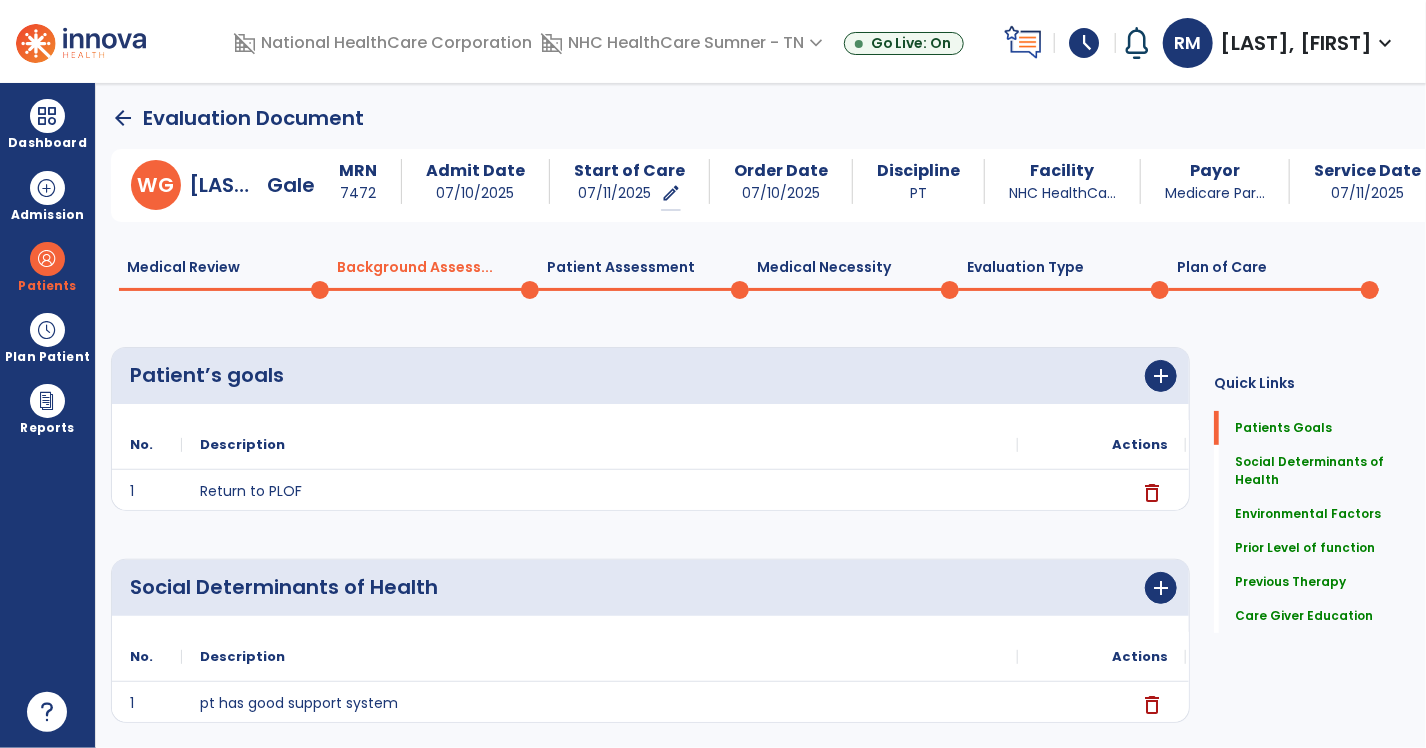 type on "**********" 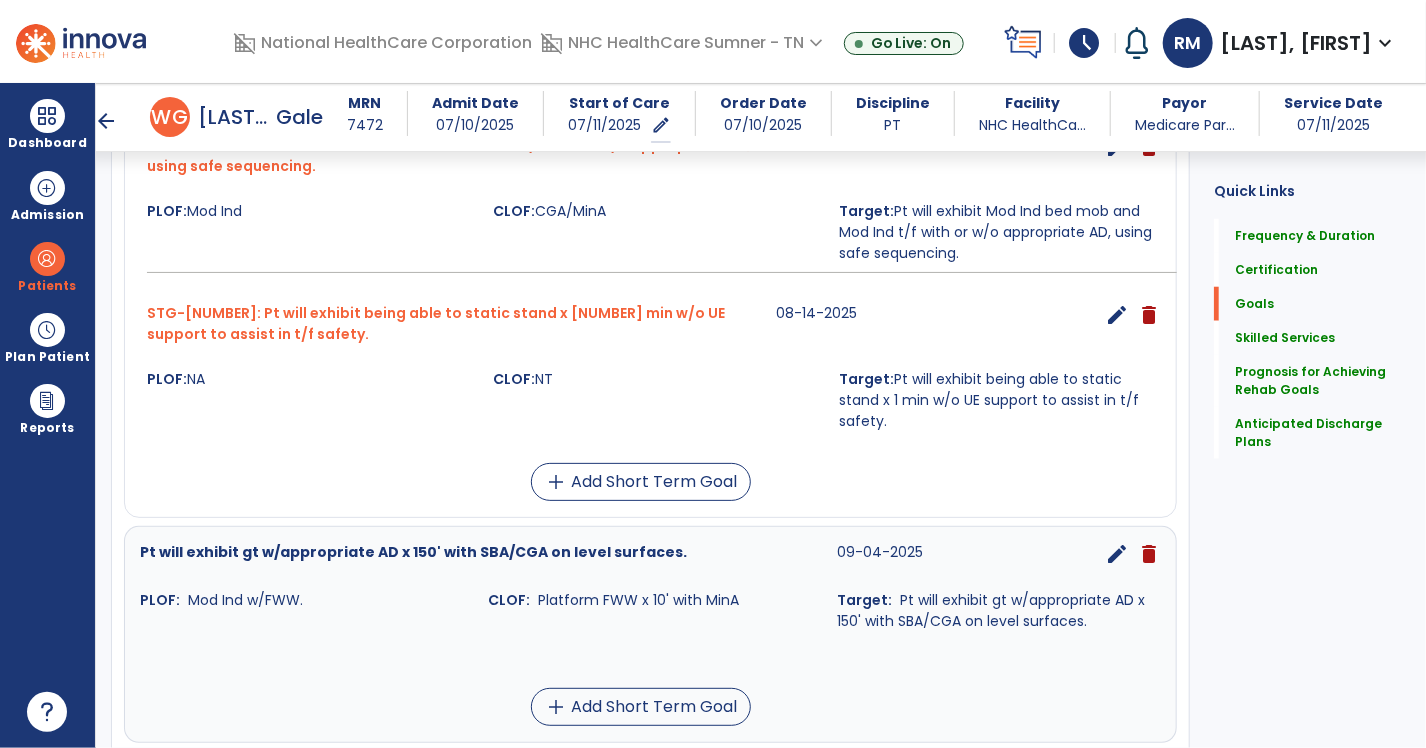 scroll, scrollTop: 700, scrollLeft: 0, axis: vertical 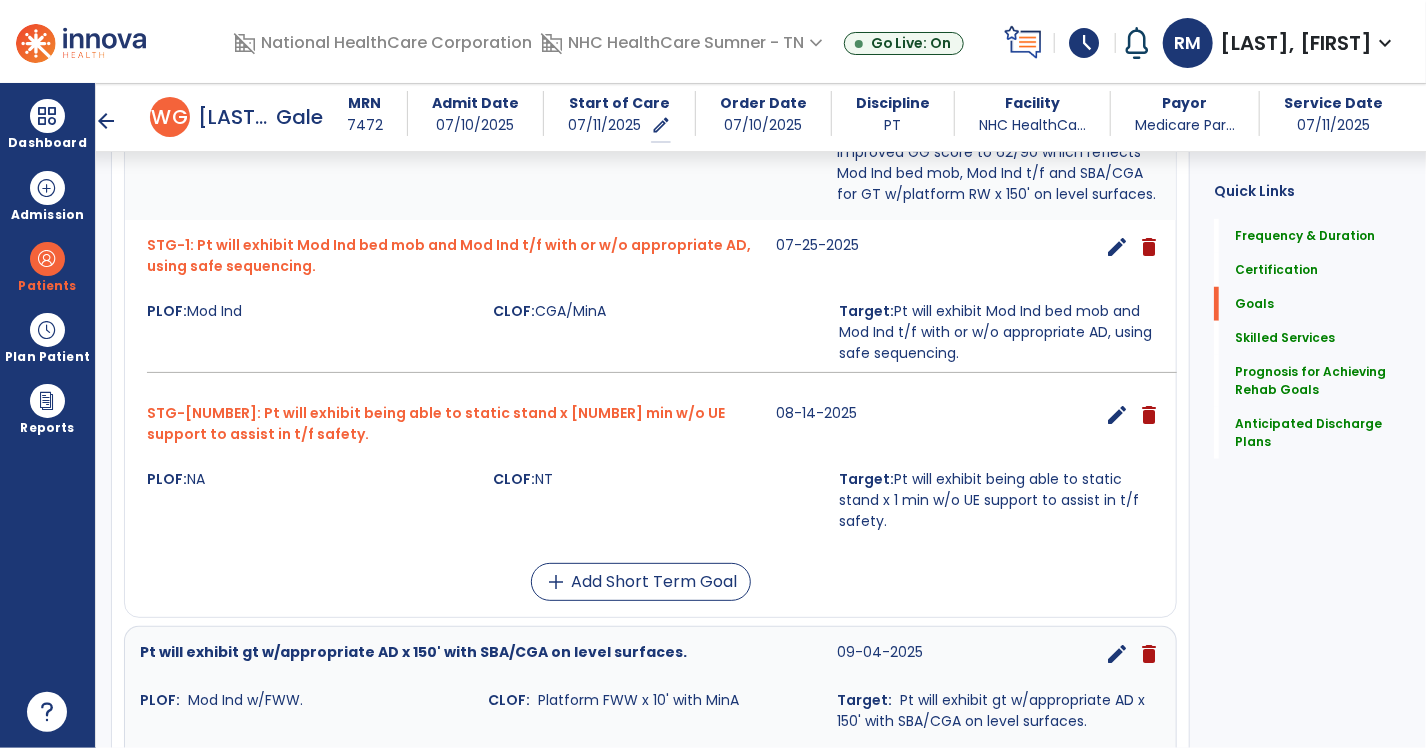 click on "edit" at bounding box center [1117, 424] 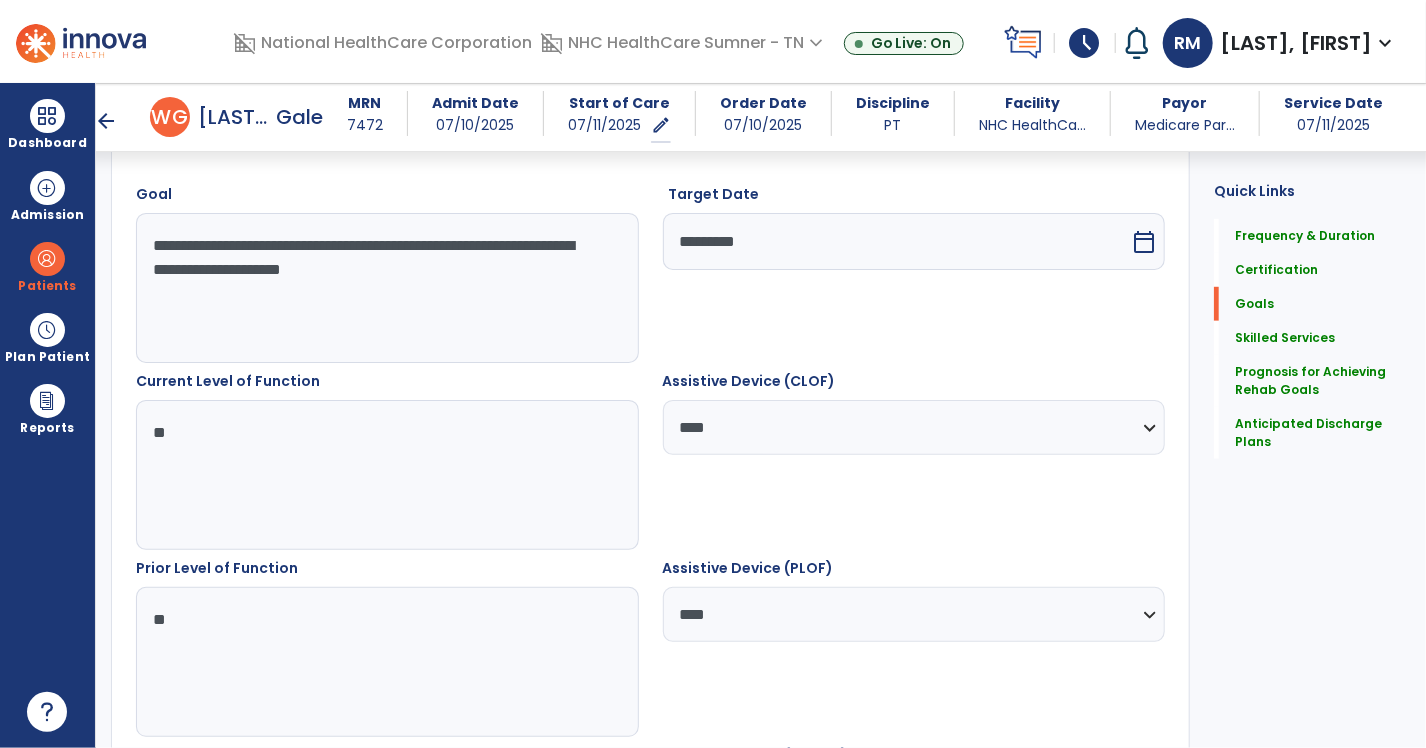 scroll, scrollTop: 534, scrollLeft: 0, axis: vertical 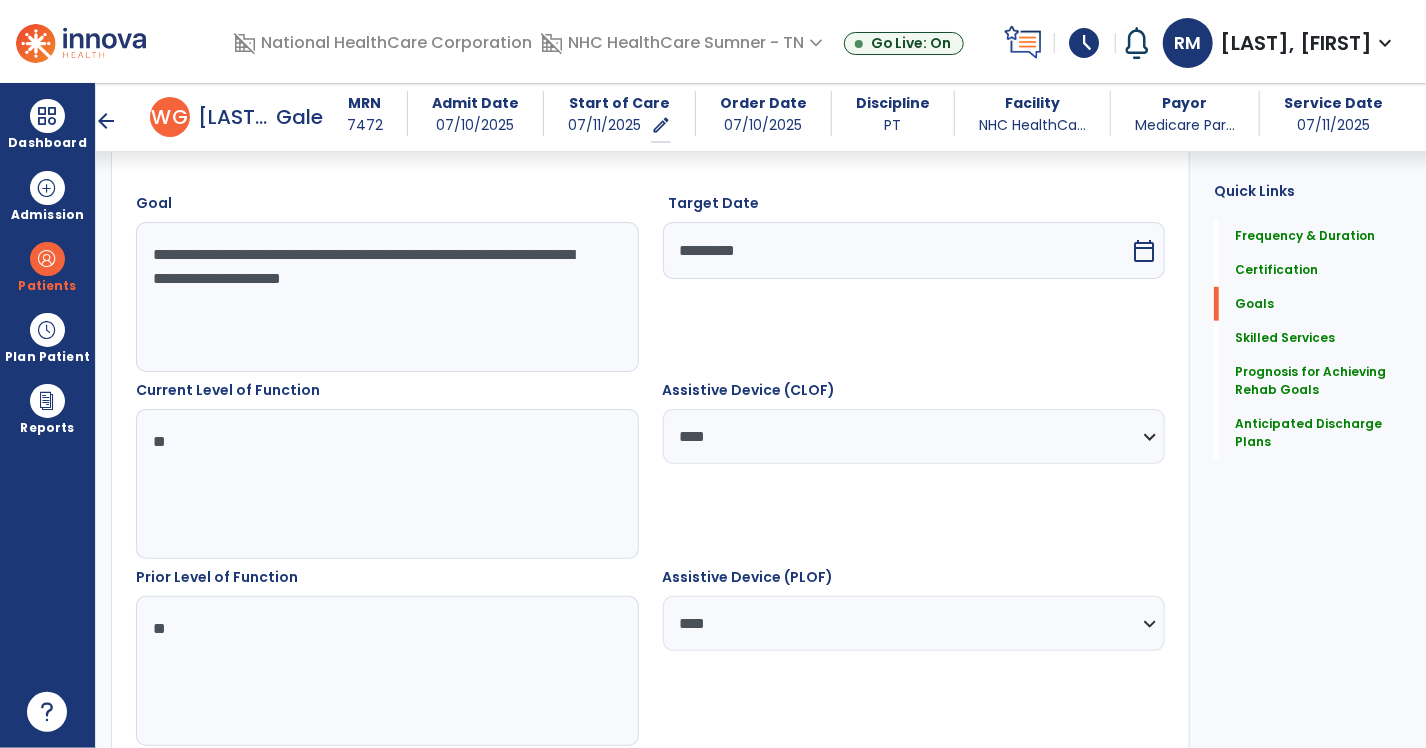 click on "**********" at bounding box center [386, 297] 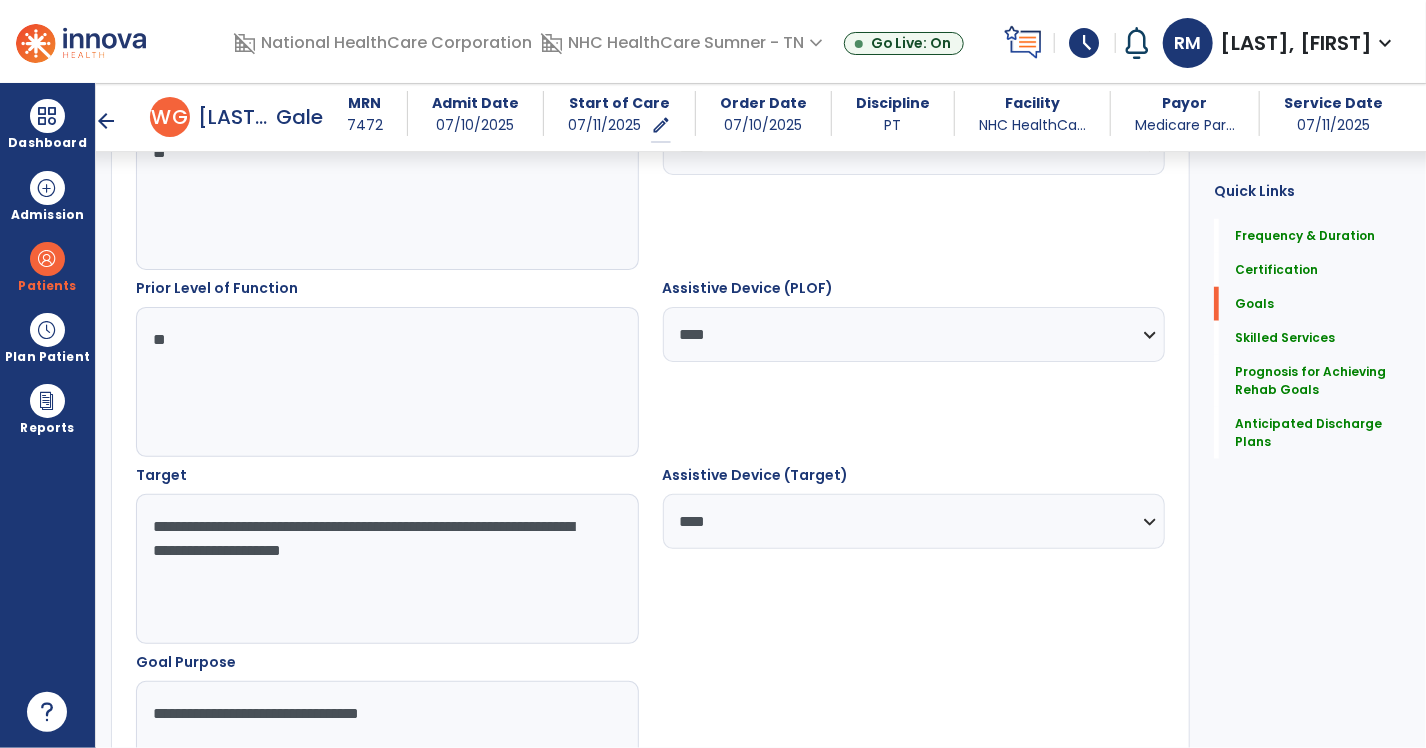 scroll, scrollTop: 934, scrollLeft: 0, axis: vertical 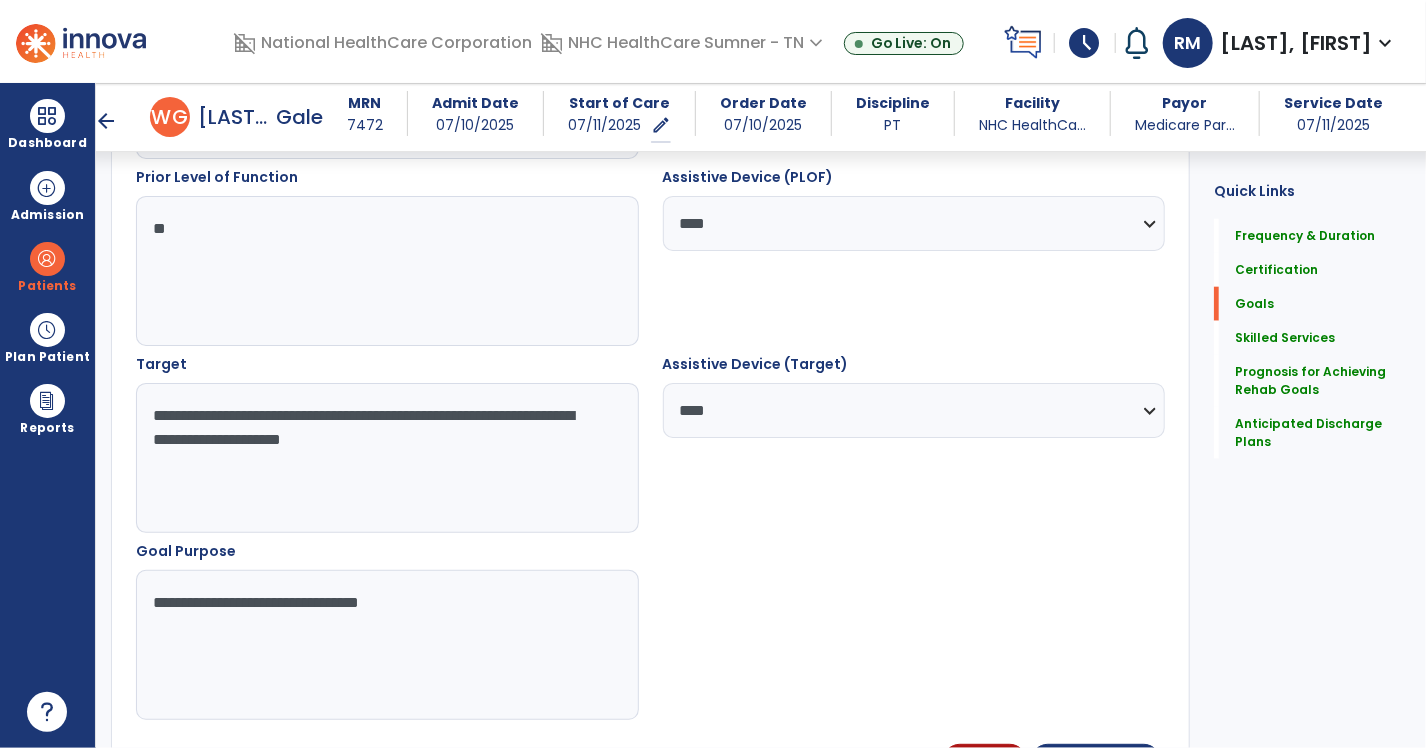 type on "**********" 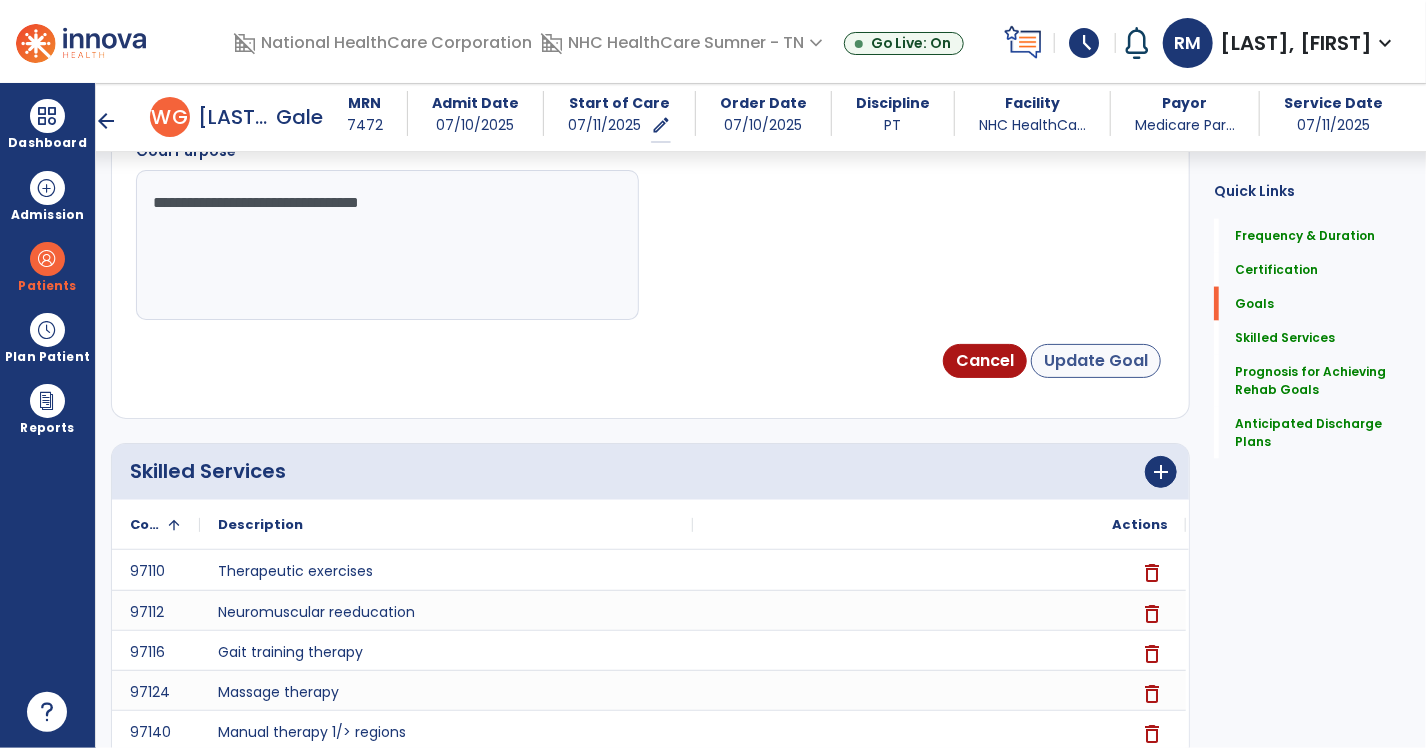type on "**********" 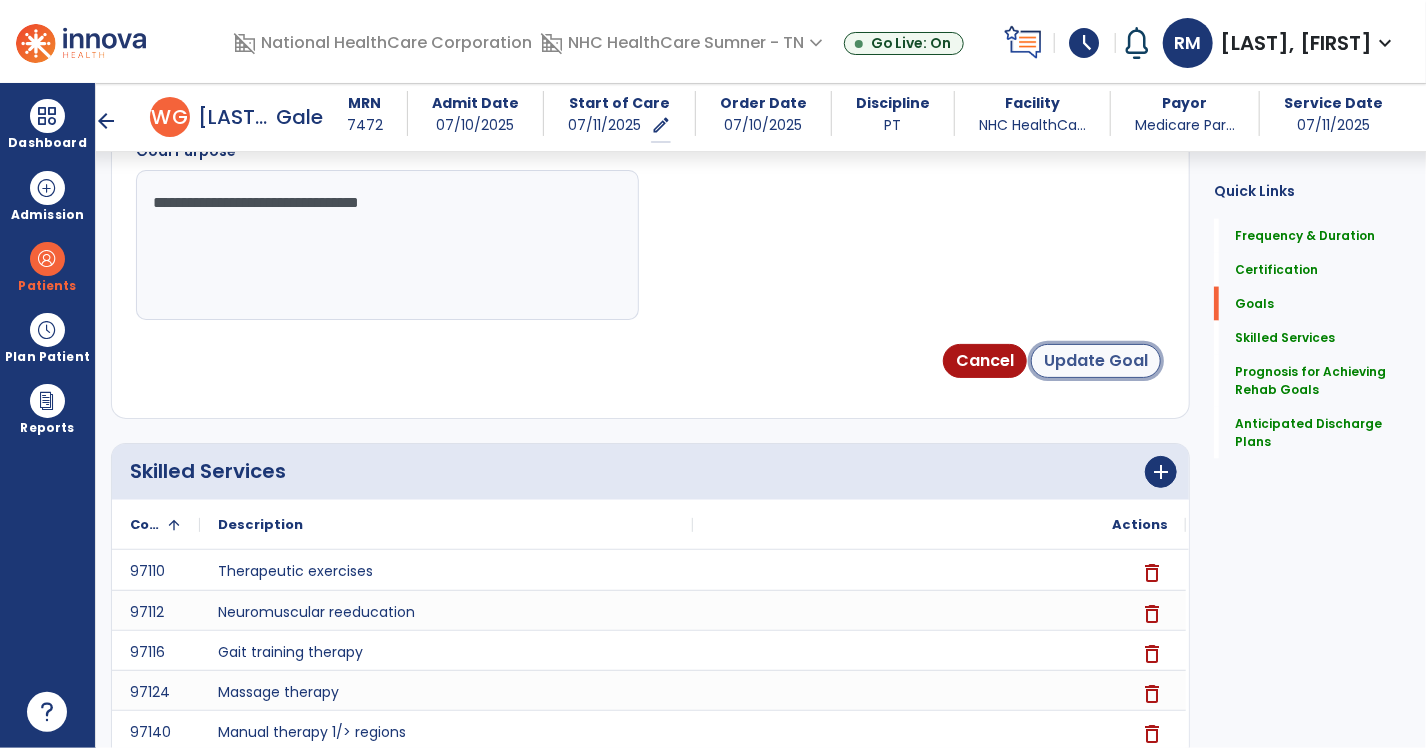 click on "Update Goal" at bounding box center [1096, 361] 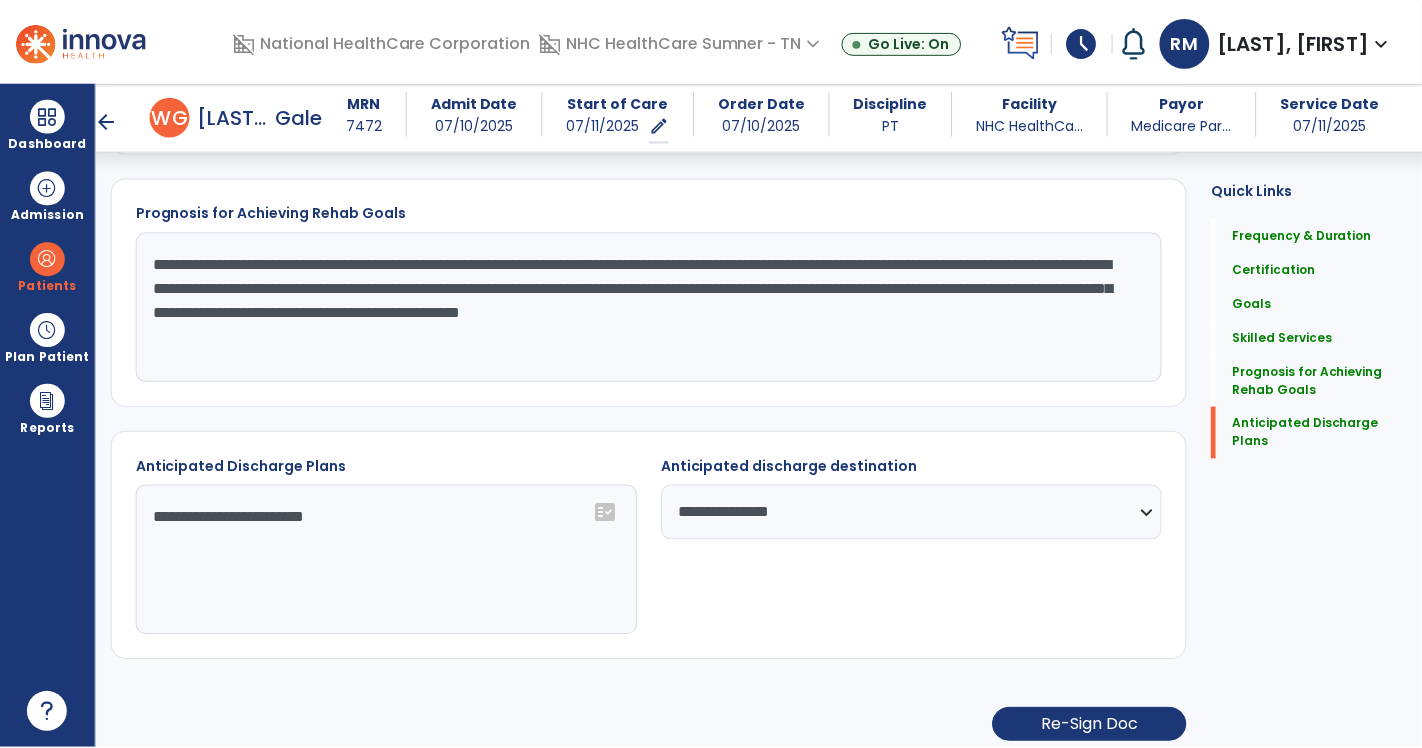 scroll, scrollTop: 2428, scrollLeft: 0, axis: vertical 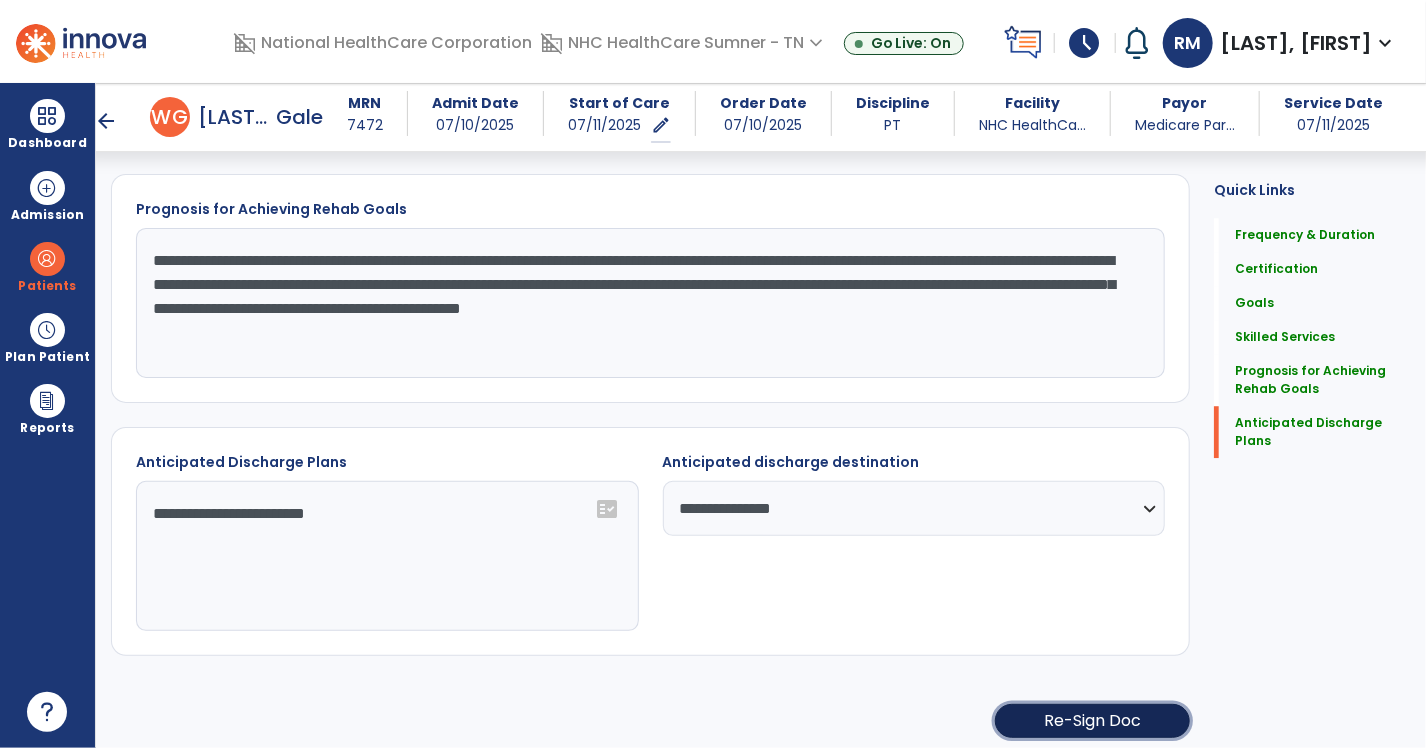 click on "Re-Sign Doc" 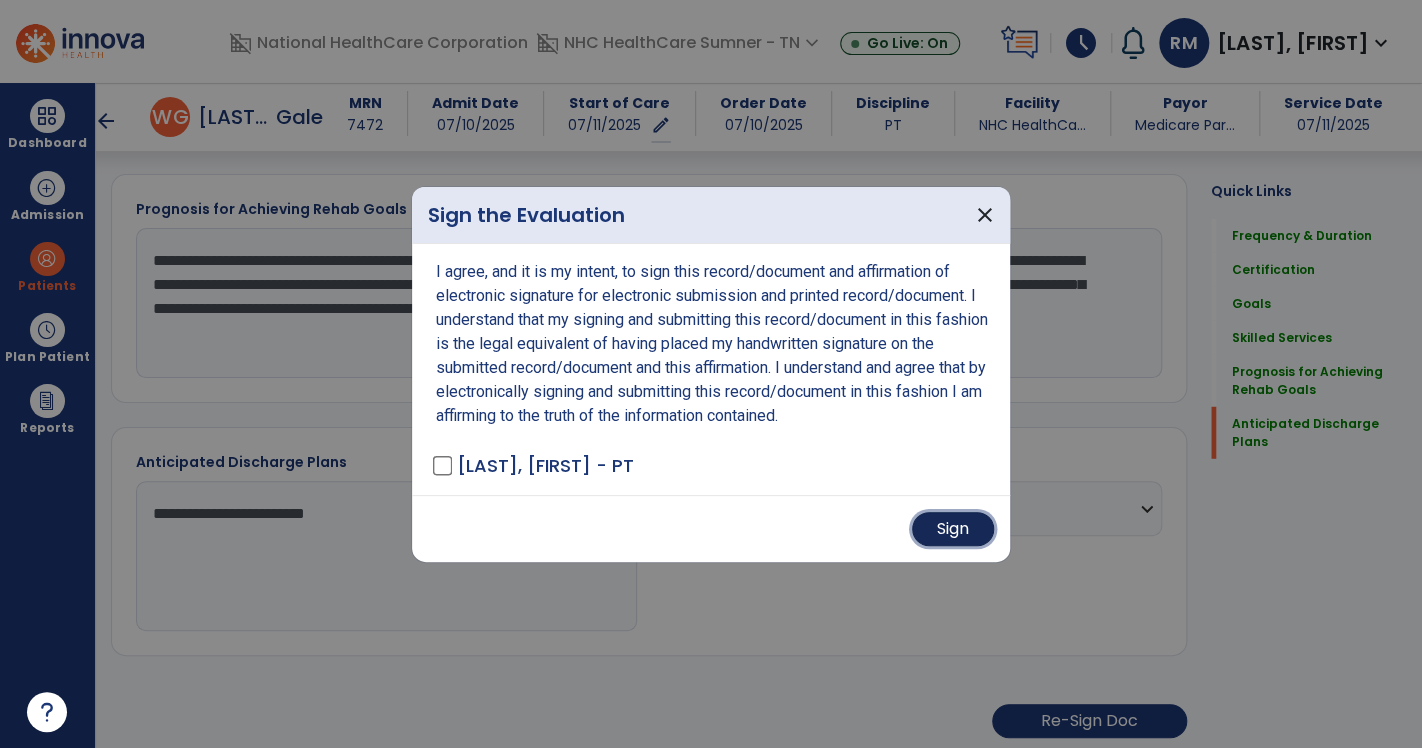 click on "Sign" at bounding box center [953, 529] 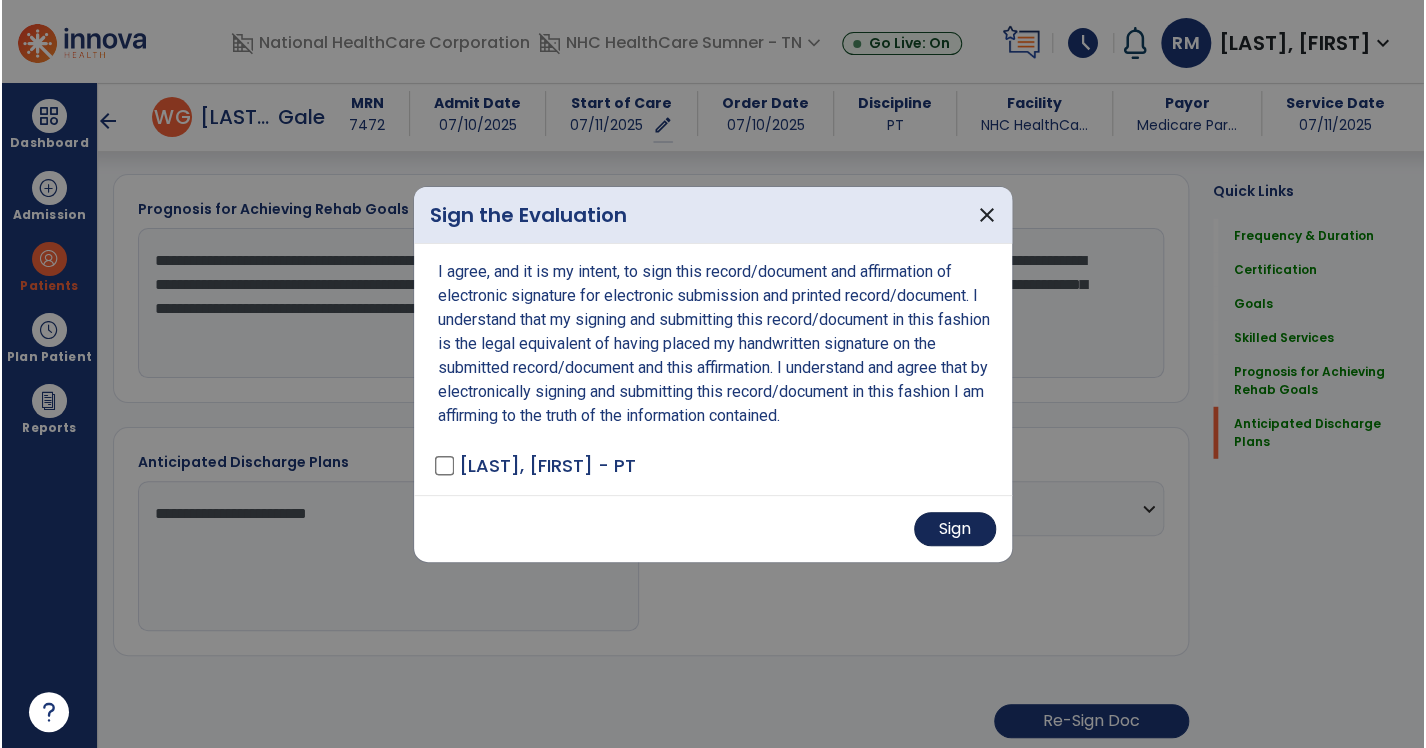 scroll, scrollTop: 2427, scrollLeft: 0, axis: vertical 